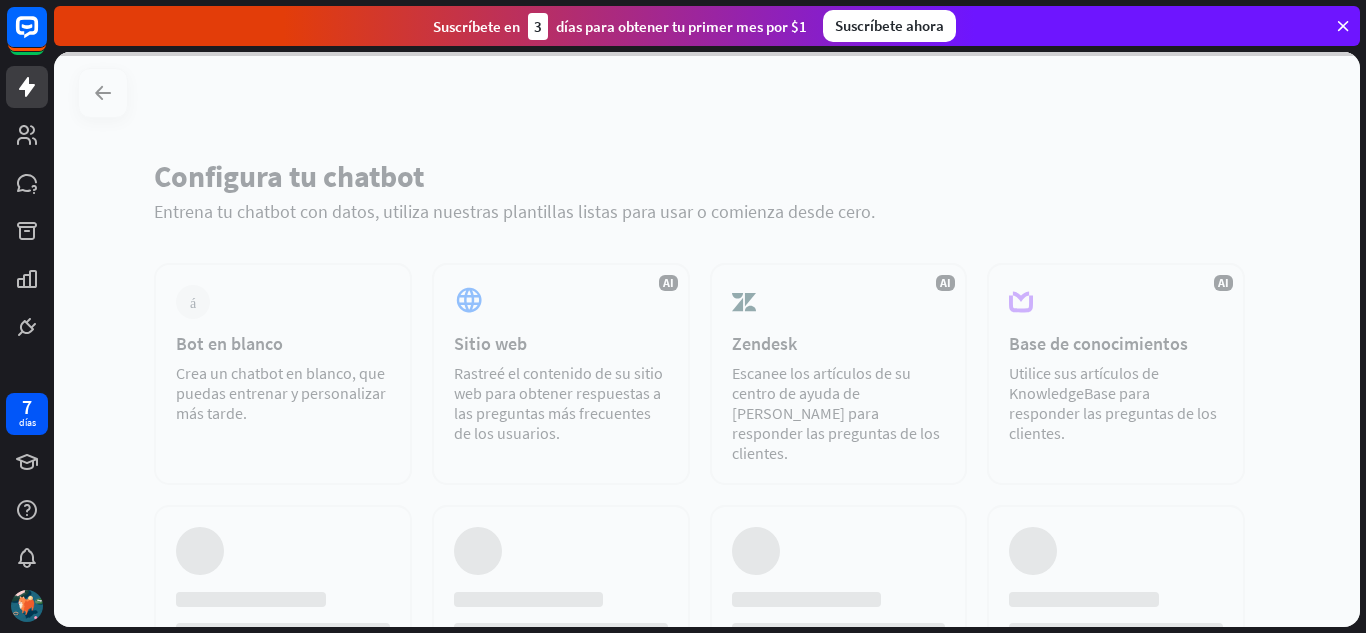 scroll, scrollTop: 0, scrollLeft: 0, axis: both 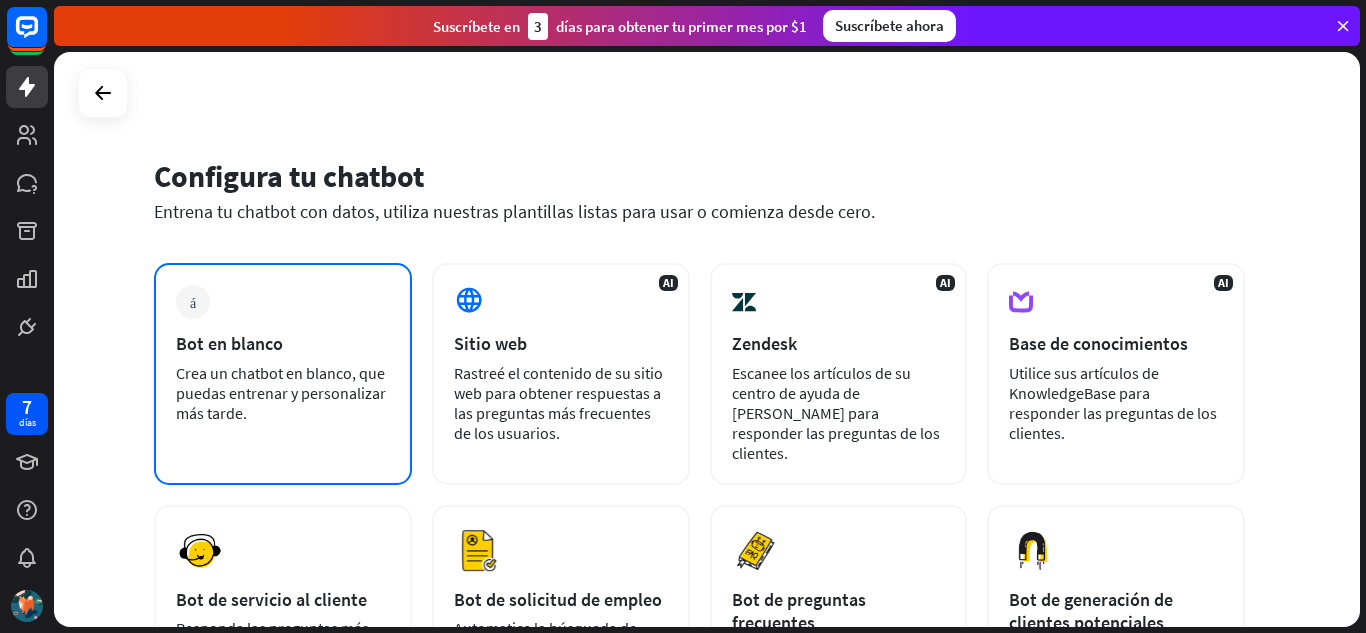 click on "más   Bot en blanco
Crea un chatbot en blanco, que puedas entrenar y personalizar más tarde." at bounding box center [283, 374] 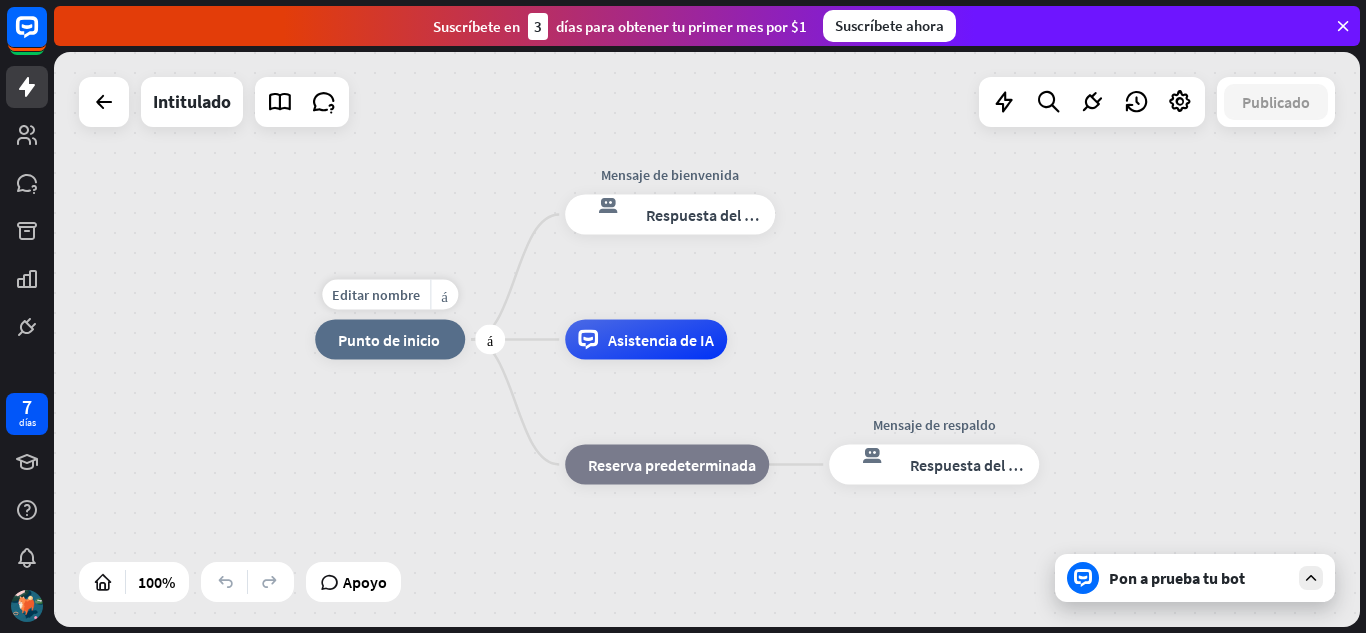 click on "inicio_2   Punto de inicio" at bounding box center (390, 340) 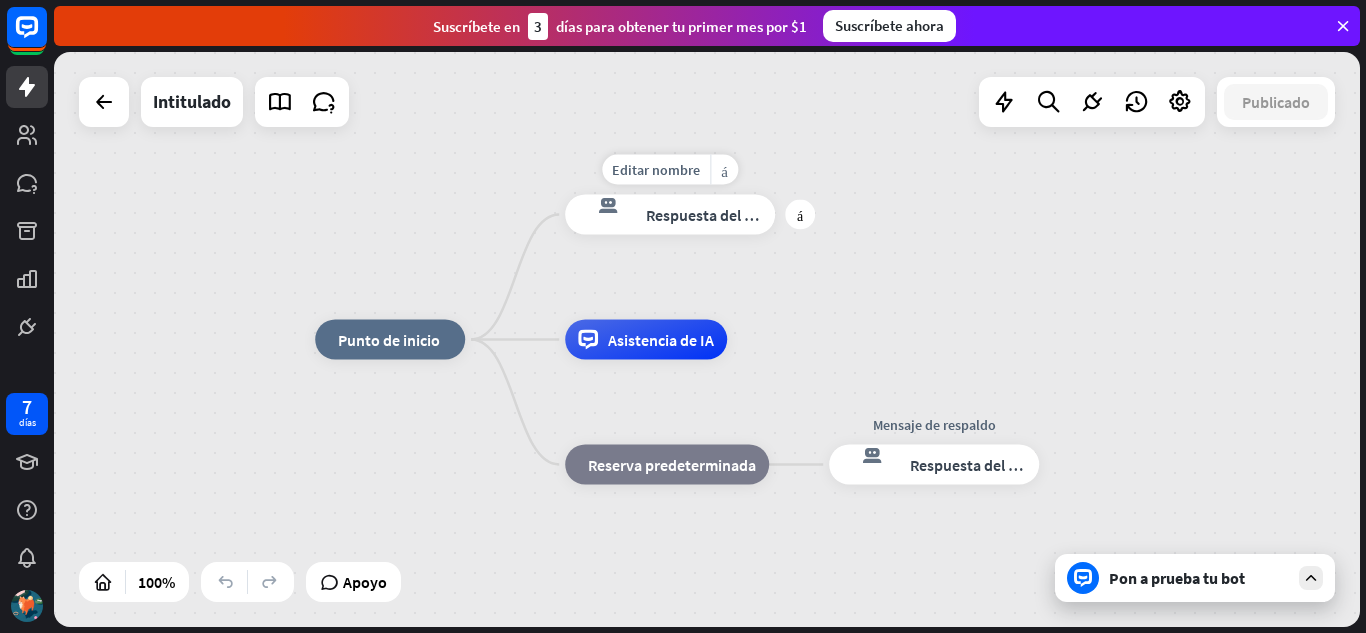 click on "Respuesta del bot" at bounding box center (707, 215) 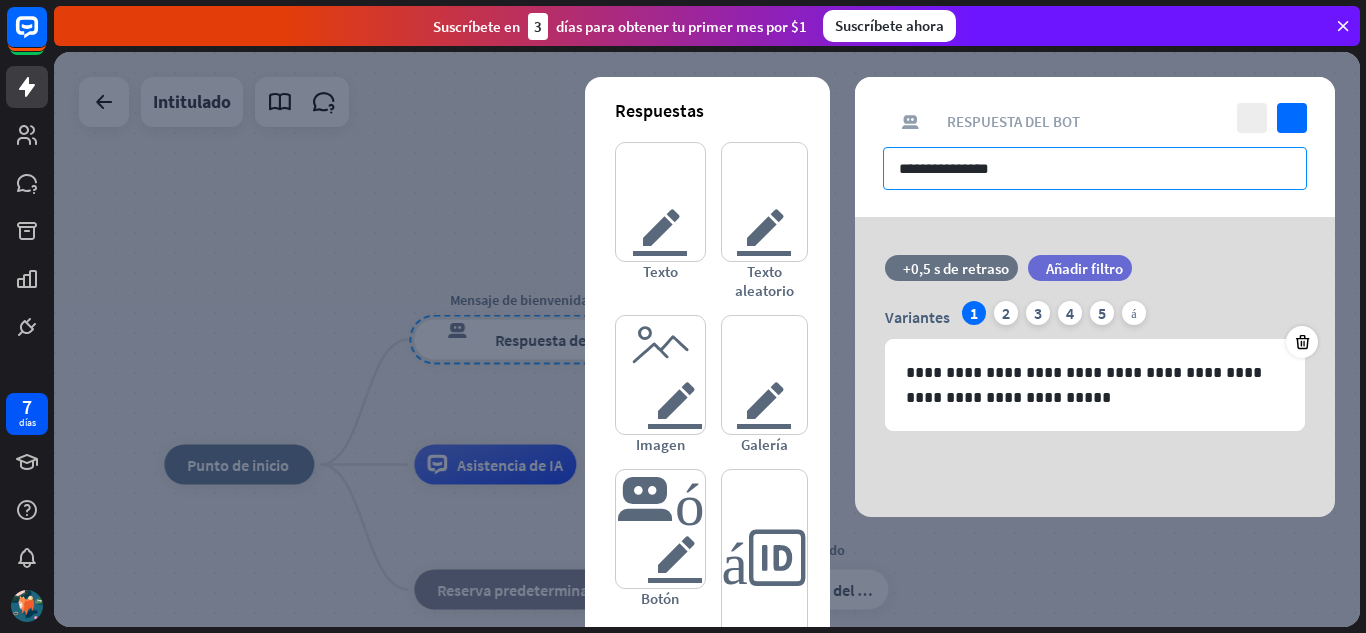click on "**********" at bounding box center [1095, 168] 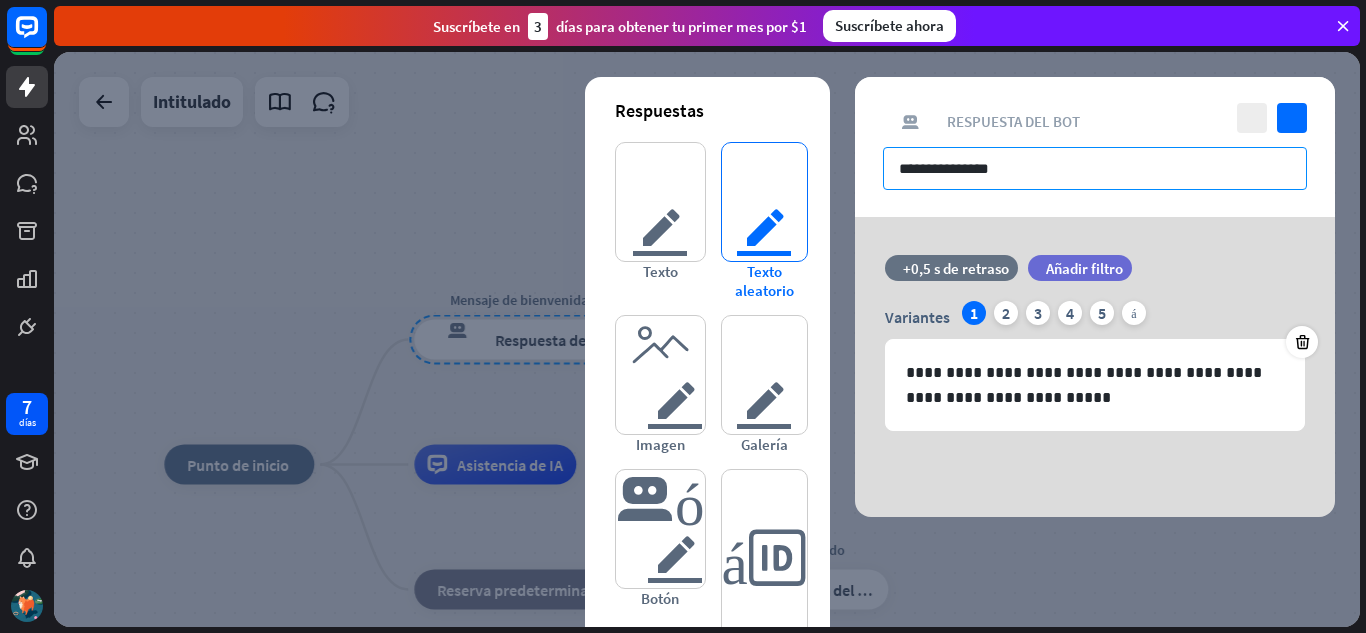 drag, startPoint x: 1017, startPoint y: 162, endPoint x: 766, endPoint y: 165, distance: 251.01793 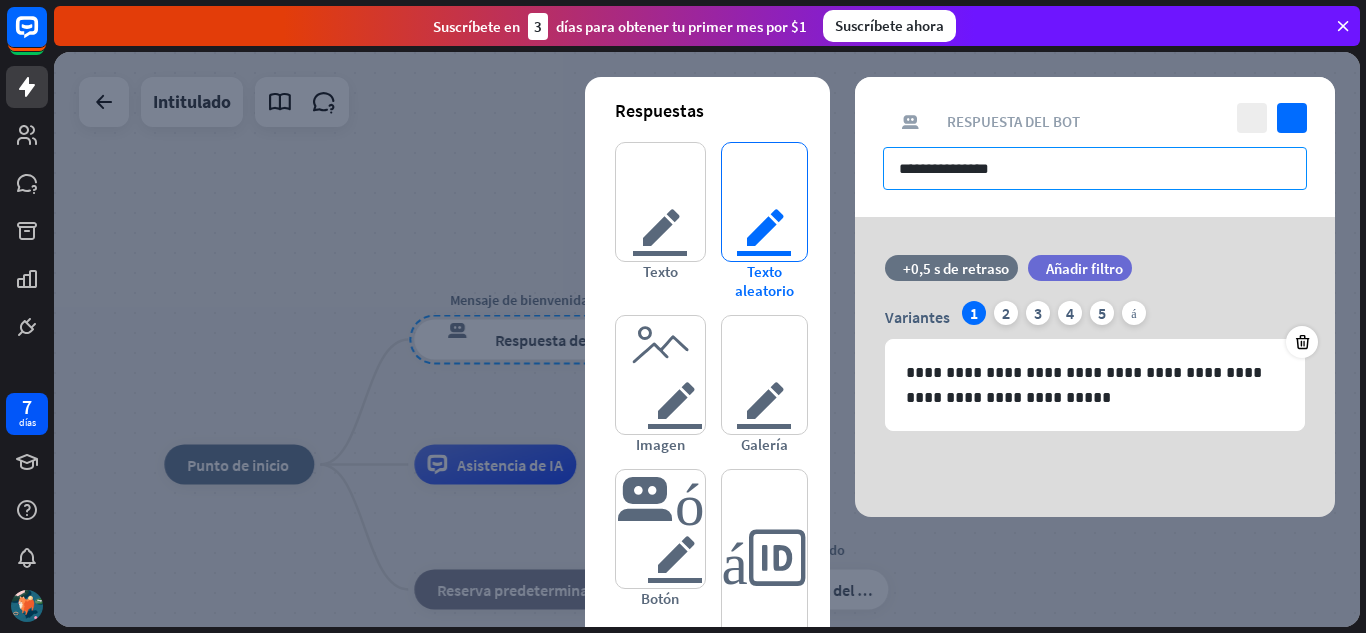type on "*" 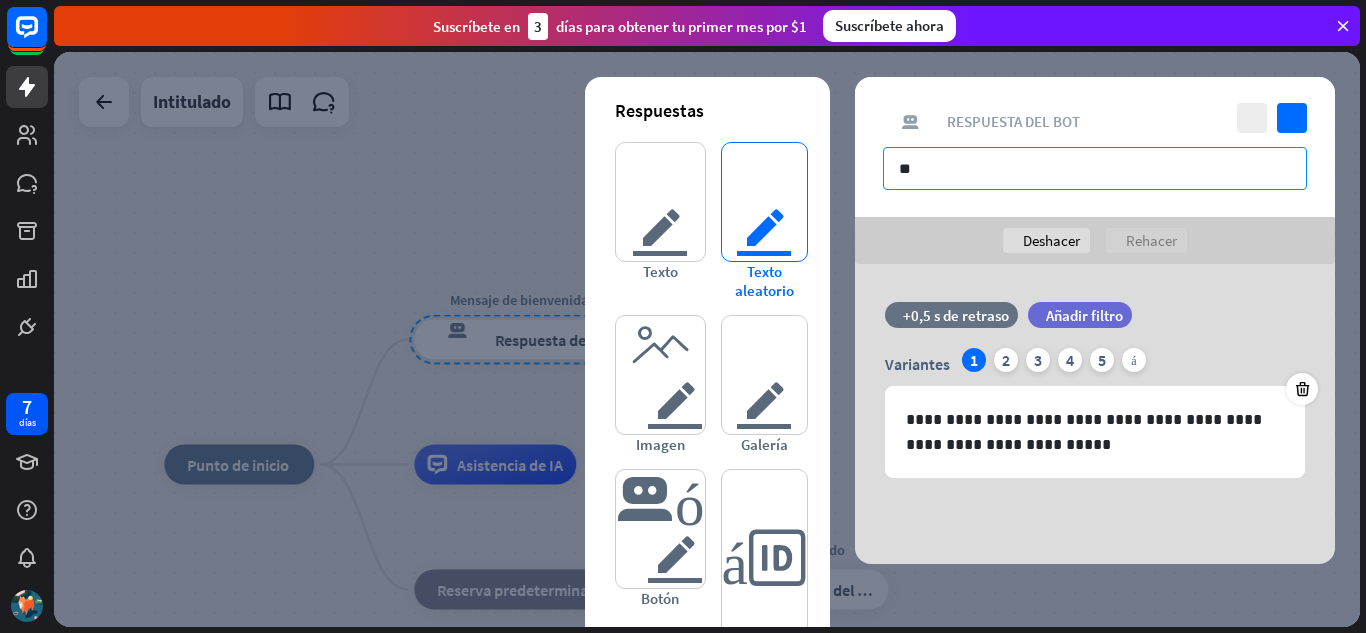 type on "*" 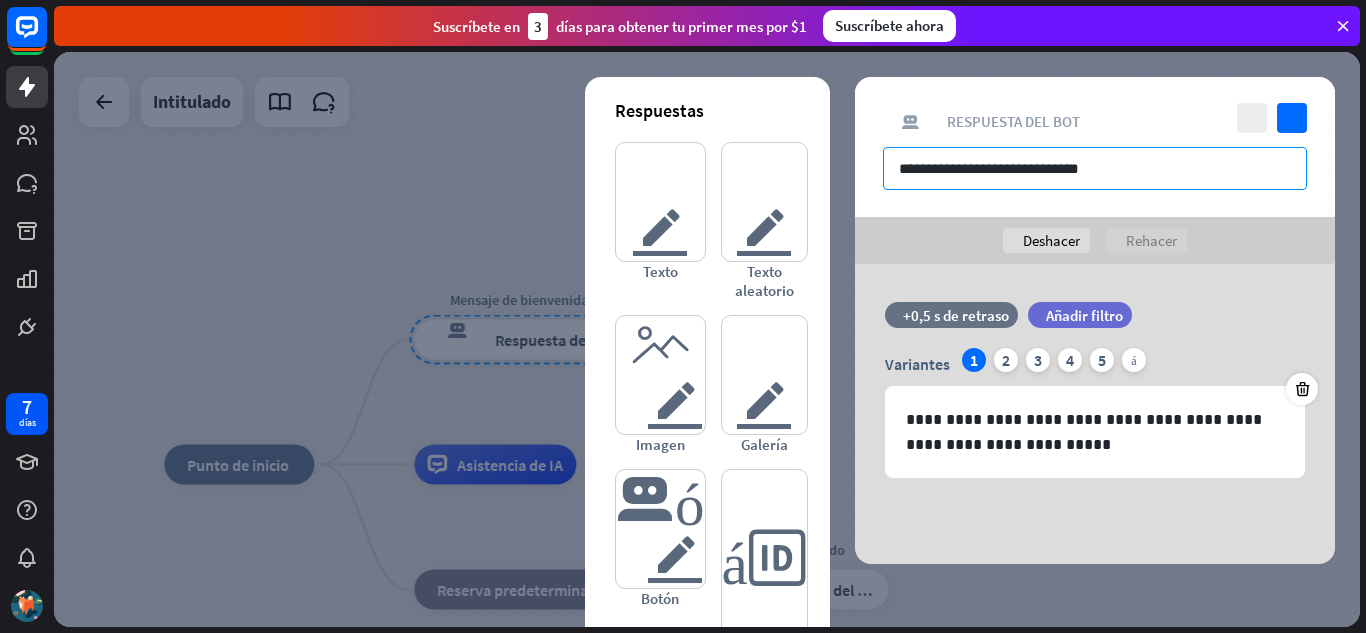 click on "**********" at bounding box center (1095, 168) 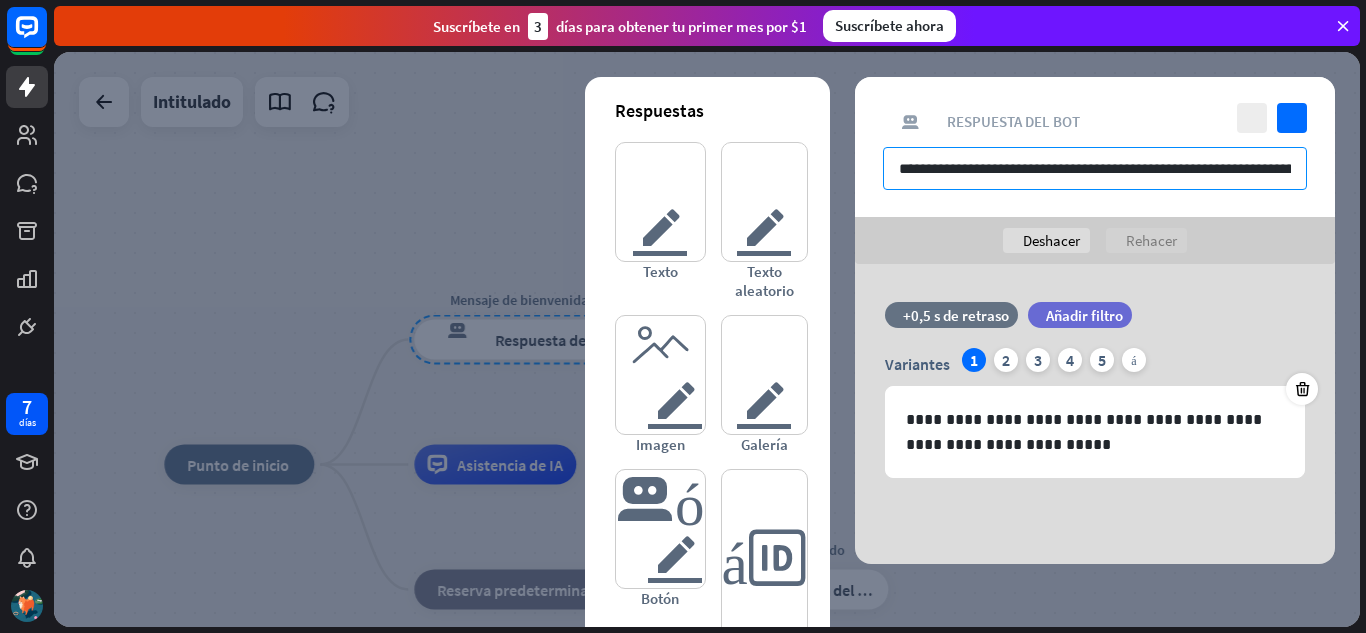 scroll, scrollTop: 0, scrollLeft: 115, axis: horizontal 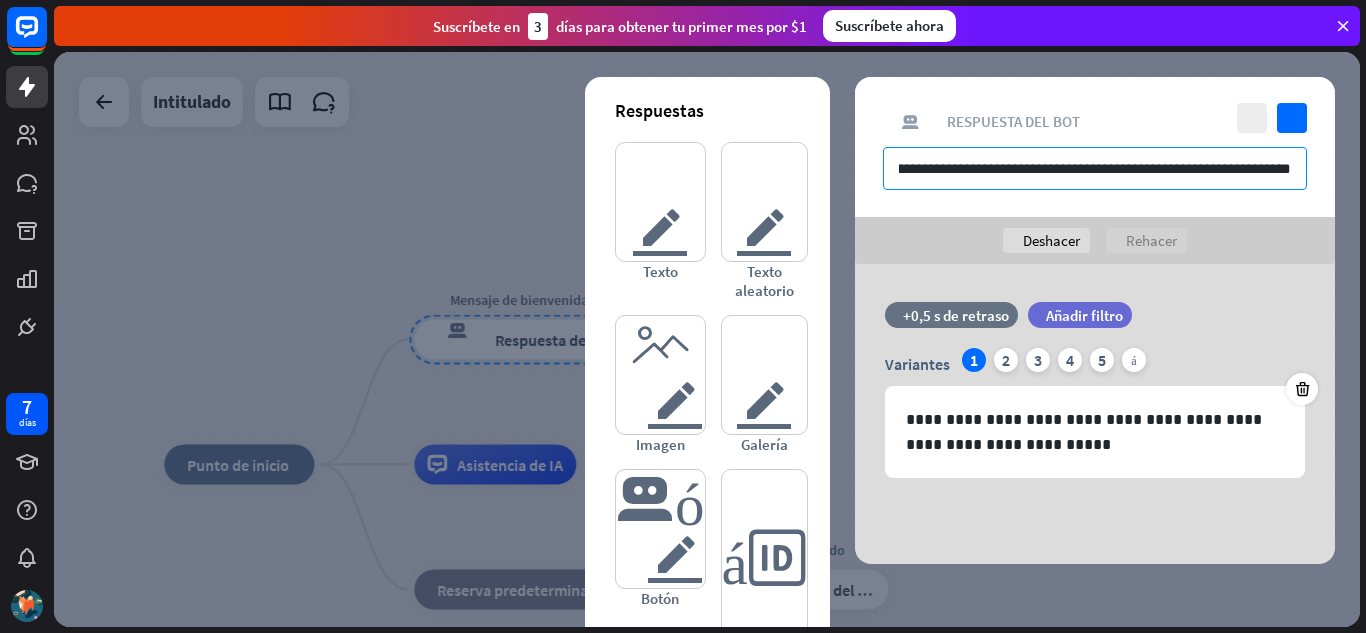 drag, startPoint x: 1245, startPoint y: 170, endPoint x: 1333, endPoint y: 155, distance: 89.26926 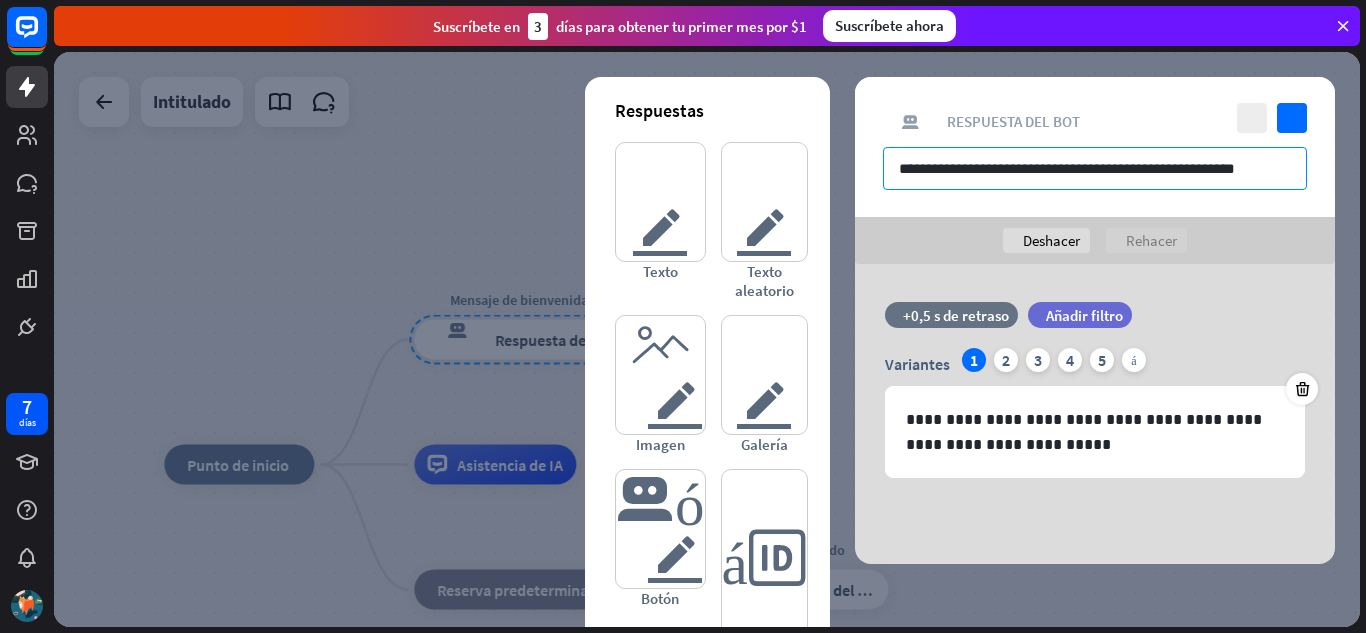 scroll, scrollTop: 0, scrollLeft: 0, axis: both 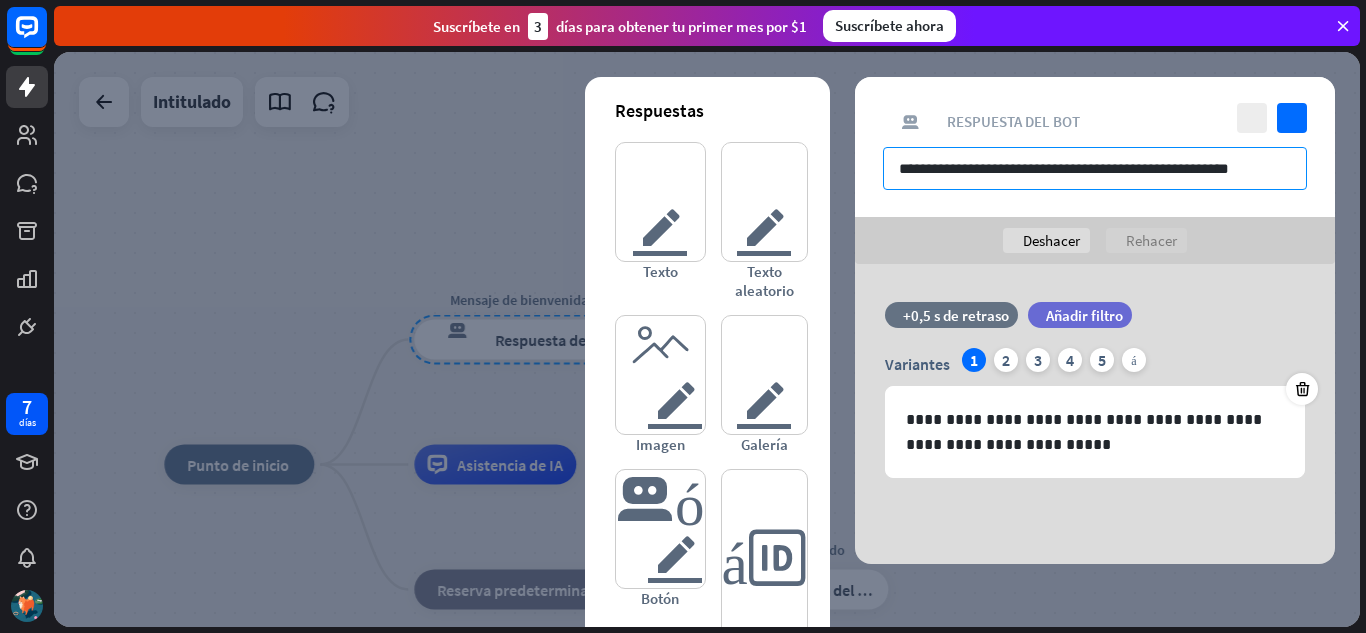 drag, startPoint x: 939, startPoint y: 172, endPoint x: 1277, endPoint y: 137, distance: 339.8073 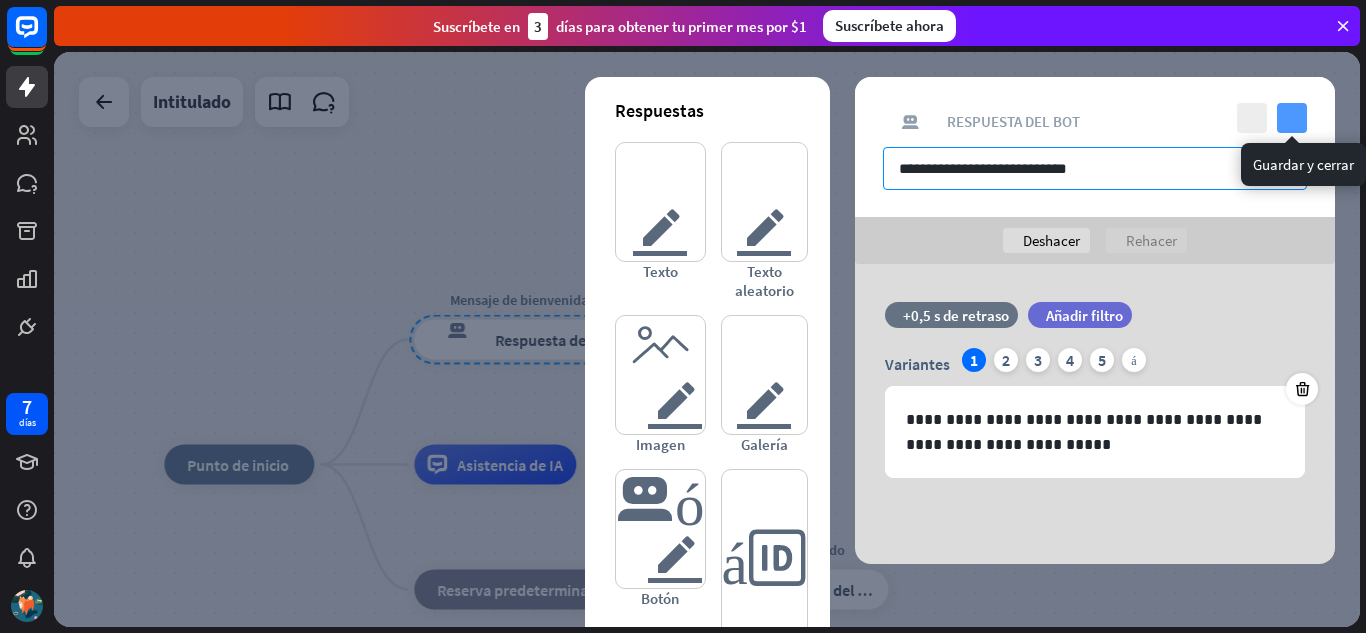 type on "**********" 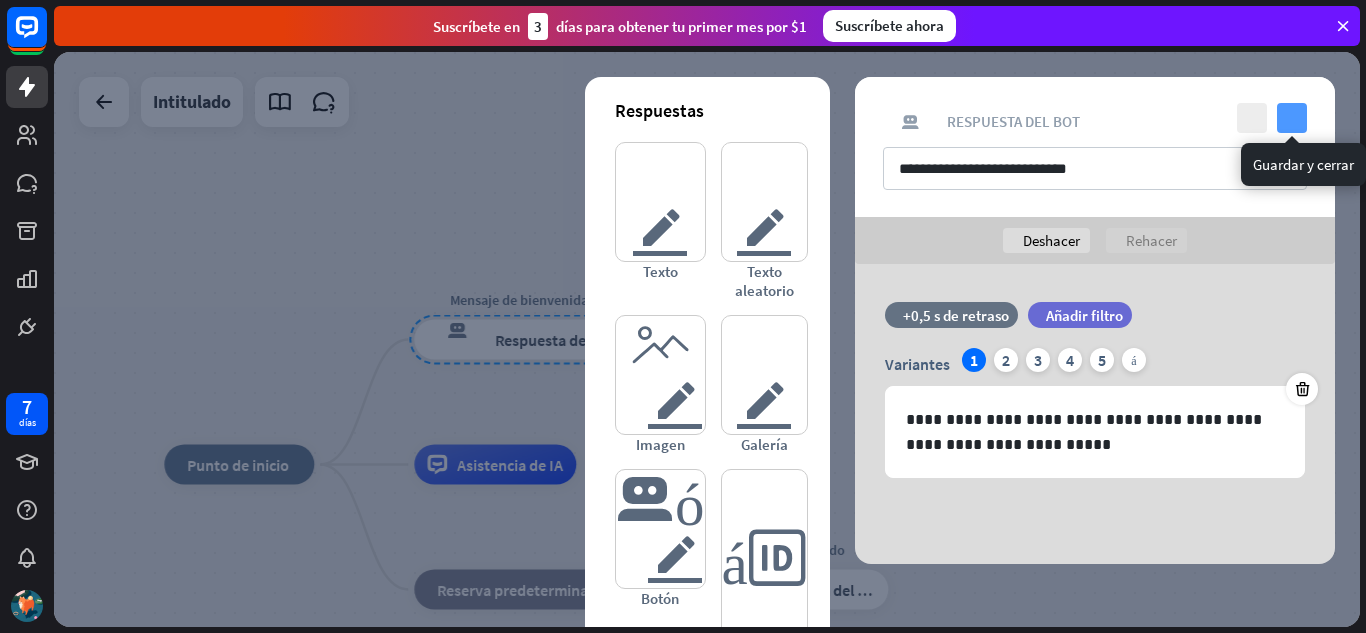 click on "controlar" at bounding box center (1292, 118) 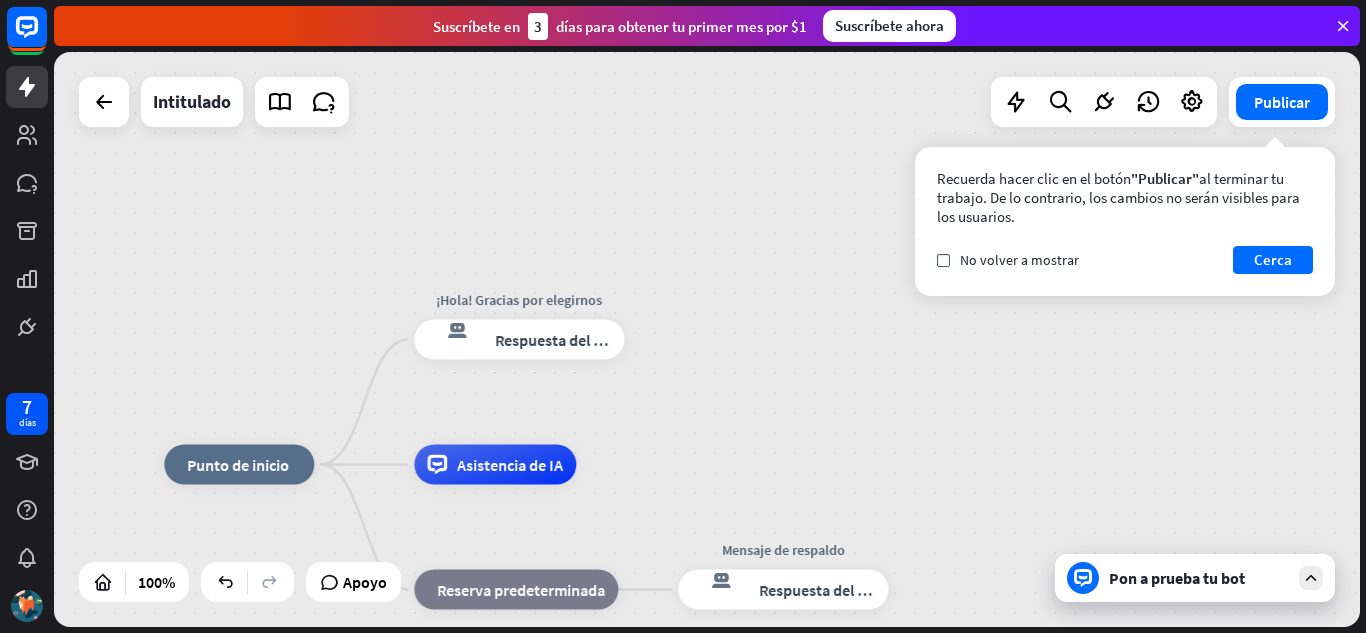 click on "Pon a prueba tu bot" at bounding box center (1177, 578) 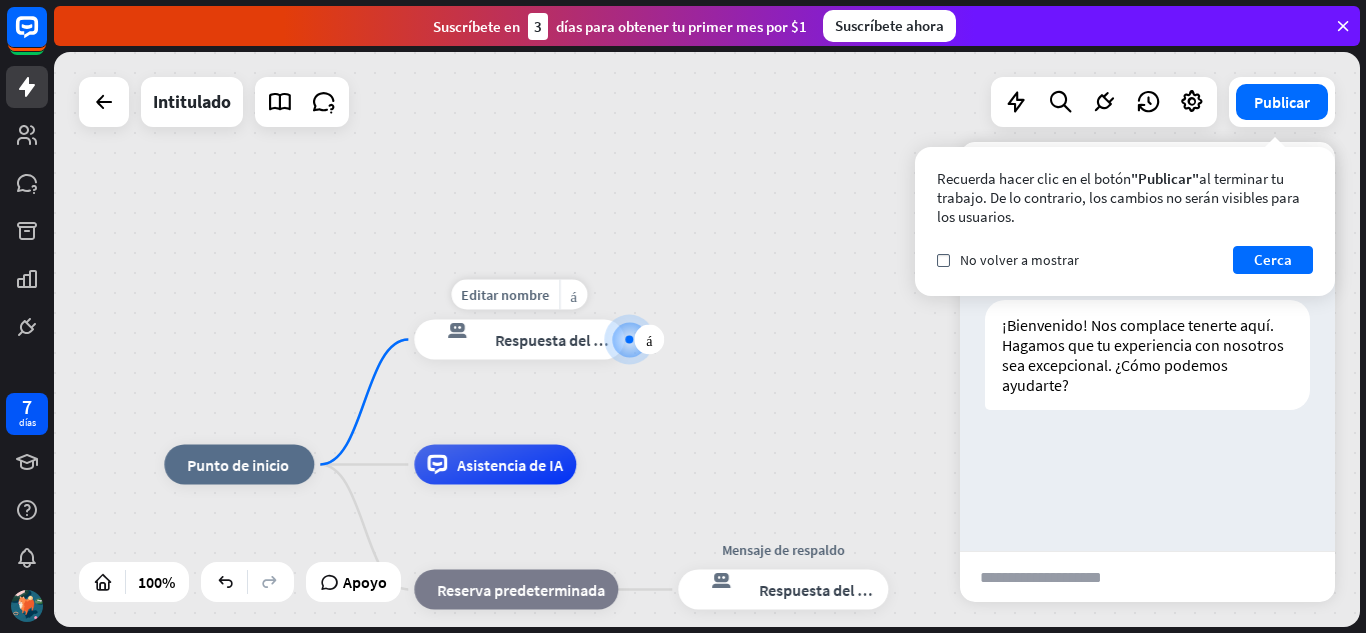 click at bounding box center (629, 340) 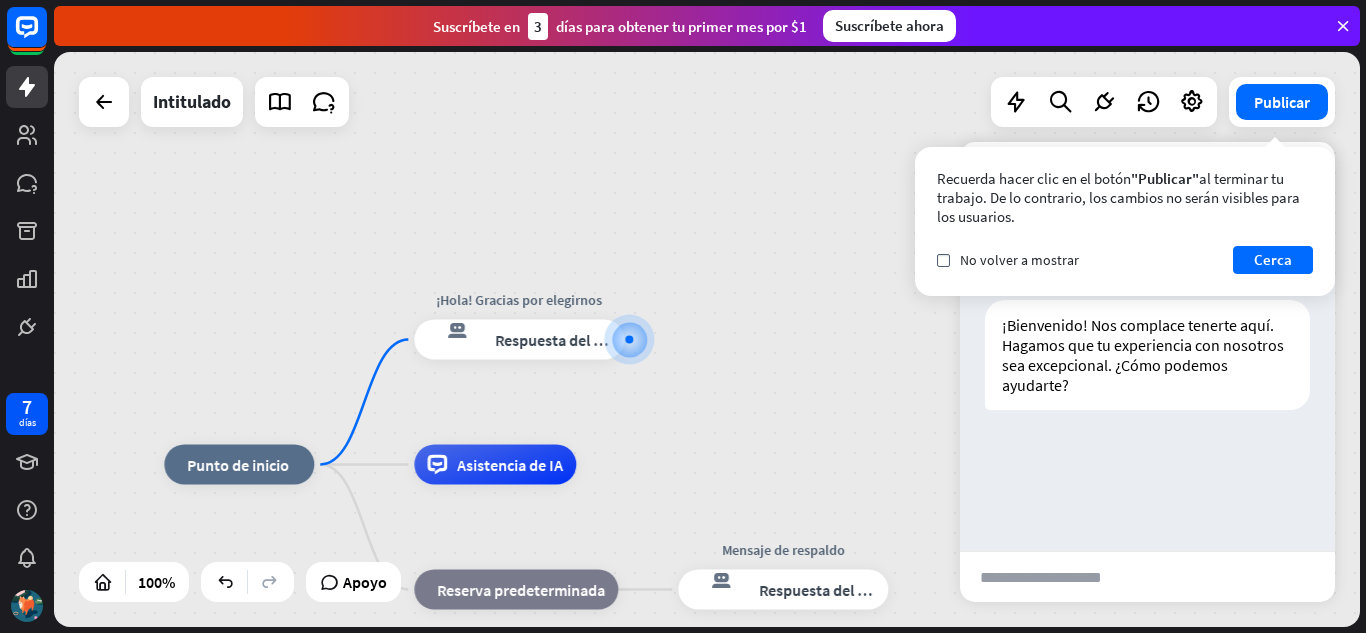 click at bounding box center [1058, 577] 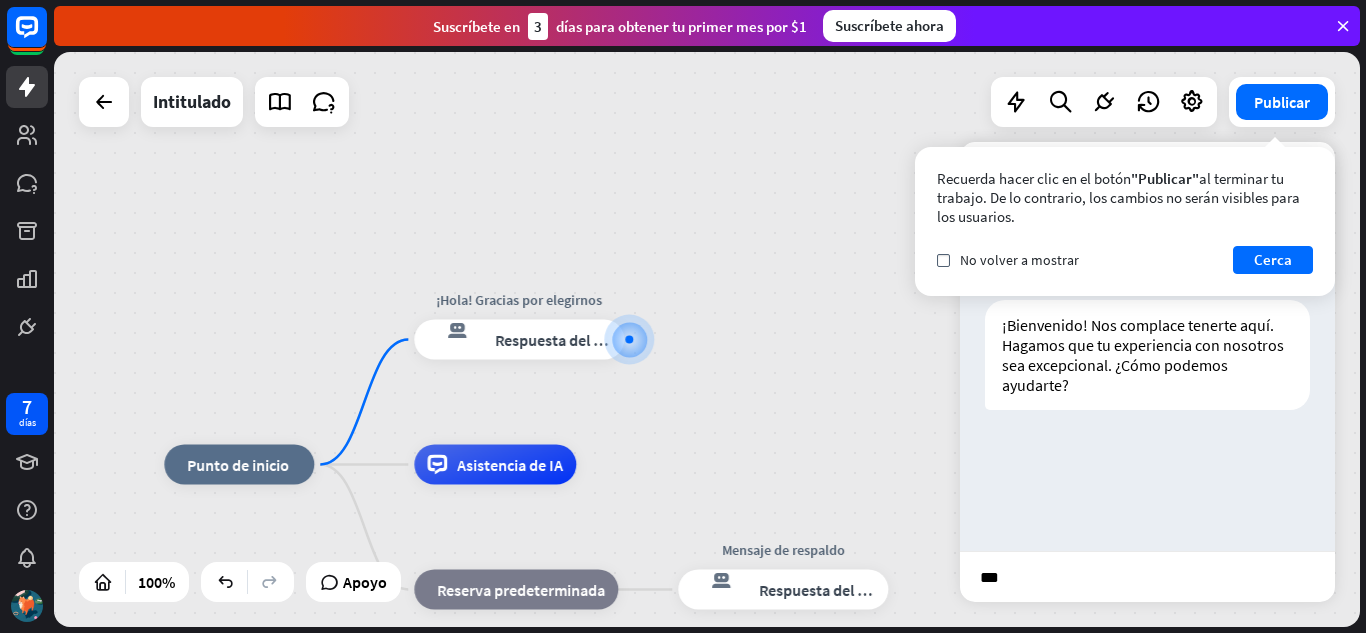 type on "****" 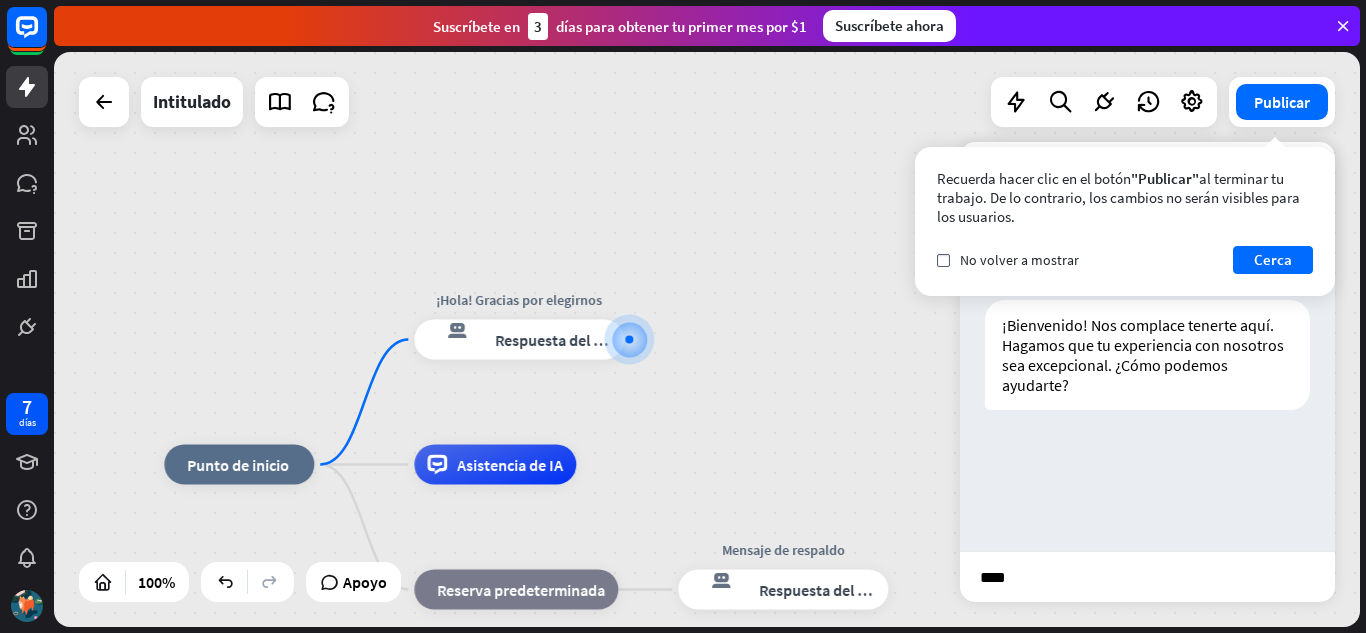 type 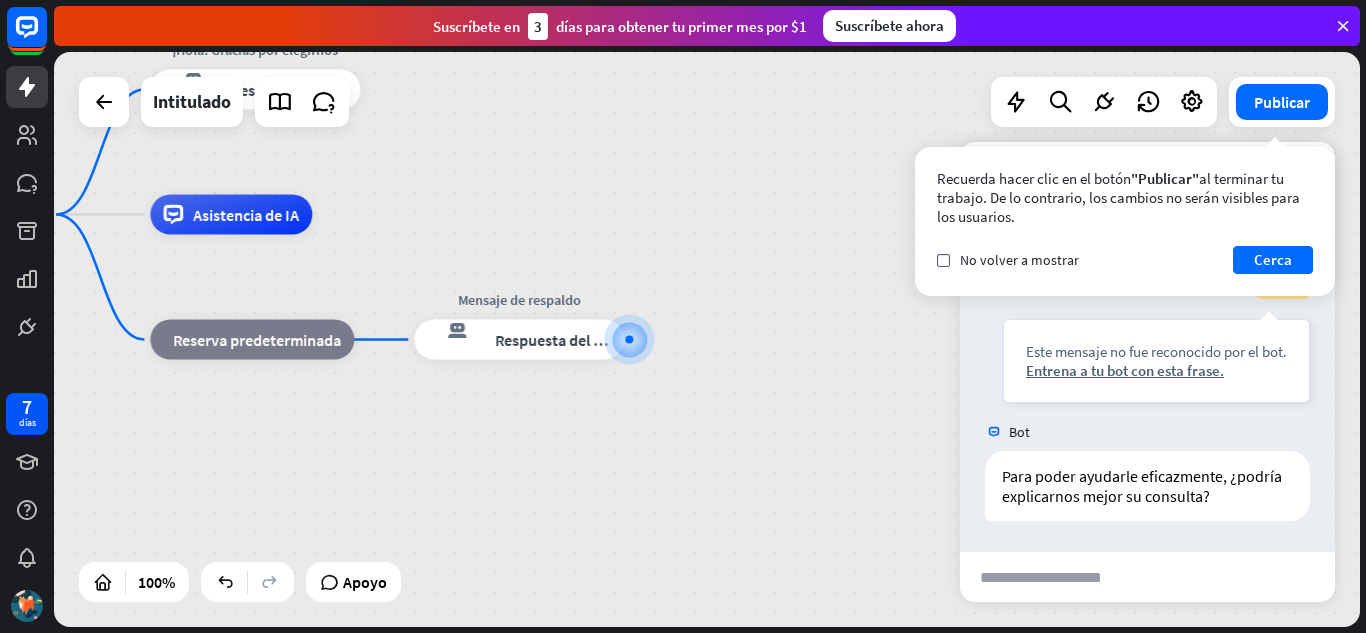 scroll, scrollTop: 228, scrollLeft: 0, axis: vertical 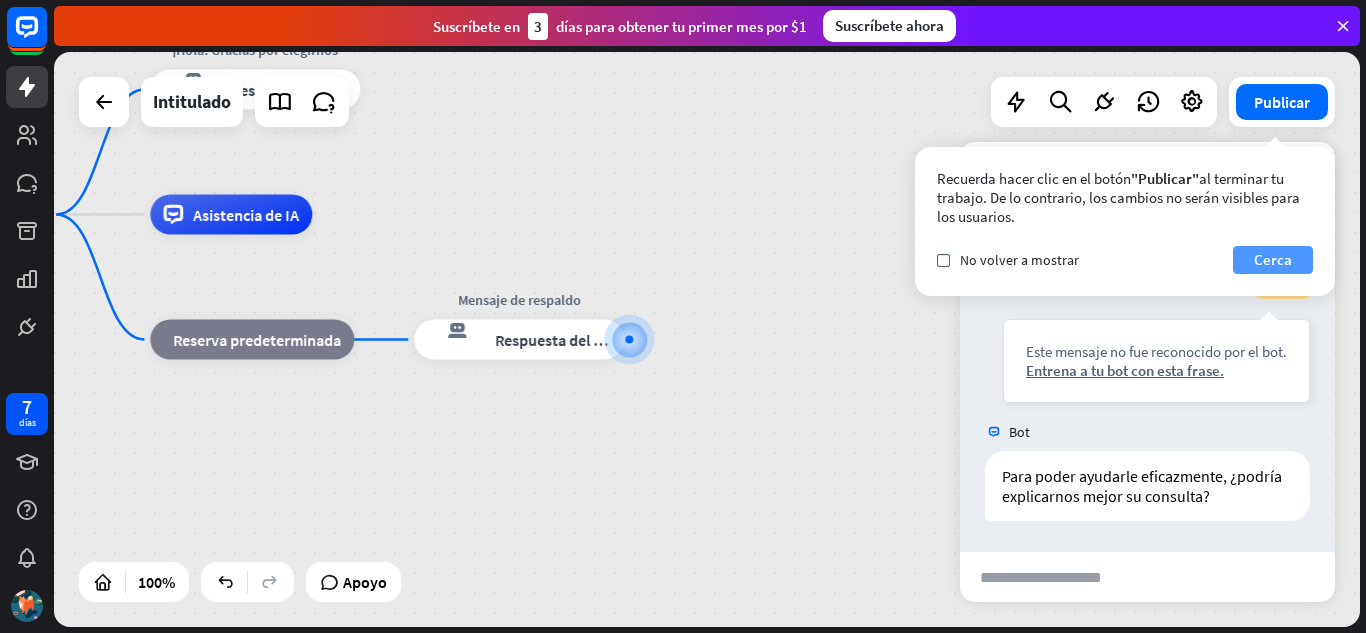 click on "Cerca" at bounding box center [1273, 259] 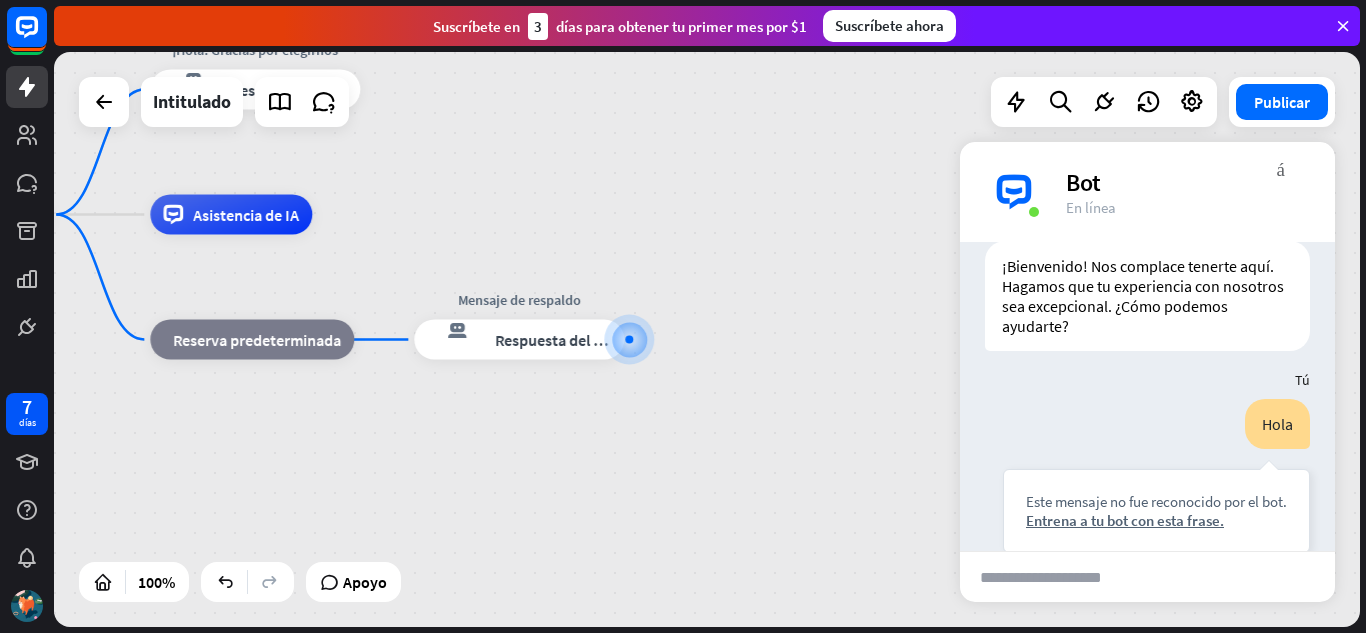 scroll, scrollTop: 35, scrollLeft: 0, axis: vertical 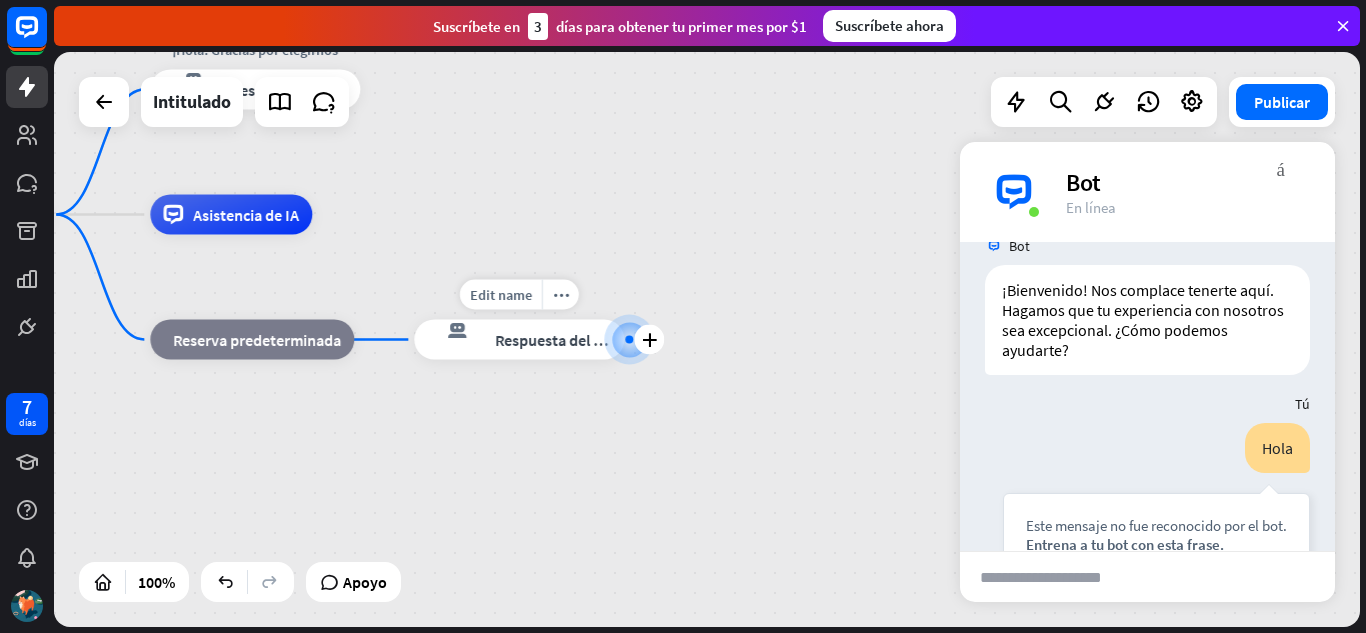 click at bounding box center (629, 340) 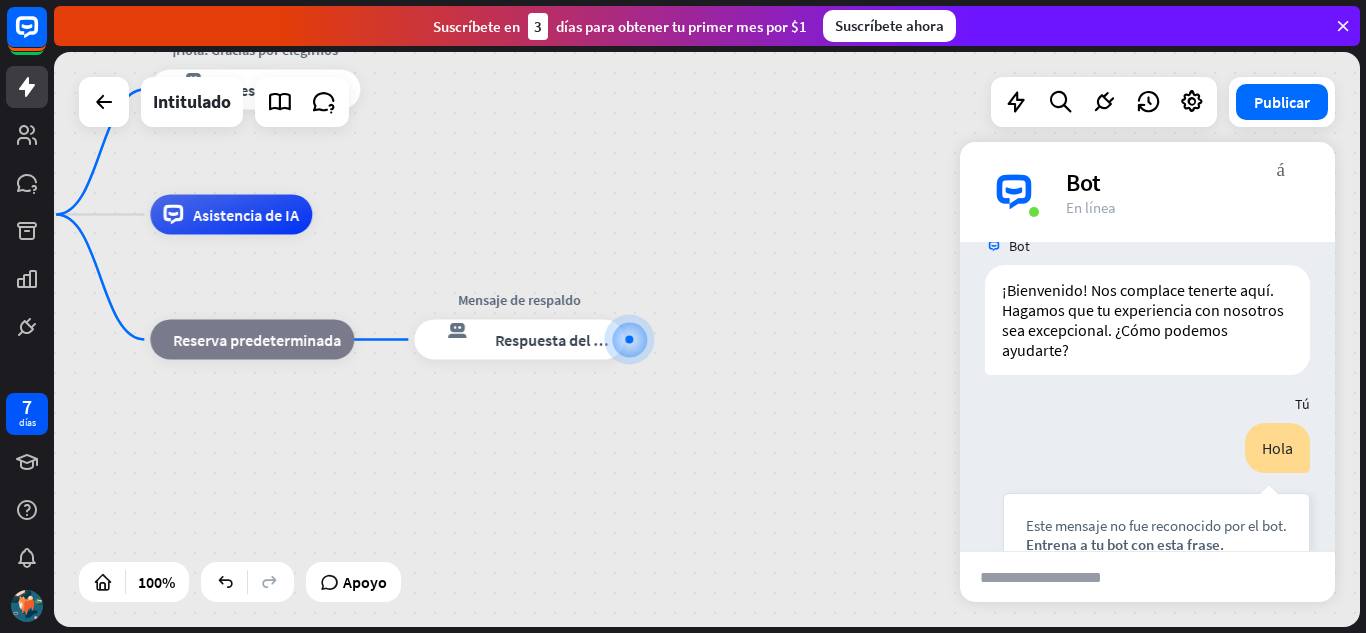 drag, startPoint x: 1365, startPoint y: 355, endPoint x: 1365, endPoint y: 277, distance: 78 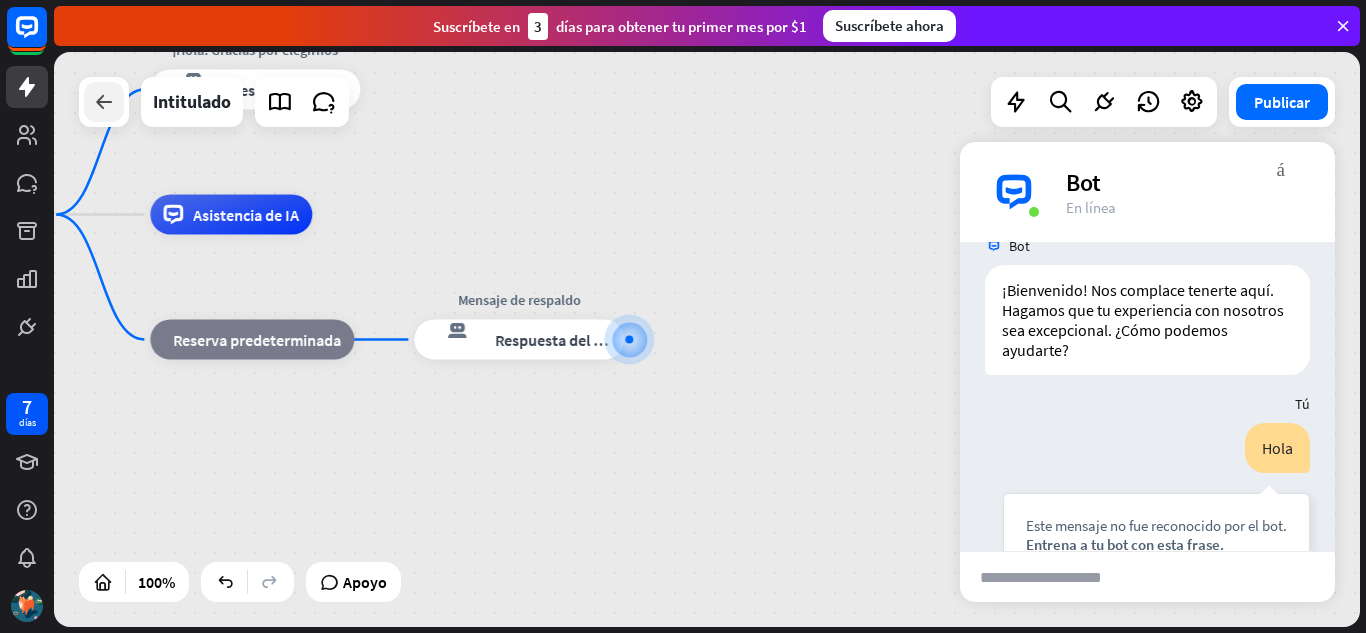 click at bounding box center [104, 102] 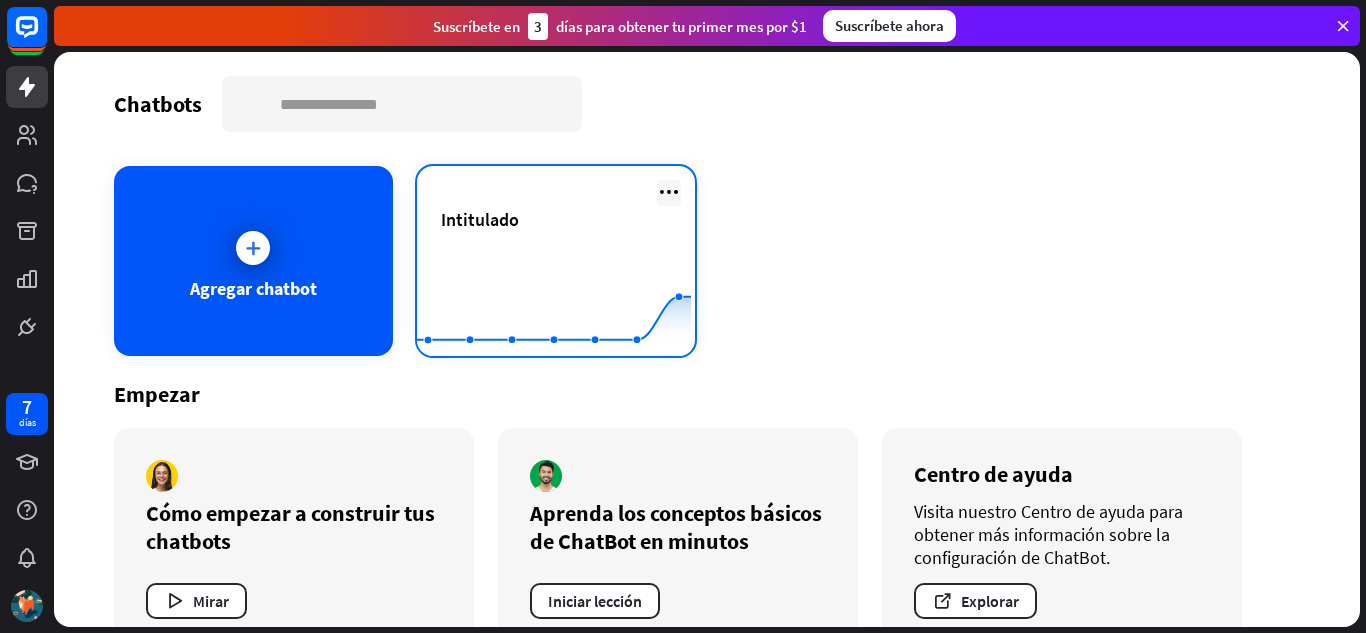 click at bounding box center (669, 192) 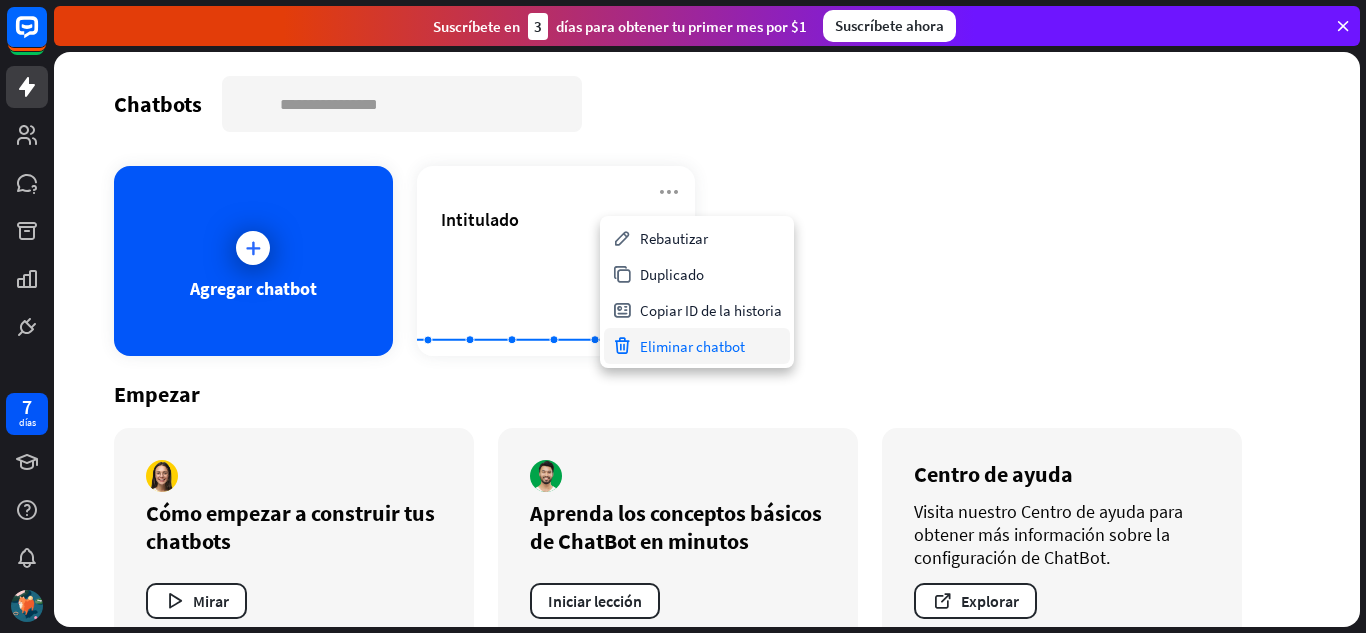 click on "Eliminar chatbot" at bounding box center (697, 346) 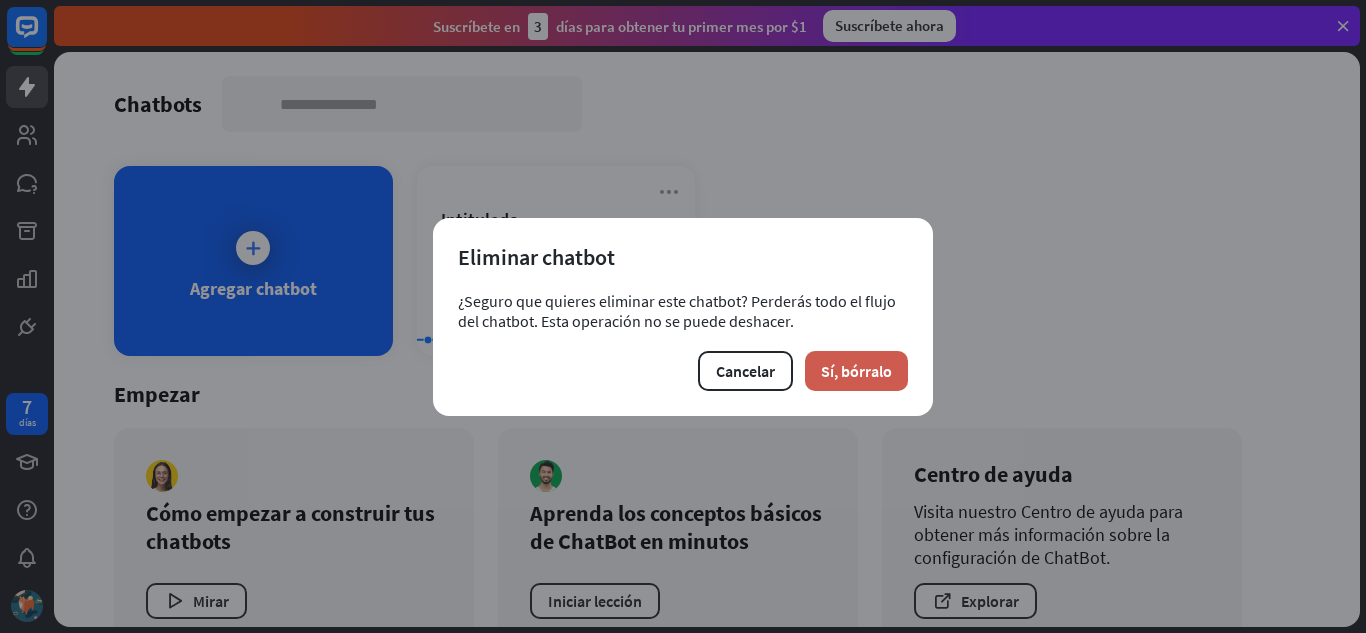 click on "Sí, bórralo" at bounding box center (856, 371) 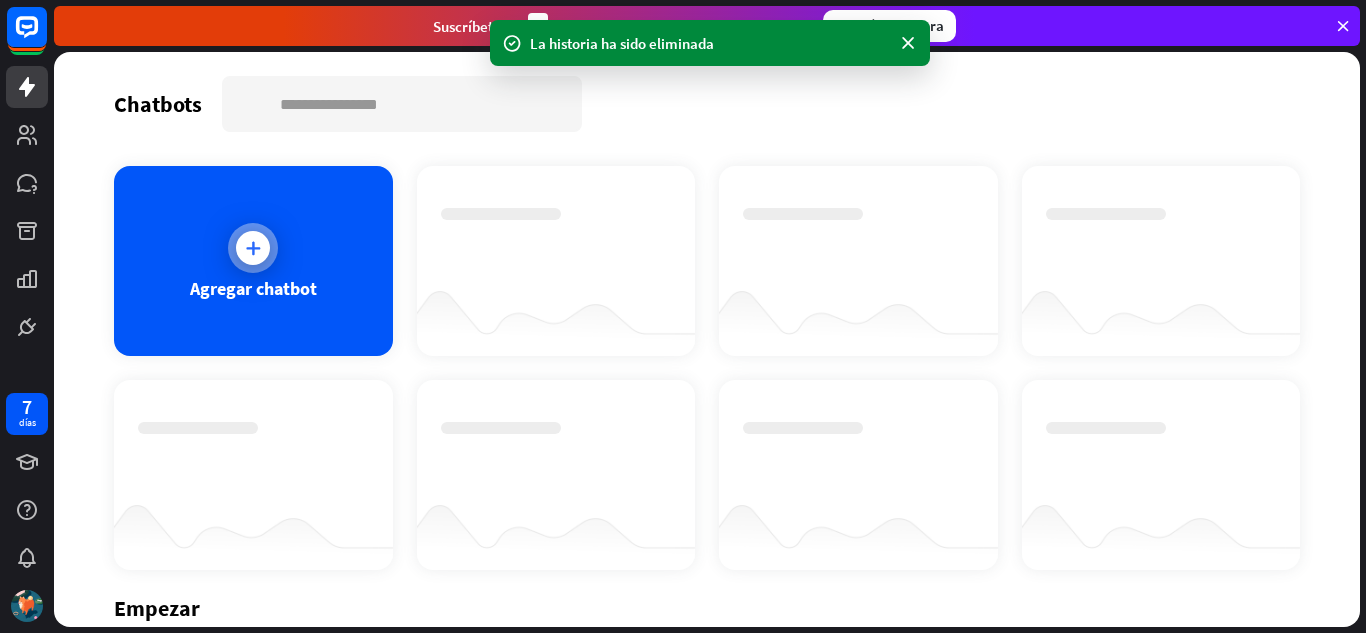 click on "Agregar chatbot" at bounding box center [253, 261] 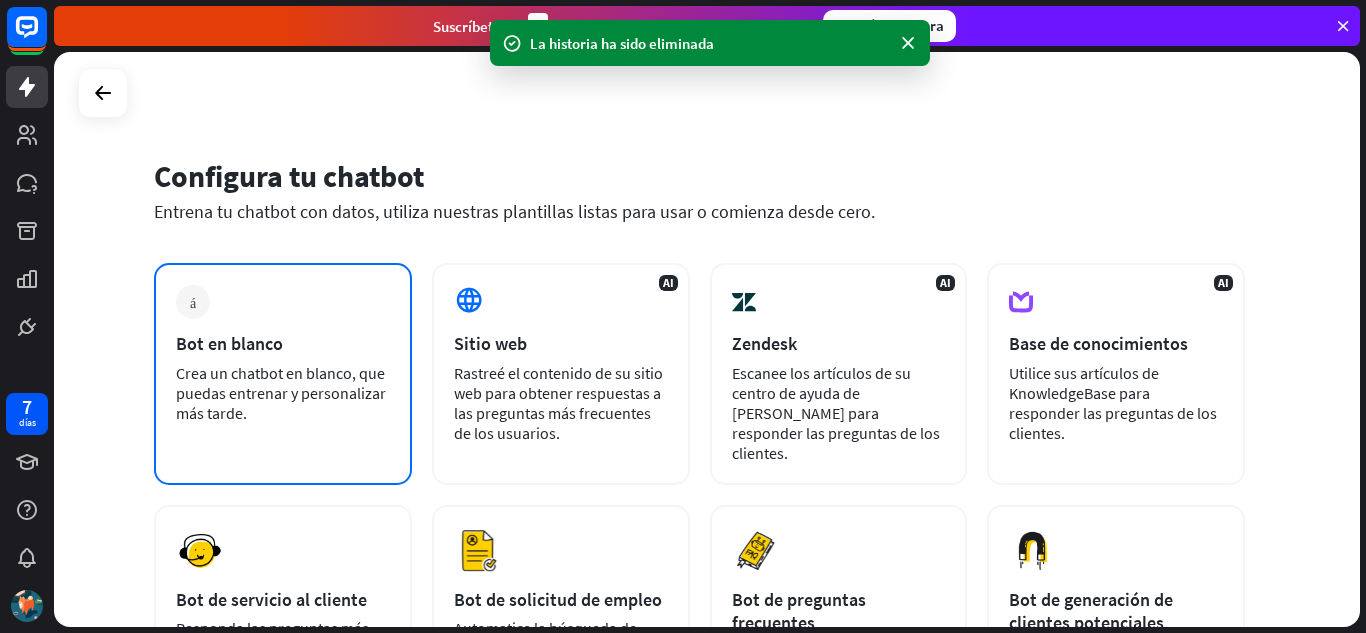 click on "más   Bot en blanco
Crea un chatbot en blanco, que puedas entrenar y personalizar más tarde." at bounding box center [283, 374] 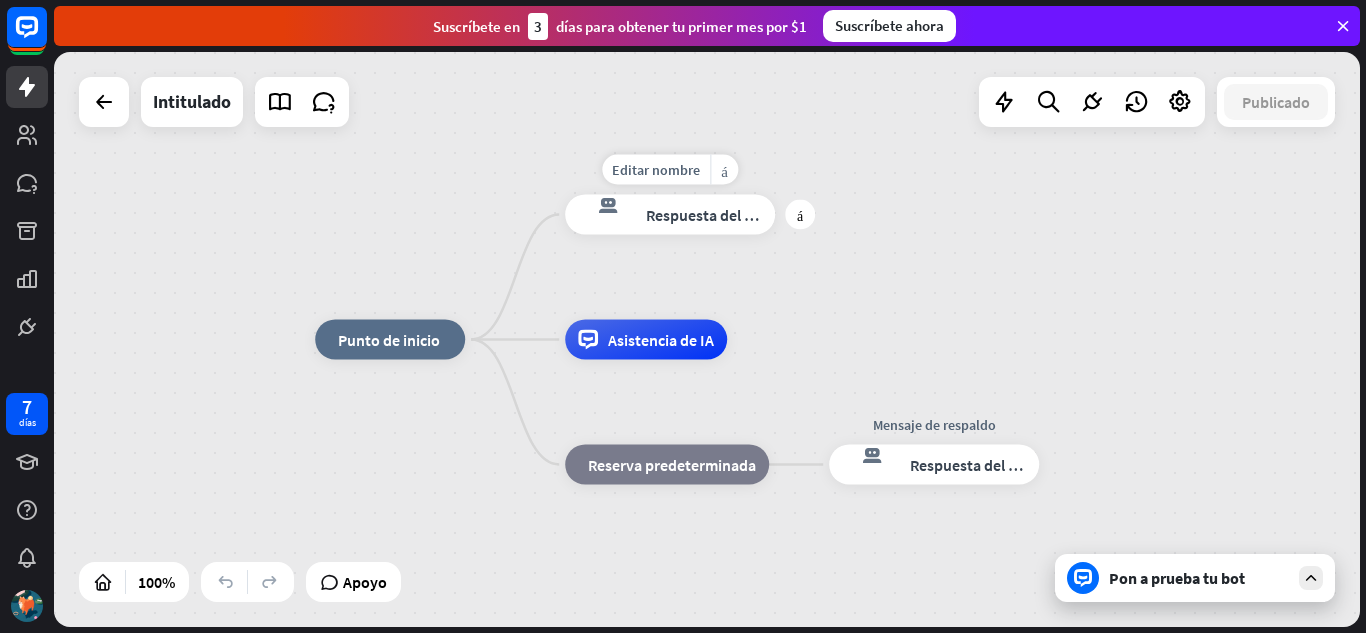 click on "Respuesta del bot" at bounding box center (707, 215) 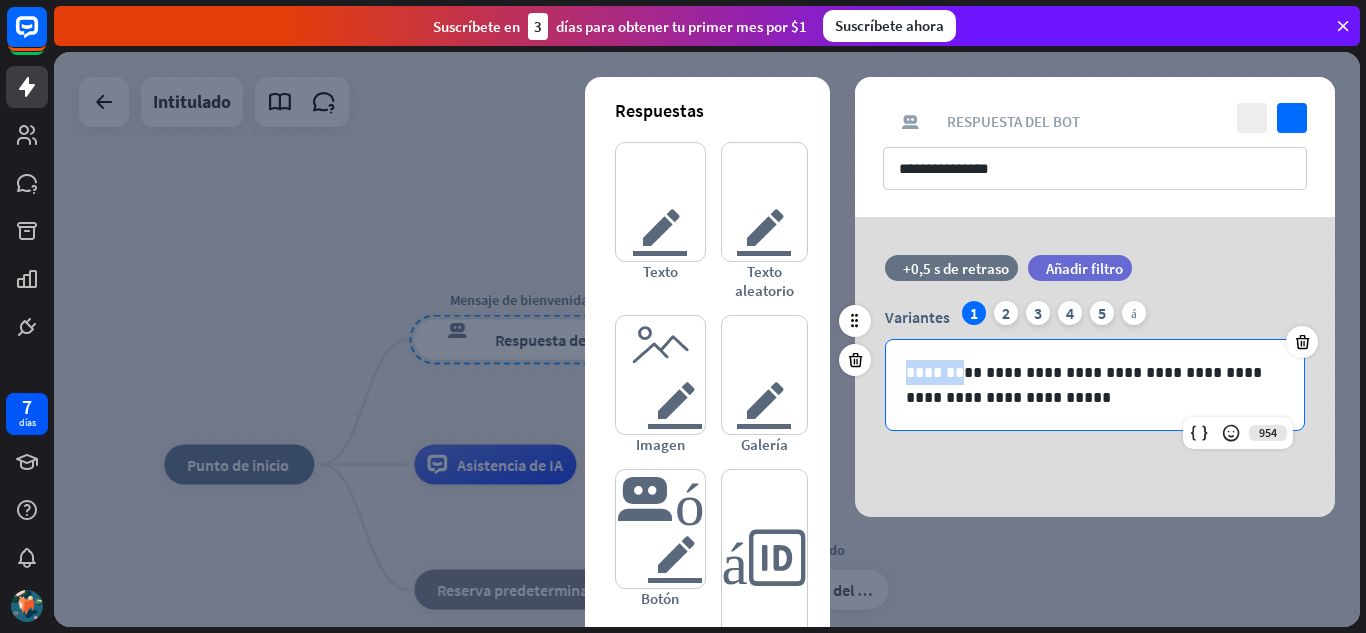 drag, startPoint x: 904, startPoint y: 378, endPoint x: 966, endPoint y: 367, distance: 62.968246 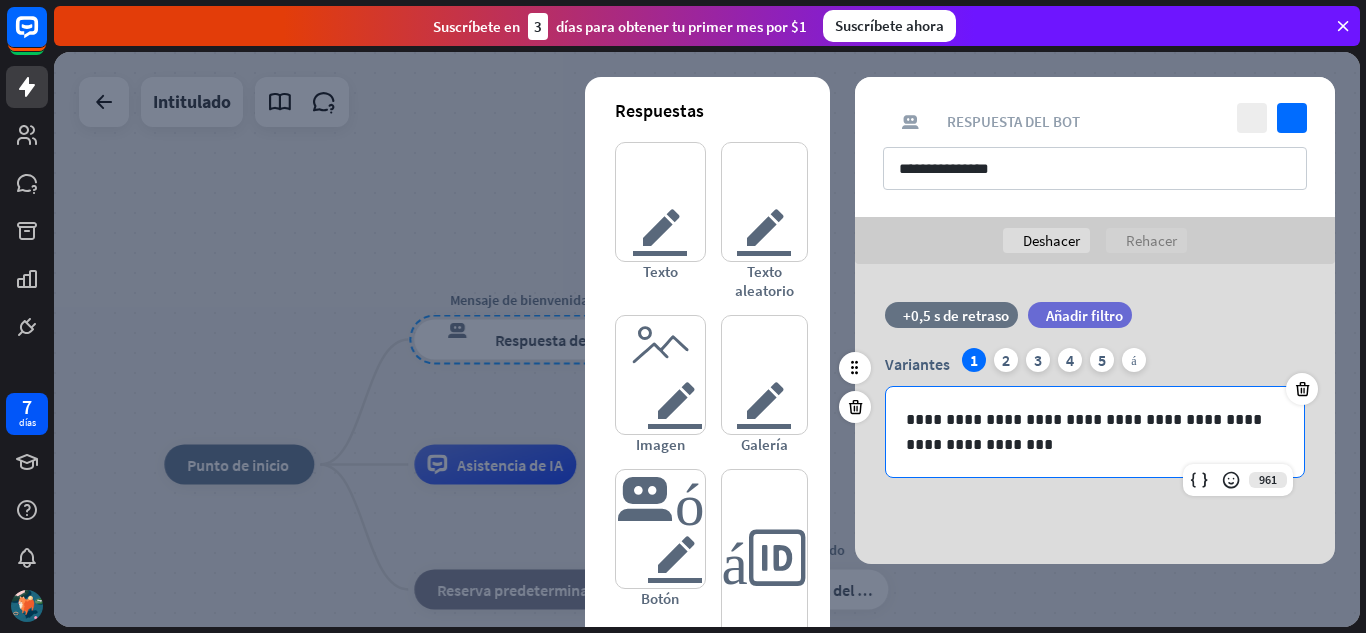 type 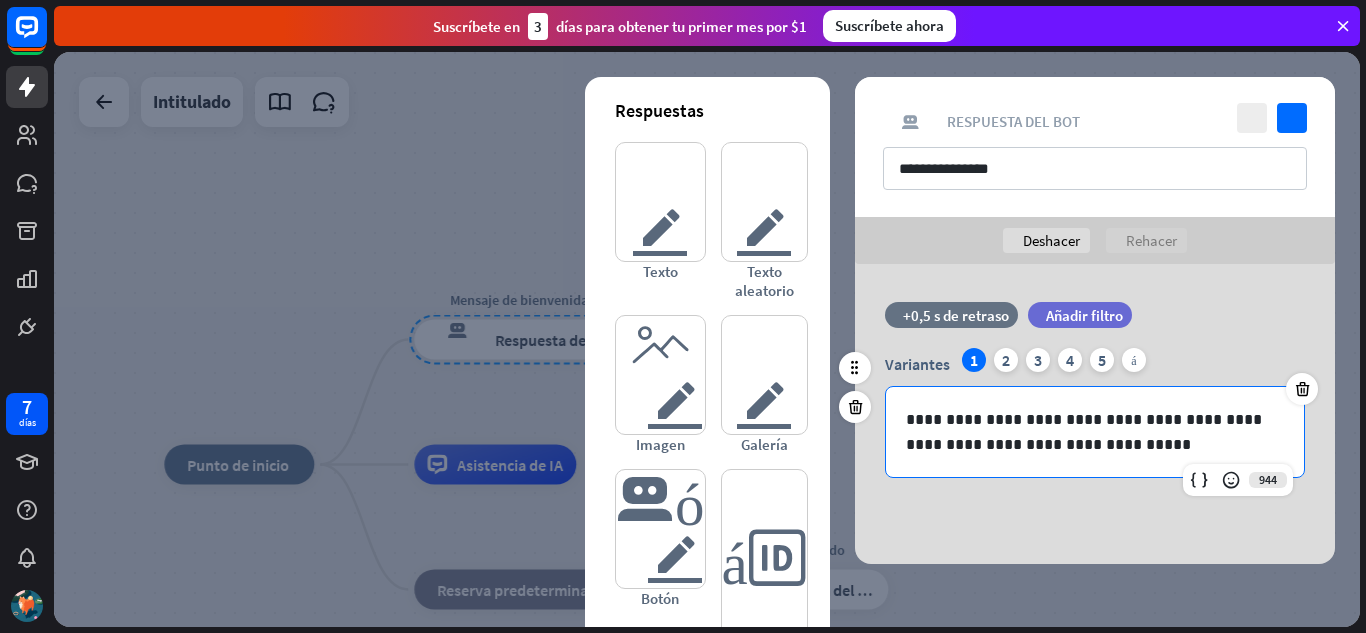 drag, startPoint x: 1088, startPoint y: 448, endPoint x: 1075, endPoint y: 461, distance: 18.384777 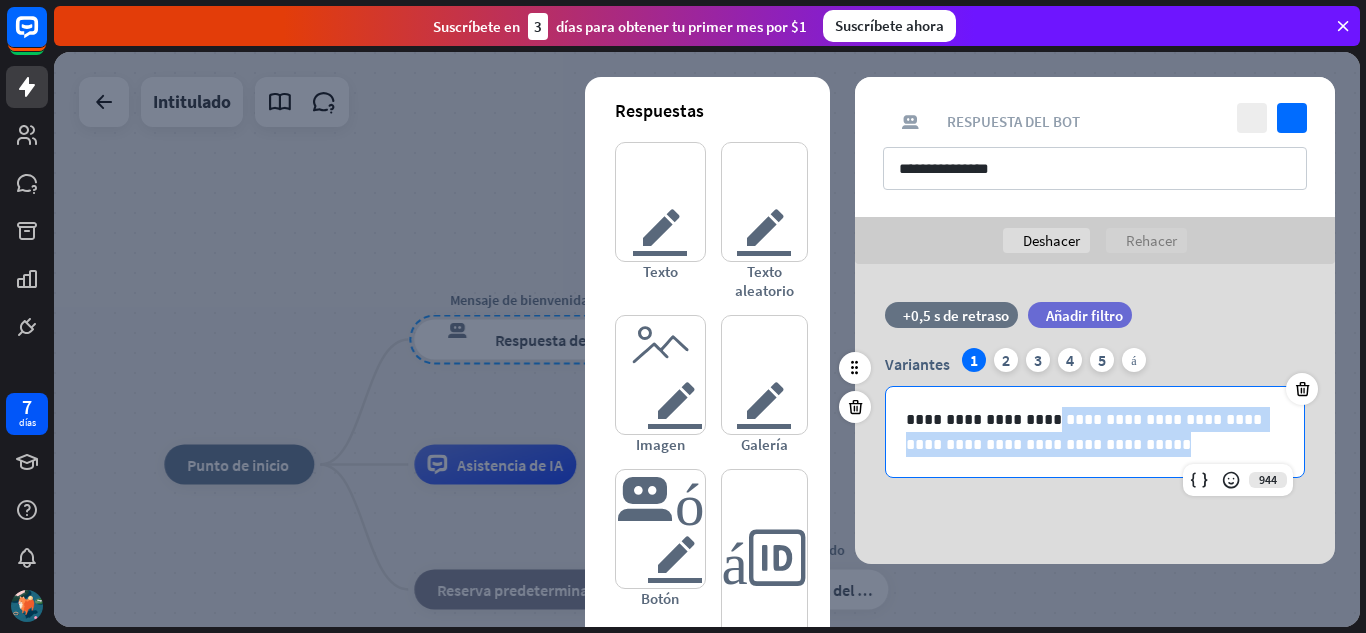 drag, startPoint x: 1031, startPoint y: 411, endPoint x: 1130, endPoint y: 462, distance: 111.364265 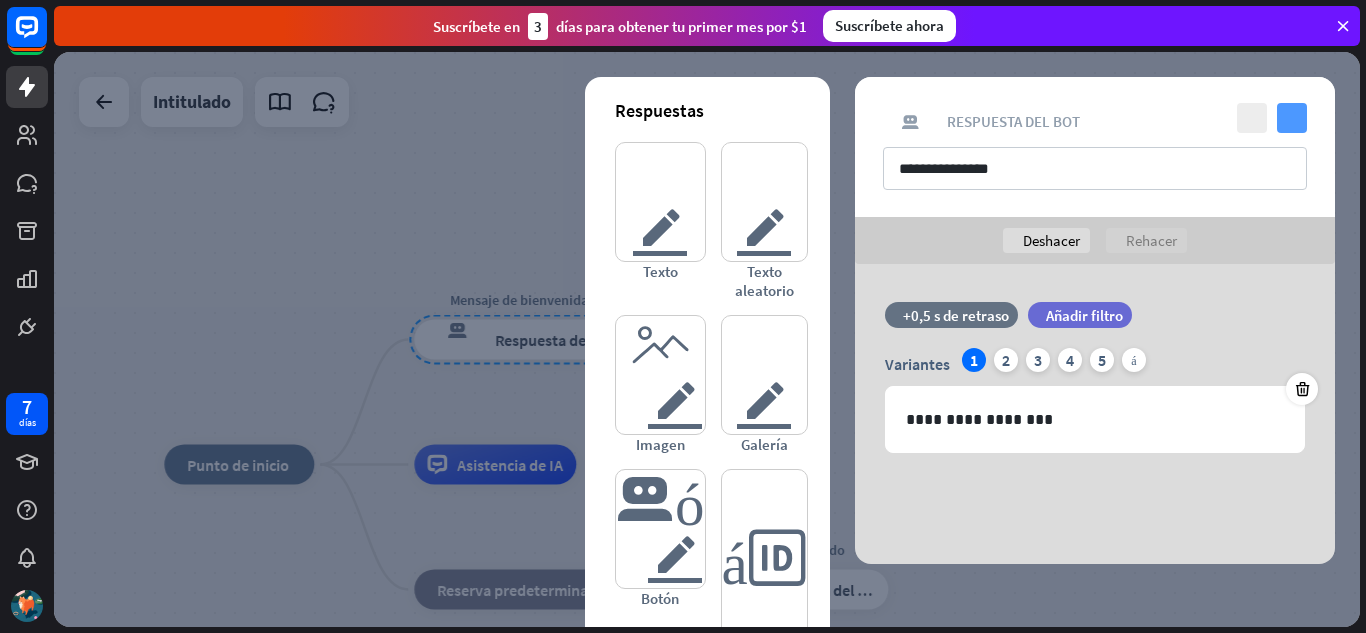 click on "controlar" at bounding box center [1292, 118] 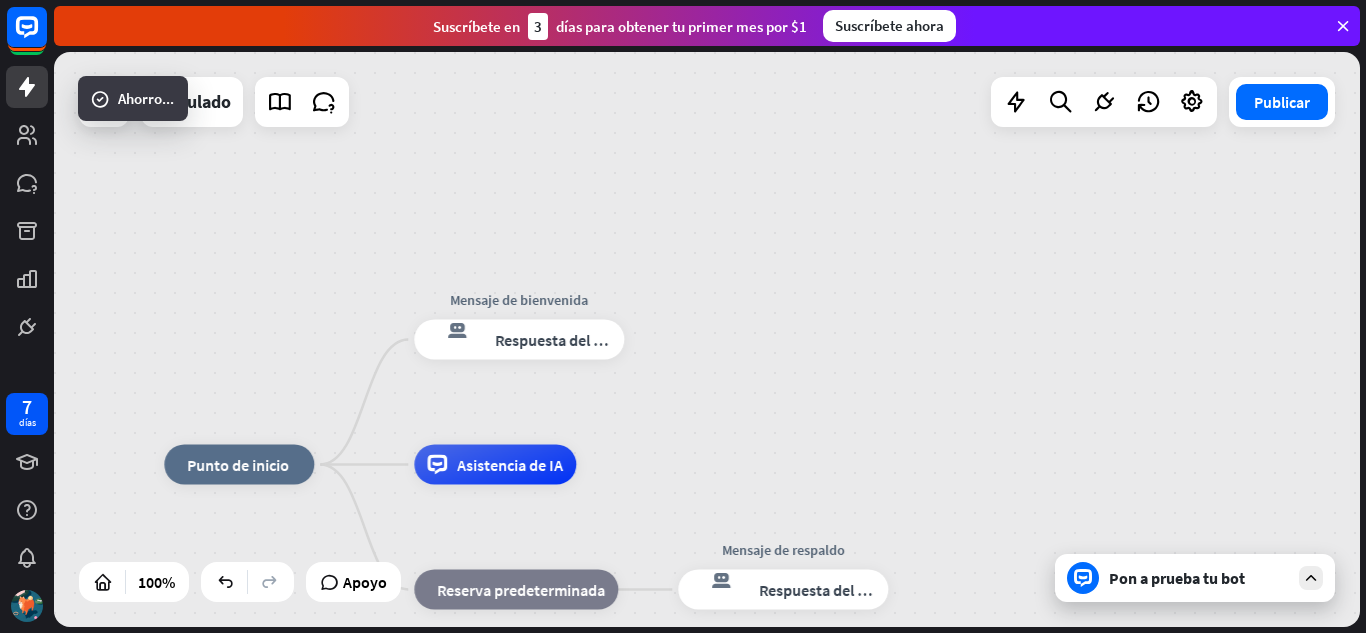 click on "inicio_2   Punto de inicio                 Mensaje de bienvenida   respuesta del bot de bloqueo   Respuesta del bot                     Asistencia de IA                   bloque_de_retroceso   Reserva predeterminada                 Mensaje de respaldo   respuesta del bot de bloqueo   Respuesta del bot" at bounding box center (817, 752) 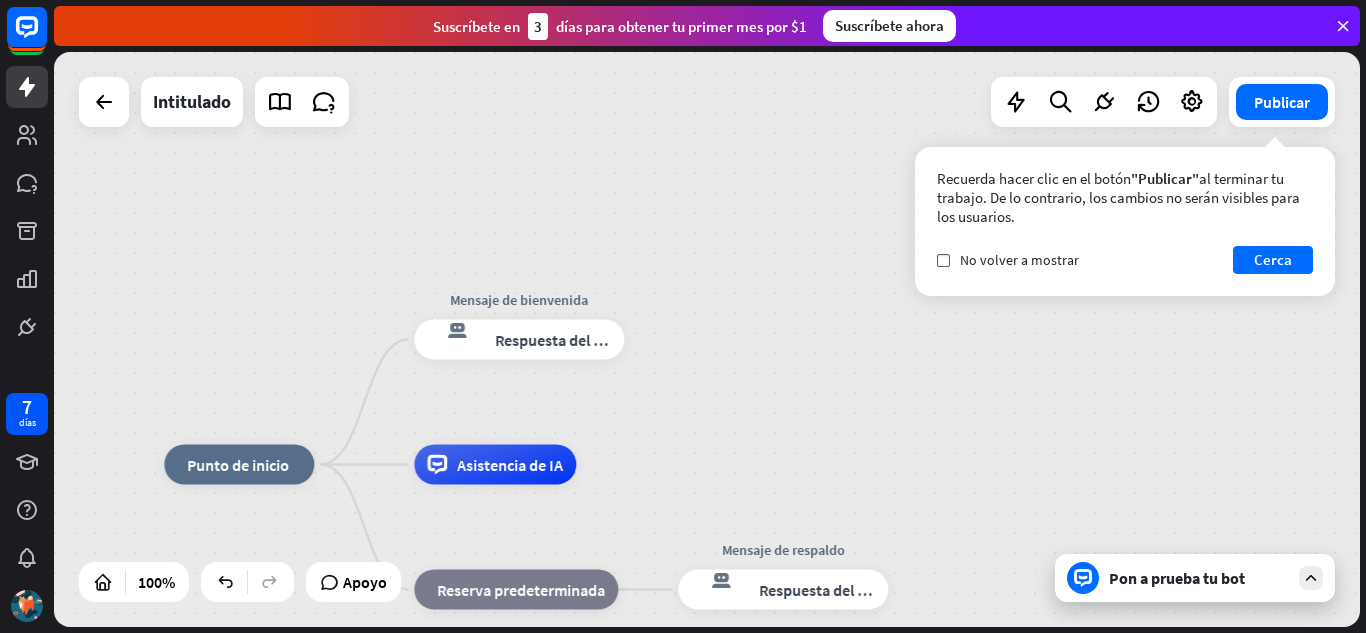 click on "Pon a prueba tu bot" at bounding box center [1177, 578] 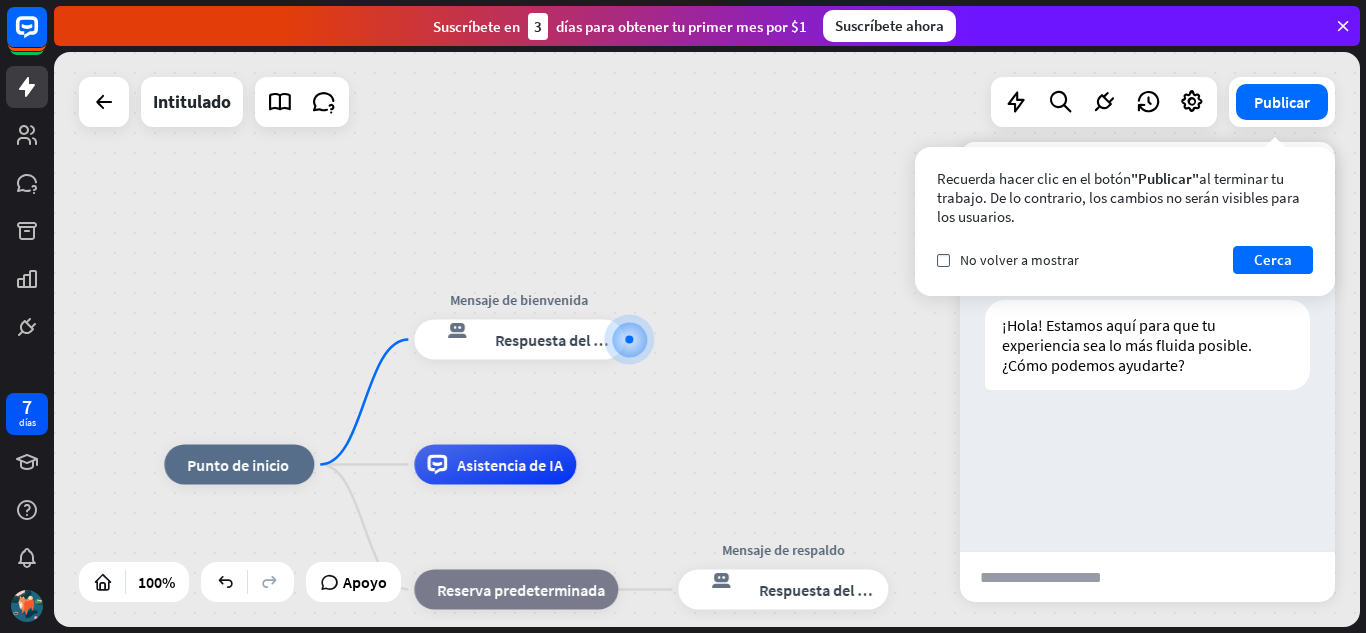 click on "Bot
¡Hola! Estamos aquí para que tu experiencia sea lo más fluida posible. ¿Cómo podemos ayudarte?
[DATE] 8:03 AM
Mostrar JSON" at bounding box center (1147, 396) 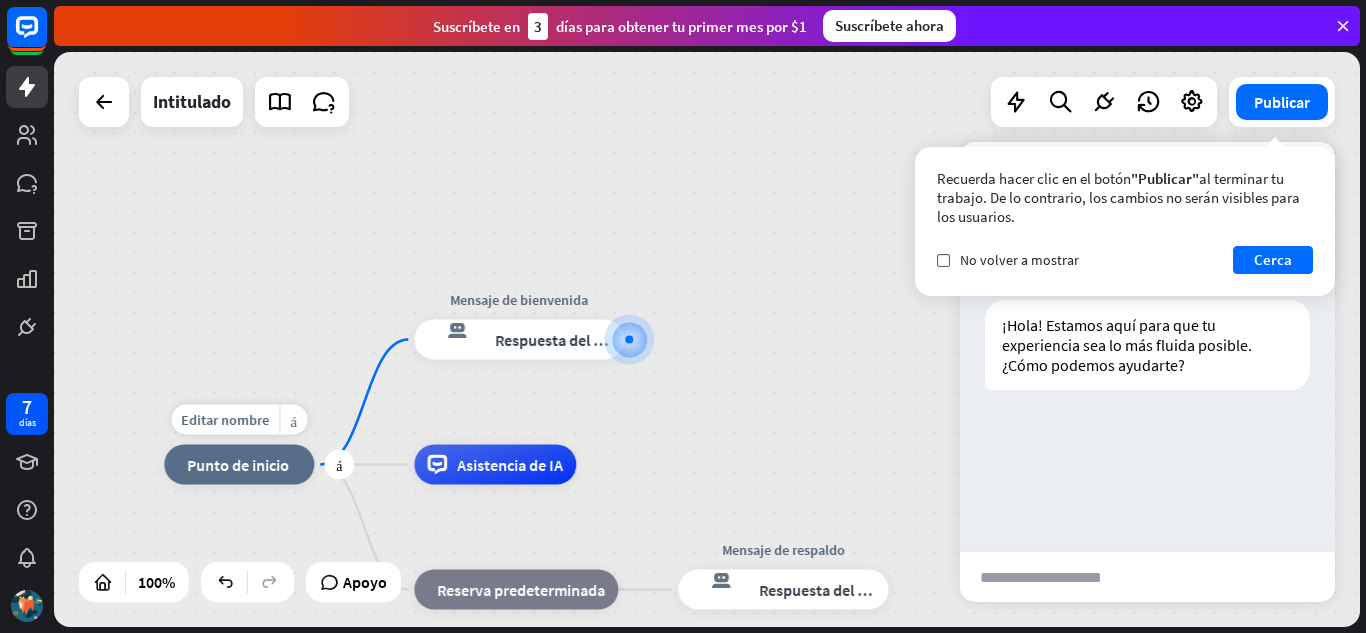 click on "Punto de inicio" at bounding box center [238, 465] 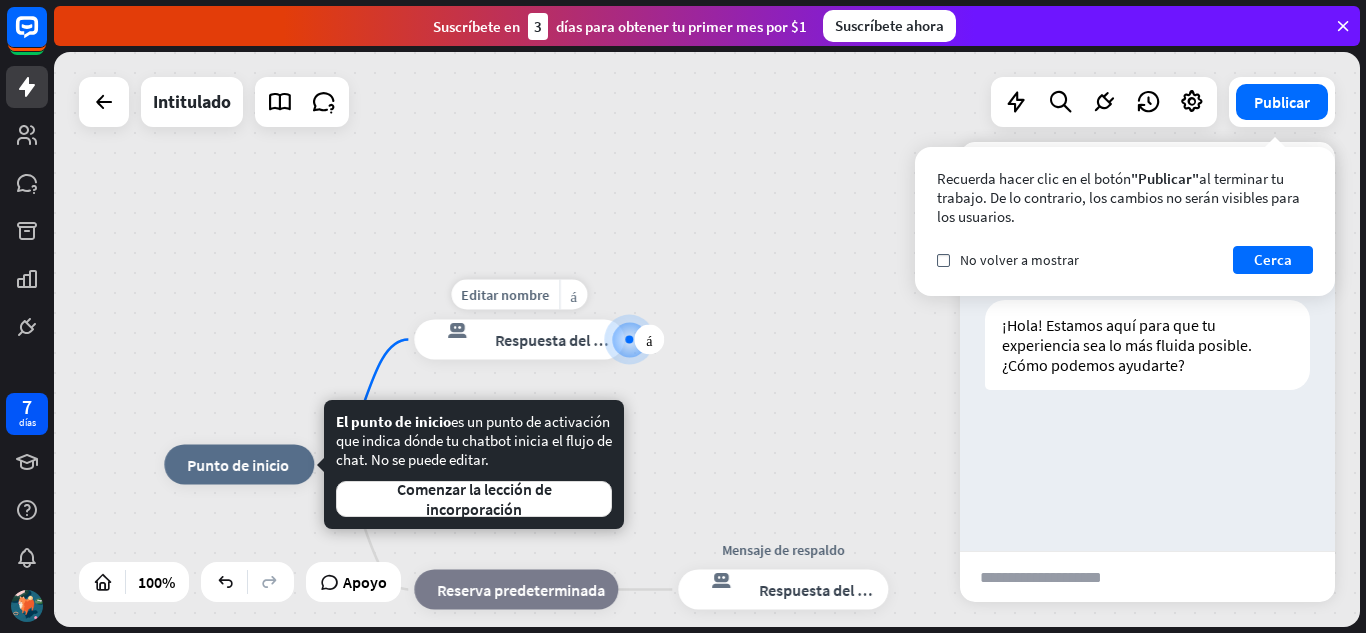 click on "Respuesta del bot" at bounding box center (556, 340) 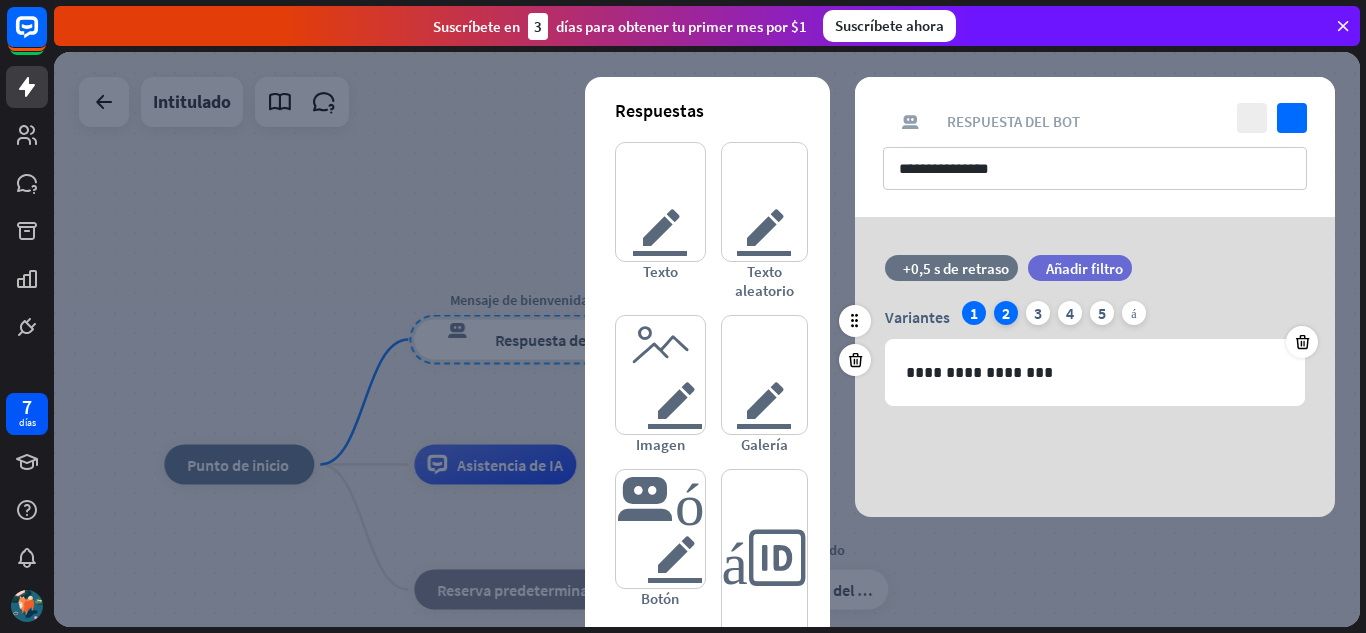 click on "2" at bounding box center [1006, 313] 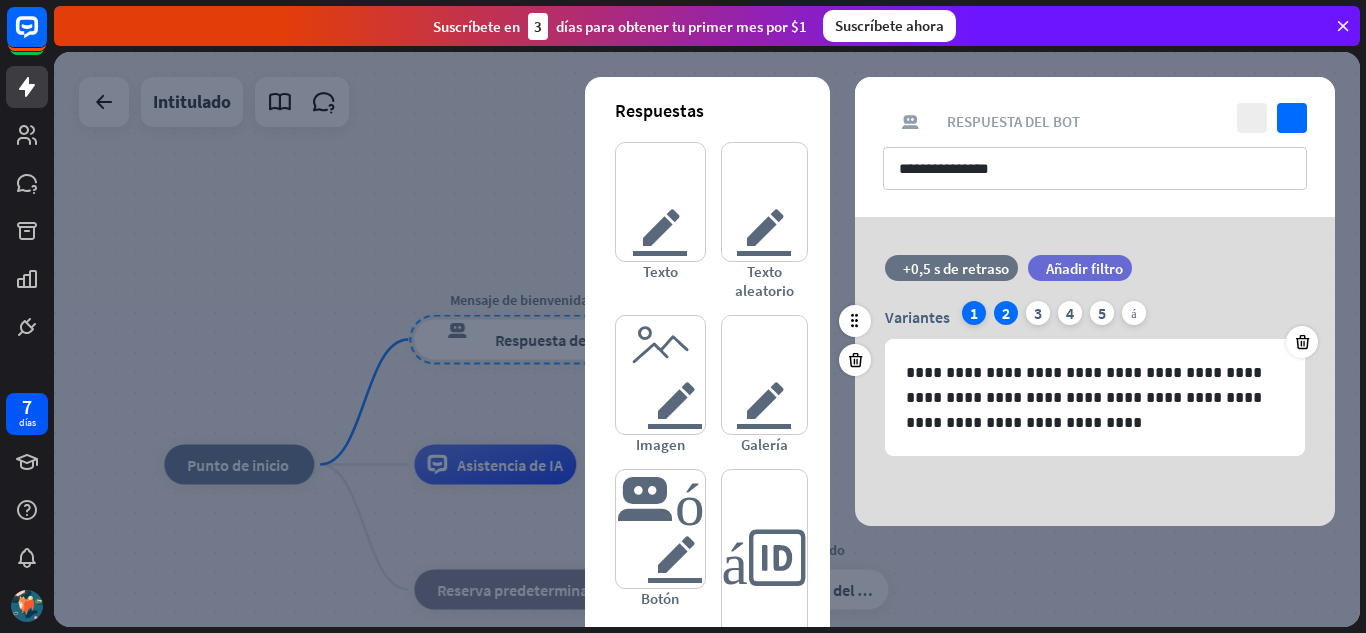 click on "1" at bounding box center (974, 313) 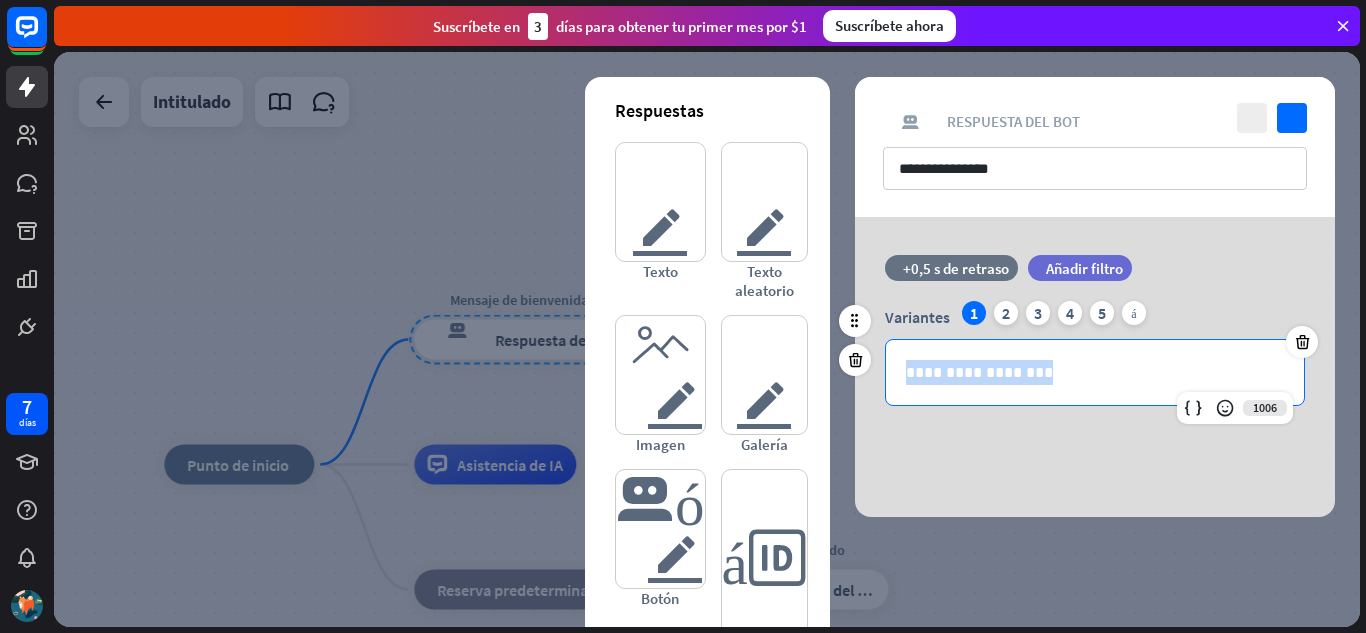 drag, startPoint x: 1074, startPoint y: 359, endPoint x: 865, endPoint y: 373, distance: 209.46837 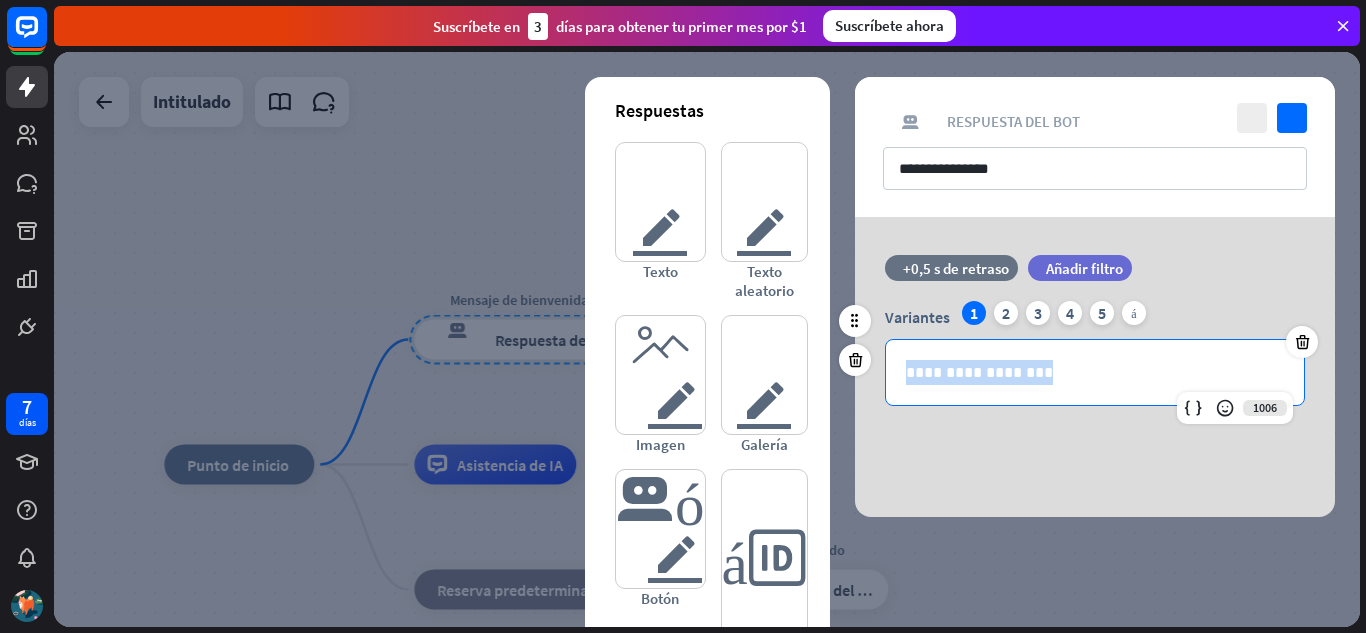click on "**********" at bounding box center [1095, 372] 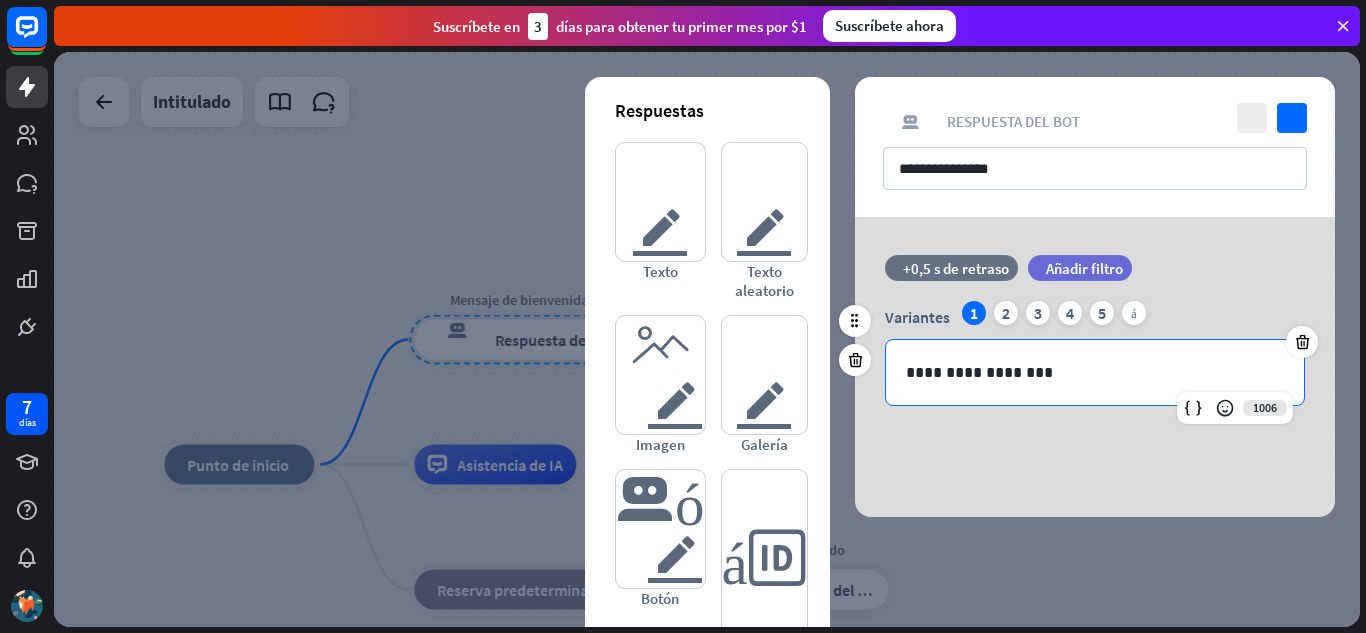 drag, startPoint x: 1068, startPoint y: 371, endPoint x: 988, endPoint y: 383, distance: 80.895 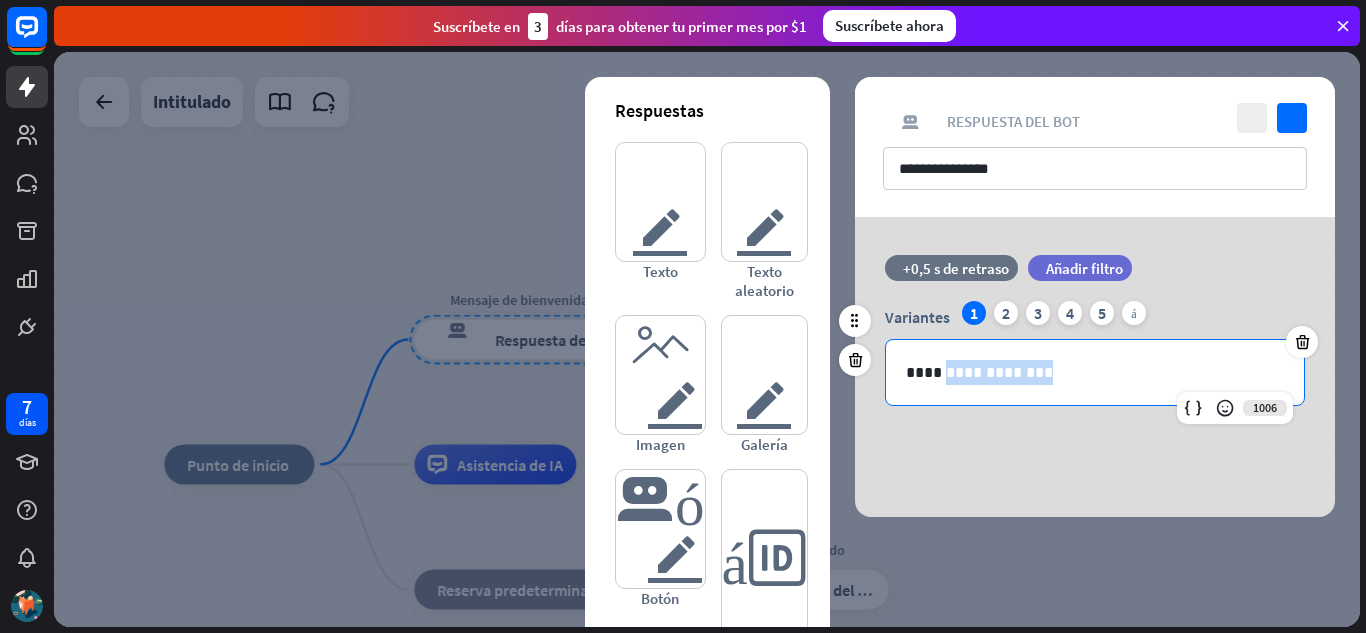 drag, startPoint x: 1053, startPoint y: 377, endPoint x: 943, endPoint y: 372, distance: 110.11358 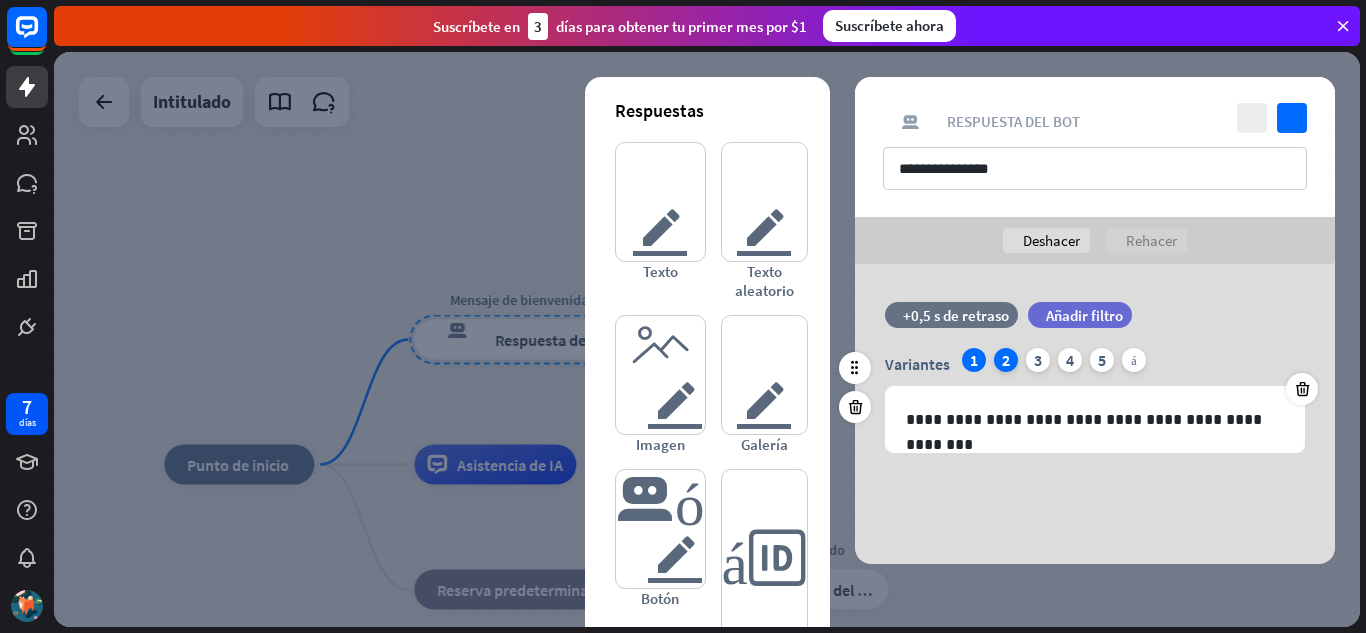 click on "2" at bounding box center [1006, 360] 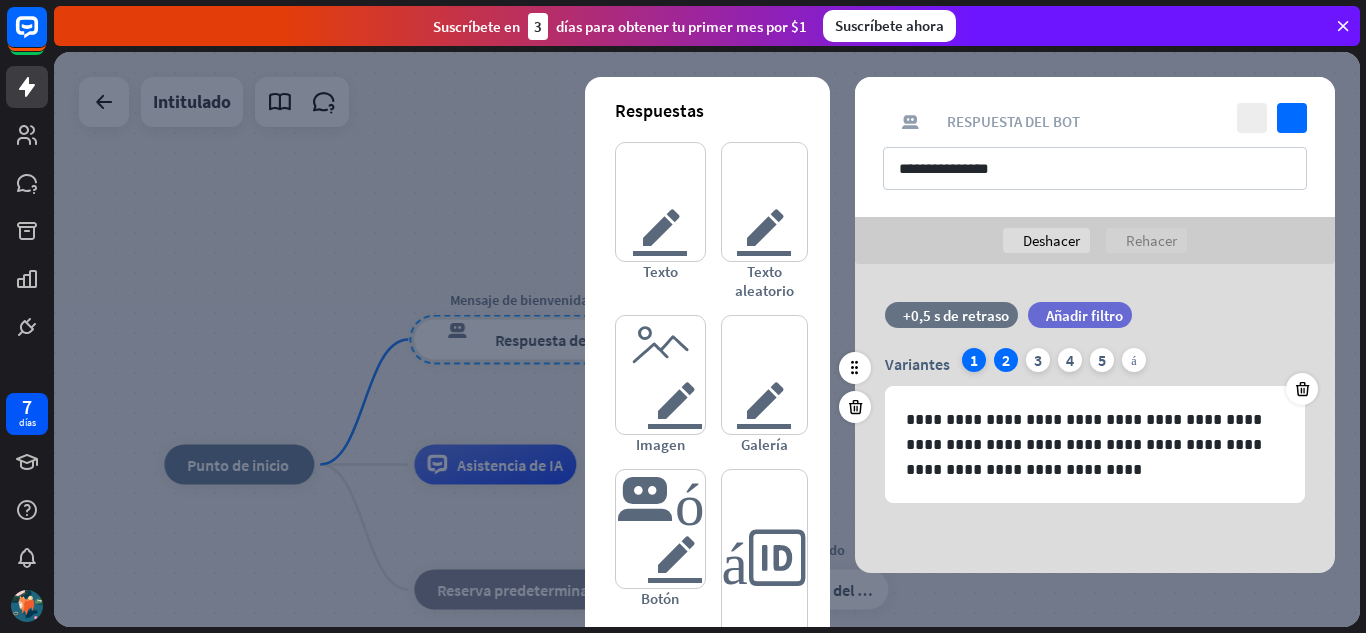 click on "1" at bounding box center [974, 360] 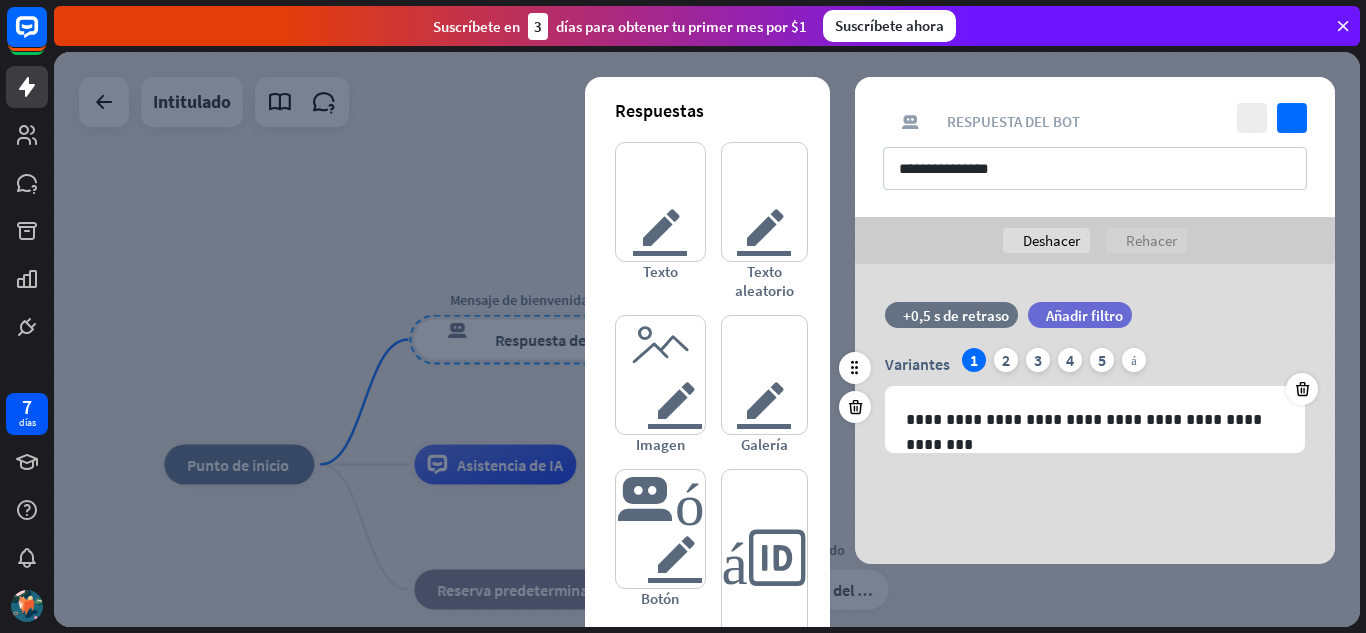drag, startPoint x: 1011, startPoint y: 356, endPoint x: 1326, endPoint y: 315, distance: 317.65704 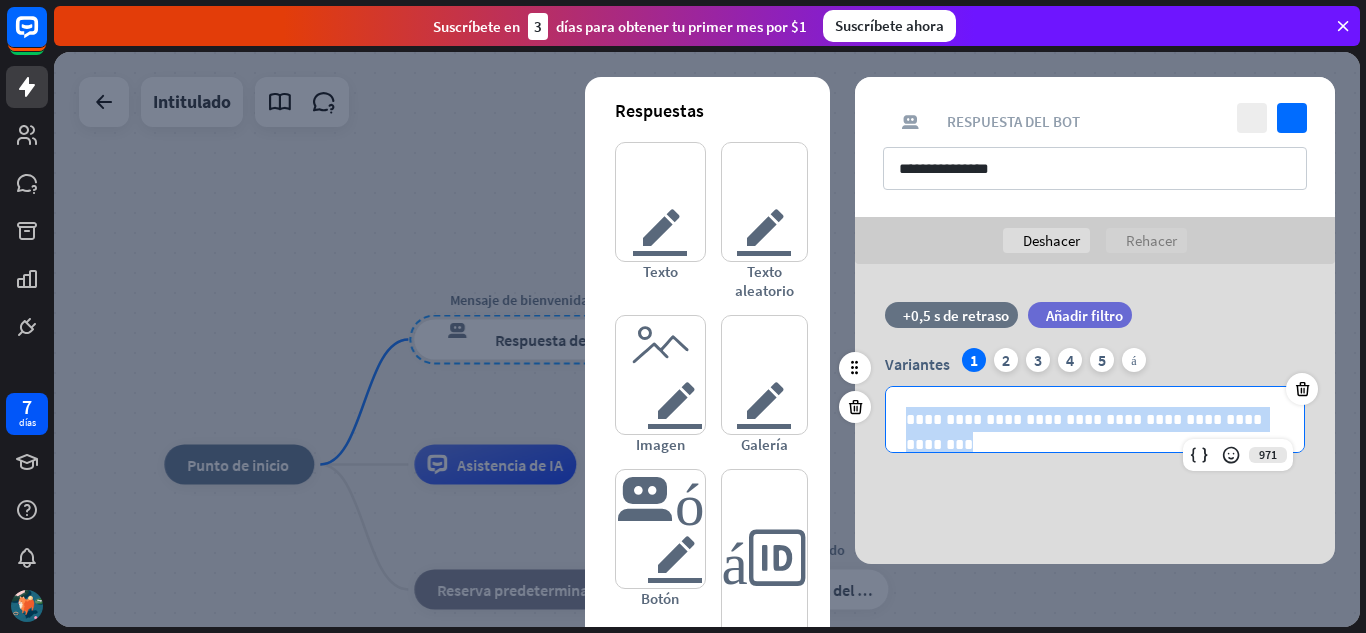 drag, startPoint x: 905, startPoint y: 421, endPoint x: 1293, endPoint y: 414, distance: 388.06314 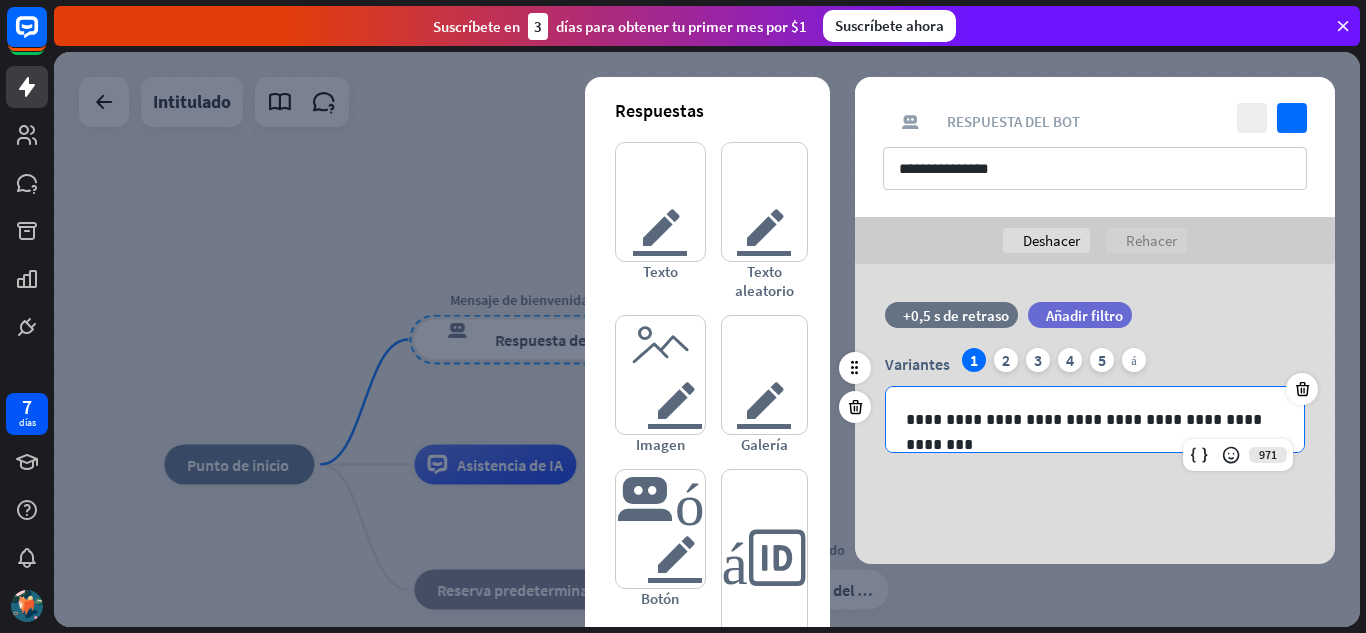 click on "Variantes
1
2
3
4
5
más" at bounding box center [1095, 364] 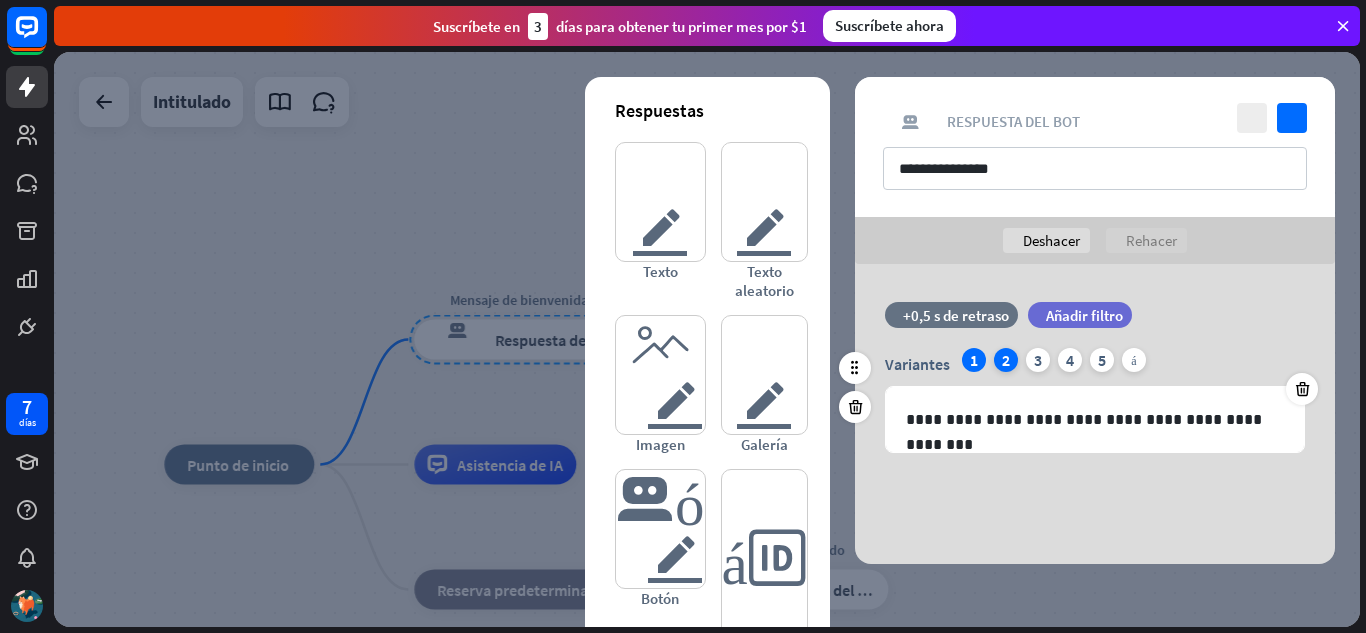 click on "2" at bounding box center [1006, 360] 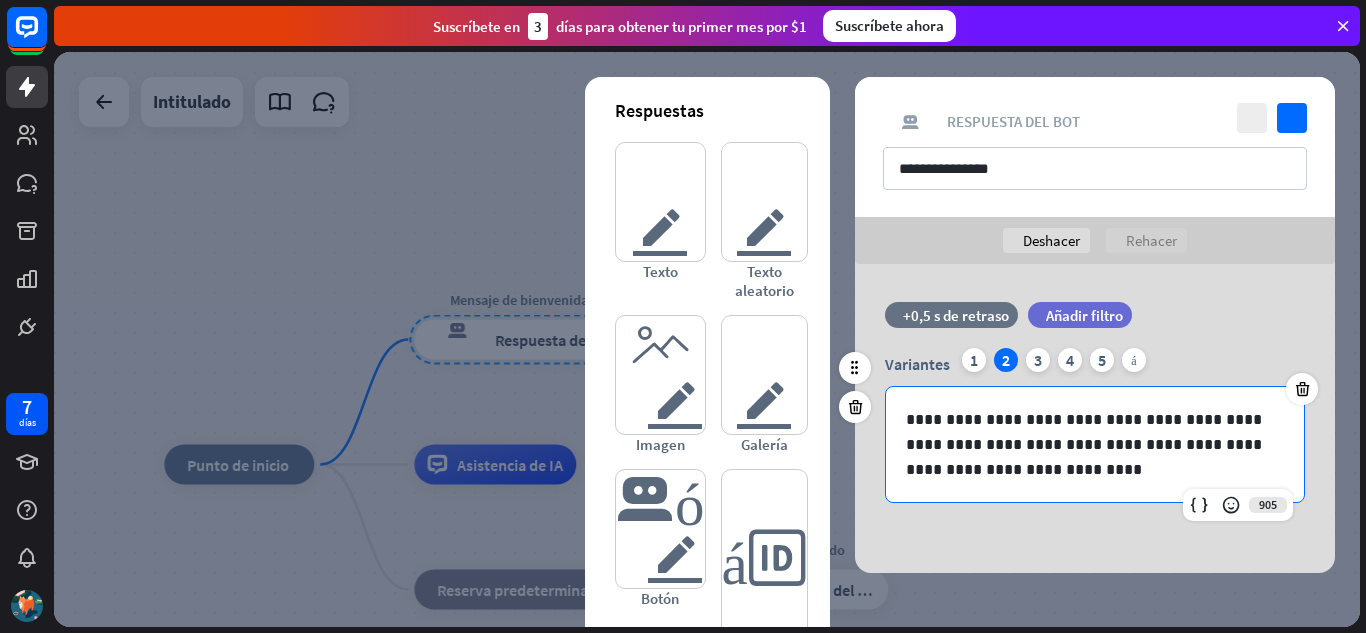 click on "**********" at bounding box center (1095, 444) 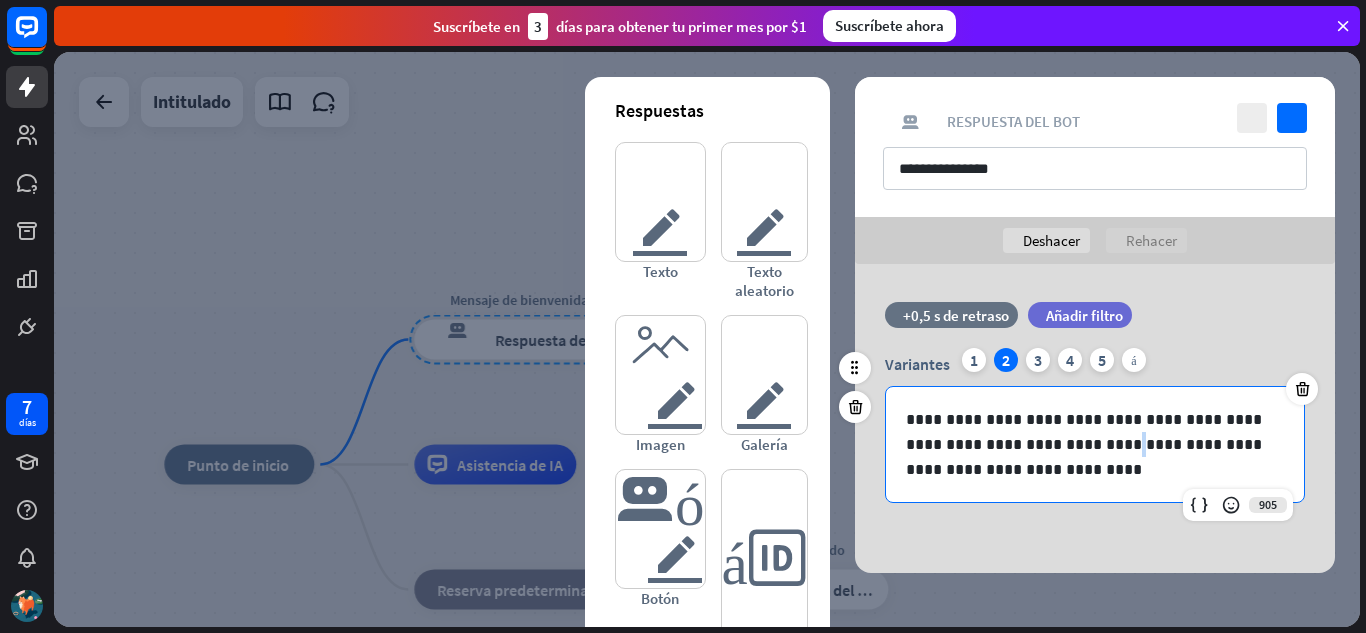 click on "**********" at bounding box center [1095, 444] 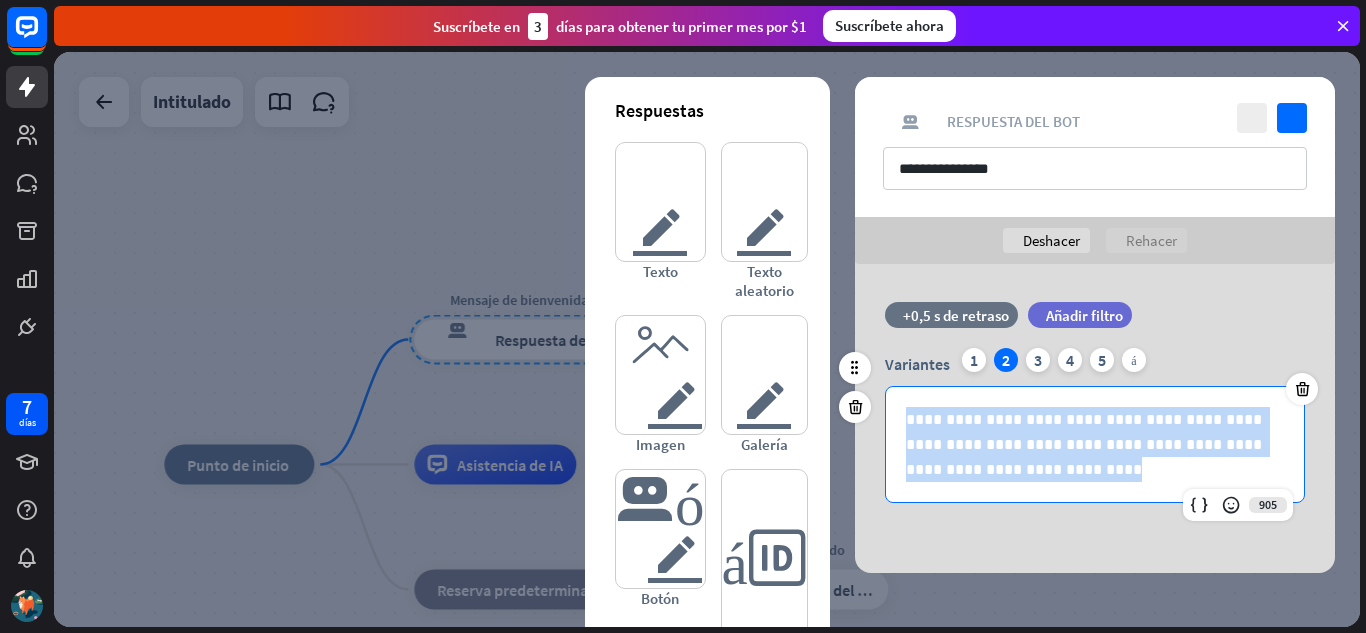 click on "**********" at bounding box center (1095, 444) 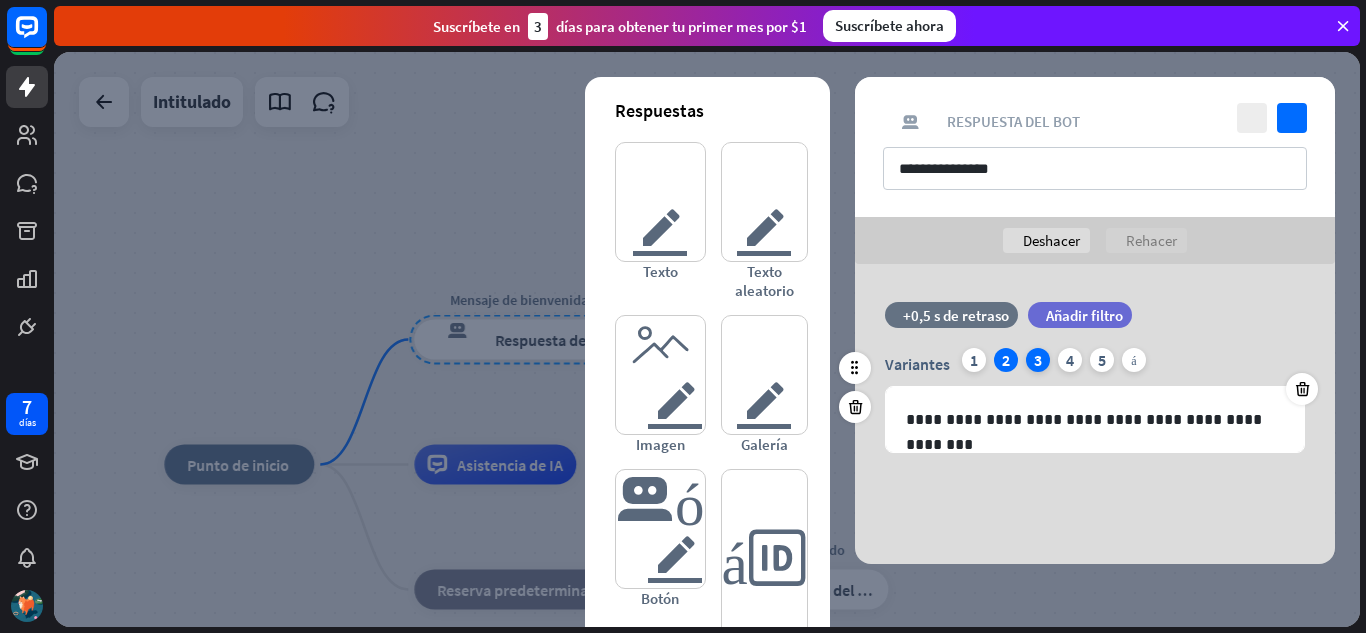 click on "3" at bounding box center [1038, 360] 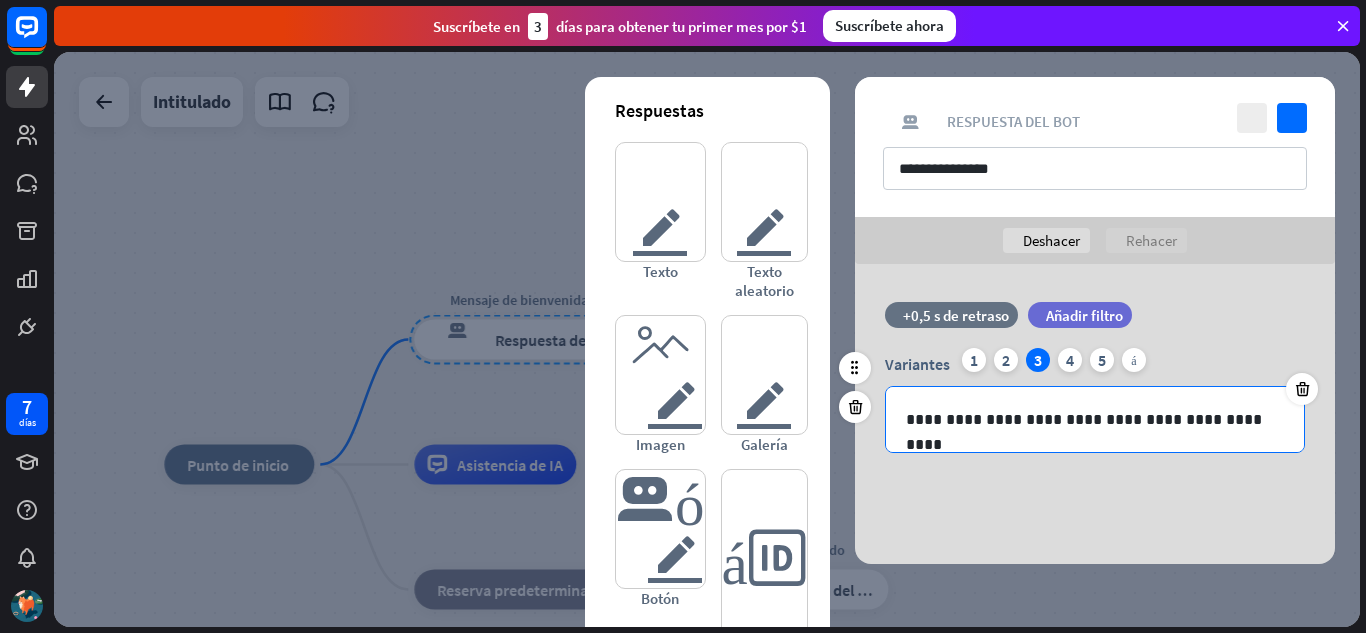 click on "**********" at bounding box center [1095, 419] 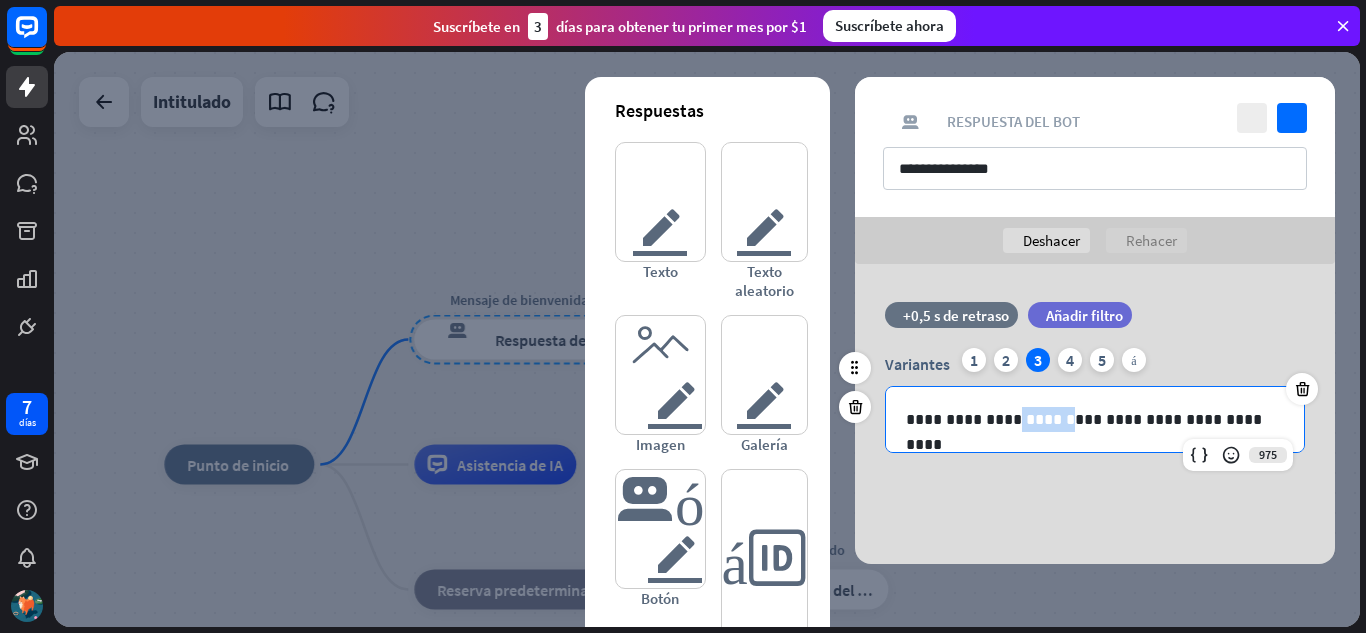 click on "**********" at bounding box center (1095, 419) 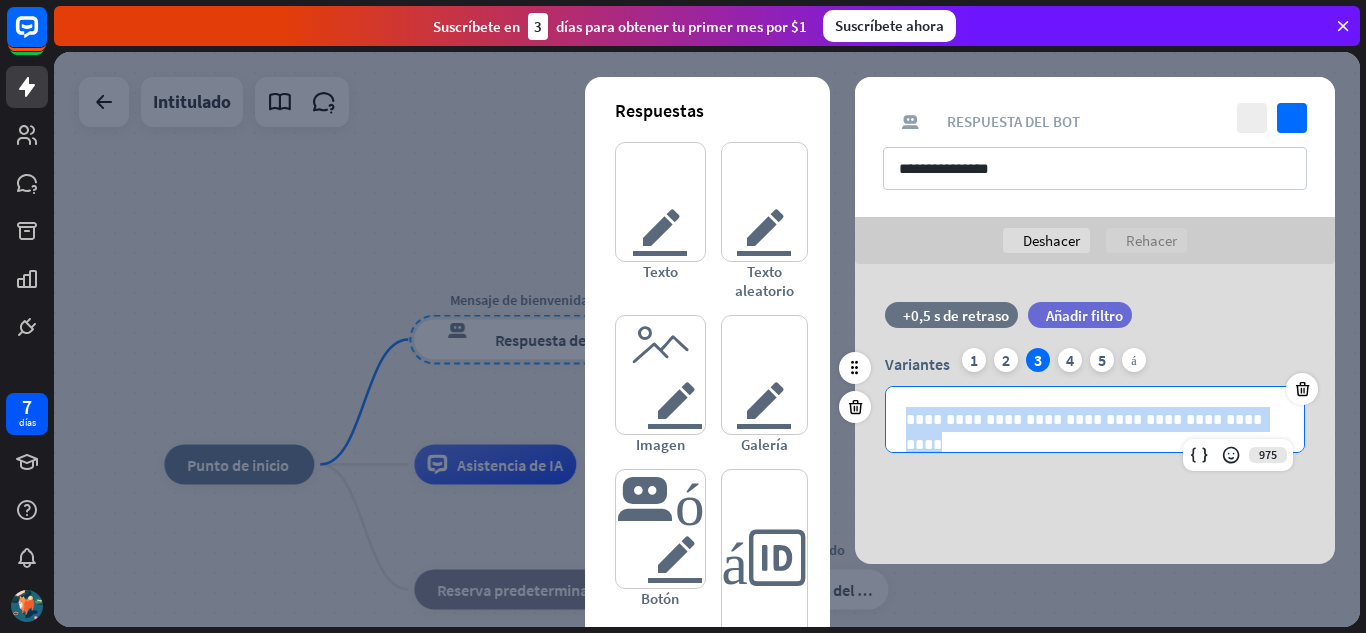 click on "**********" at bounding box center (1095, 419) 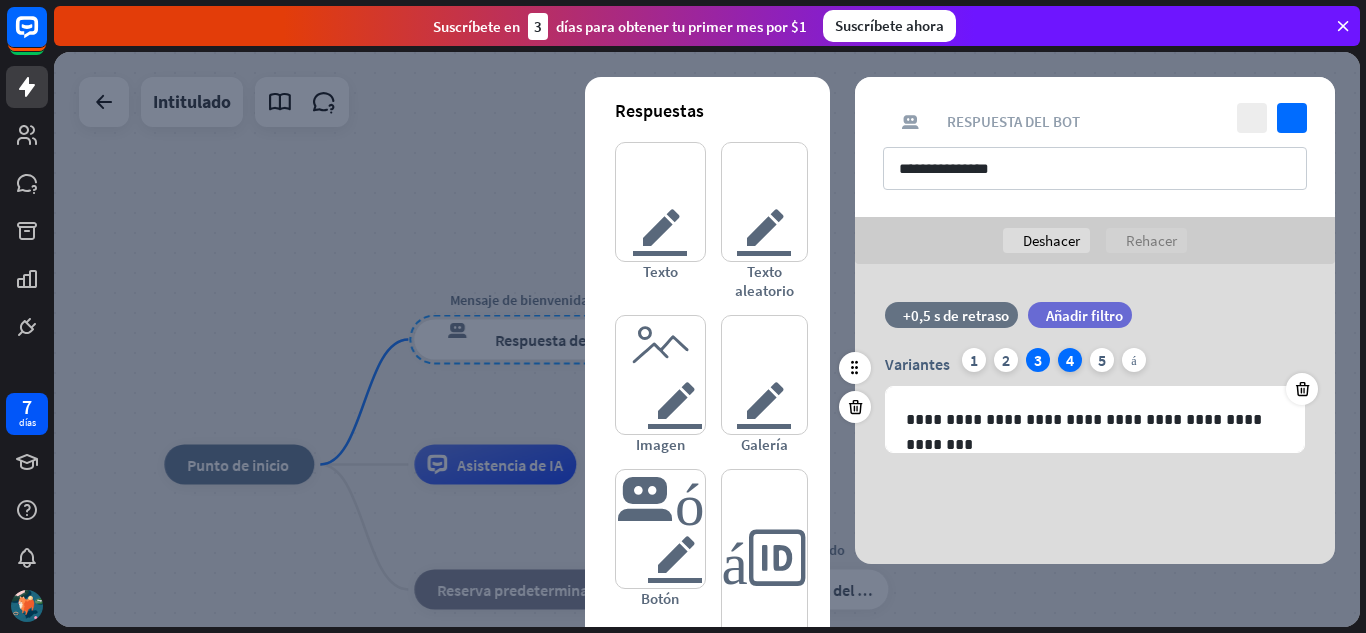 click on "4" at bounding box center (1070, 360) 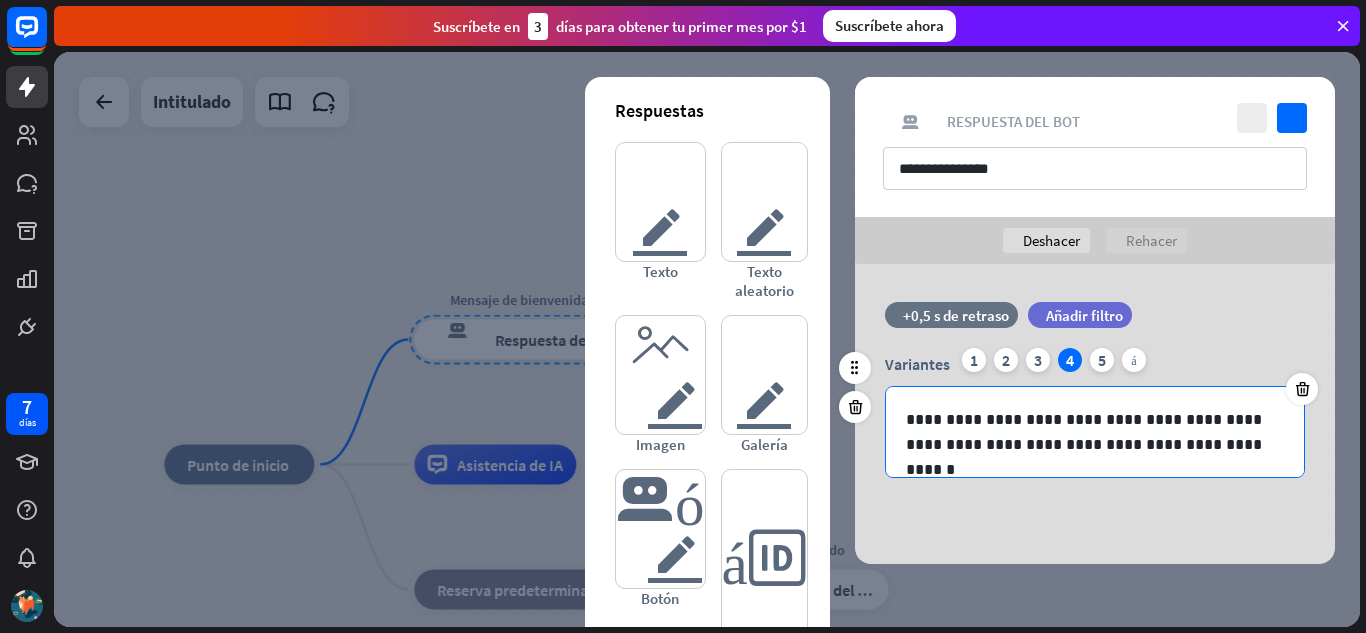 click on "**********" at bounding box center [1095, 432] 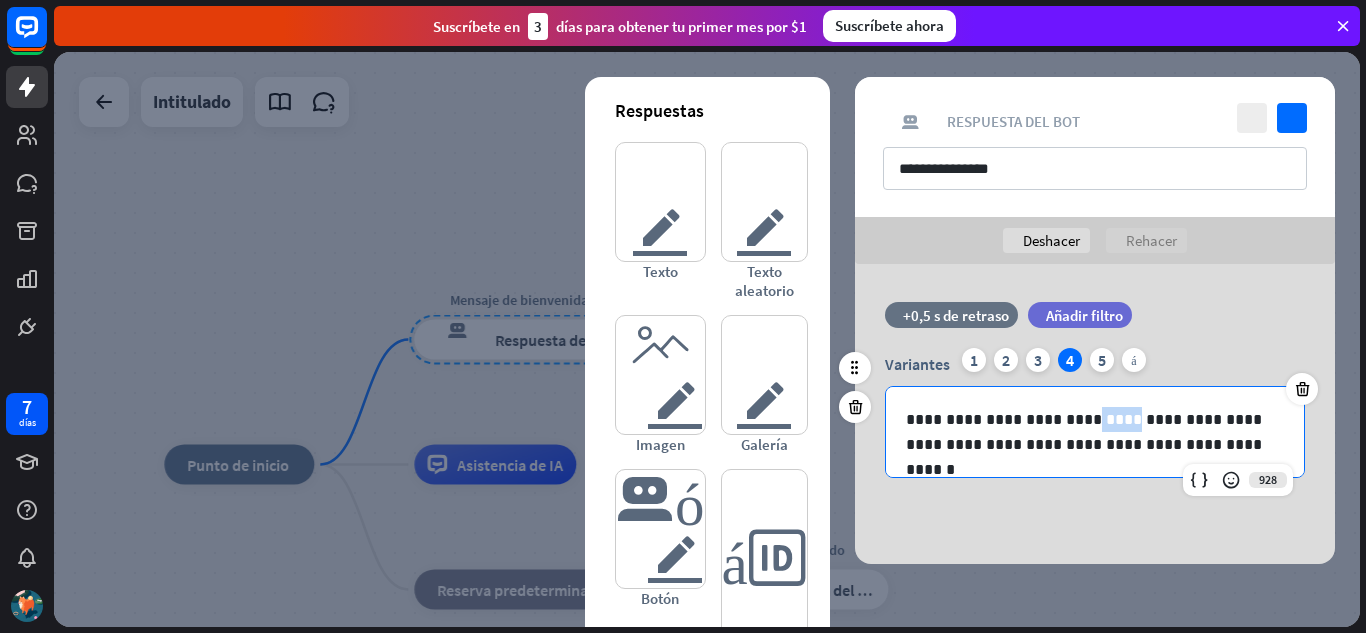 click on "**********" at bounding box center [1095, 432] 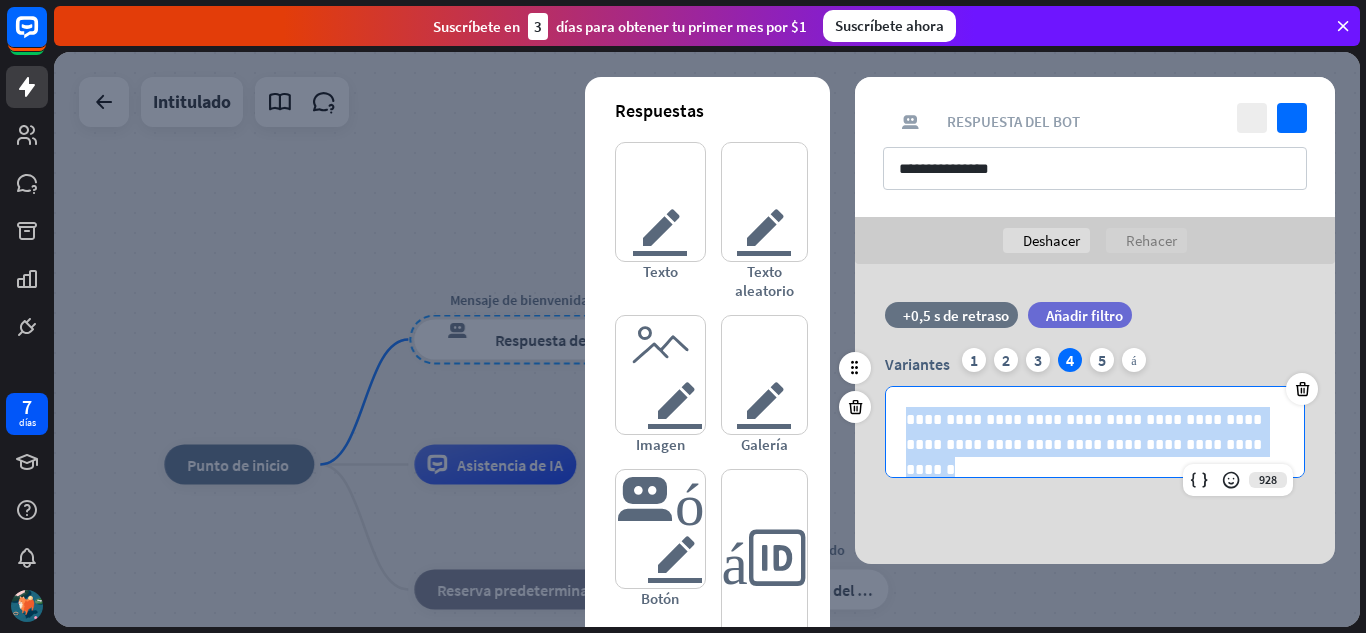 click on "**********" at bounding box center [1095, 432] 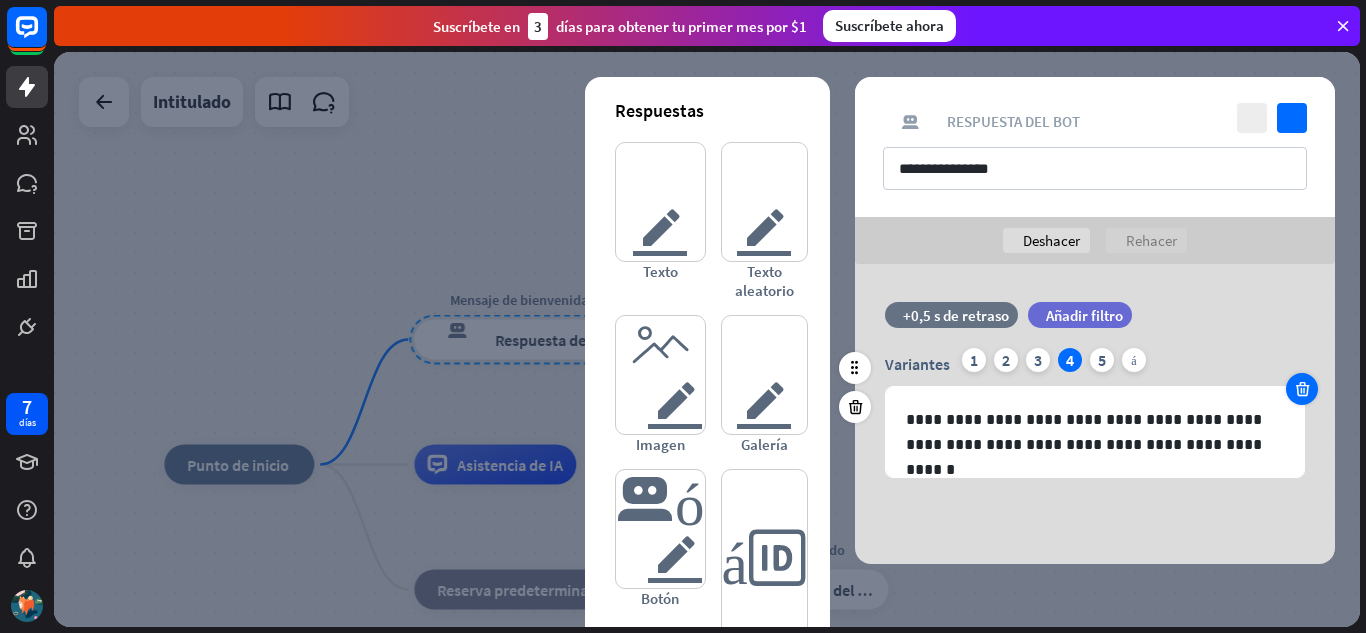 click at bounding box center [1302, 389] 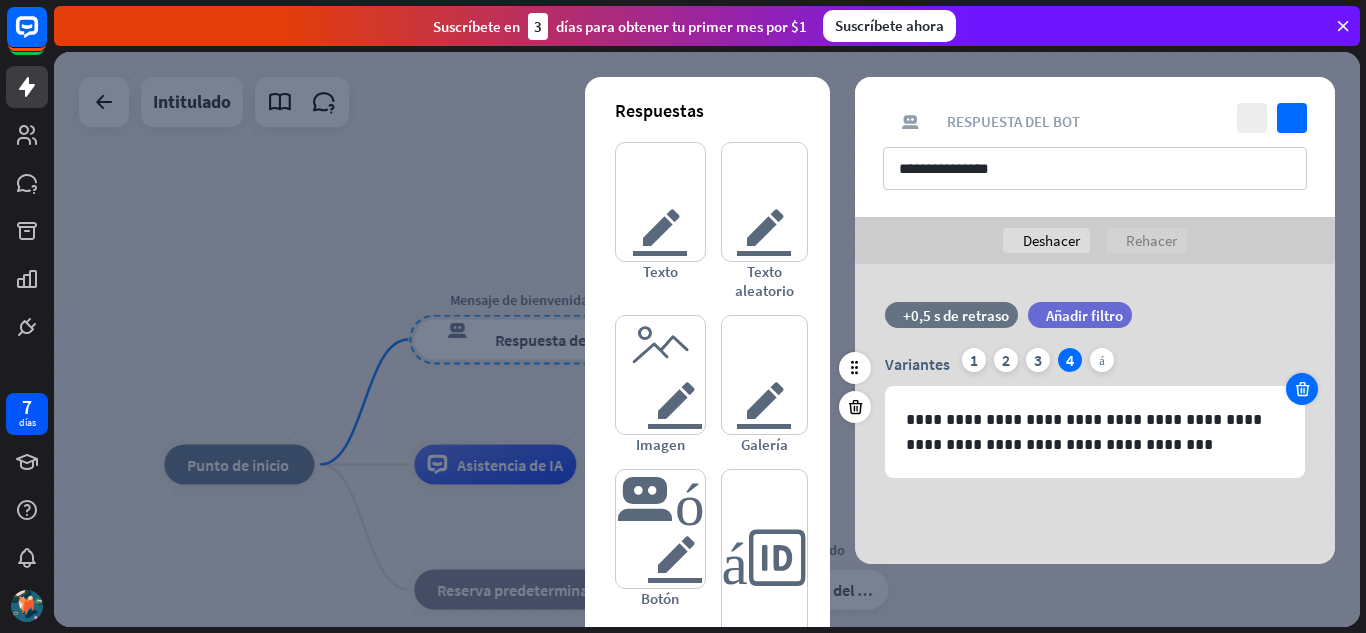 click at bounding box center [1302, 389] 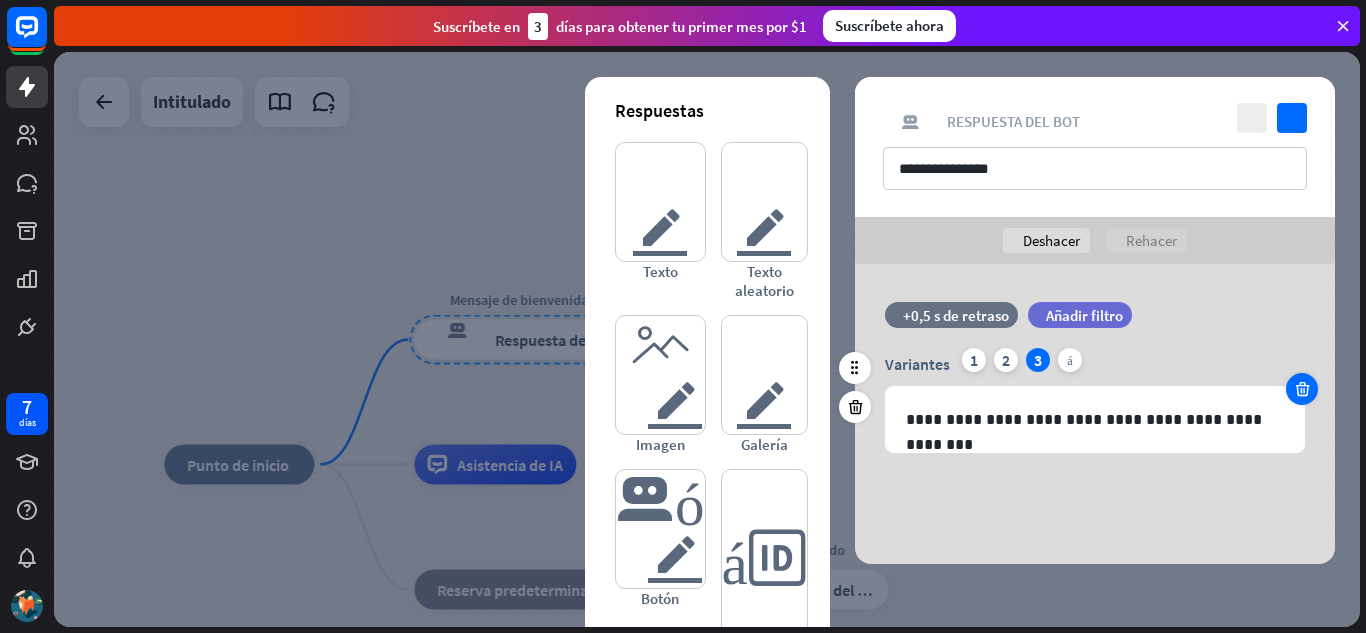 click at bounding box center (1302, 389) 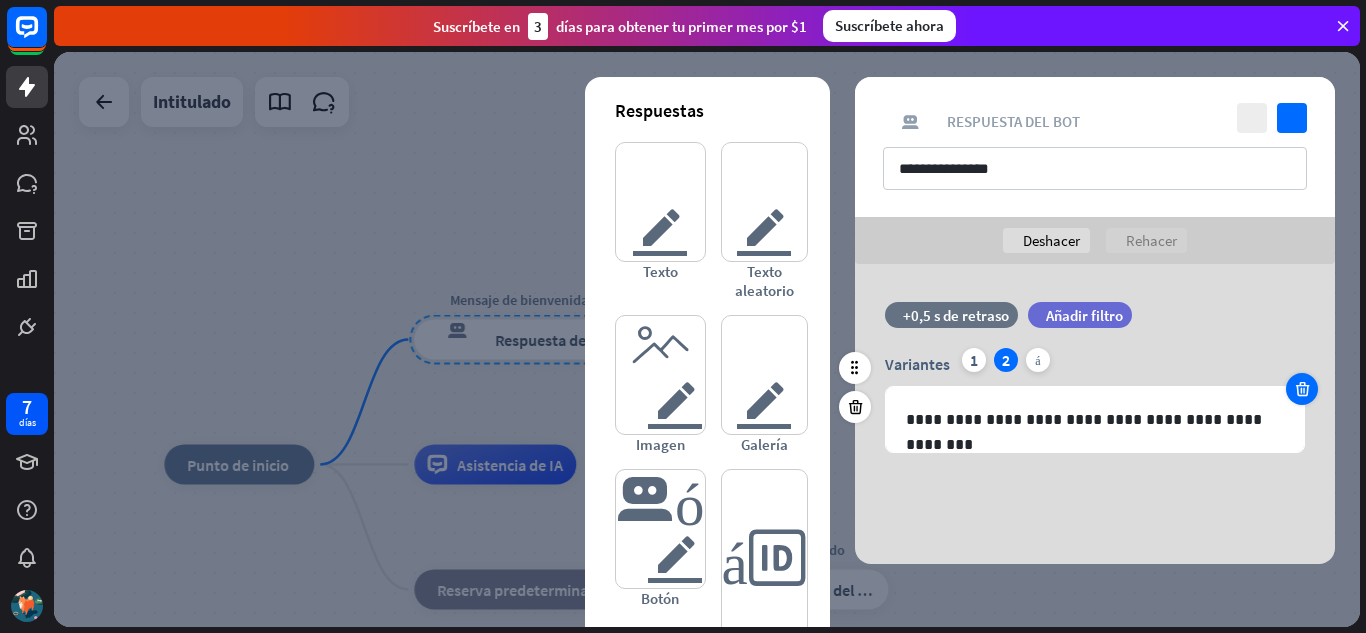 click at bounding box center [1302, 389] 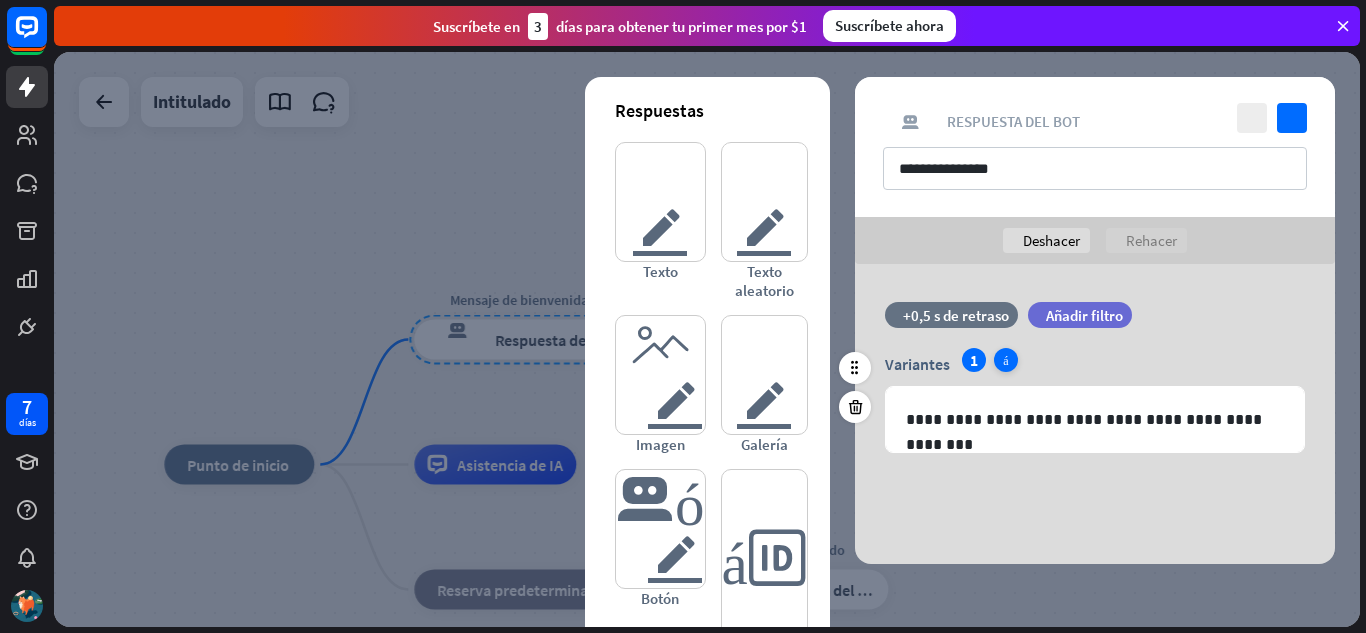 click on "más" at bounding box center [1005, 360] 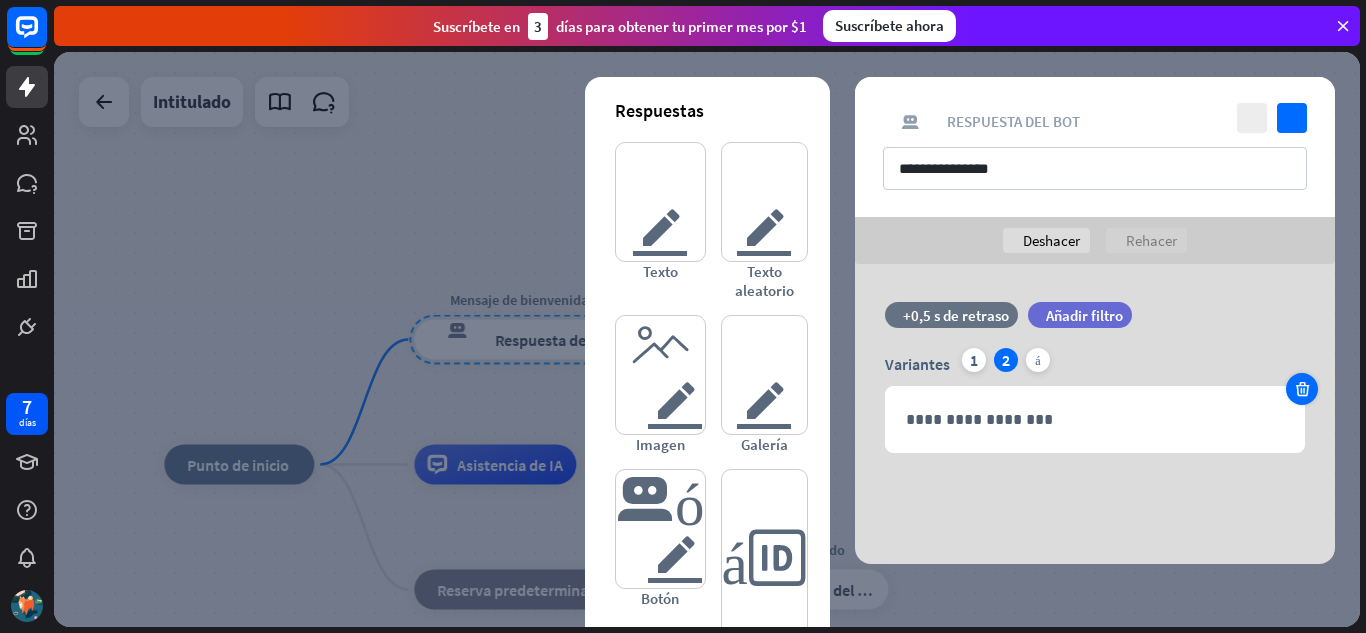 click at bounding box center [1302, 389] 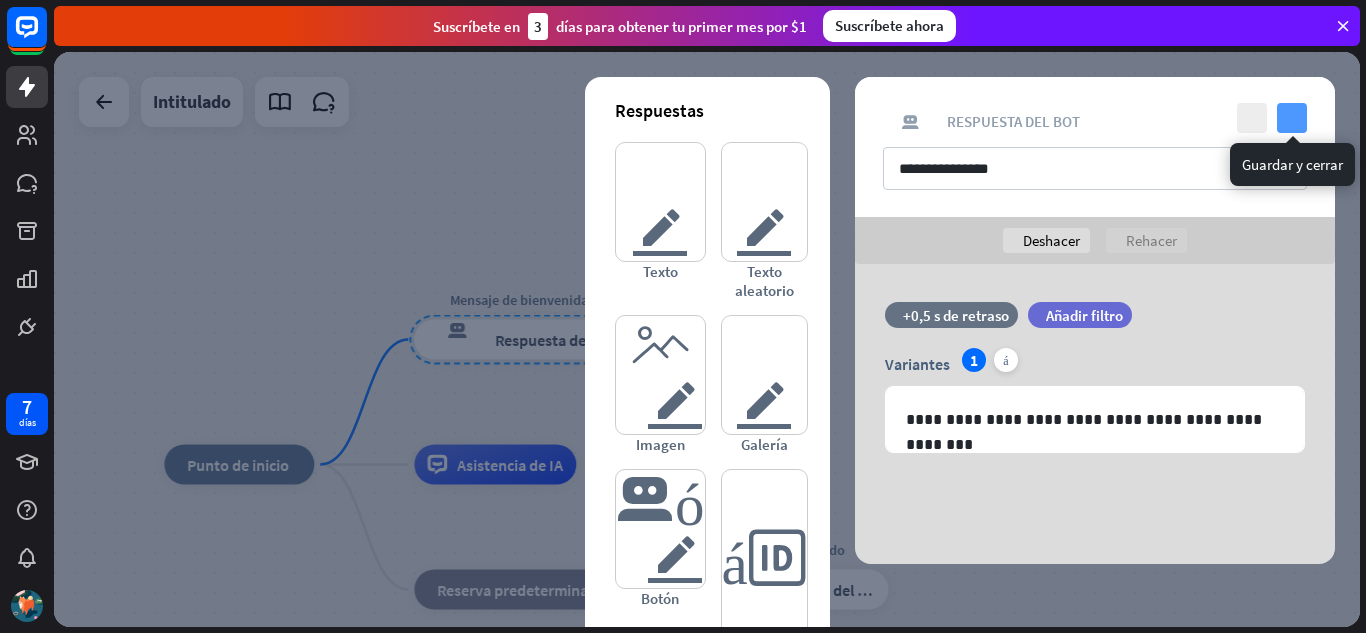 click on "controlar" at bounding box center [1292, 118] 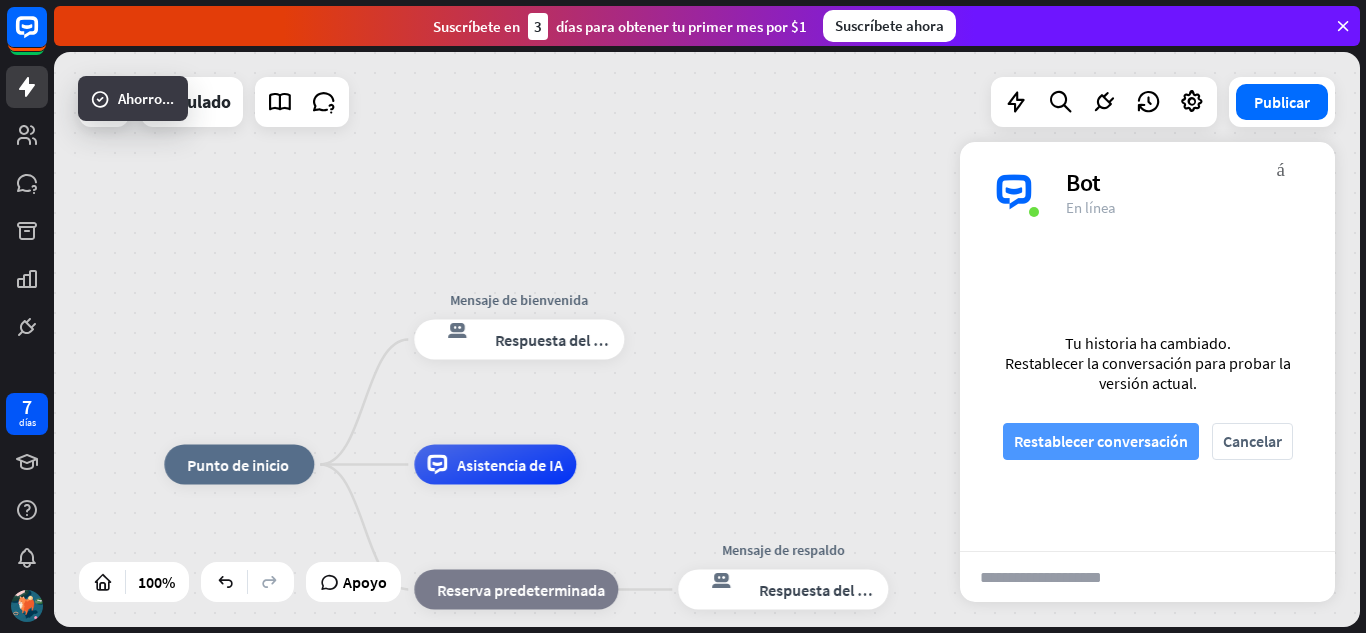 click on "Restablecer conversación" at bounding box center (1101, 441) 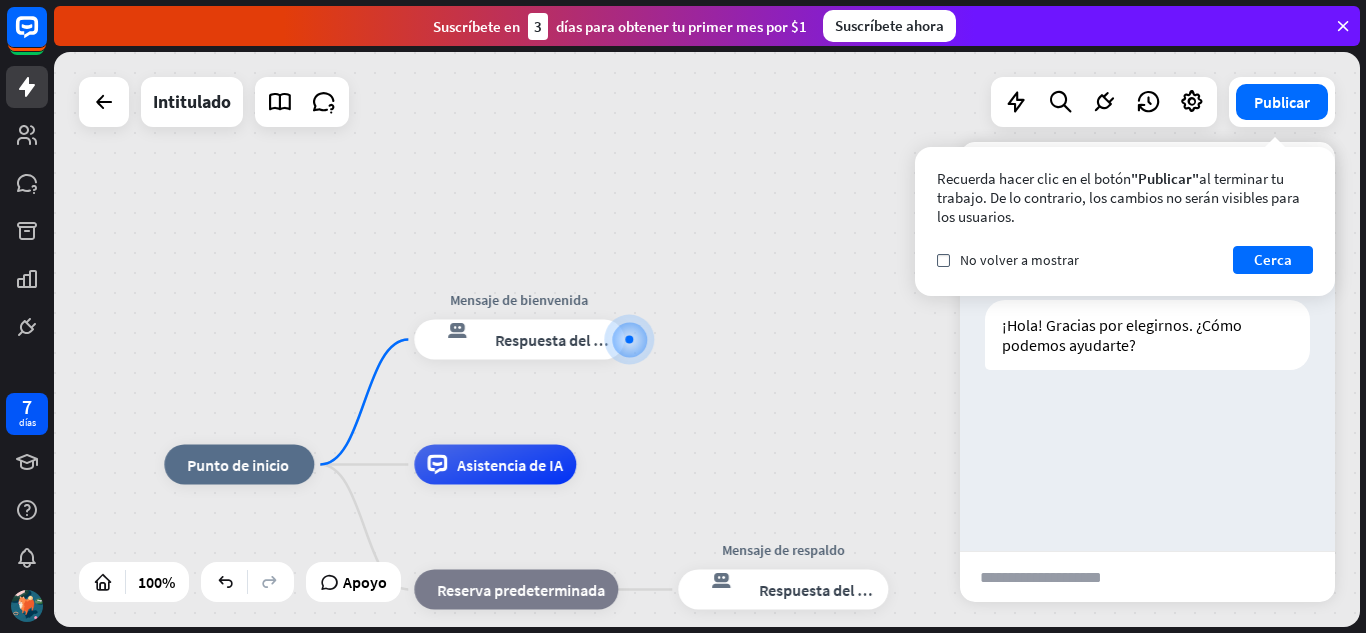 click on "inicio_2   Punto de inicio                 Mensaje de bienvenida   respuesta del bot de bloqueo   Respuesta del bot                         Asistencia de IA                   bloque_de_retroceso   Reserva predeterminada                 Mensaje de respaldo   respuesta del bot de bloqueo   Respuesta del bot" at bounding box center (817, 752) 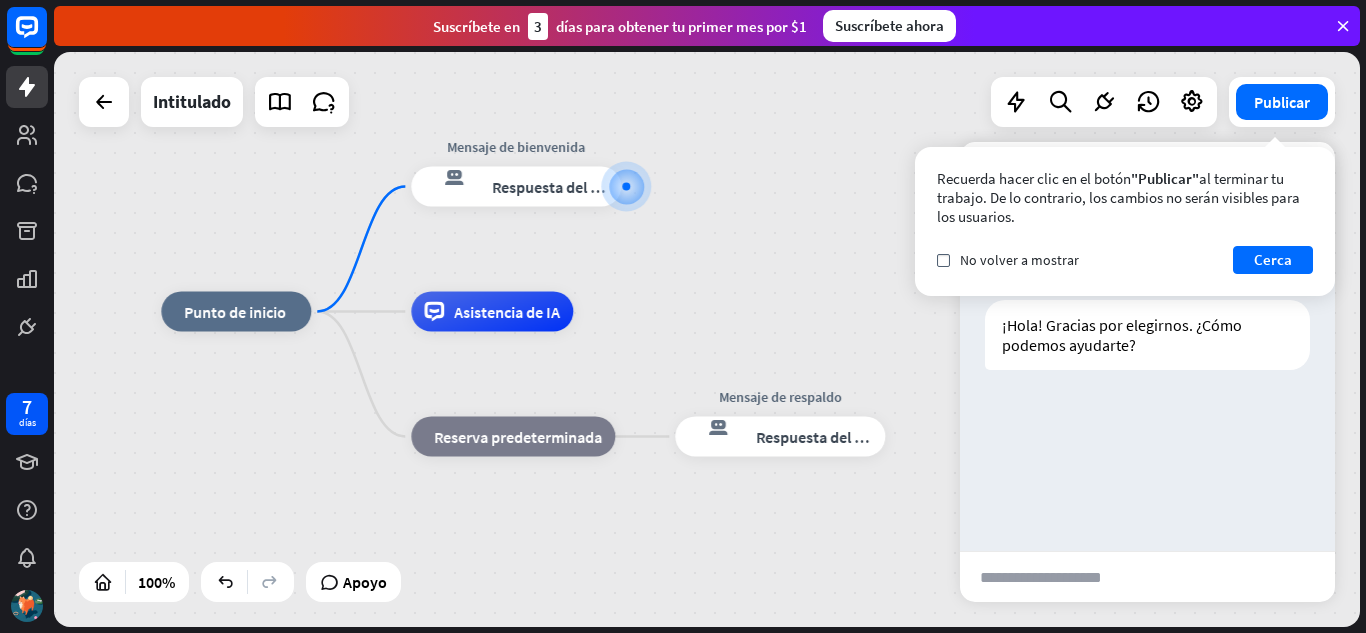 drag, startPoint x: 776, startPoint y: 493, endPoint x: 784, endPoint y: 318, distance: 175.18275 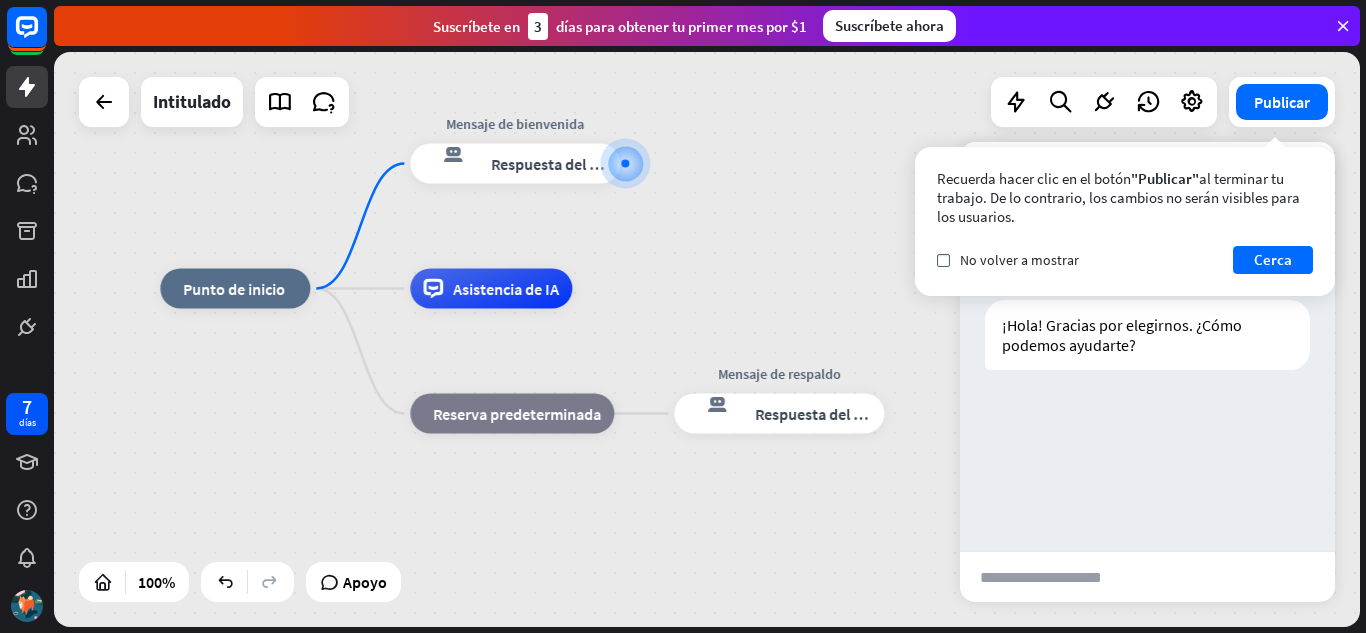 drag, startPoint x: 784, startPoint y: 314, endPoint x: 754, endPoint y: 295, distance: 35.510563 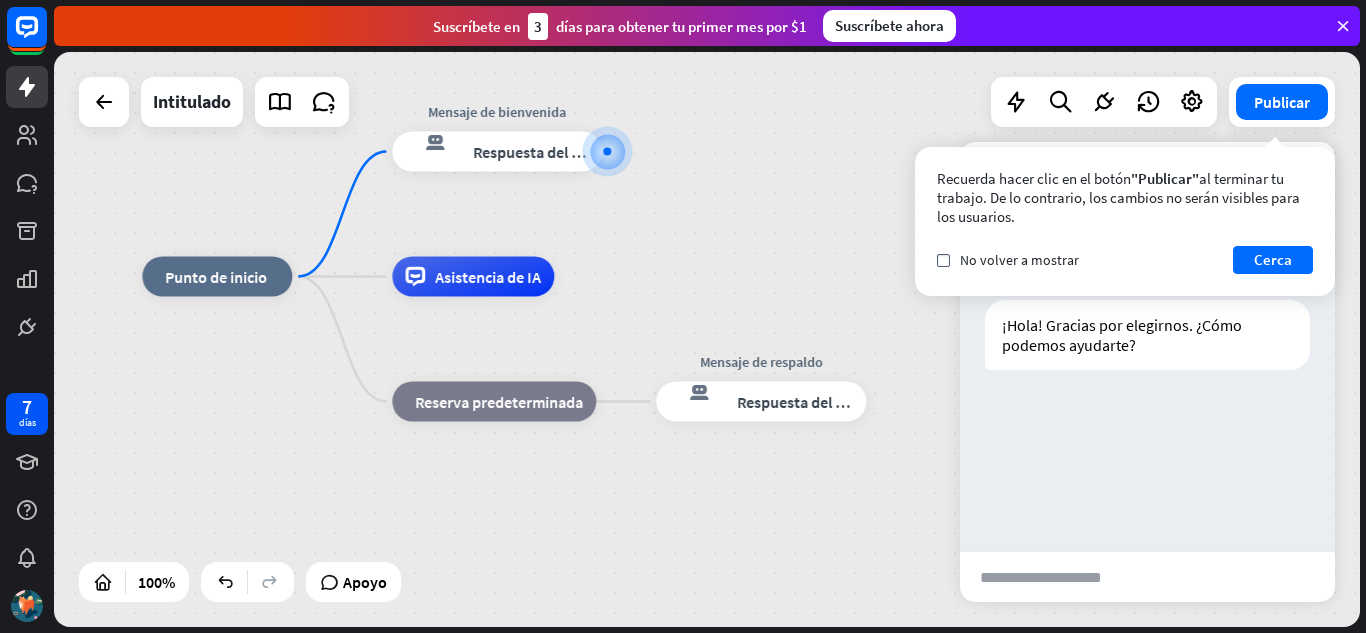 click at bounding box center (1058, 577) 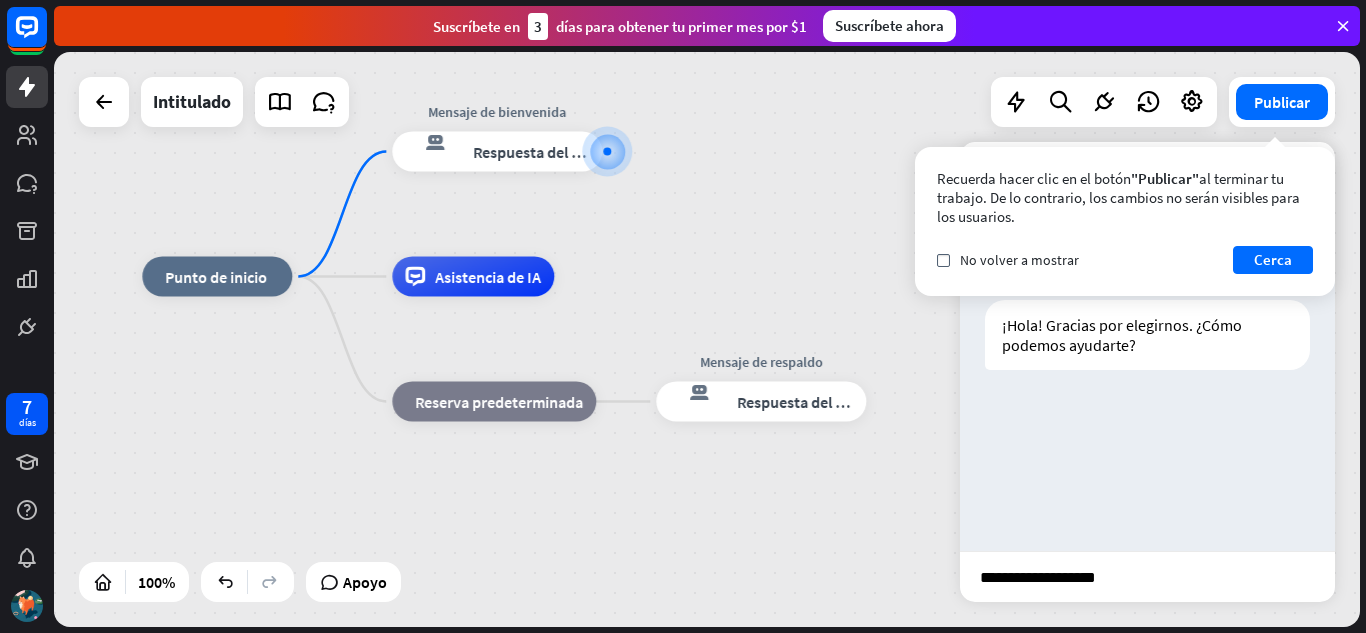 type on "**********" 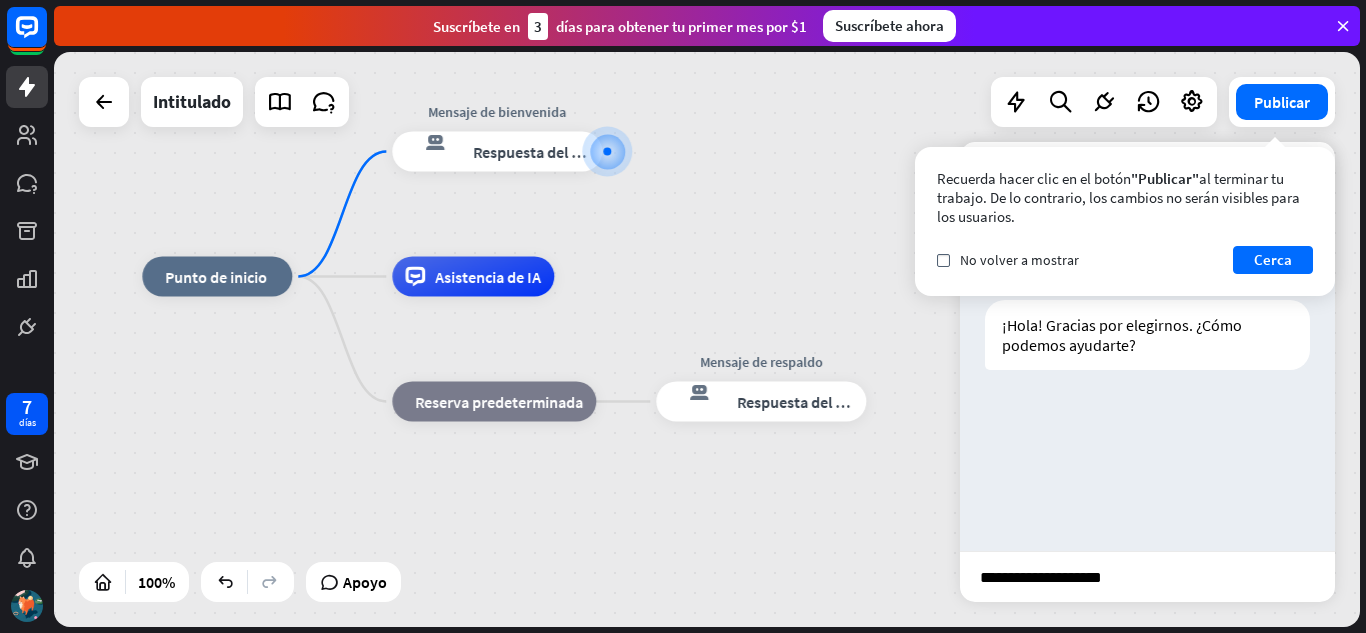 type 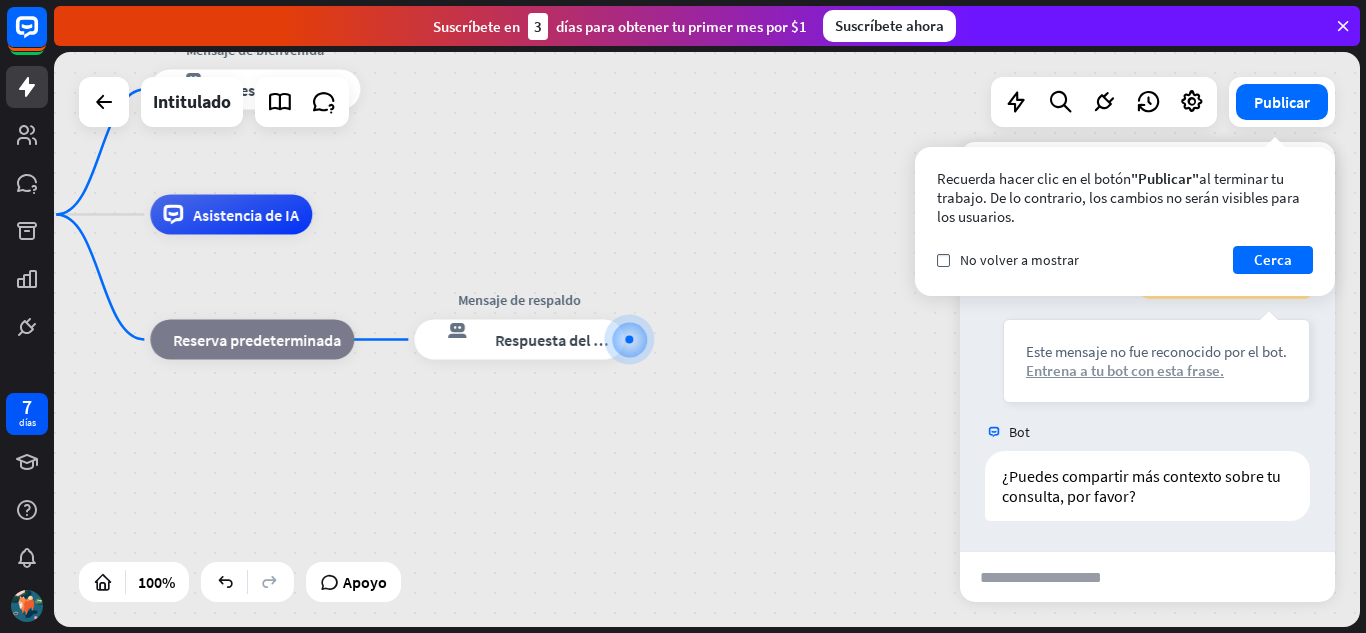 scroll, scrollTop: 188, scrollLeft: 0, axis: vertical 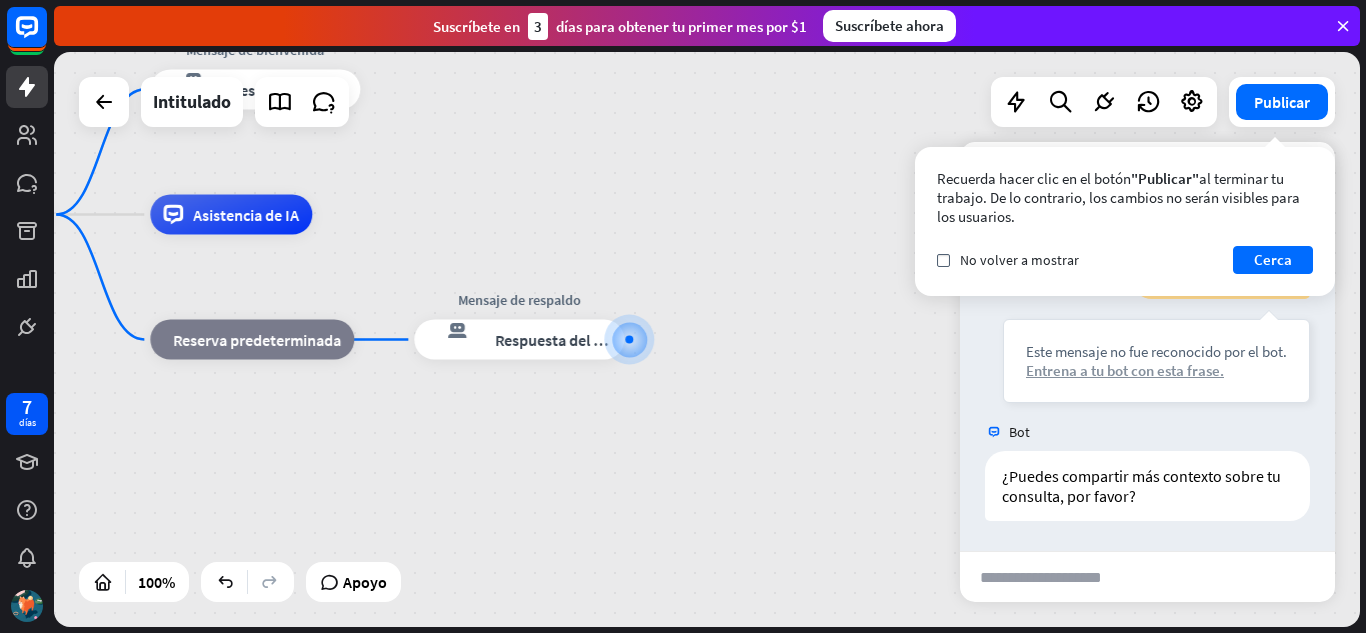 click on "Este mensaje no fue reconocido por el bot.
Entrena a tu bot con esta frase." at bounding box center [1156, 361] 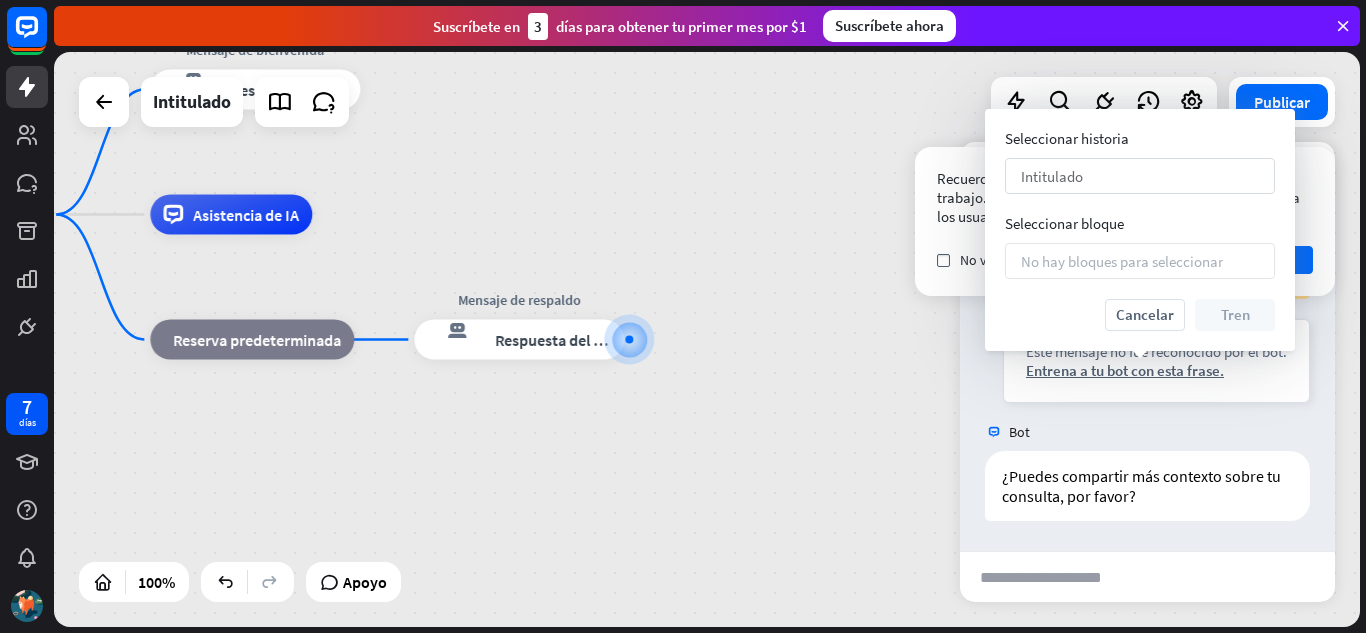 click on "Intitulado
flecha_abajo" at bounding box center (1140, 176) 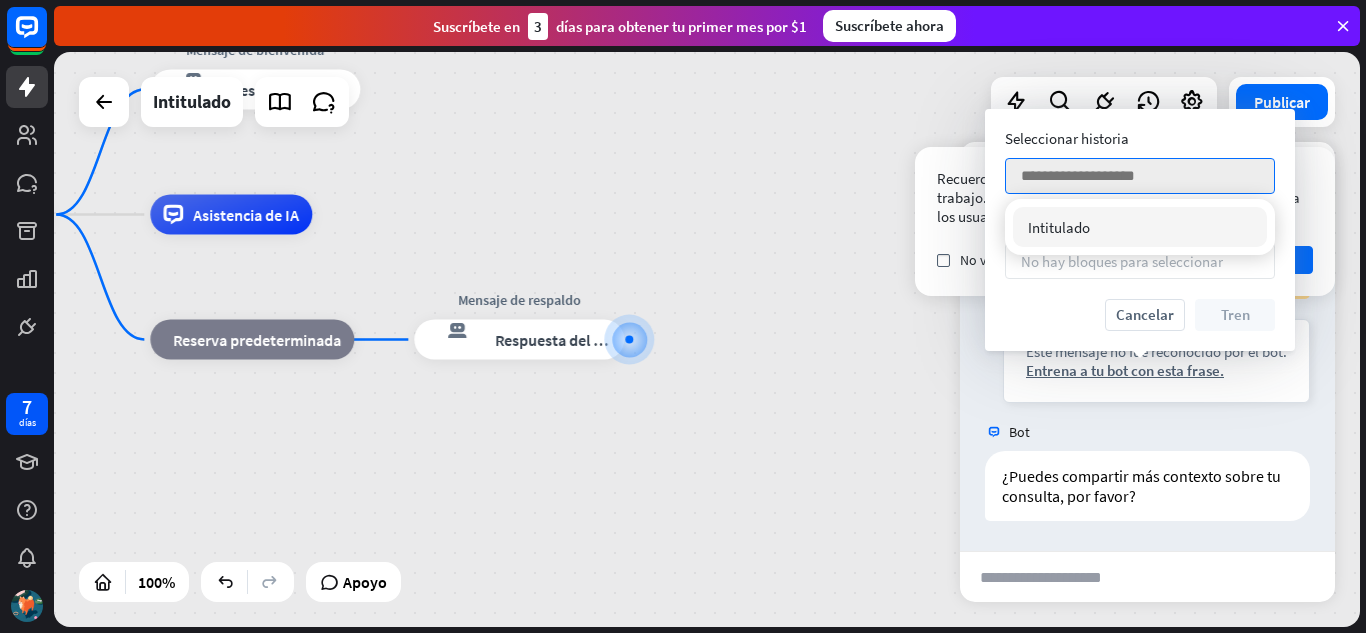 click on "Intitulado
comprobado" at bounding box center [1140, 227] 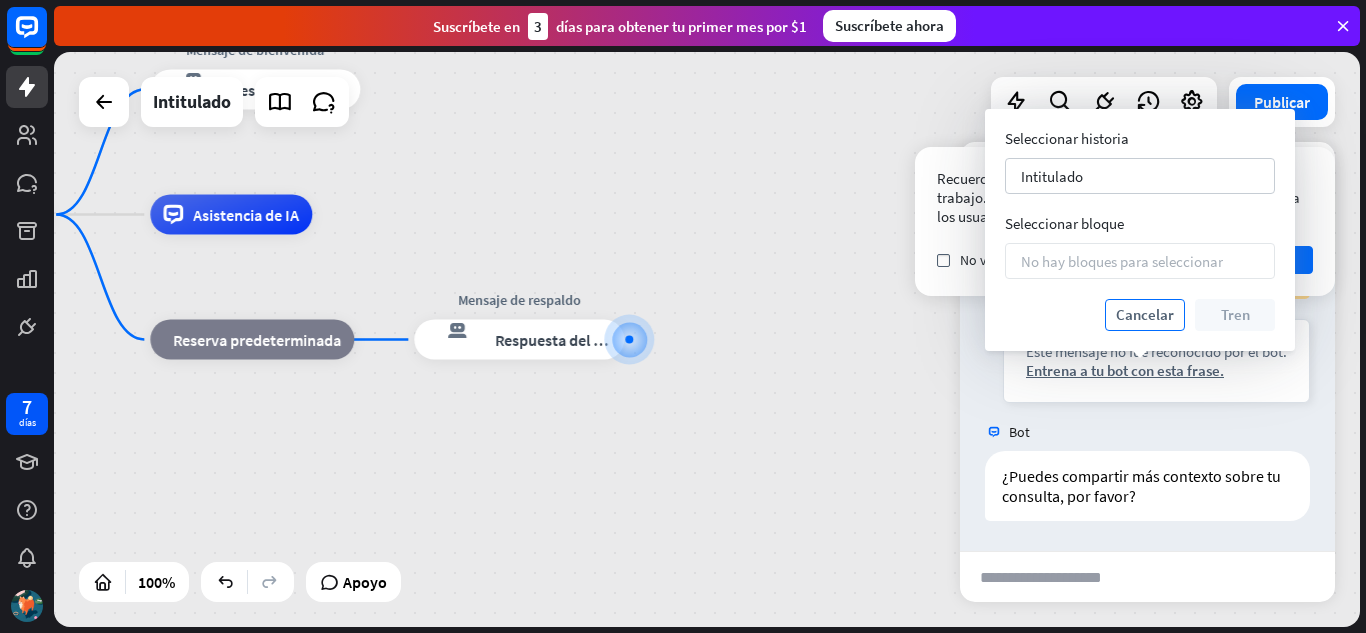 click on "Cancelar" at bounding box center (1145, 314) 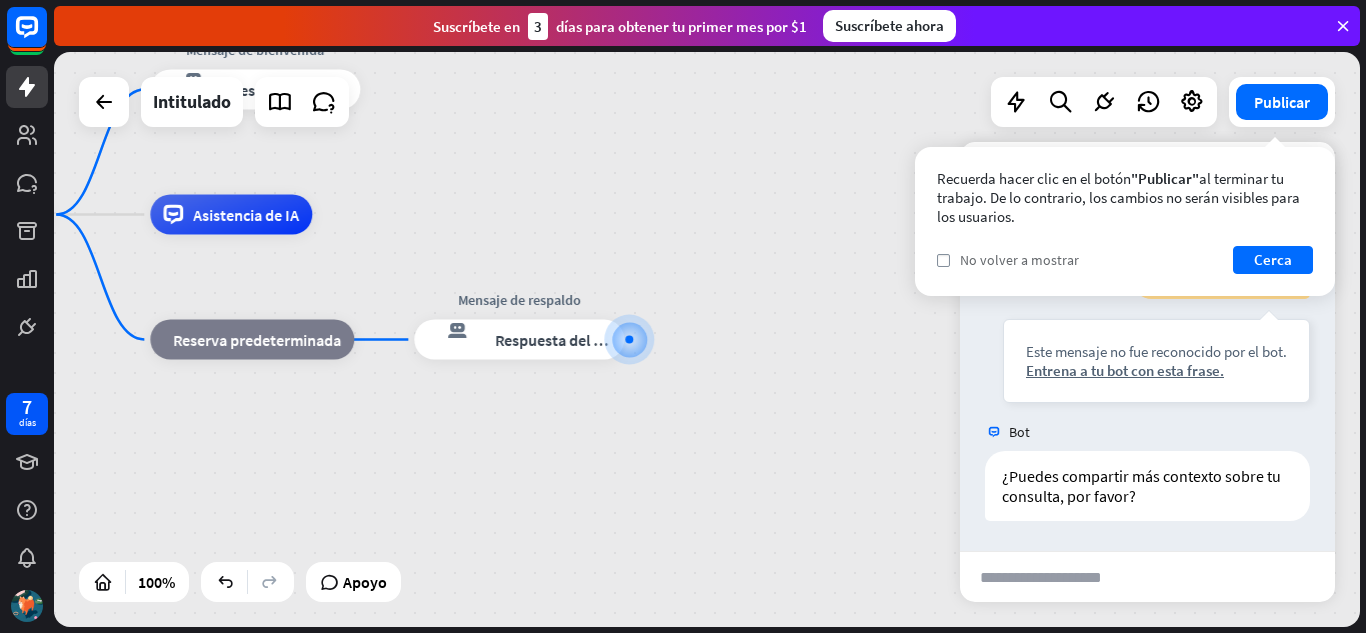 click on "controlar   No volver a mostrar" at bounding box center [1008, 260] 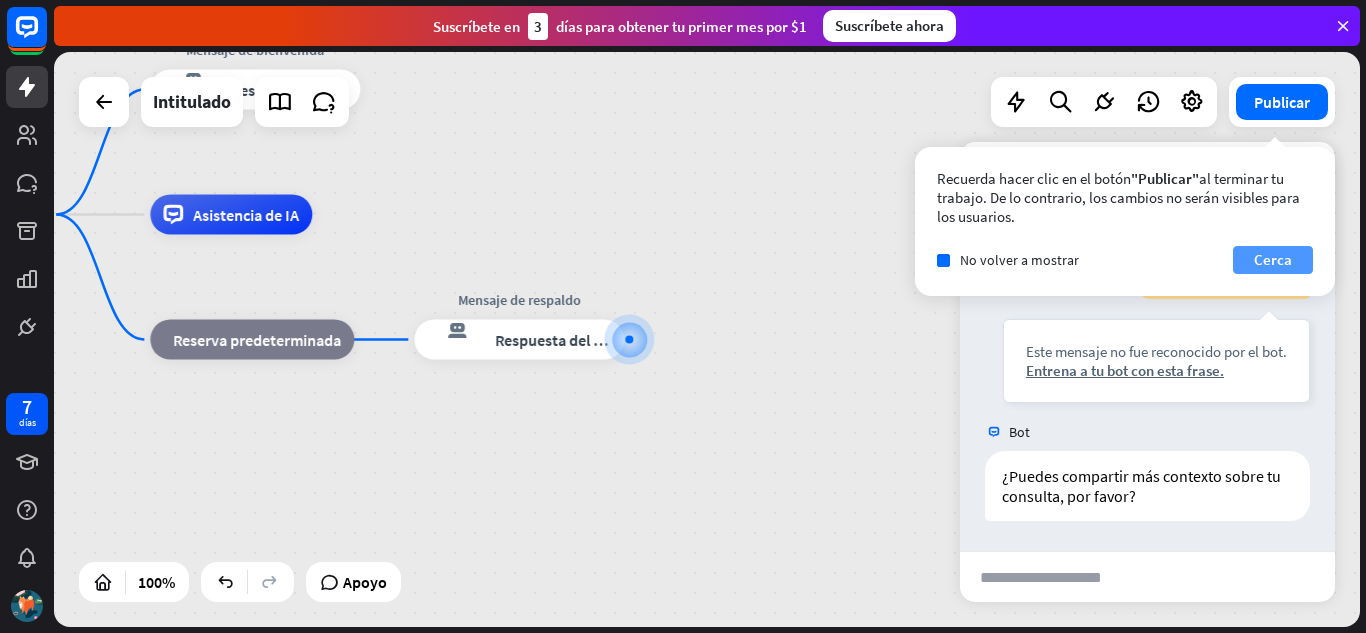 click on "Cerca" at bounding box center (1273, 259) 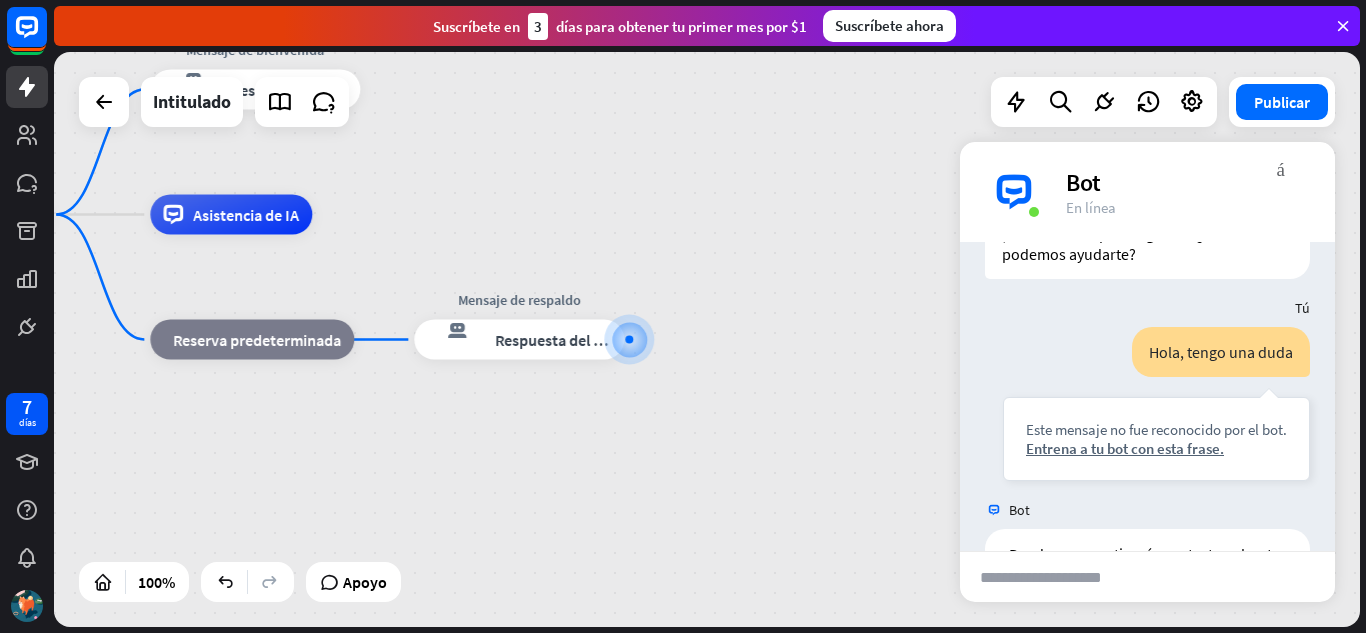scroll, scrollTop: 84, scrollLeft: 0, axis: vertical 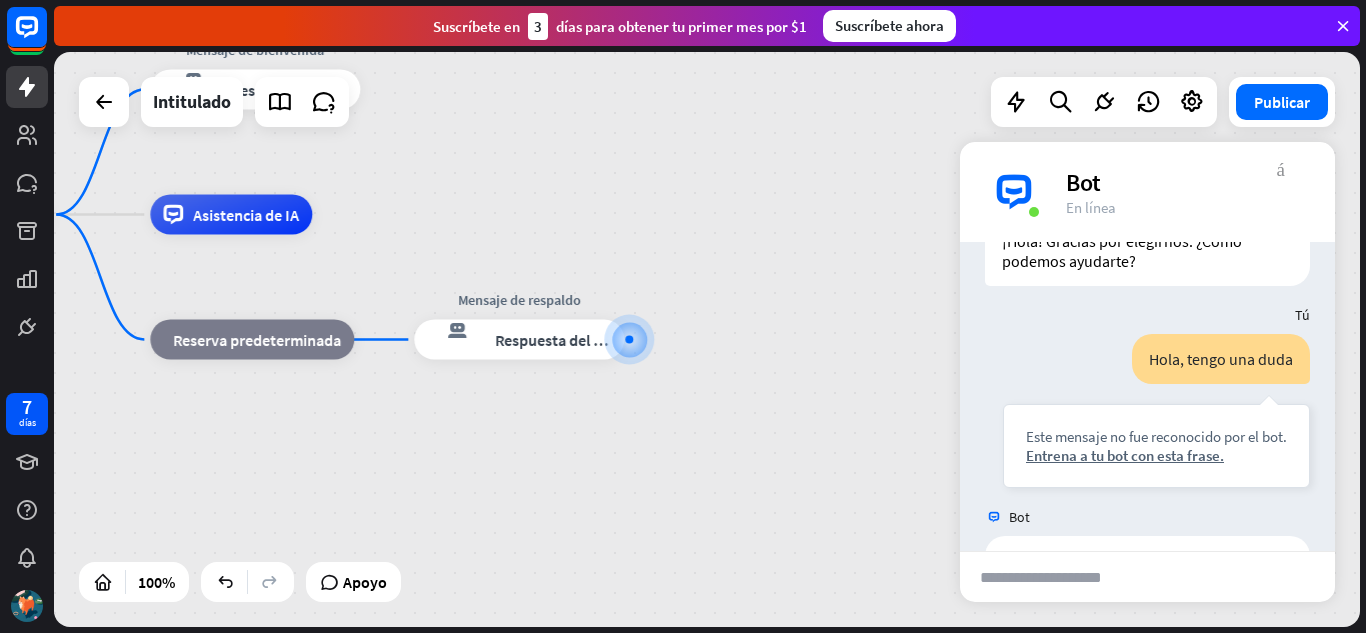 click on "más_vert" at bounding box center [1281, 167] 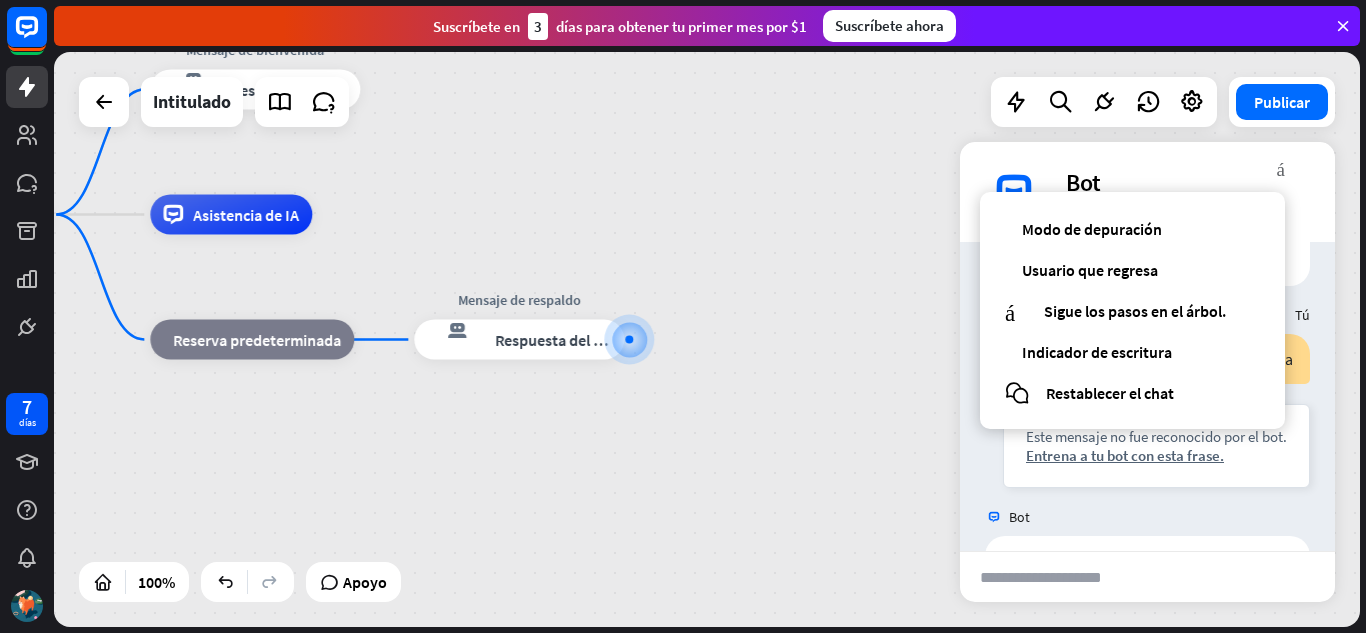click on "Bot" at bounding box center (1188, 182) 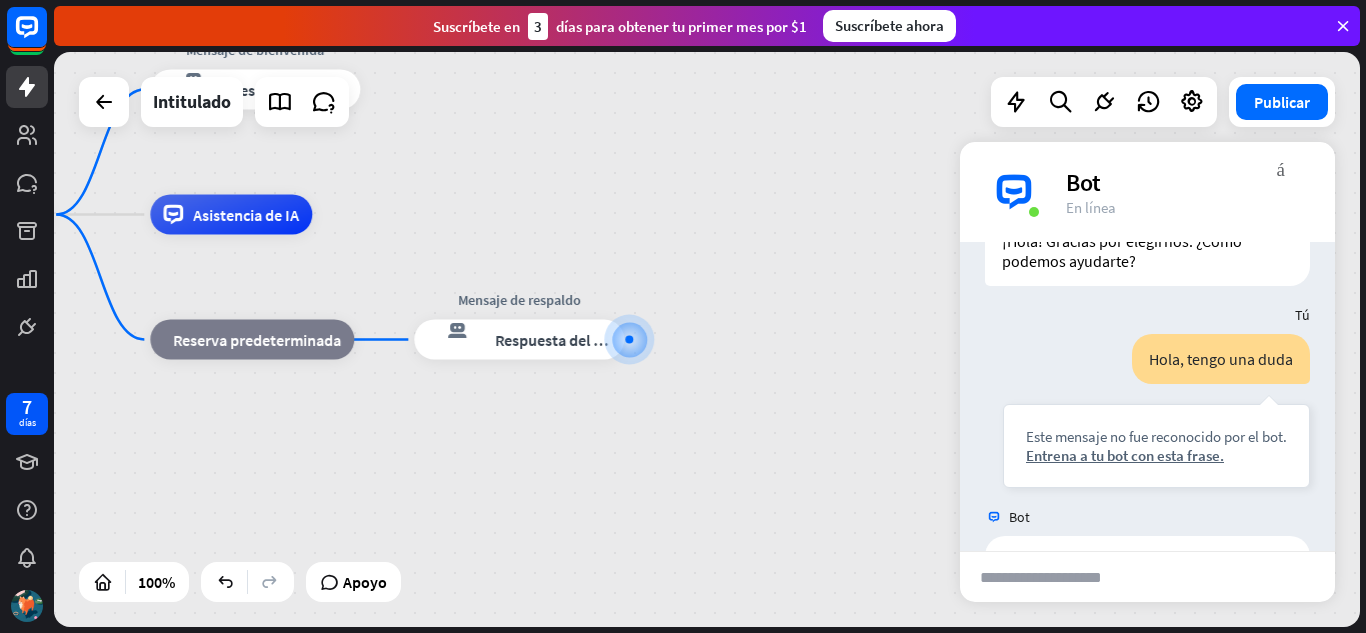 click on "Bot" at bounding box center [1188, 182] 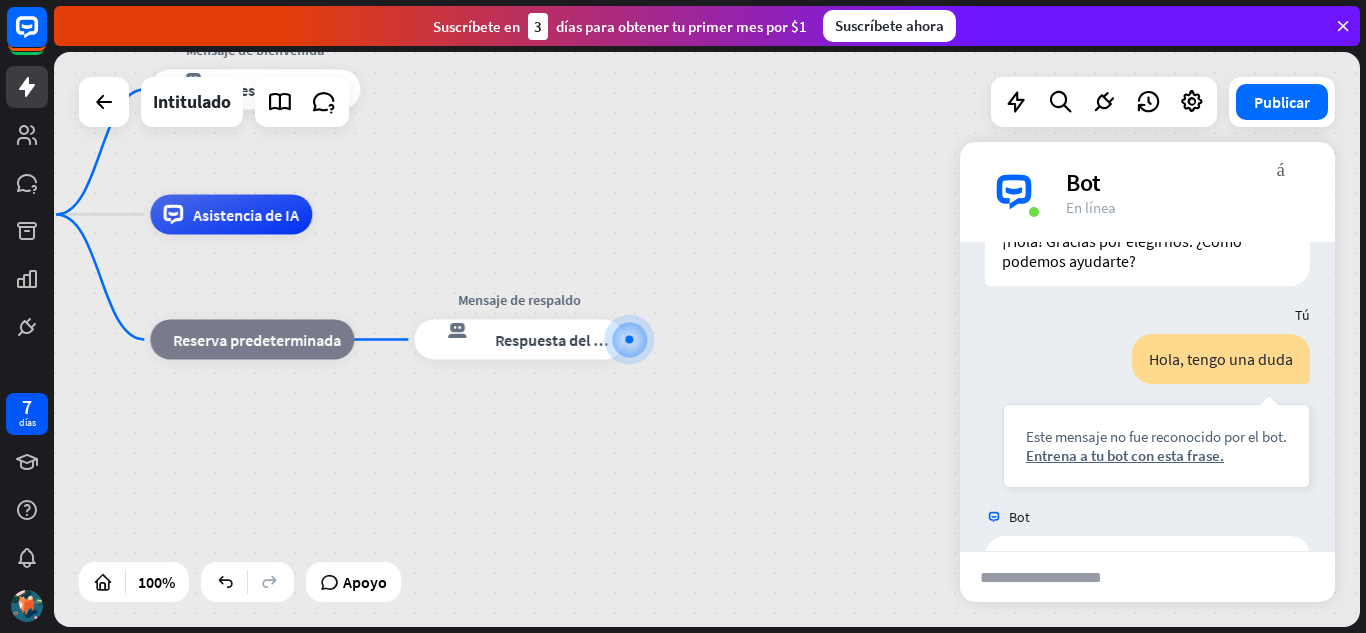 scroll, scrollTop: 188, scrollLeft: 0, axis: vertical 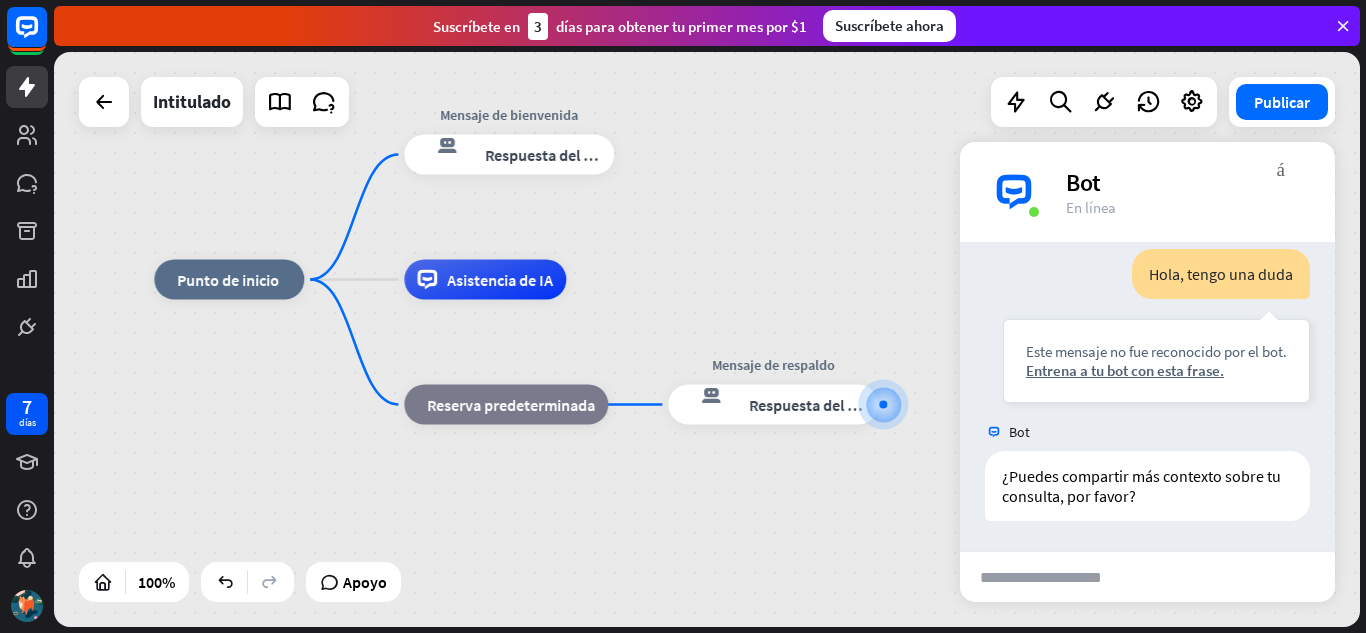 drag, startPoint x: 548, startPoint y: 535, endPoint x: 804, endPoint y: 605, distance: 265.39783 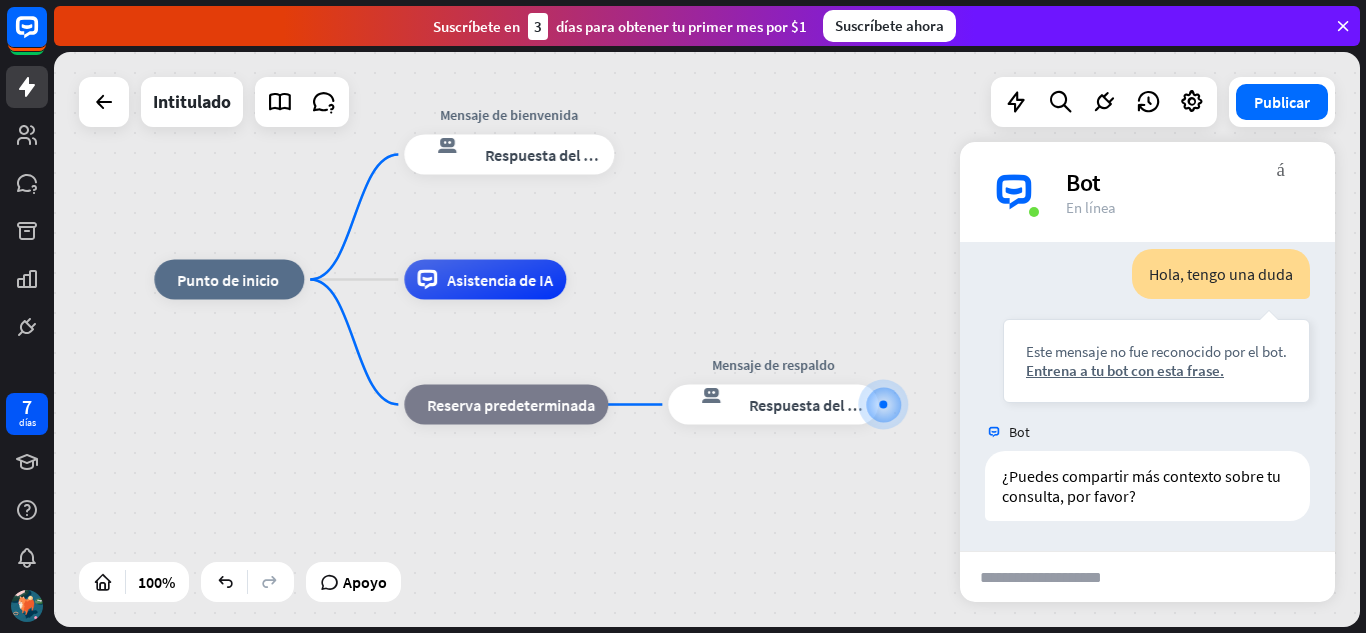 click on "inicio_2   Punto de inicio                 Mensaje de bienvenida   respuesta del bot de bloqueo   Respuesta del bot                     Asistencia de IA                   bloque_de_retroceso   Reserva predeterminada                 Mensaje de respaldo   respuesta del bot de bloqueo   Respuesta del bot" at bounding box center [807, 567] 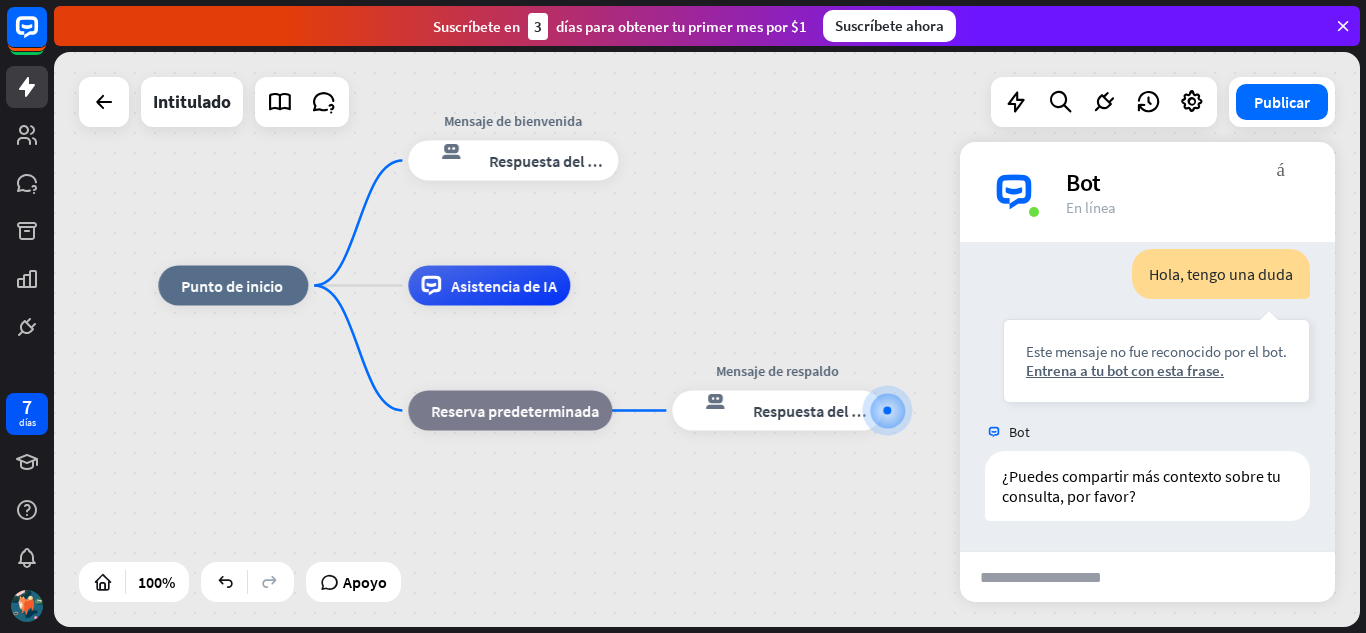 drag, startPoint x: 654, startPoint y: 313, endPoint x: 718, endPoint y: 354, distance: 76.00658 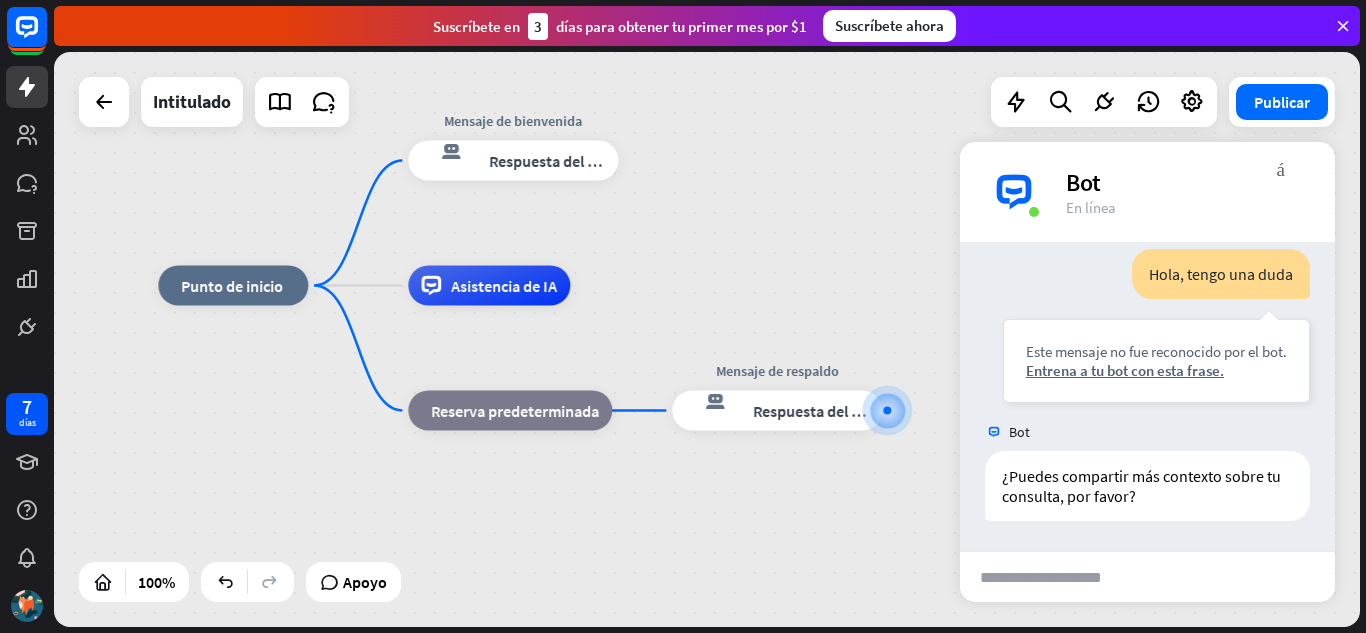 click on "inicio_2   Punto de inicio                 Mensaje de bienvenida   respuesta del bot de bloqueo   Respuesta del bot                     Asistencia de IA                   bloque_de_retroceso   Reserva predeterminada                 Mensaje de respaldo   respuesta del bot de bloqueo   Respuesta del bot" at bounding box center [811, 573] 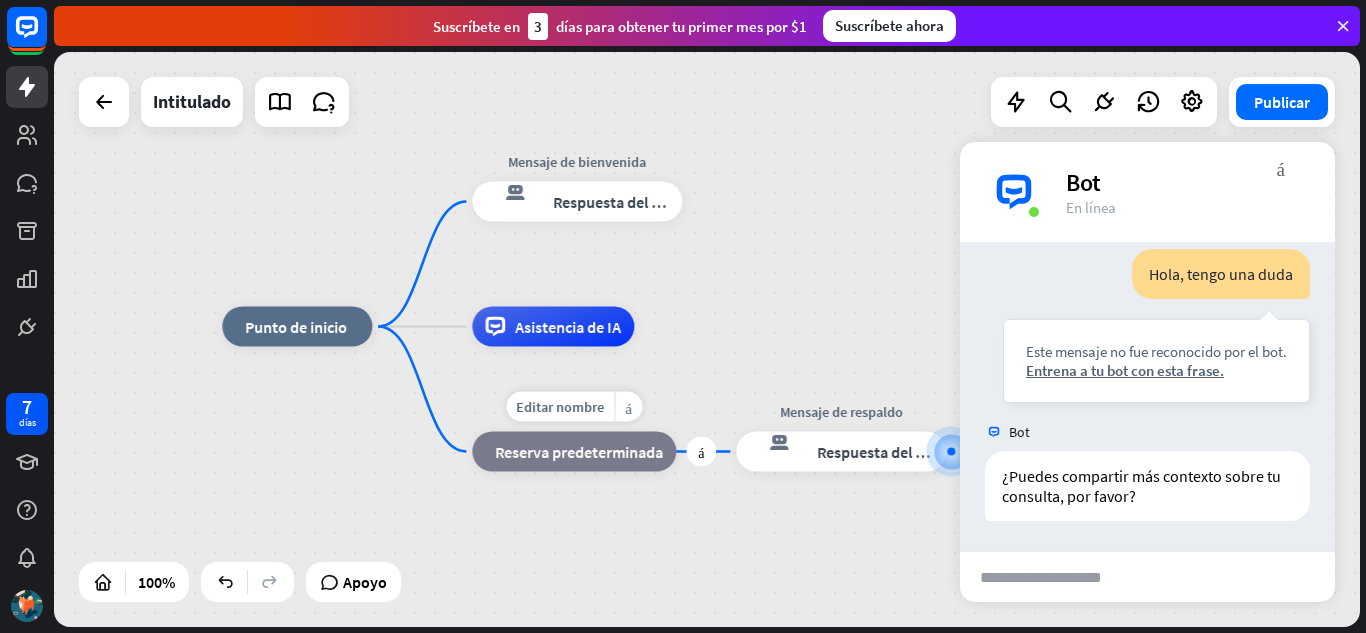 click on "Reserva predeterminada" at bounding box center [579, 452] 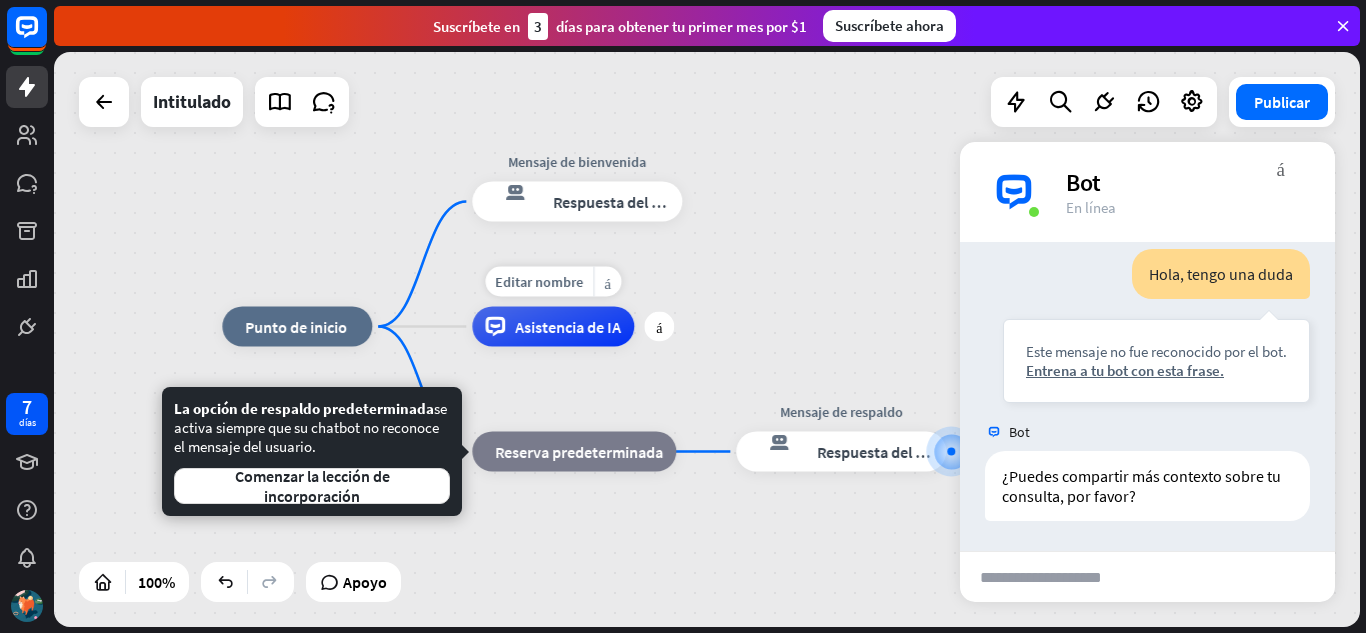 click on "Asistencia de IA" at bounding box center (568, 327) 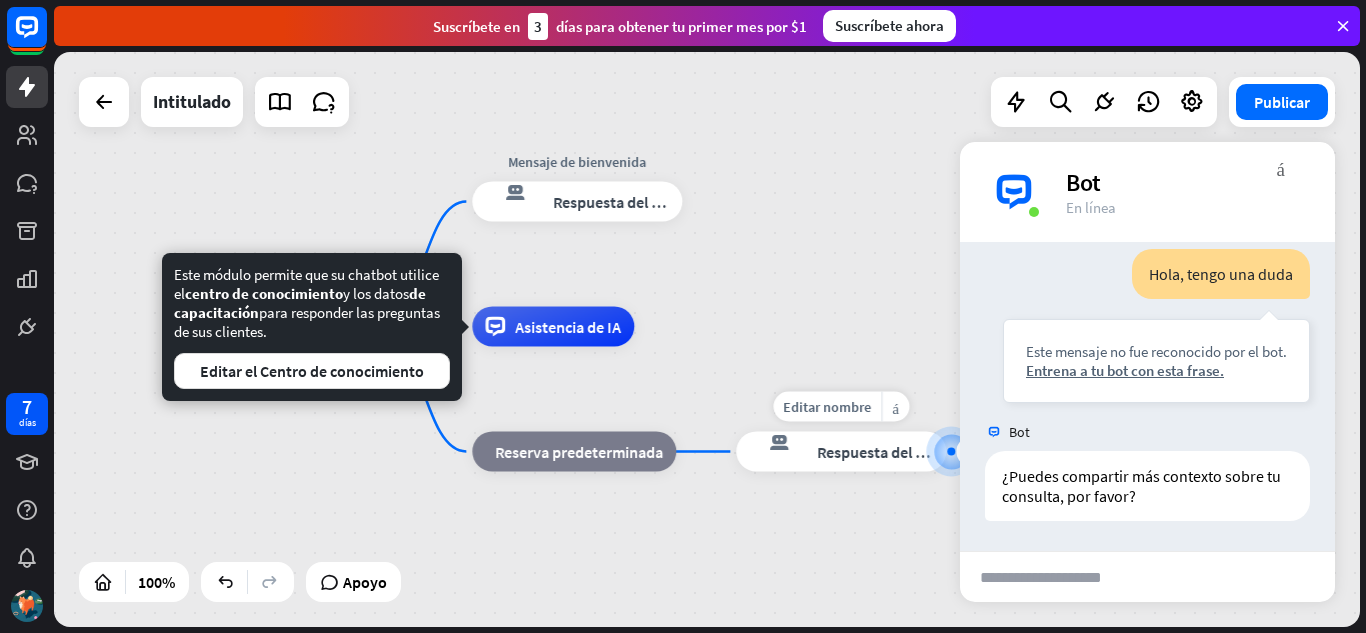 click on "respuesta del bot de bloqueo" at bounding box center (777, 452) 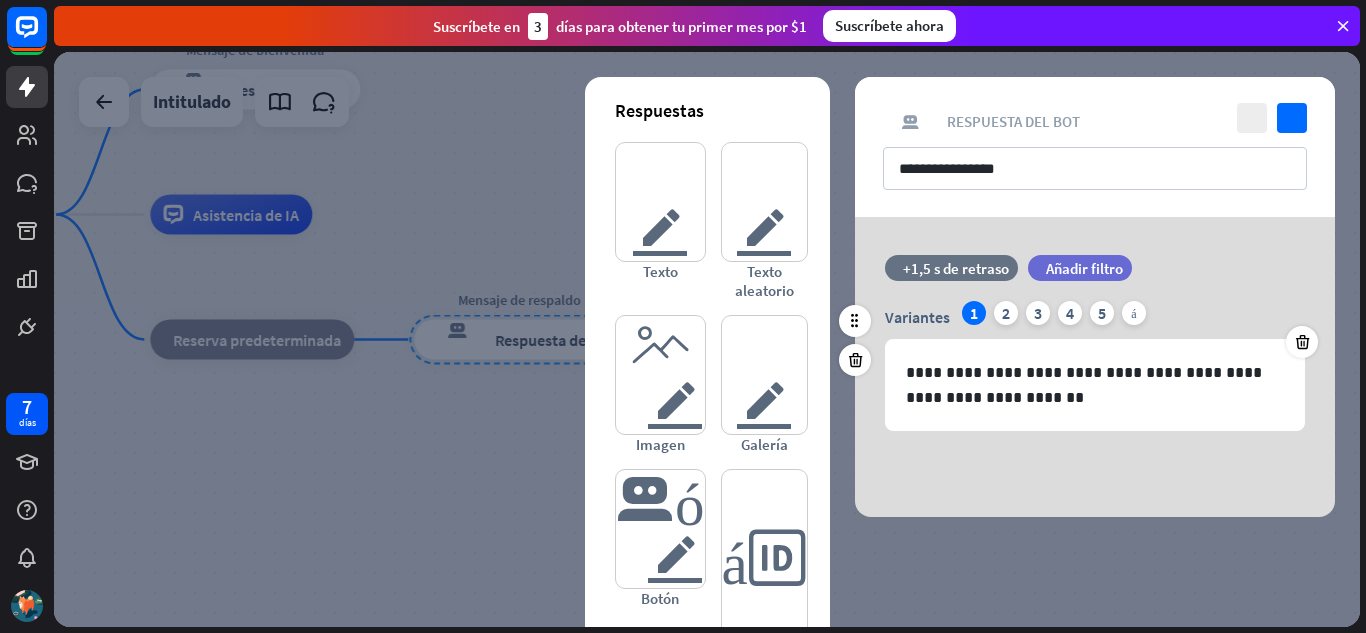 click on "filtrar   Añadir filtro" at bounding box center (1130, 268) 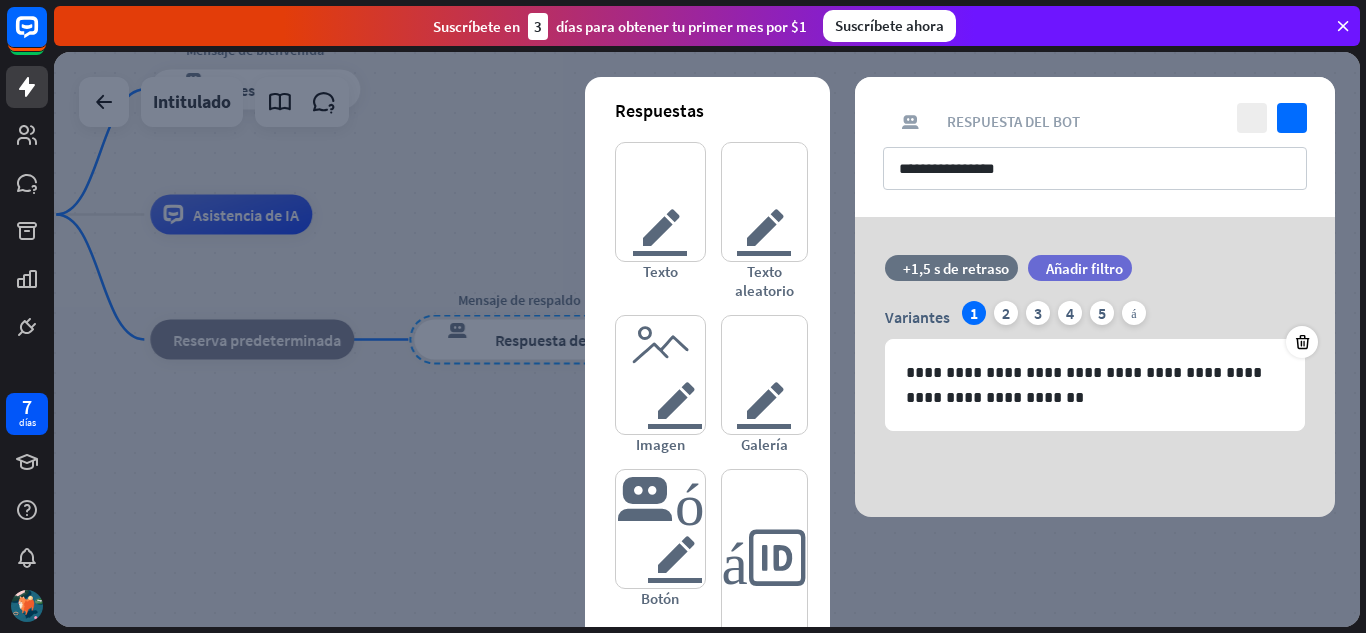 click on "inicio_2   Punto de inicio                 Mensaje de bienvenida   respuesta del bot de bloqueo   Respuesta del bot                     Asistencia de IA                   bloque_de_retroceso   Reserva predeterminada                 Mensaje de respaldo   respuesta del bot de bloqueo   Respuesta del bot
Intitulado
cerca   Interacciones   bloquear_entrada_de_usuario   Entrada del usuario respuesta del bot de bloqueo   Respuesta del bot bloque_de_retroceso   Retroceder filtrar   Filtrar archivo adjunto de bloque   Entrada de archivo adjunto árbol constructor   Fluir Comportamiento   bloque_ir a   Ir al paso Preguntas frecuentes sobre bloques   Preguntas frecuentes bloque_añadir_al_segmento   Añadir a clientes potenciales bloque_añadir_al_segmento   Añadir al segmento eliminar_bloque_del_segmento   Eliminar del segmento webhooks   Webhook atributo_conjunto_bloque   Establecer atributo pruebas de bloque_ab   Prueba A/B" at bounding box center (710, 342) 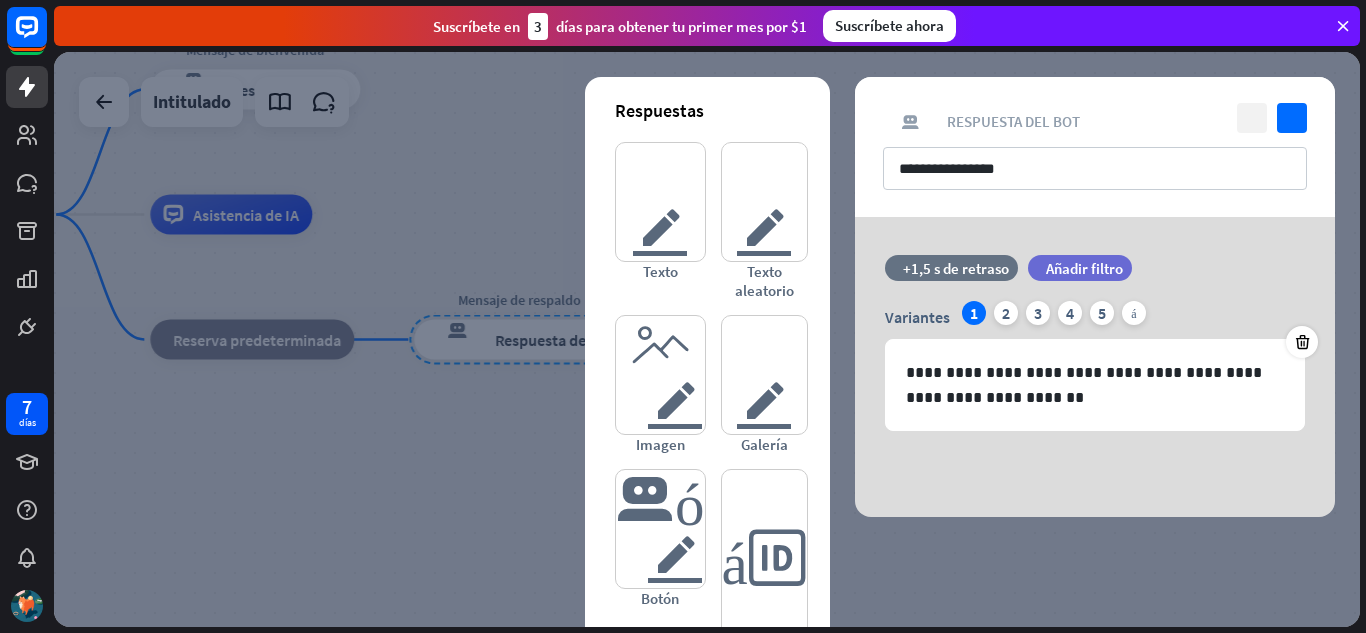click on "cerca" at bounding box center (1252, 118) 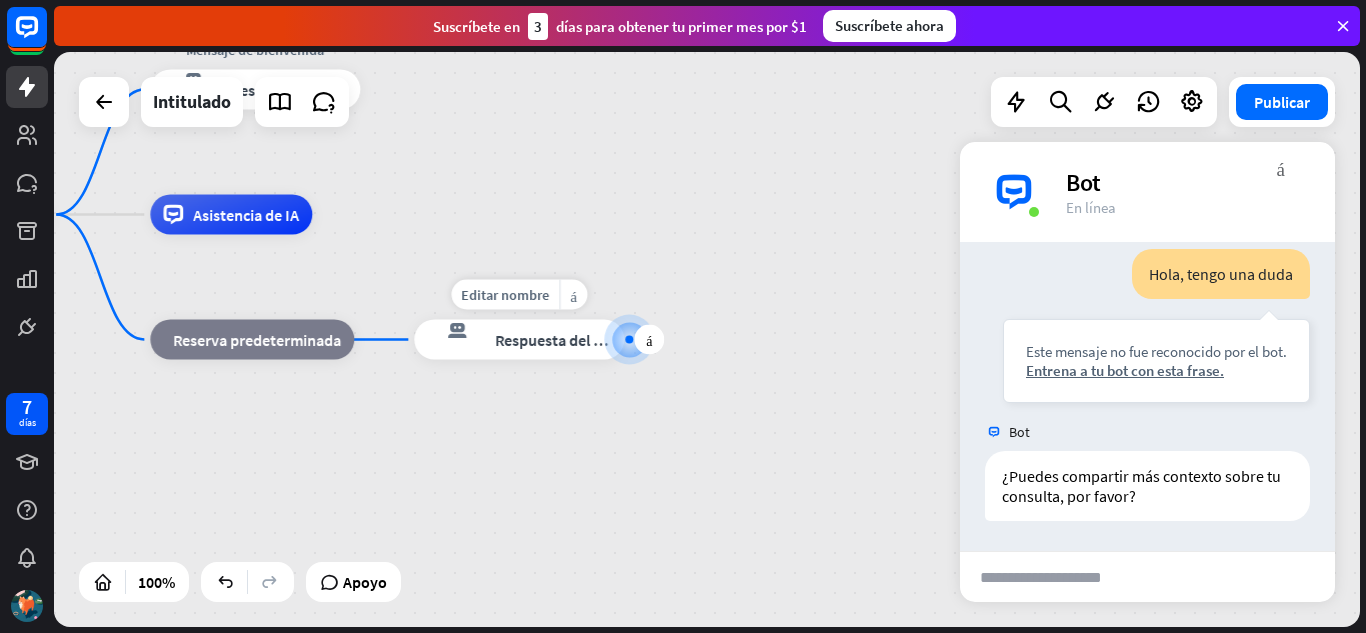 click on "Respuesta del bot" at bounding box center (556, 340) 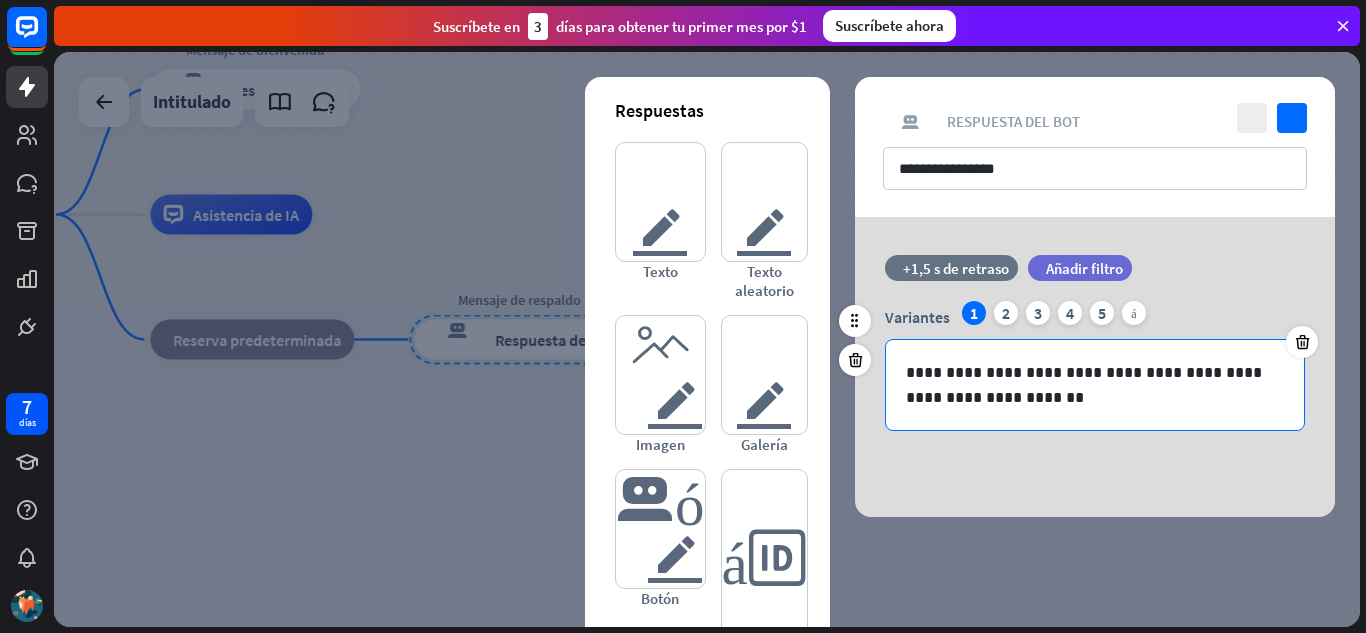 click on "**********" at bounding box center (1095, 385) 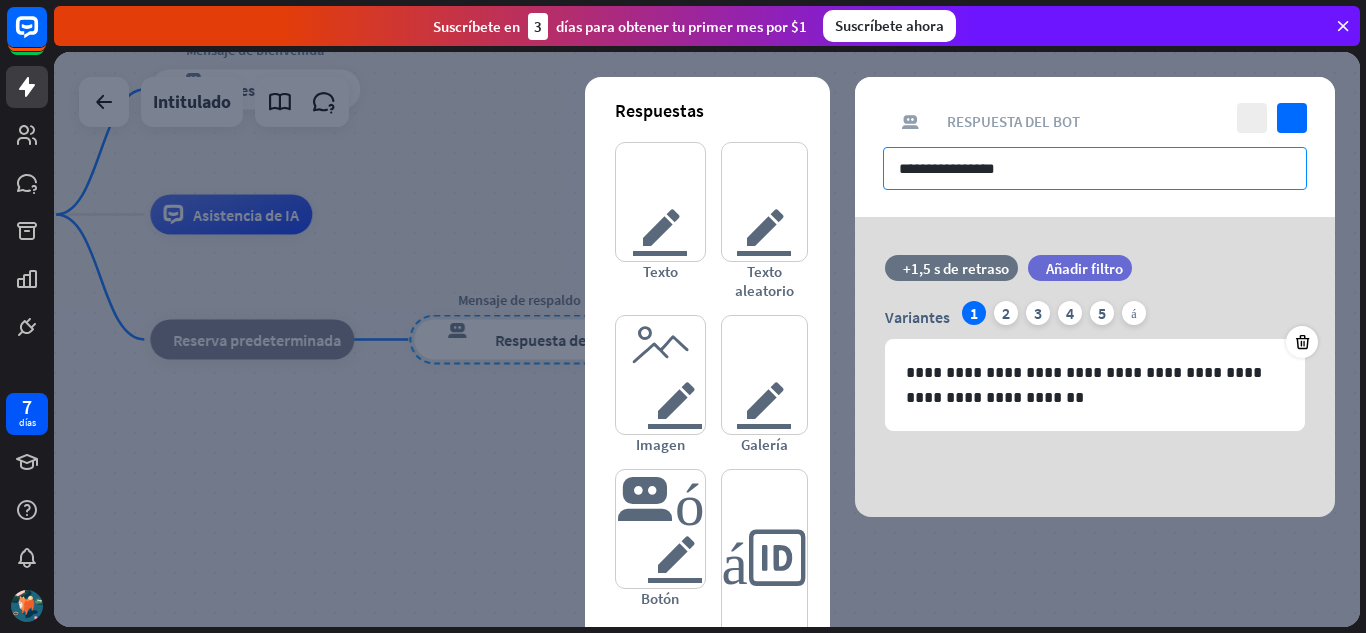 click on "**********" at bounding box center (1095, 168) 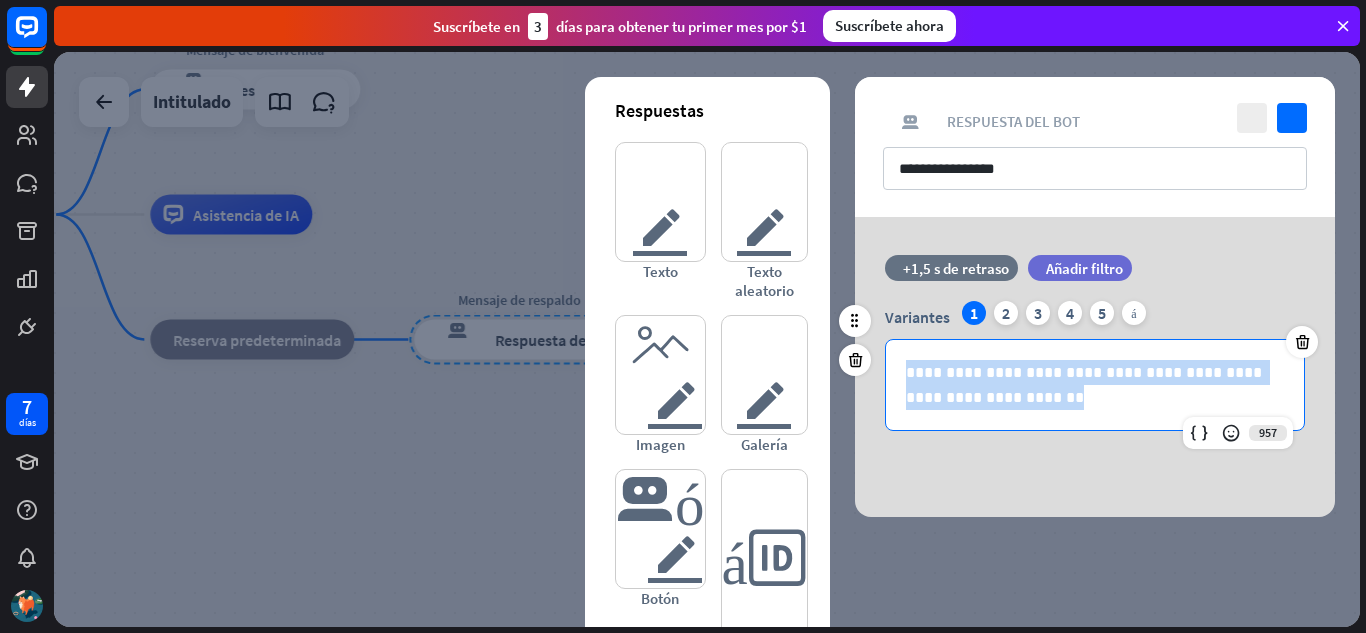 drag, startPoint x: 1019, startPoint y: 405, endPoint x: 895, endPoint y: 359, distance: 132.25732 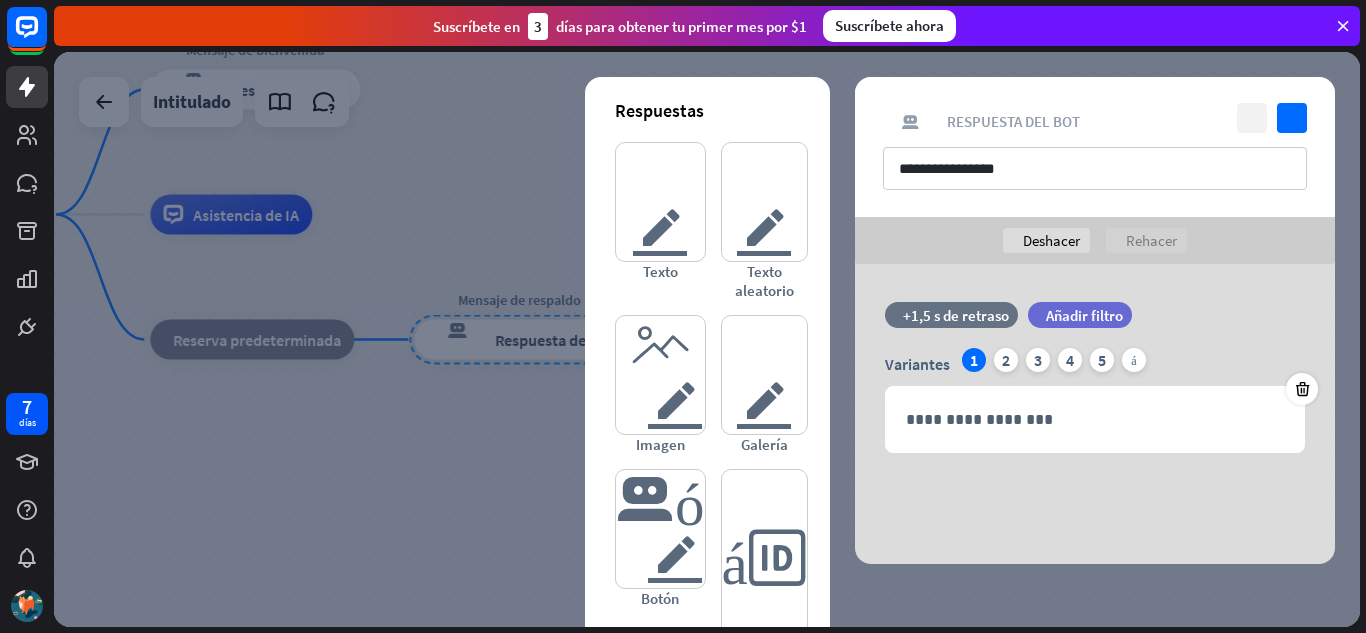 click on "cerca" at bounding box center [1252, 118] 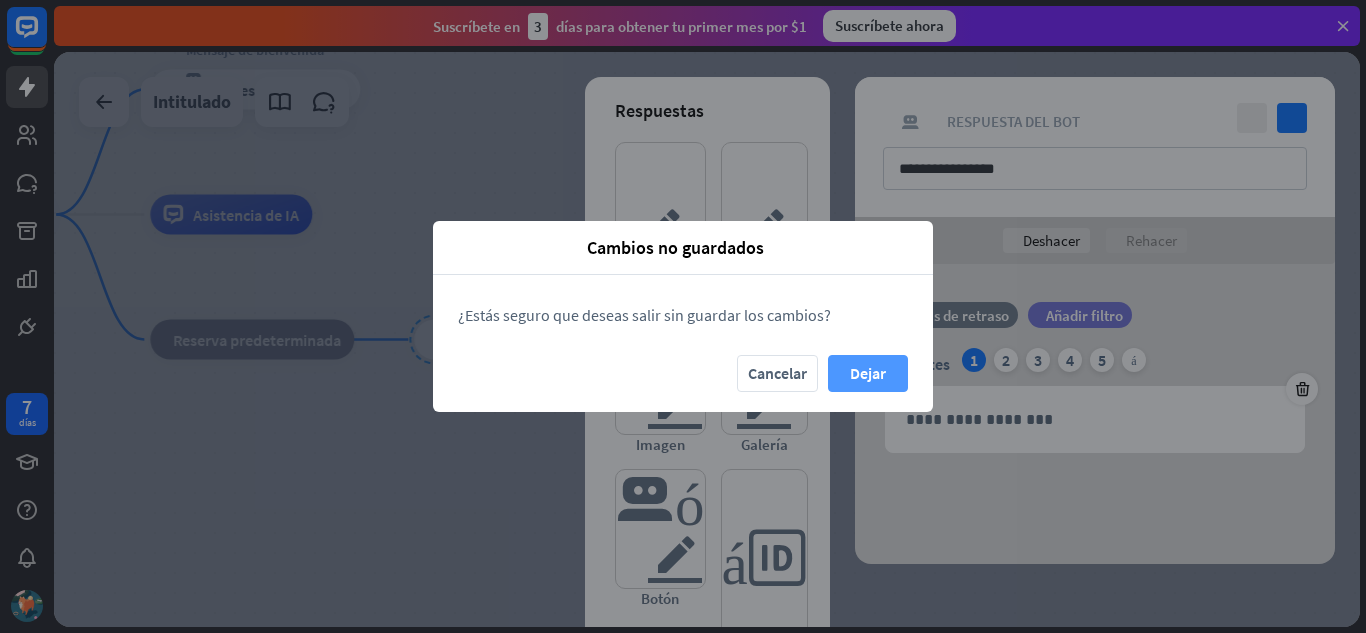 click on "Dejar" at bounding box center [868, 373] 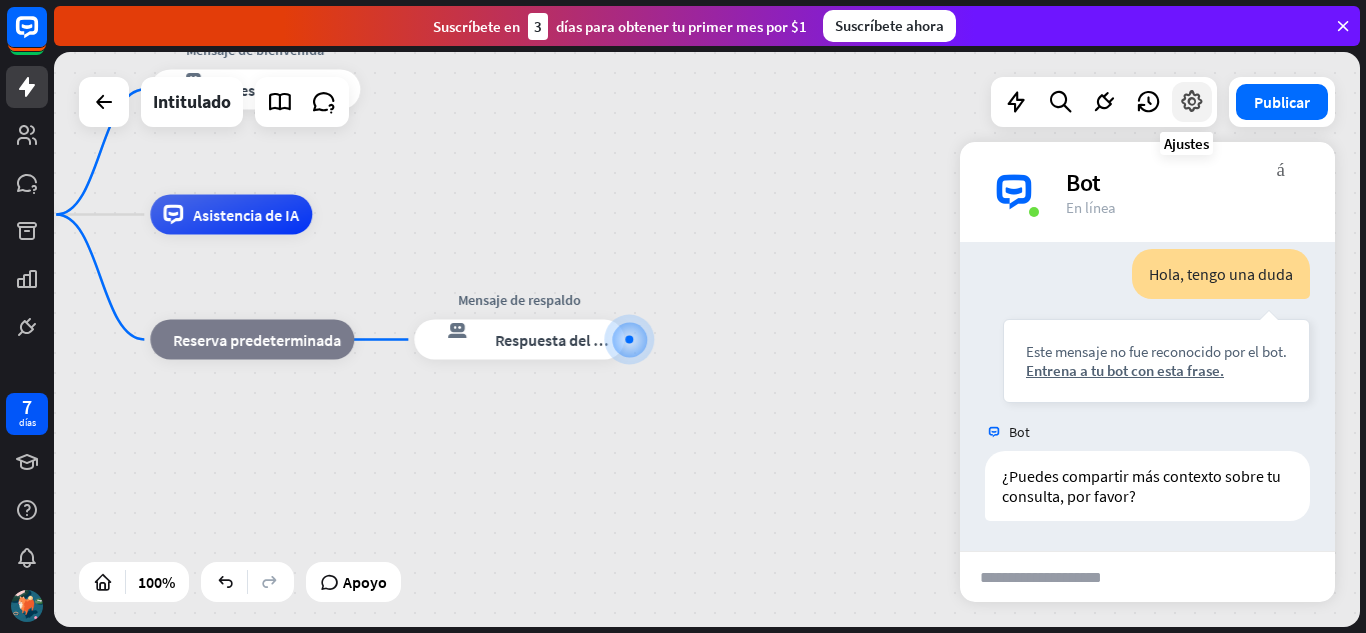 click at bounding box center (1192, 102) 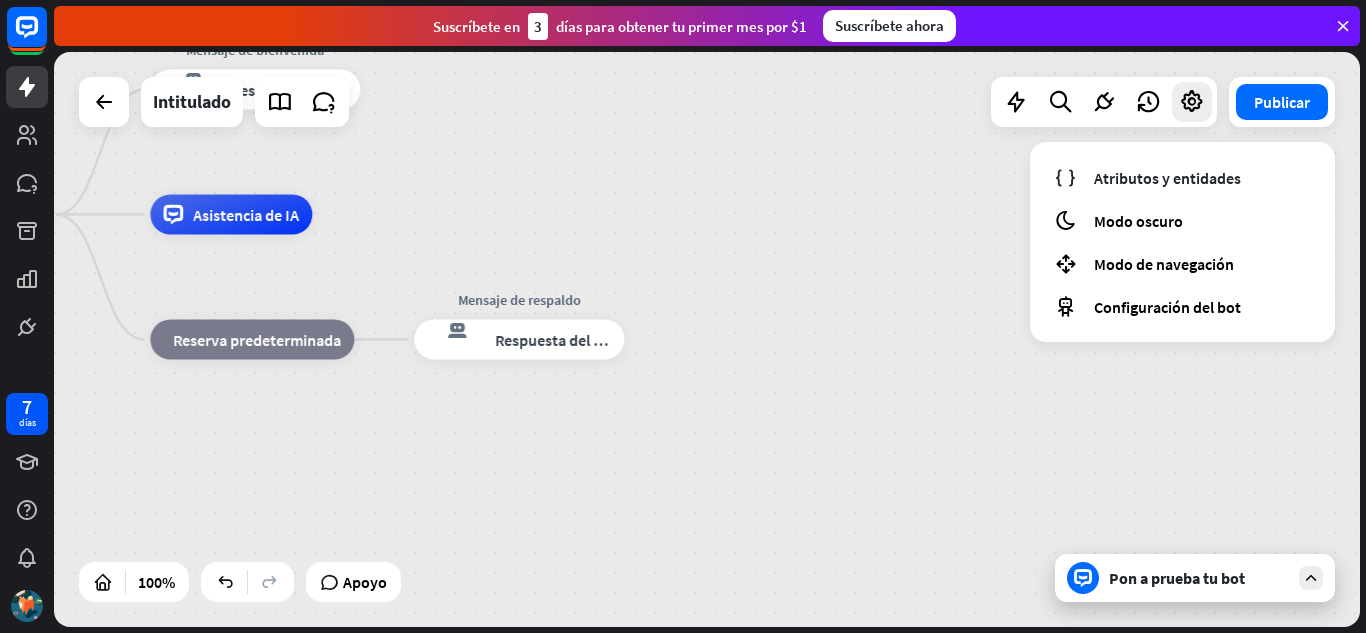 click on "inicio_2   Punto de inicio                 Mensaje de bienvenida   respuesta del bot de bloqueo   Respuesta del bot                     Asistencia de IA                   bloque_de_retroceso   Reserva predeterminada                 Mensaje de respaldo   respuesta del bot de bloqueo   Respuesta del bot" at bounding box center [553, 502] 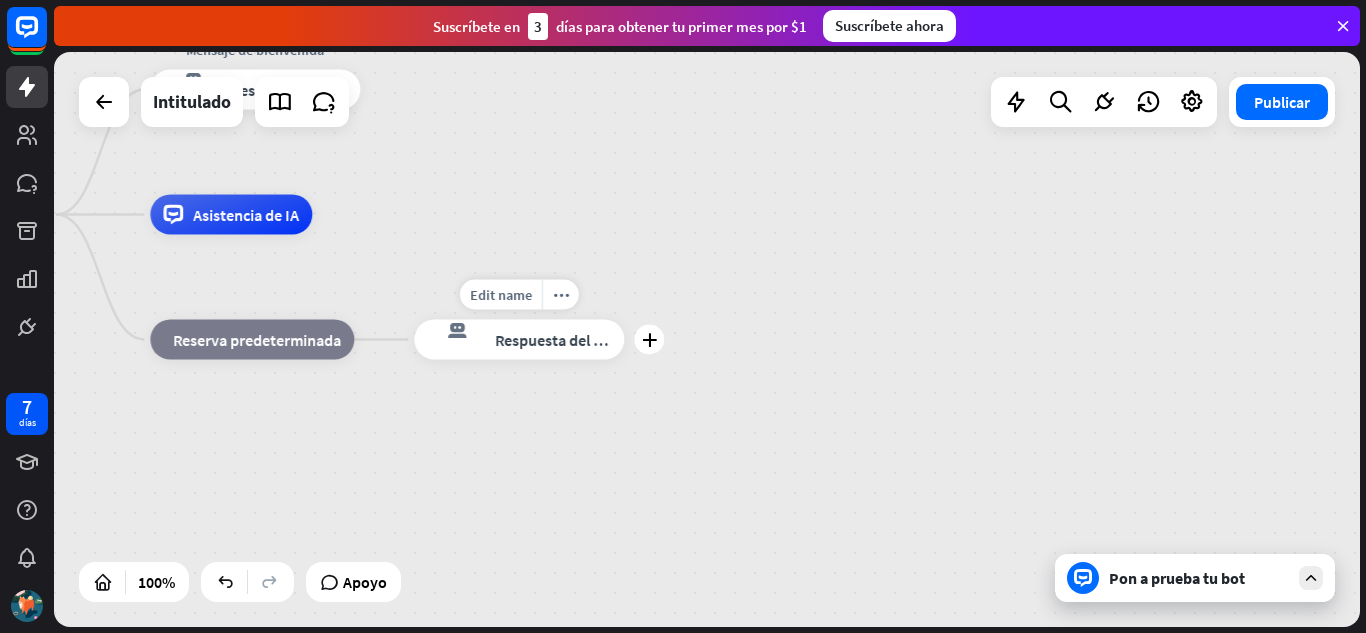 click on "Edit name   more_horiz         plus   Fallback message   respuesta del bot de bloqueo   Respuesta del bot" at bounding box center [519, 340] 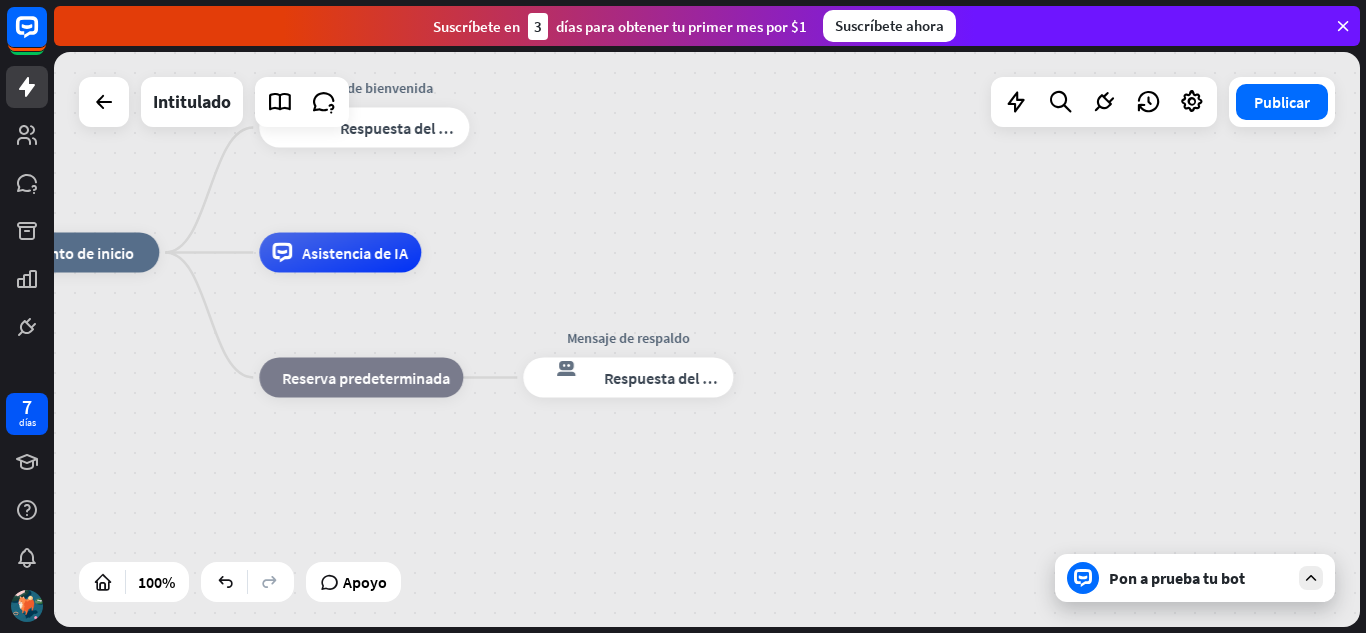 drag, startPoint x: 419, startPoint y: 402, endPoint x: 721, endPoint y: 537, distance: 330.80054 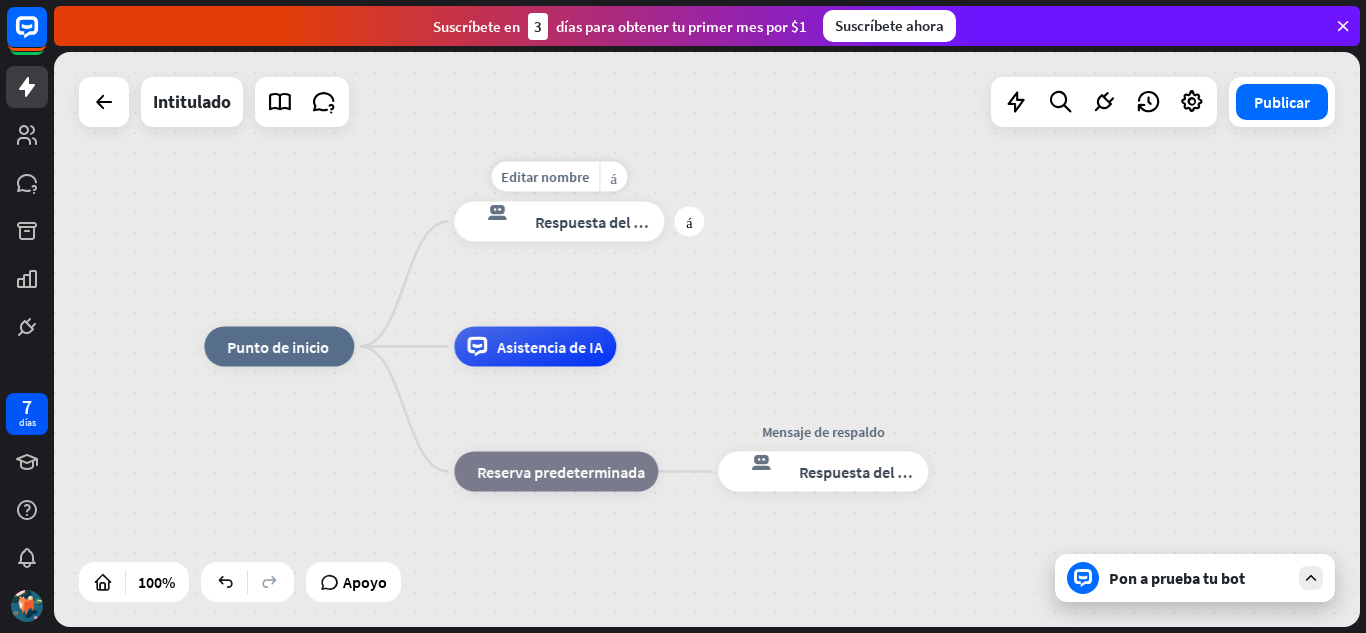 click on "Respuesta del bot" at bounding box center (596, 222) 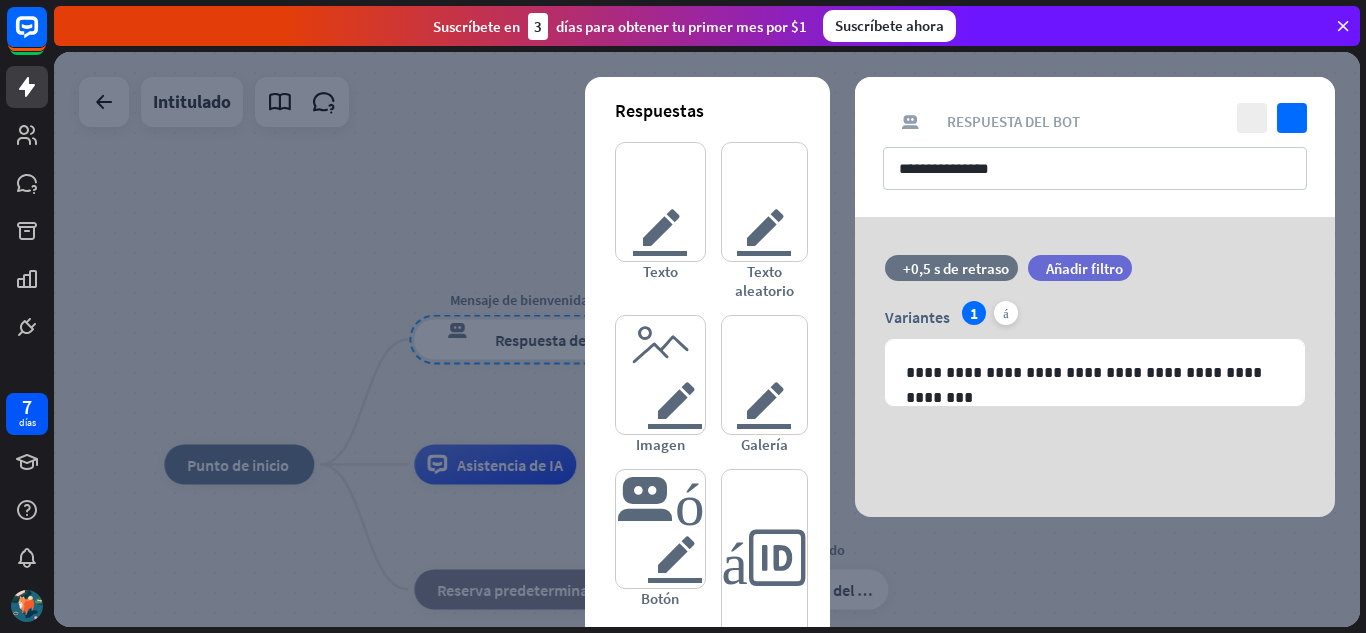 click at bounding box center (707, 339) 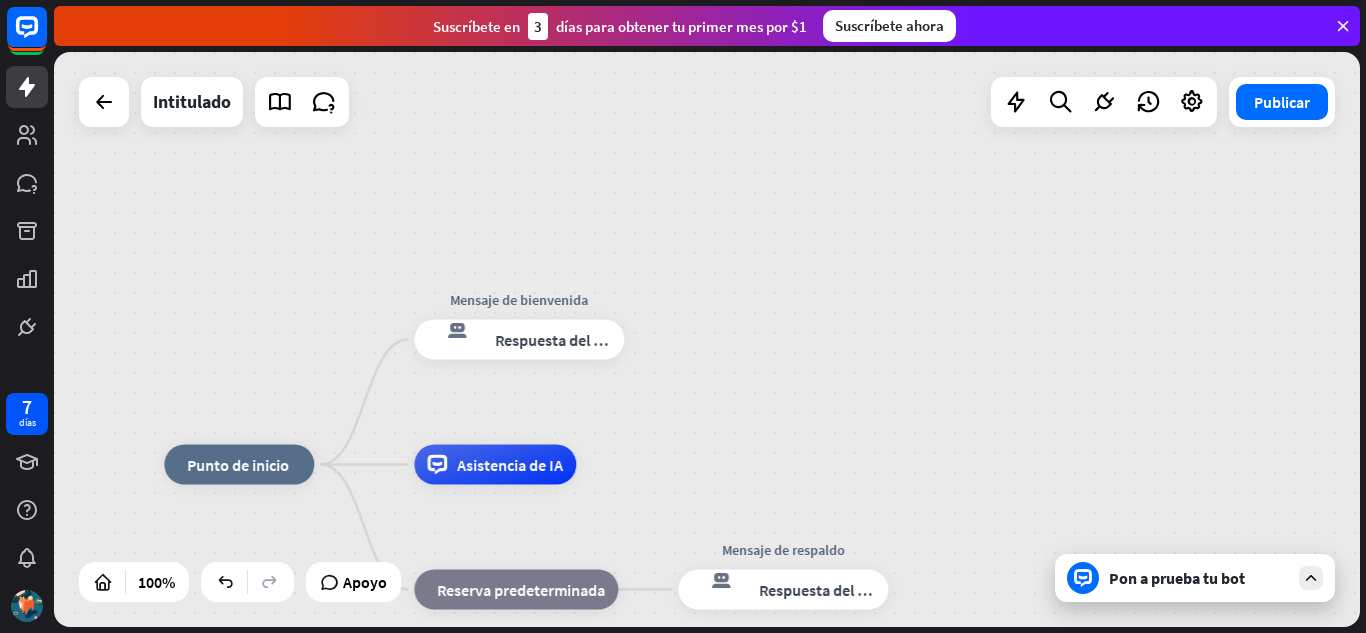 click on "Pon a prueba tu bot" at bounding box center (1195, 578) 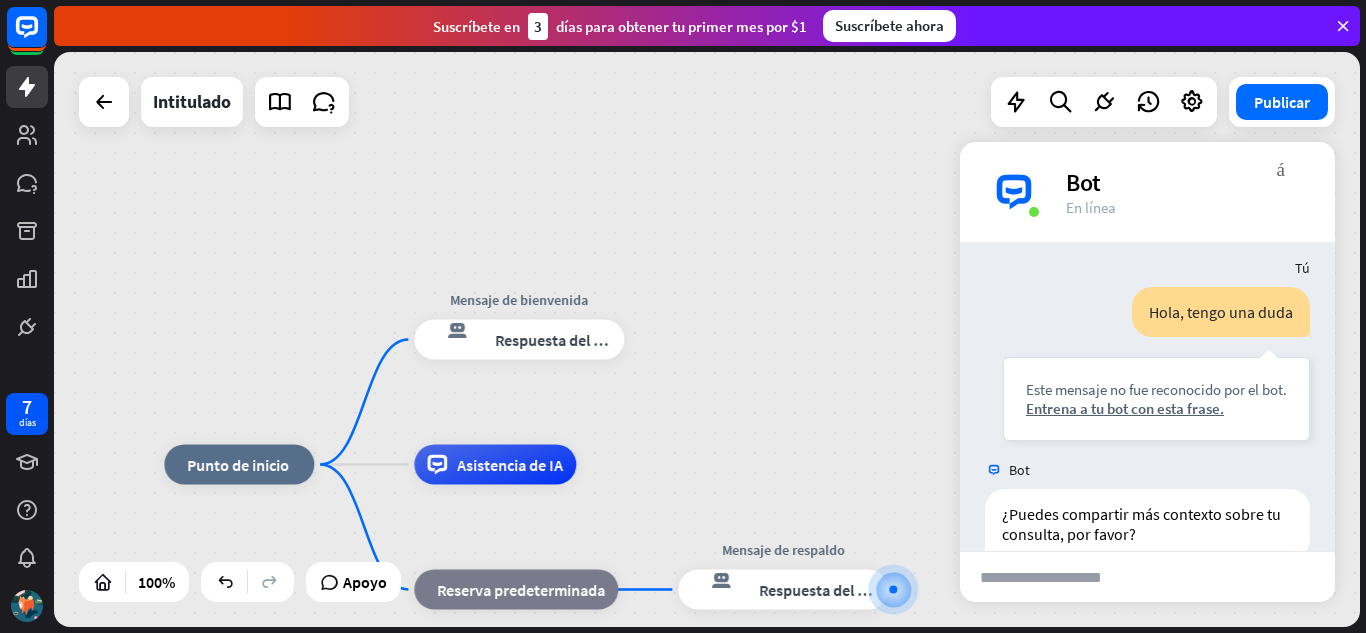 scroll, scrollTop: 188, scrollLeft: 0, axis: vertical 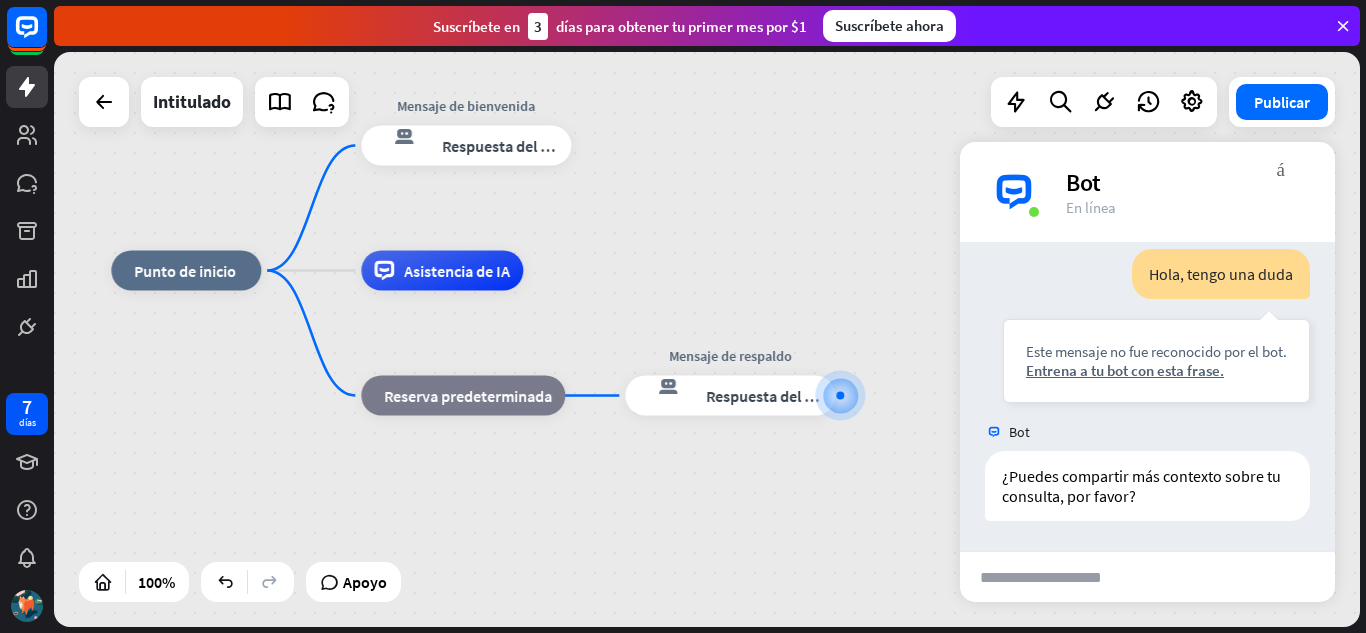 drag, startPoint x: 808, startPoint y: 445, endPoint x: 730, endPoint y: 249, distance: 210.95023 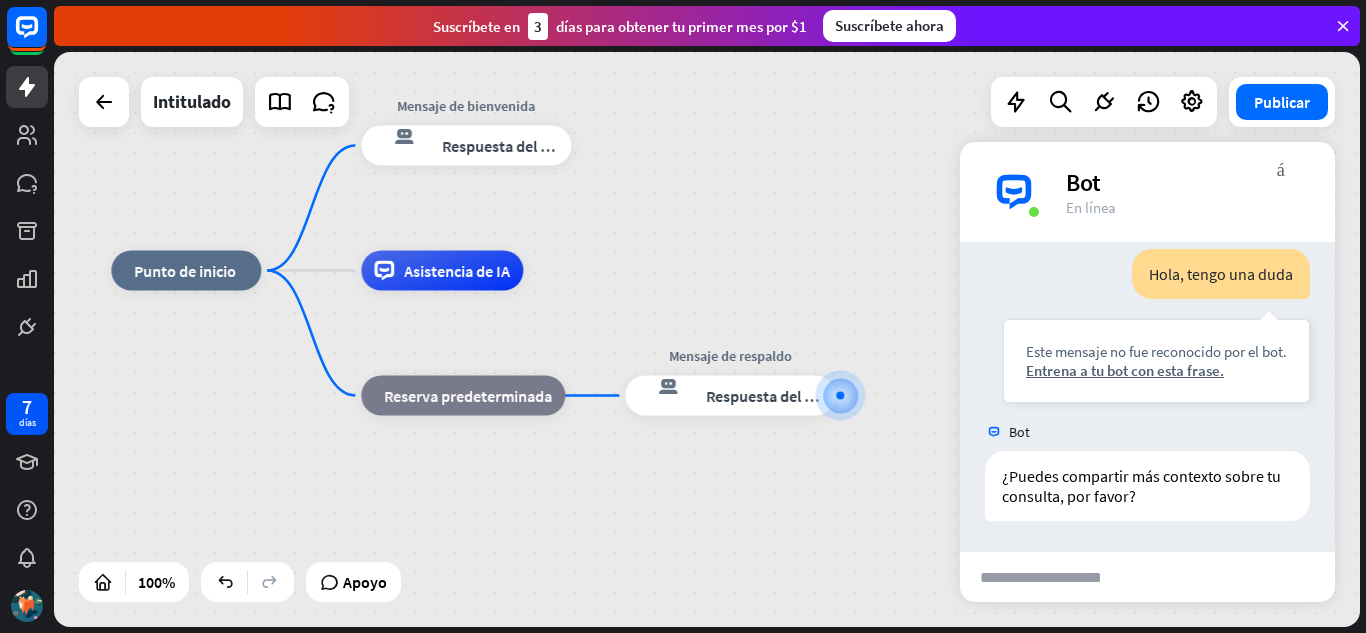 click on "inicio_2   Punto de inicio                 Mensaje de bienvenida   respuesta del bot de bloqueo   Respuesta del bot                     Asistencia de IA                   bloque_de_retroceso   Reserva predeterminada                 Mensaje de respaldo   respuesta del bot de bloqueo   Respuesta del bot" at bounding box center (707, 339) 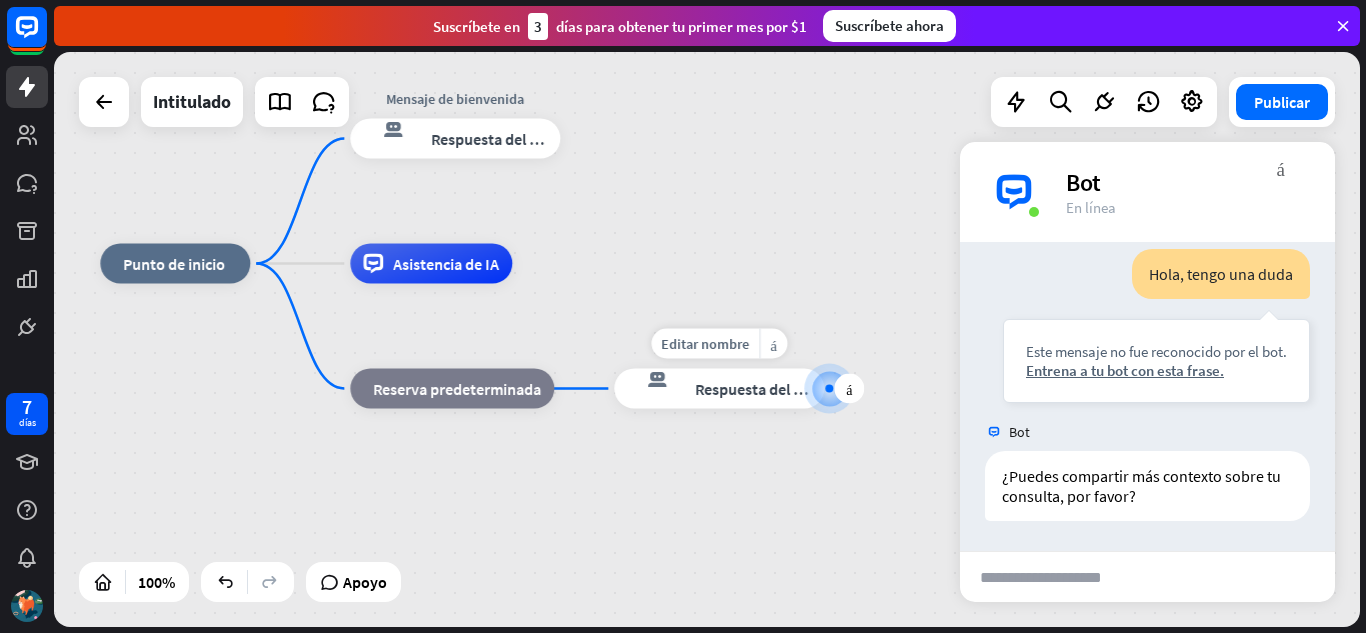 click on "Respuesta del bot" at bounding box center [756, 389] 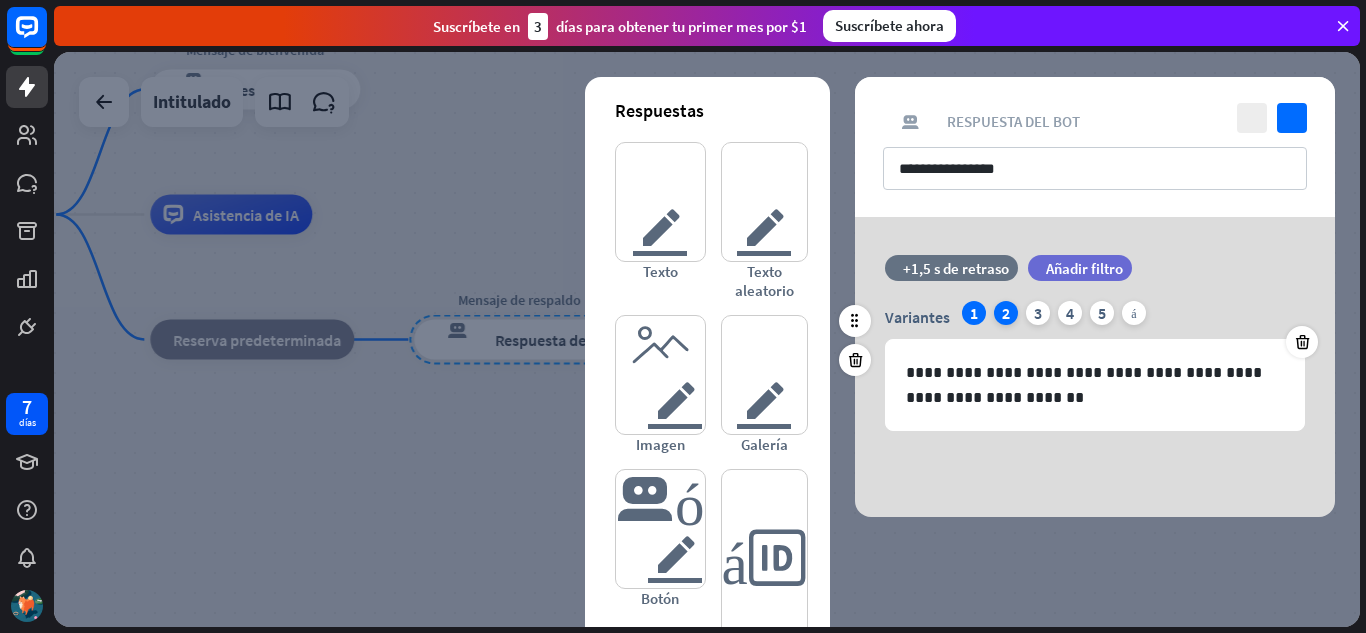 click on "2" at bounding box center [1006, 313] 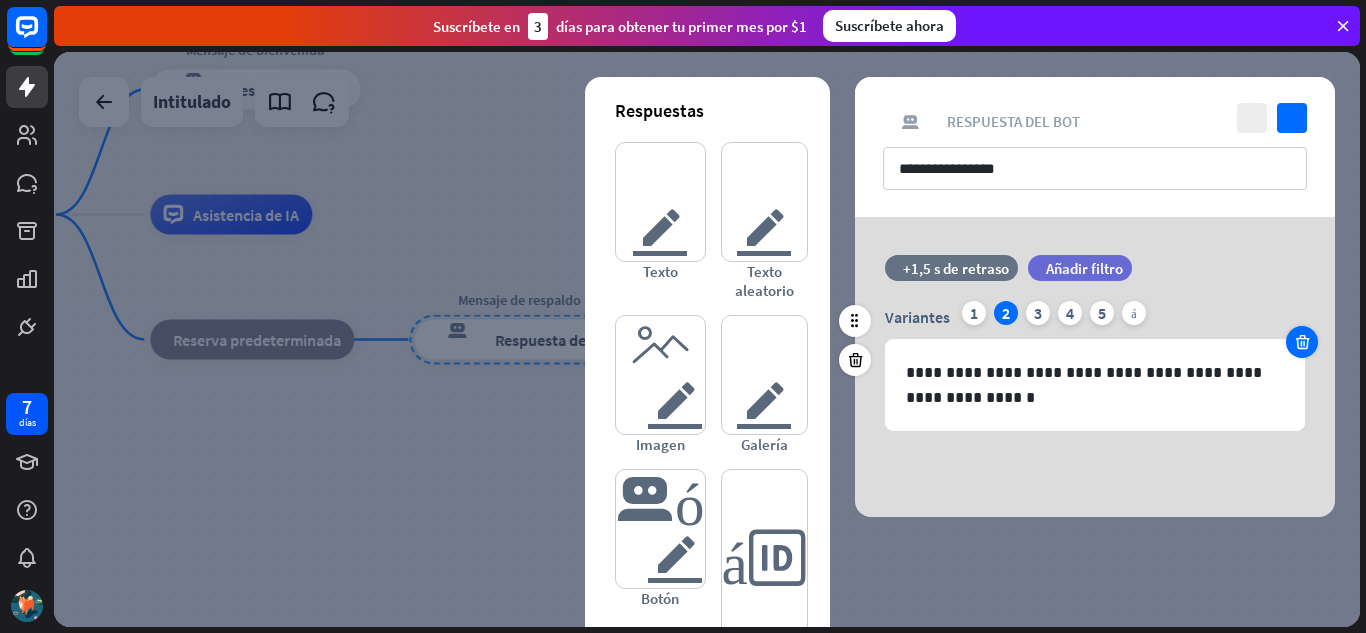 click at bounding box center [1302, 342] 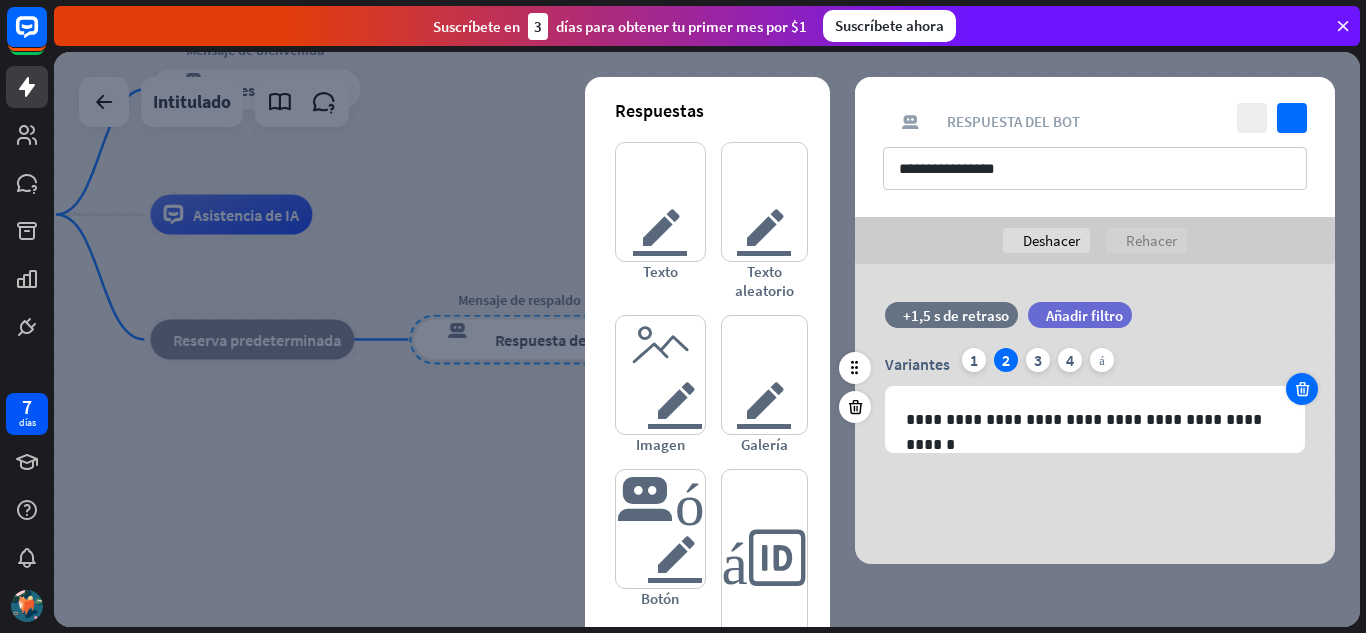 click at bounding box center (1302, 389) 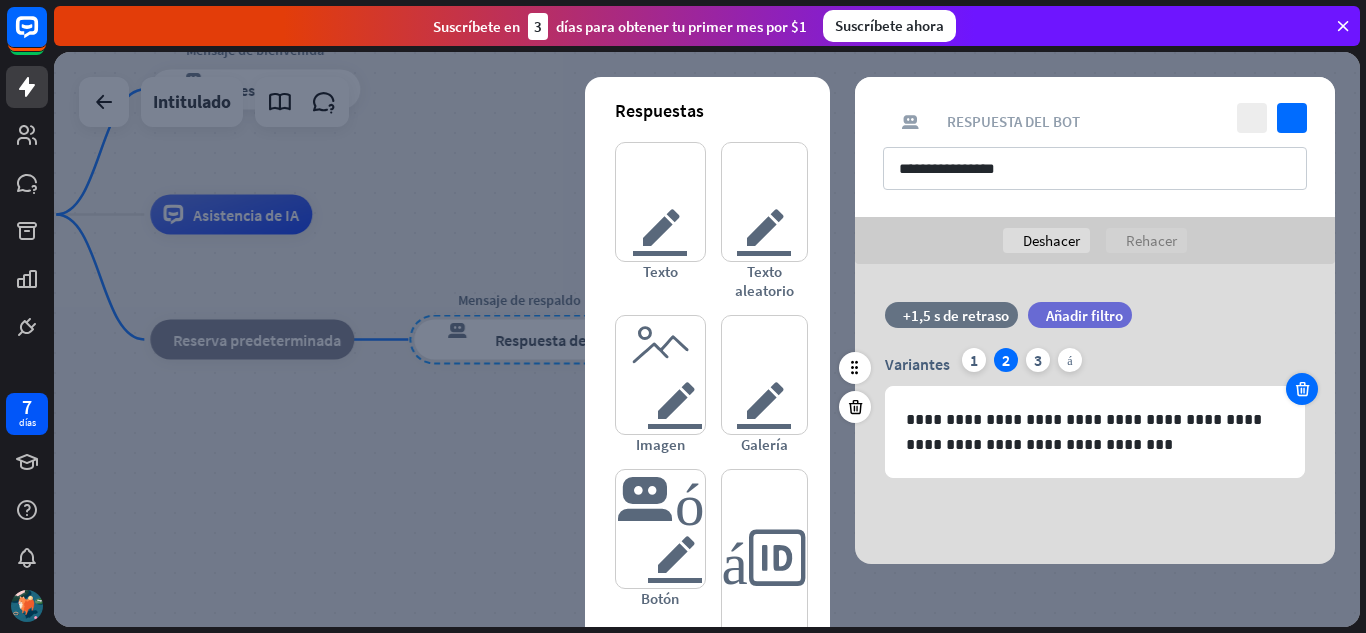 click at bounding box center [1302, 389] 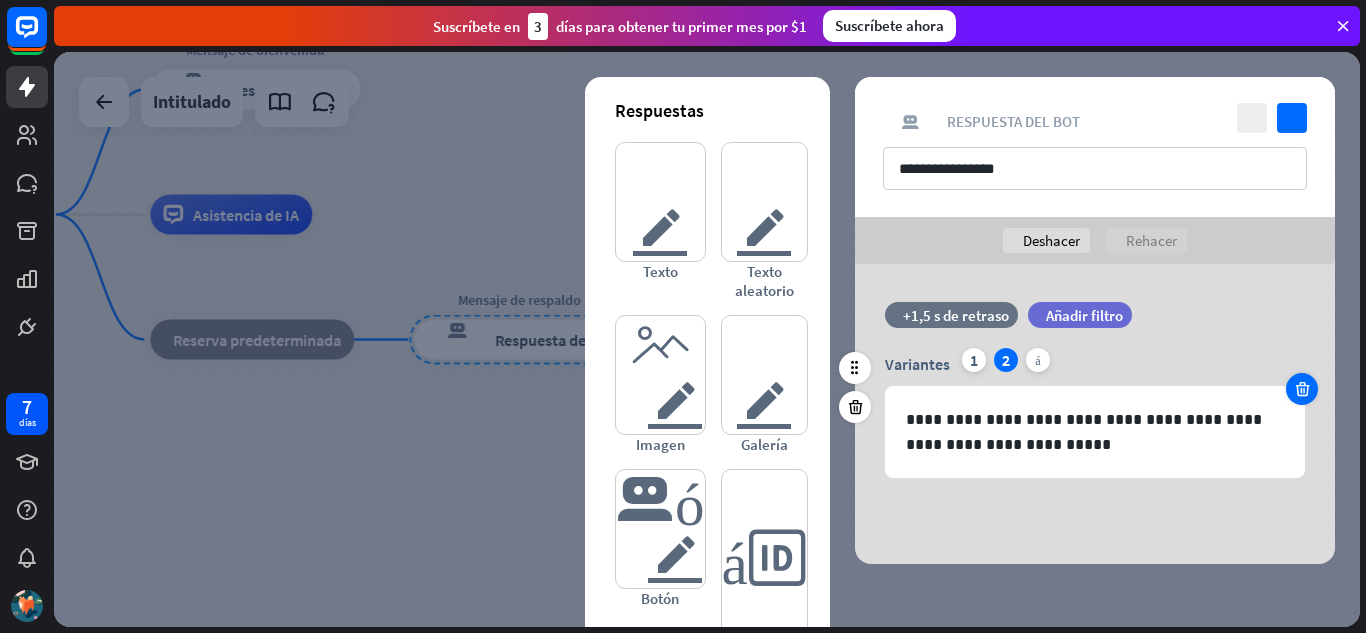 click at bounding box center (1302, 389) 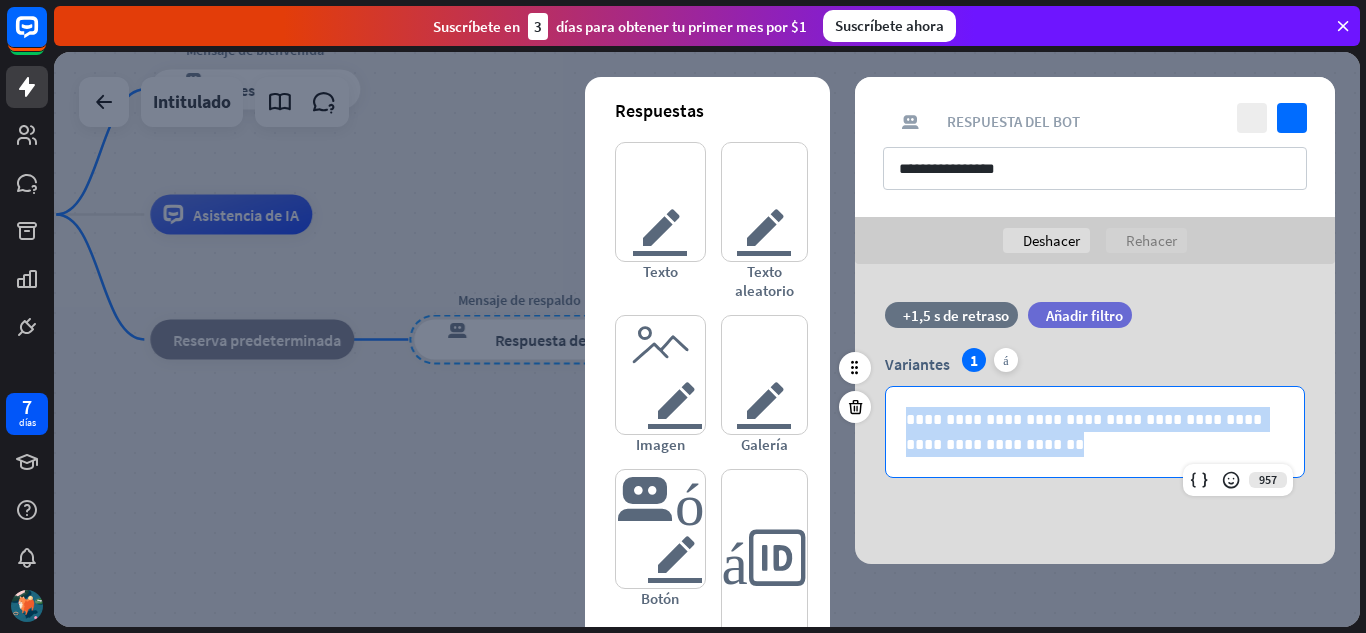 drag, startPoint x: 1035, startPoint y: 443, endPoint x: 871, endPoint y: 396, distance: 170.60188 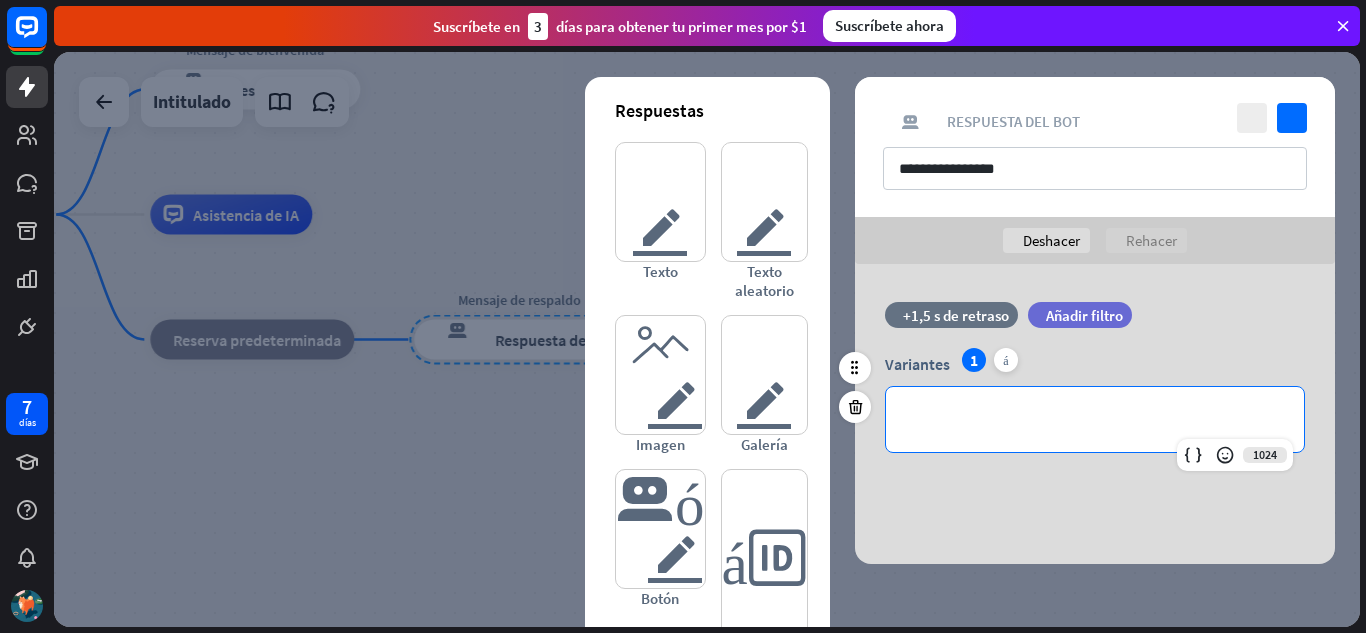 type 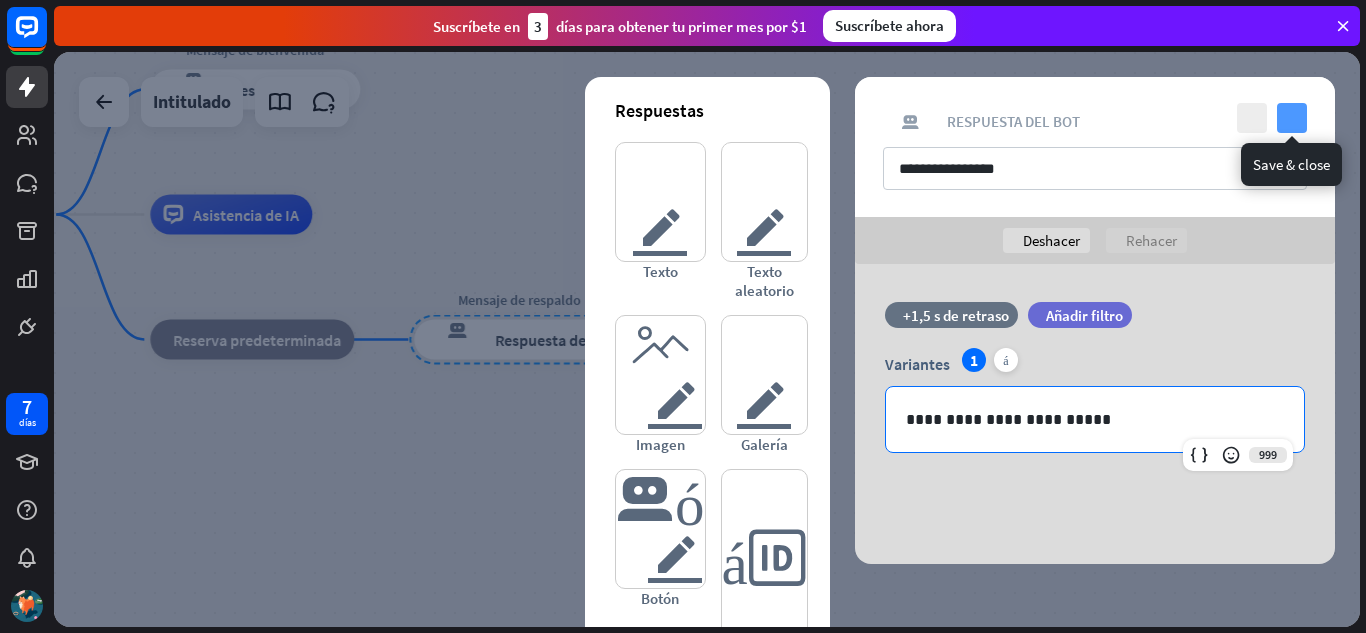 click on "controlar" at bounding box center (1292, 118) 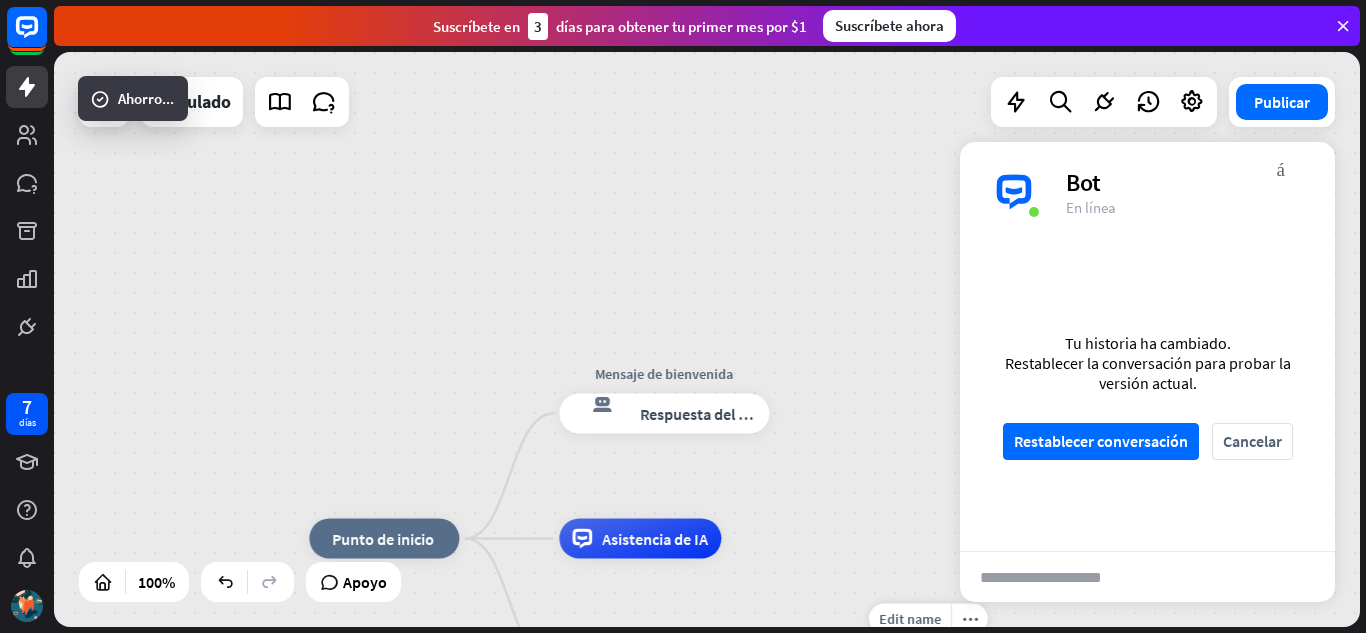 drag, startPoint x: 437, startPoint y: 274, endPoint x: 821, endPoint y: 553, distance: 474.6546 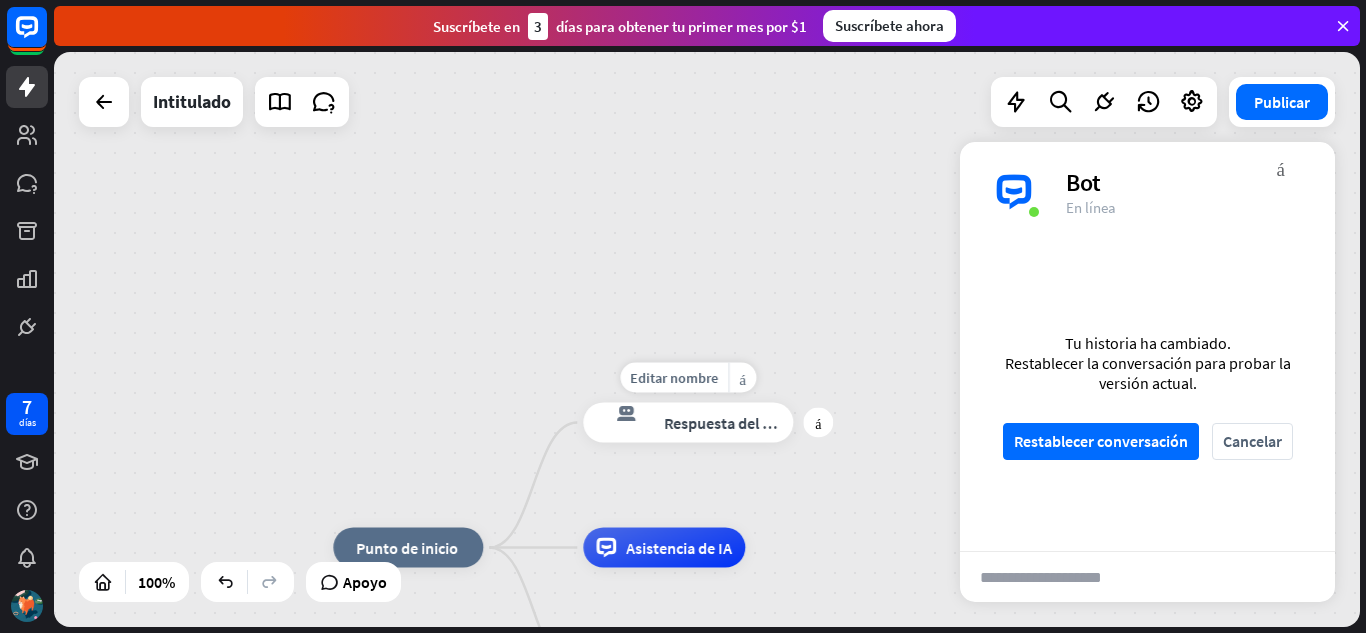 click on "Respuesta del bot" at bounding box center [725, 423] 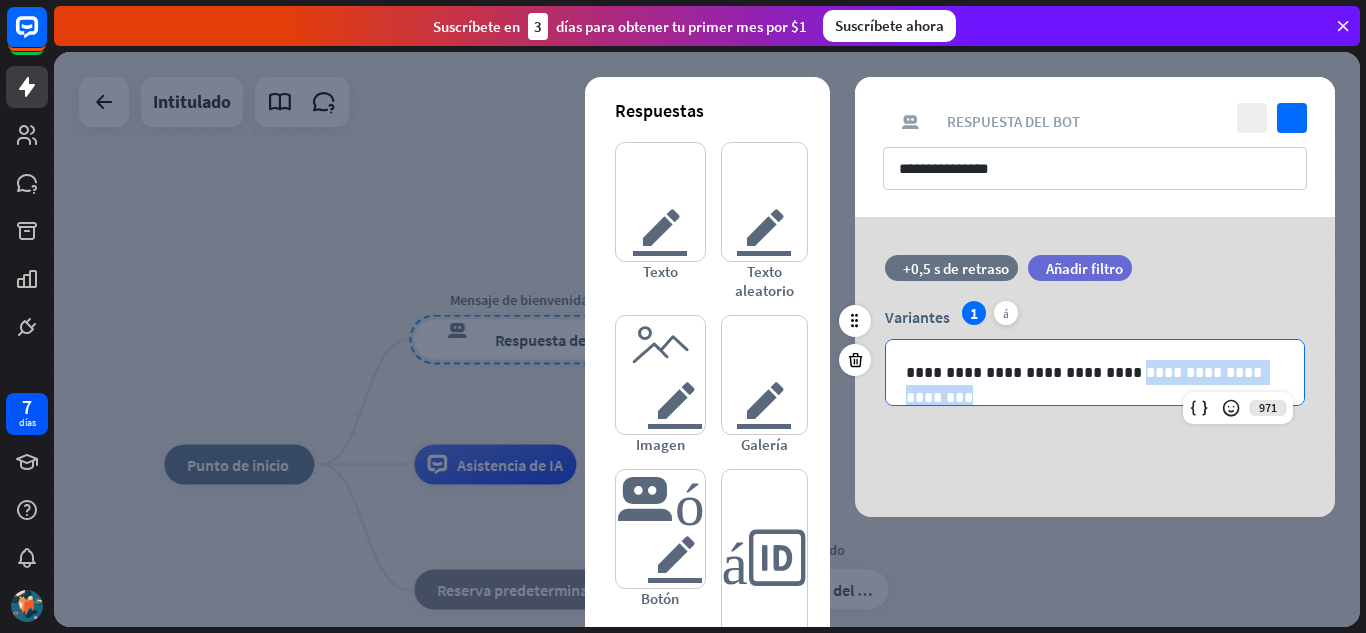 drag, startPoint x: 1293, startPoint y: 381, endPoint x: 1100, endPoint y: 375, distance: 193.09325 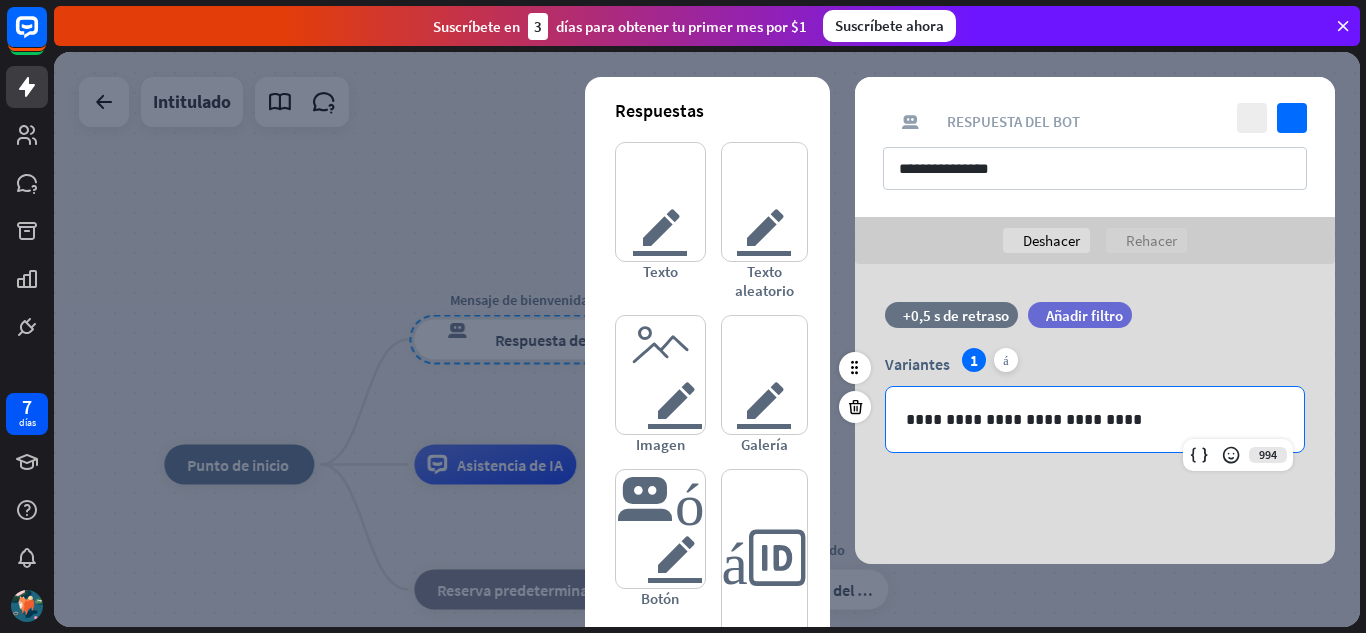 click on "**********" at bounding box center [1095, 419] 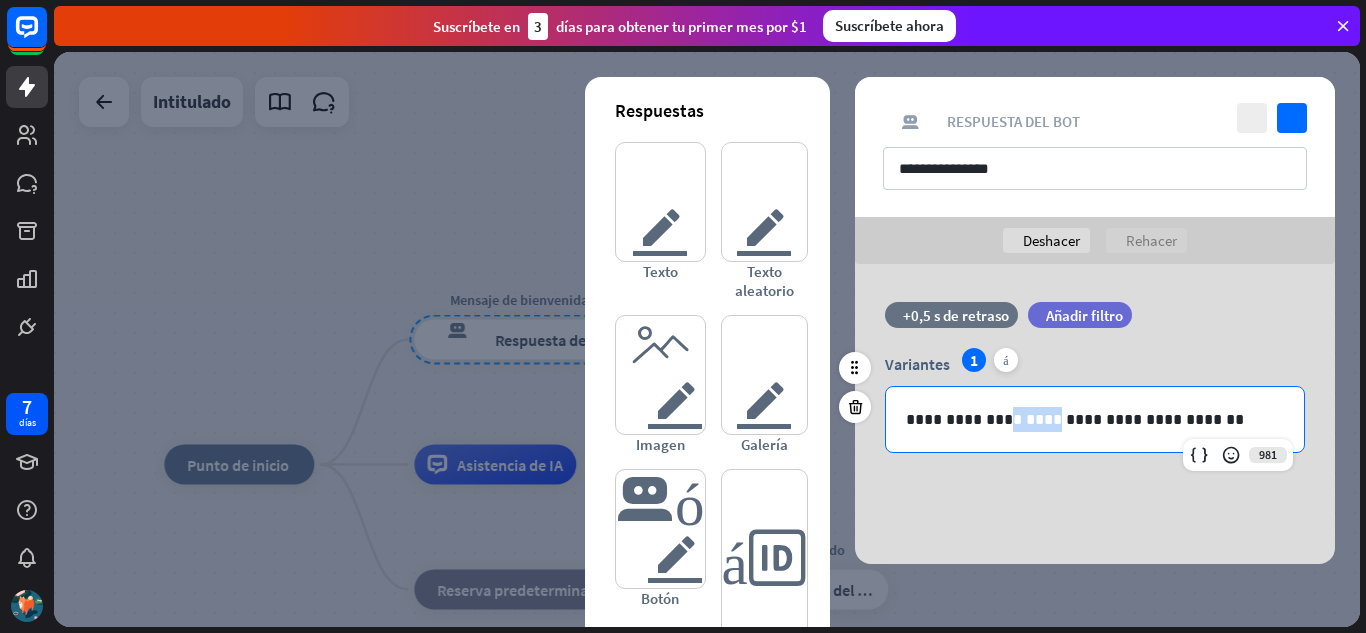 drag, startPoint x: 999, startPoint y: 414, endPoint x: 1042, endPoint y: 416, distance: 43.046486 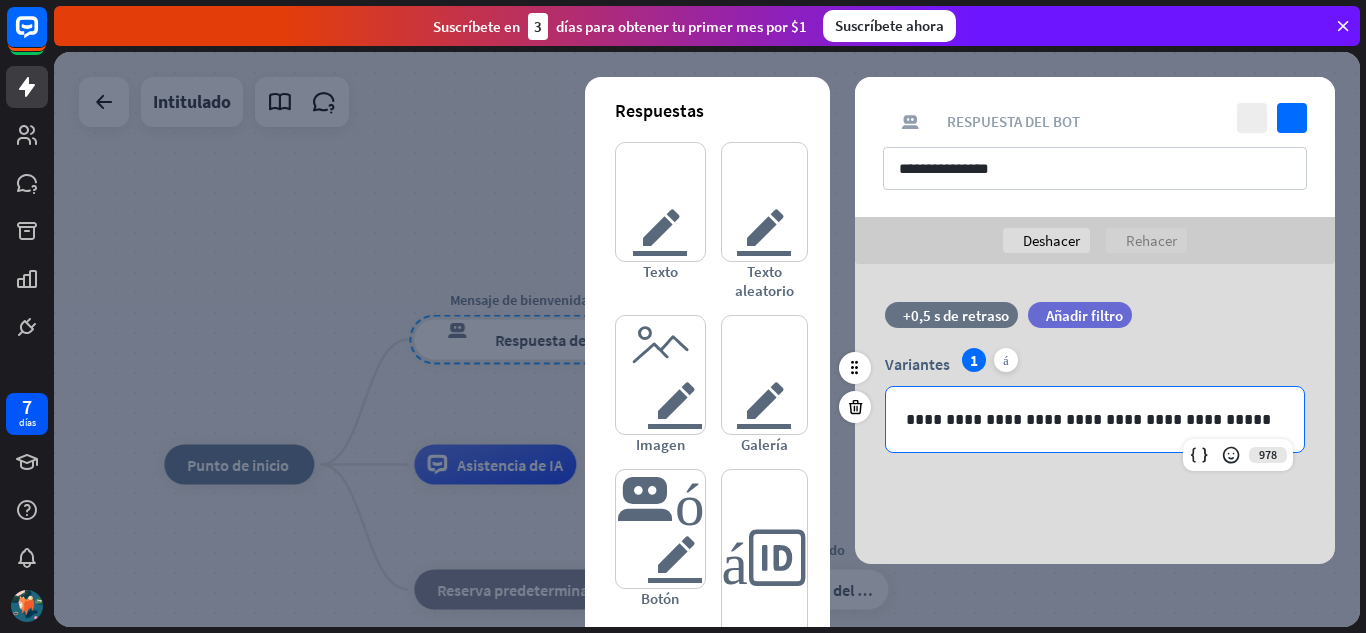 click on "**********" at bounding box center [1095, 419] 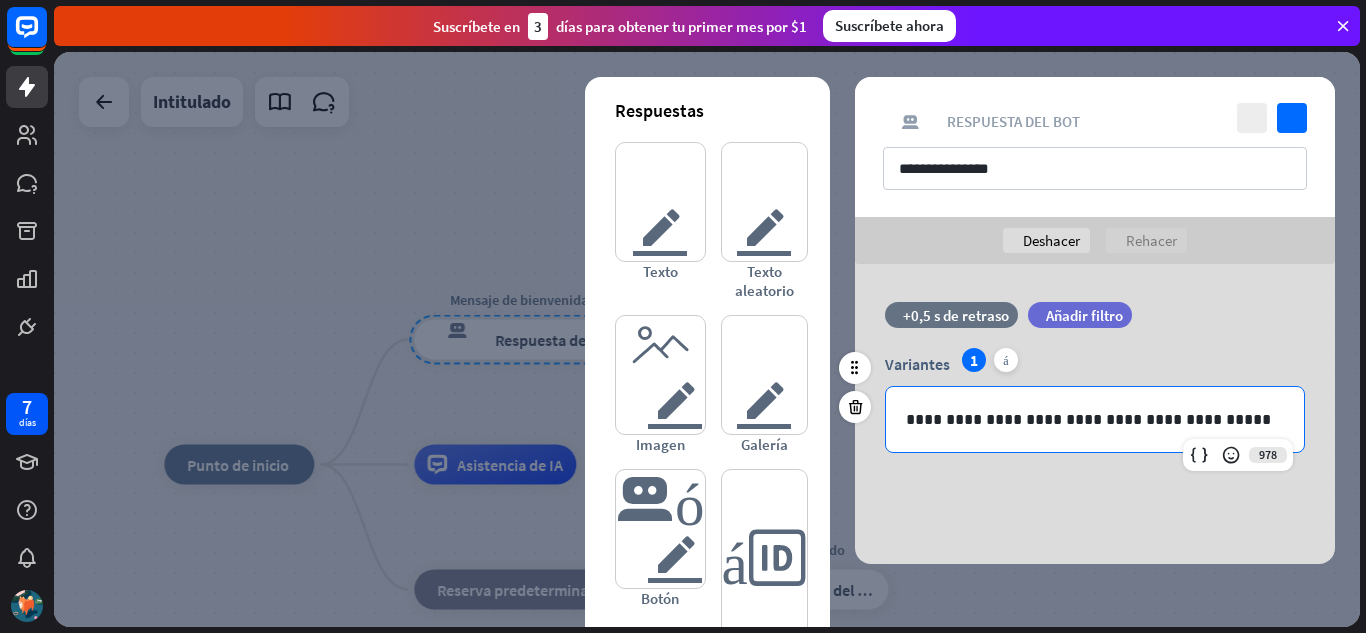 click on "**********" at bounding box center (1095, 419) 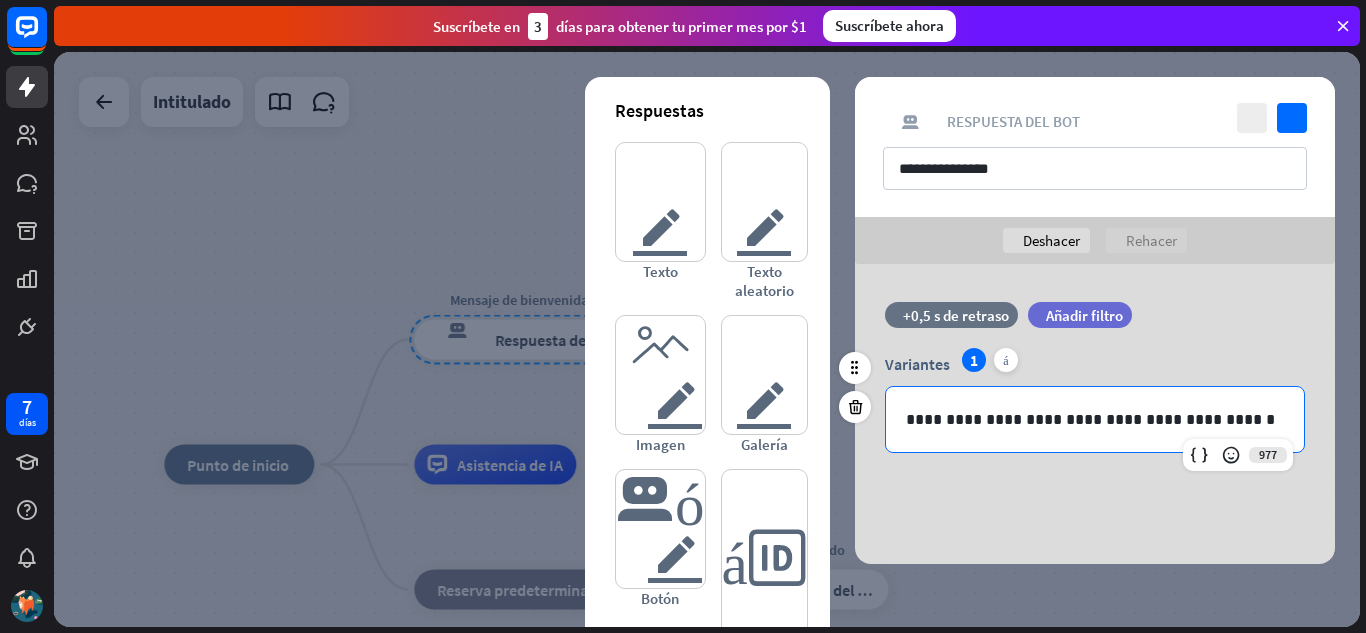 click on "**********" at bounding box center (1095, 419) 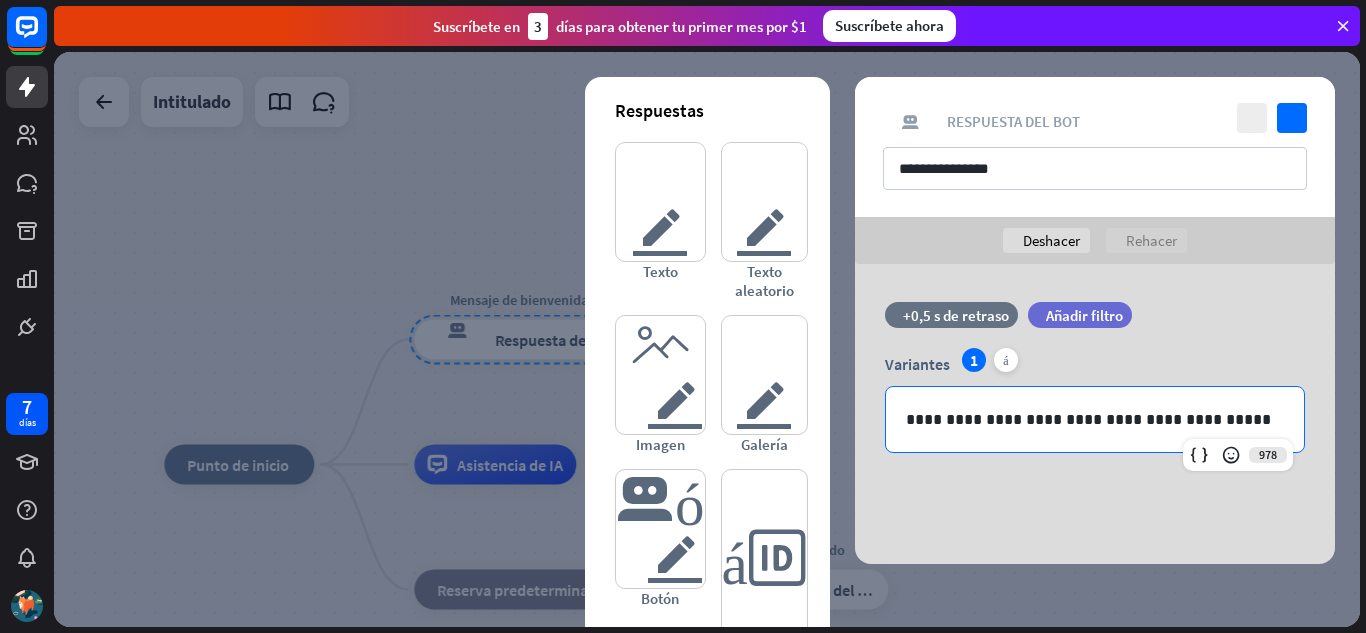 click on "**********" at bounding box center (1095, 147) 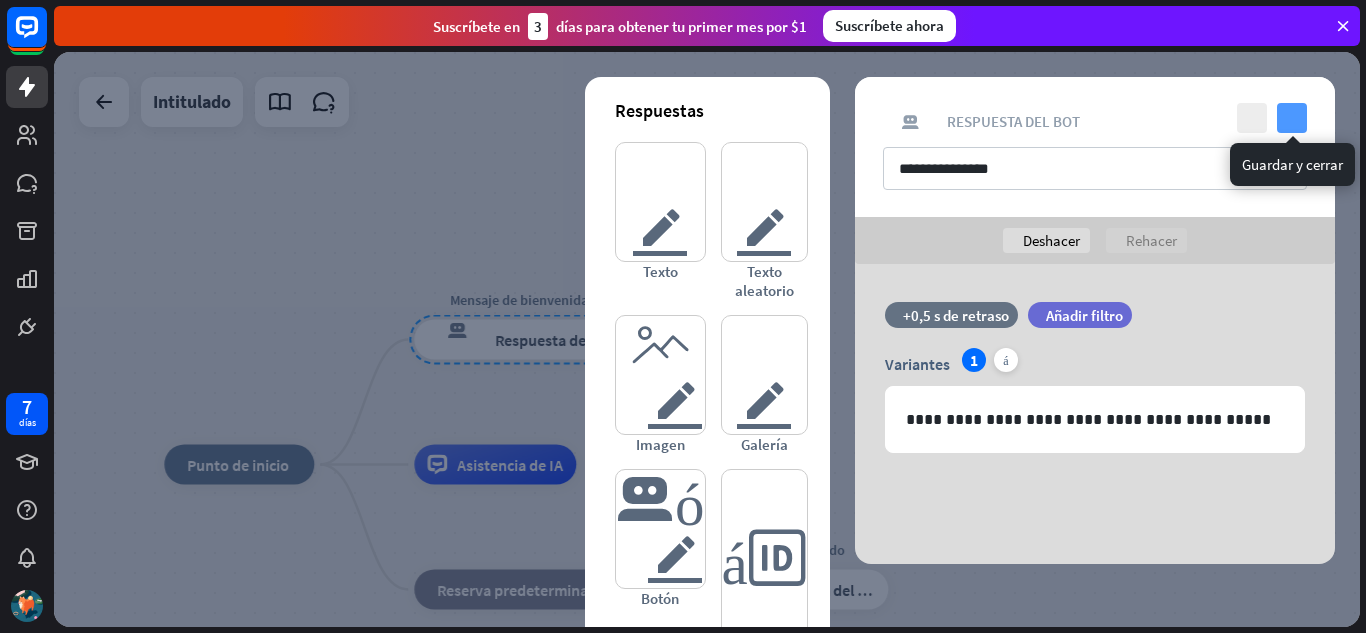 click on "controlar" at bounding box center [1292, 118] 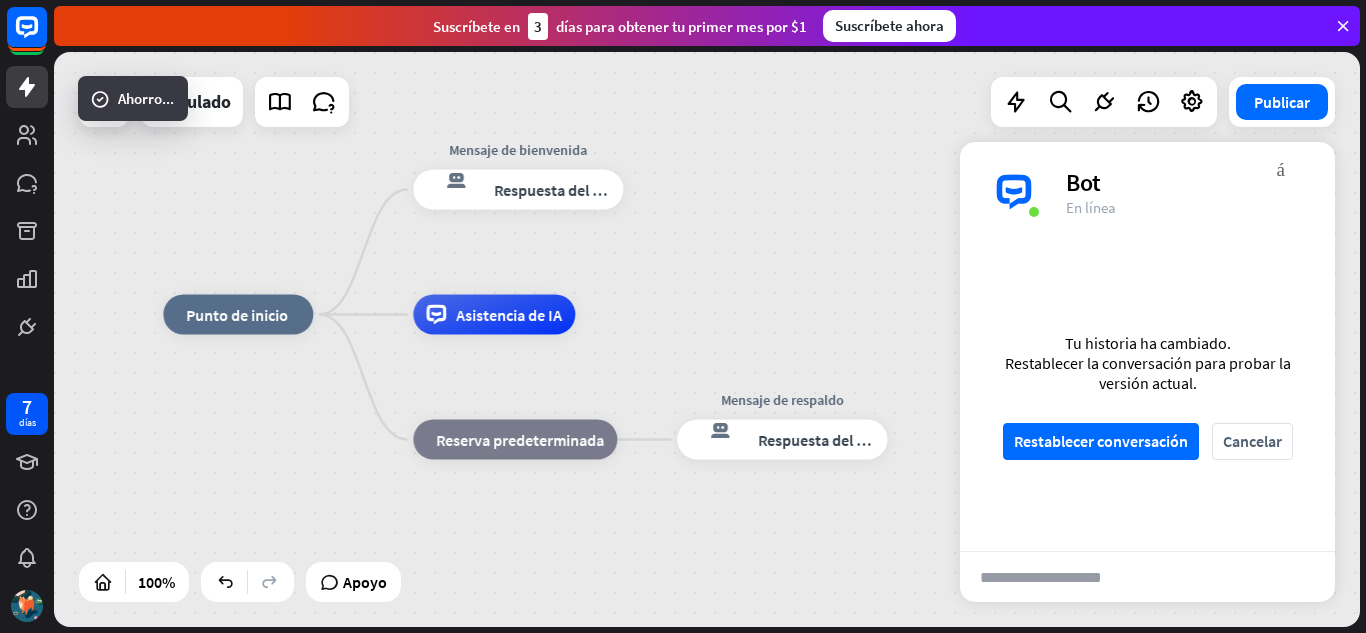 drag, startPoint x: 854, startPoint y: 371, endPoint x: 846, endPoint y: 242, distance: 129.24782 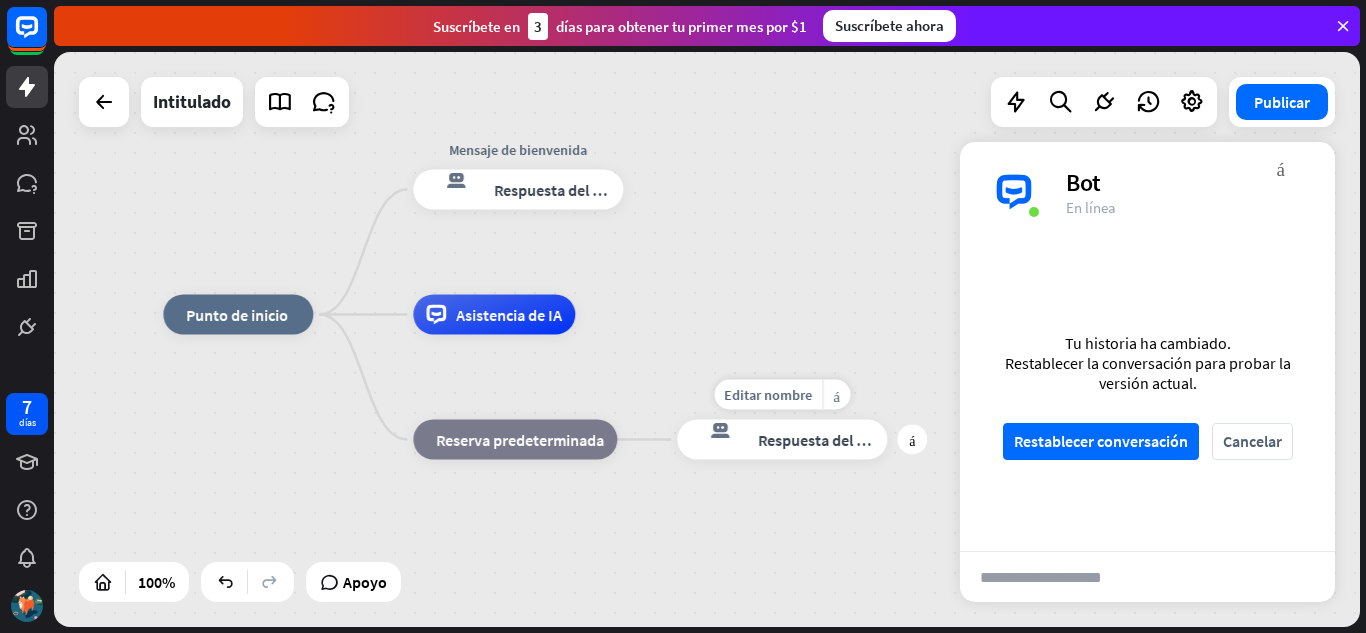 click on "Respuesta del bot" at bounding box center (819, 440) 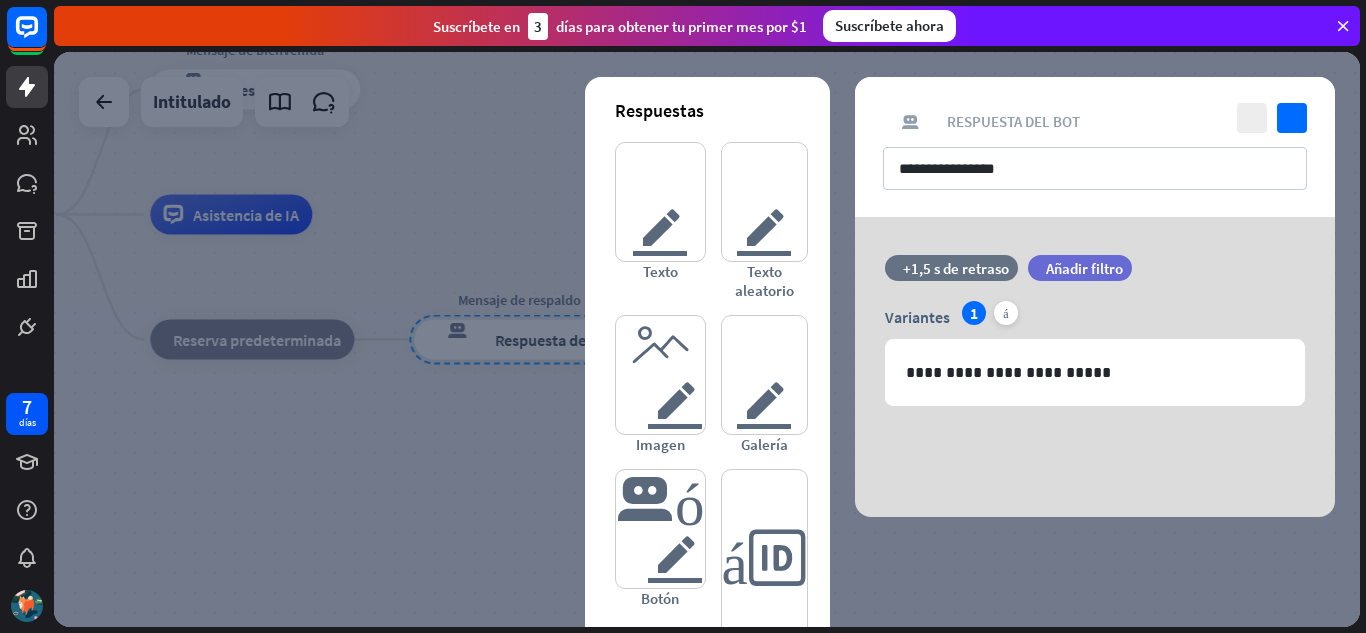 click at bounding box center (707, 339) 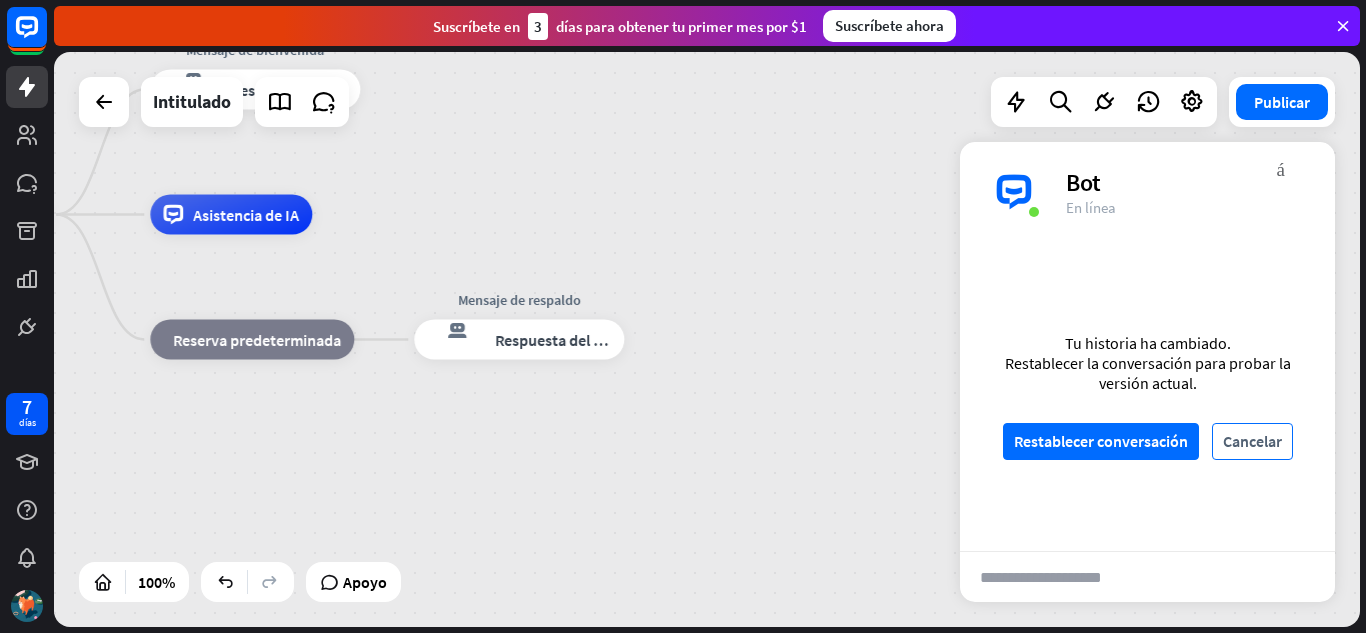 click on "Cancelar" at bounding box center [1252, 441] 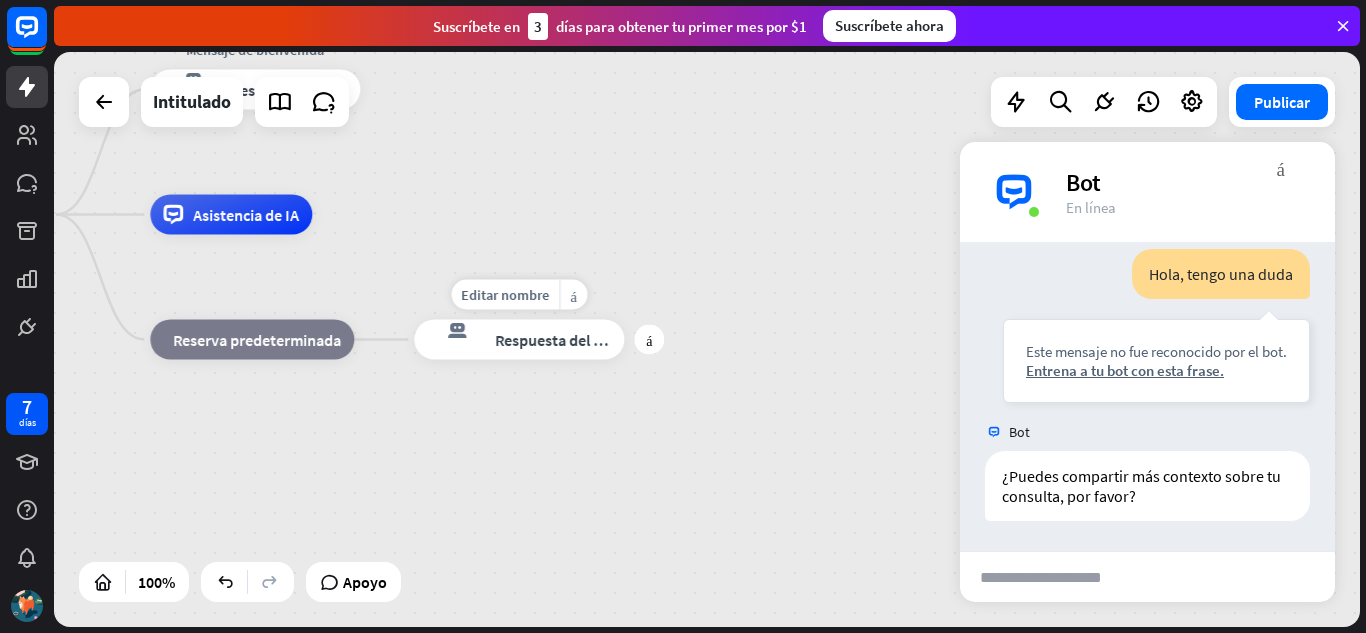 click on "Respuesta del bot" at bounding box center [556, 340] 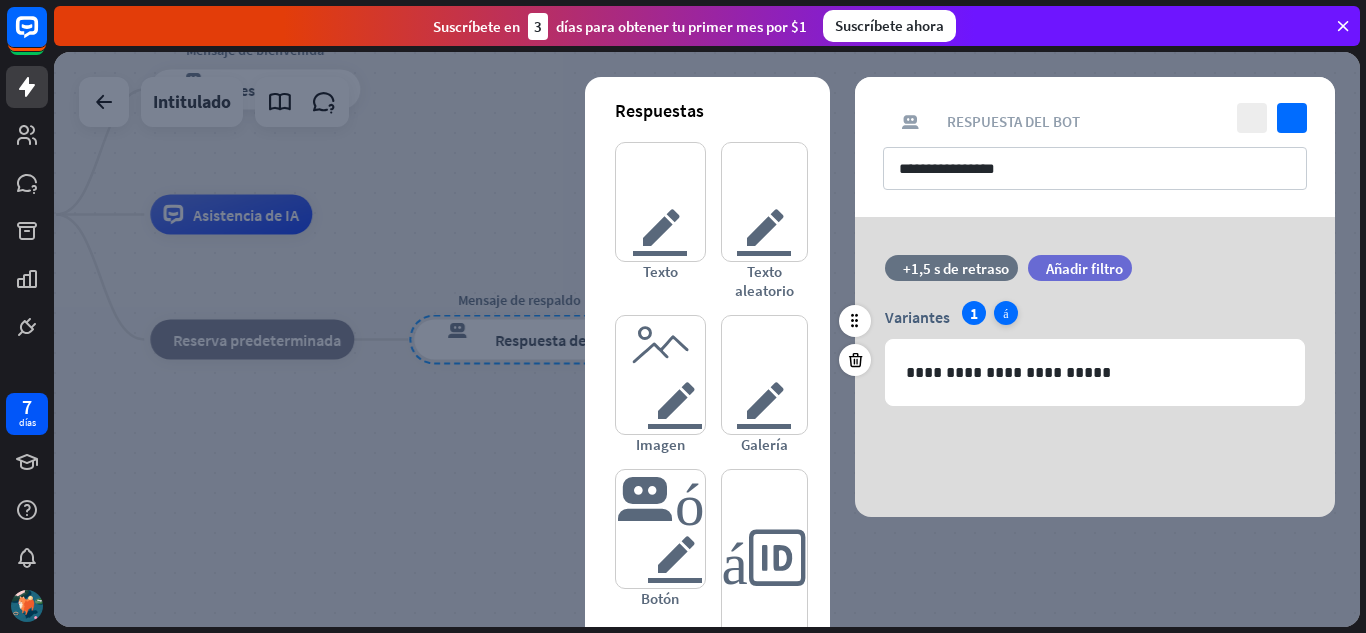 click on "más" at bounding box center [1006, 313] 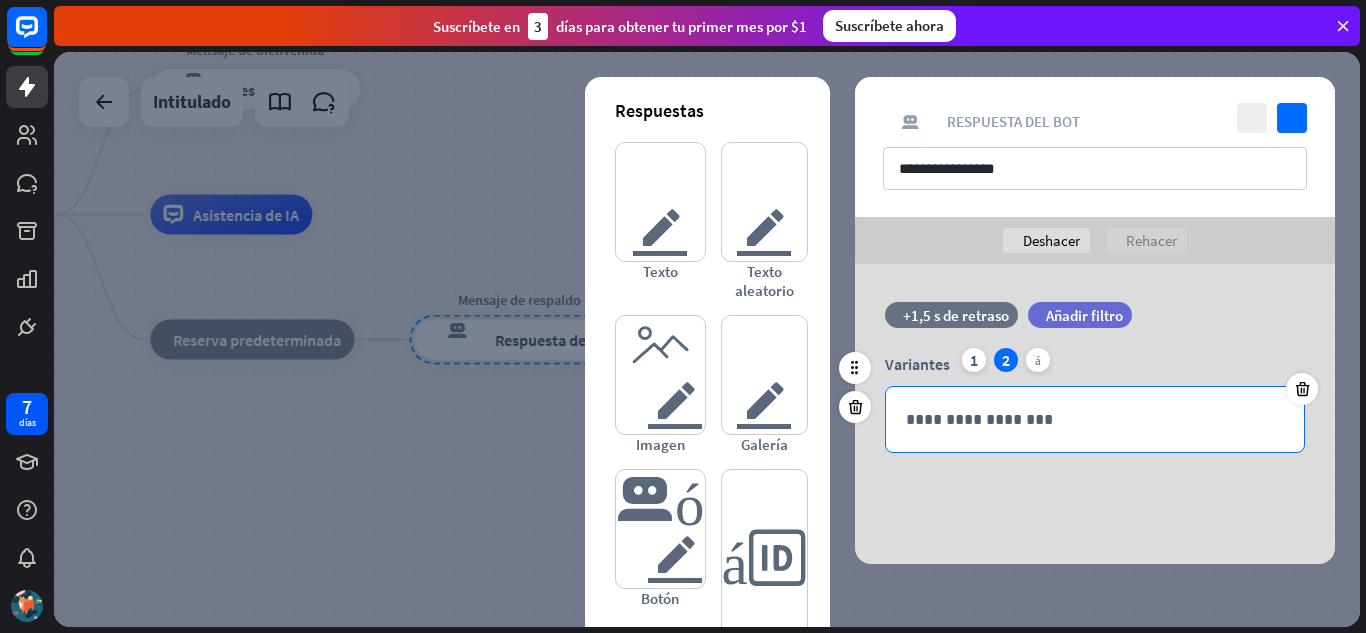 click on "**********" at bounding box center [1095, 419] 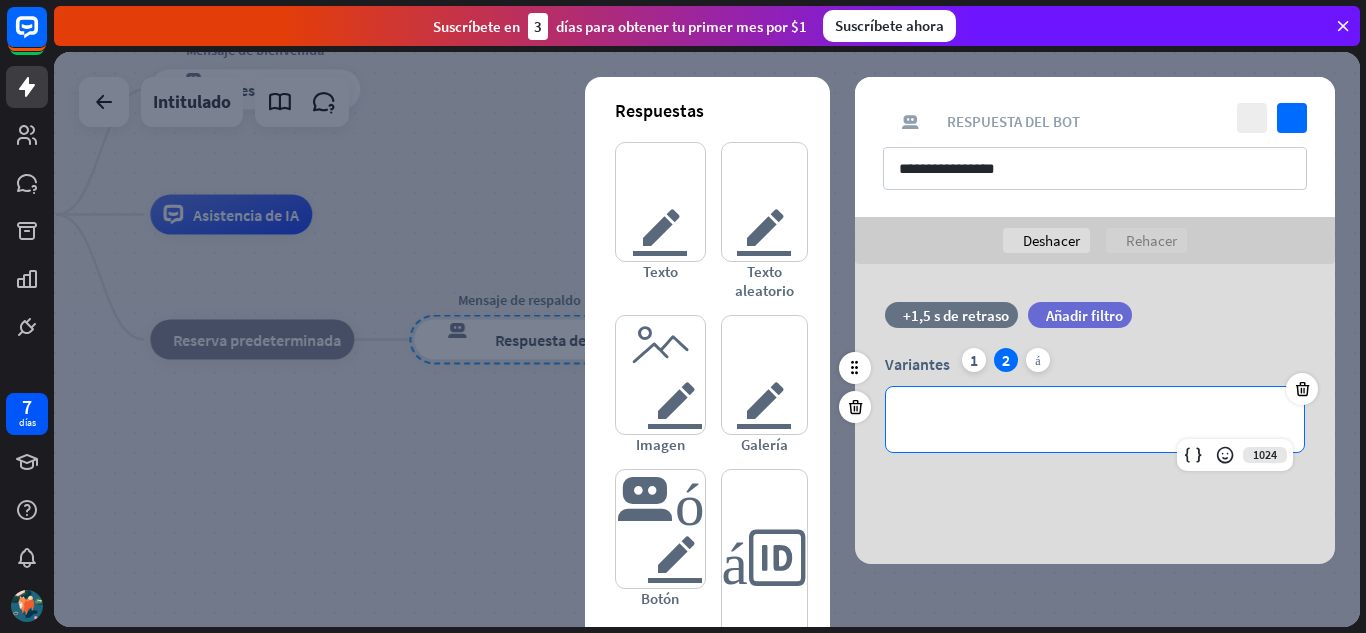 type 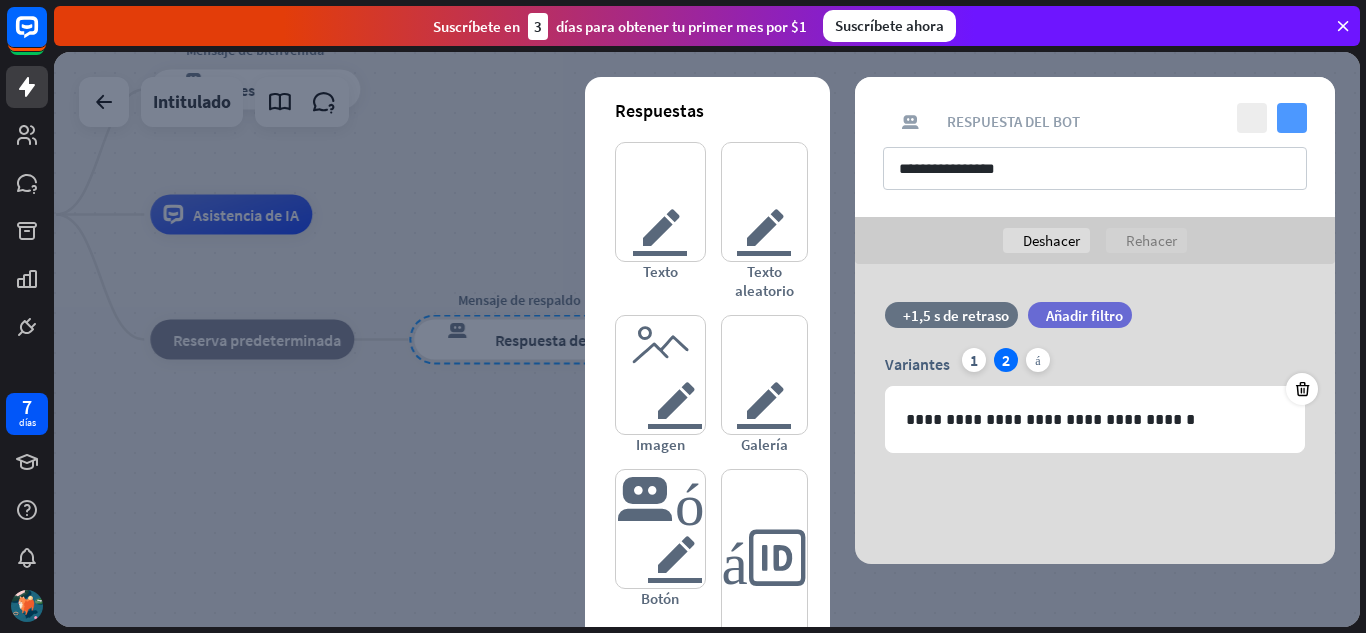 click on "controlar" at bounding box center [1292, 118] 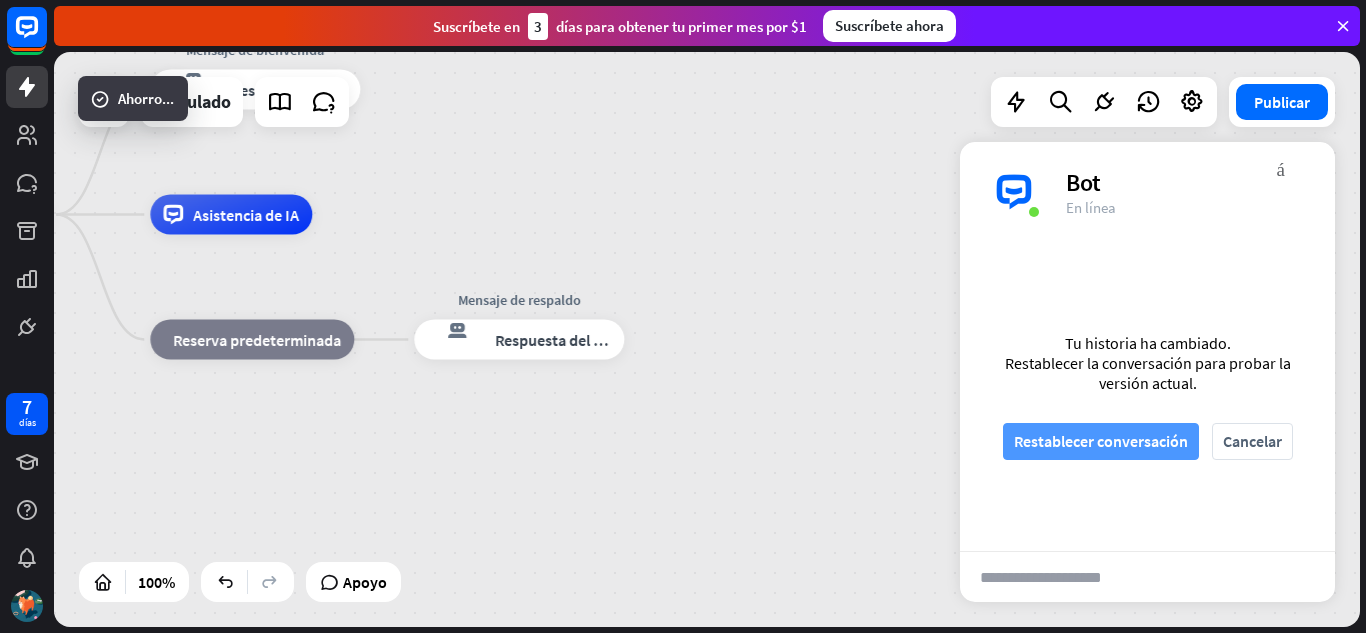 click on "Restablecer conversación" at bounding box center (1101, 441) 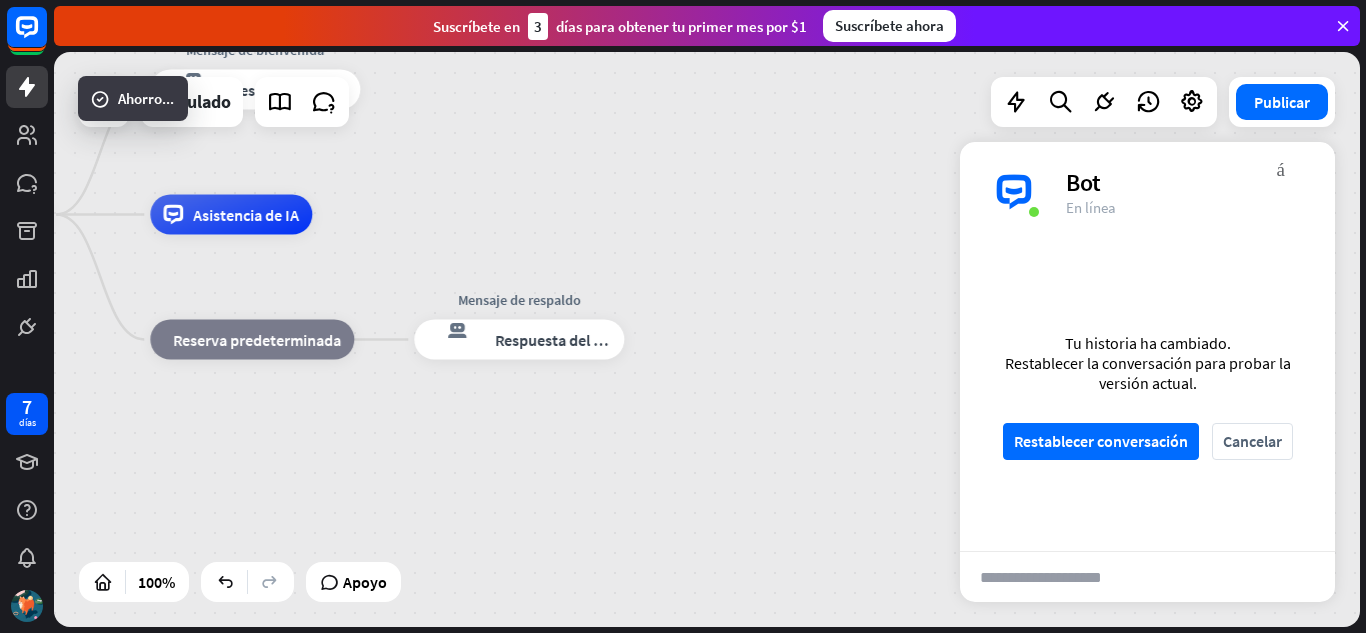 scroll, scrollTop: 0, scrollLeft: 0, axis: both 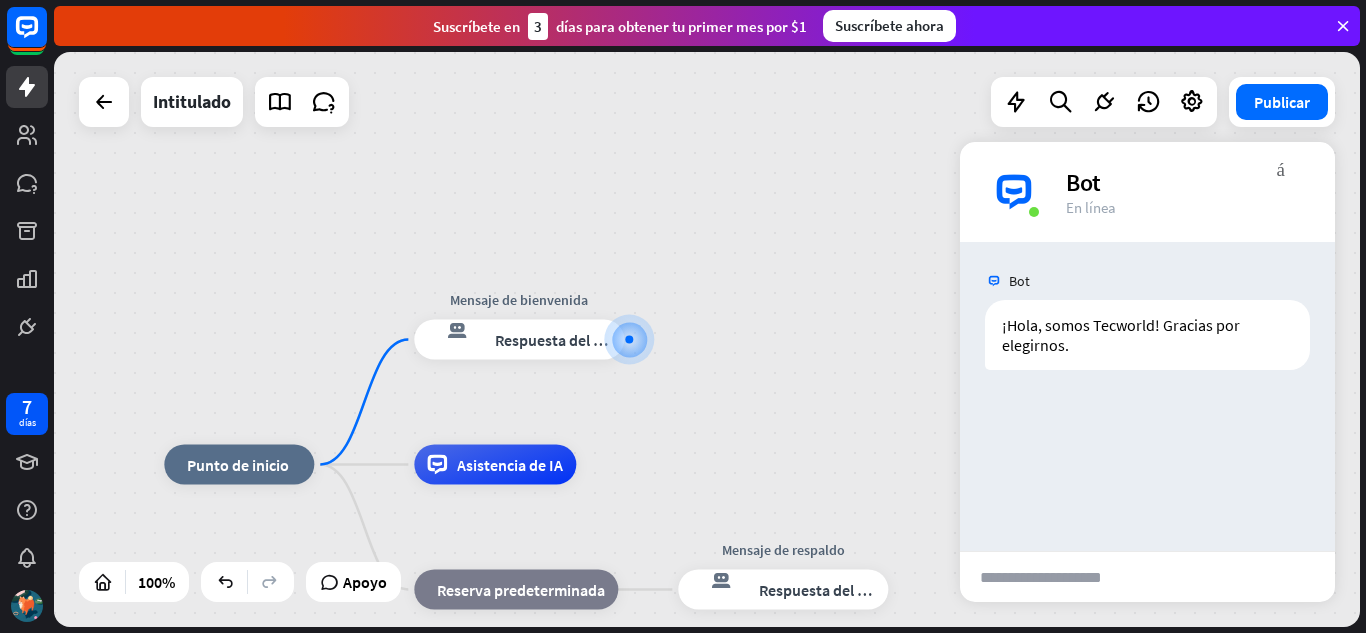 click at bounding box center [1058, 577] 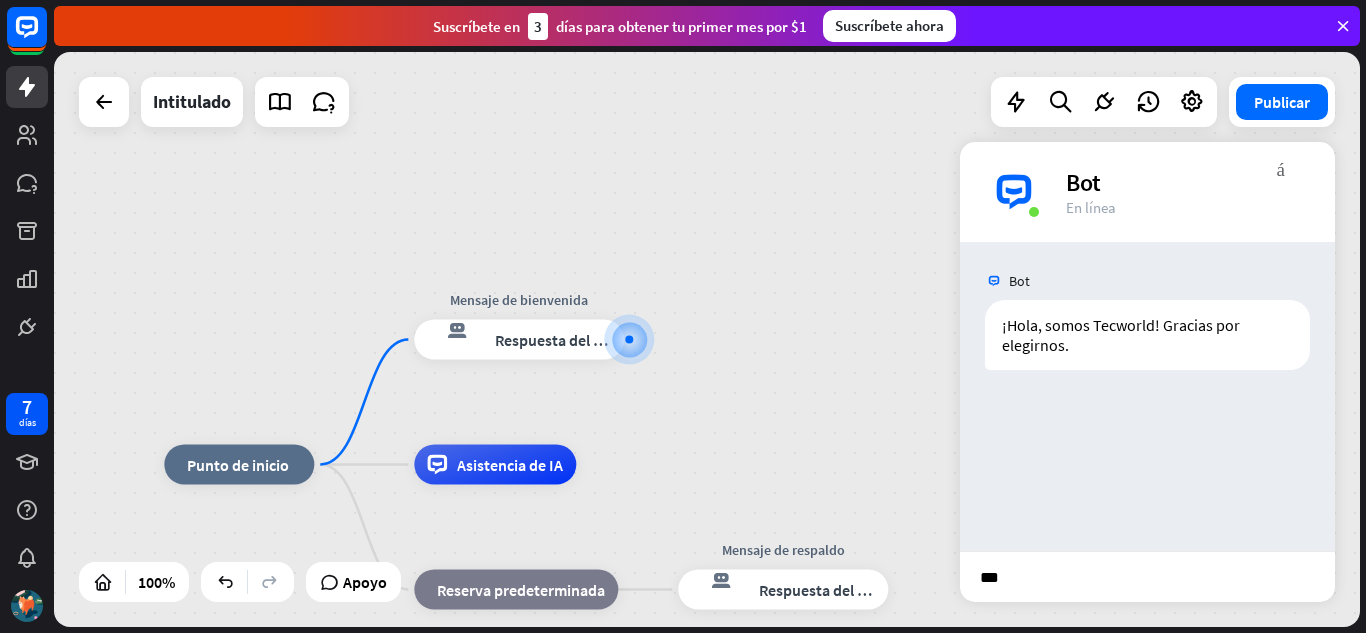 type on "****" 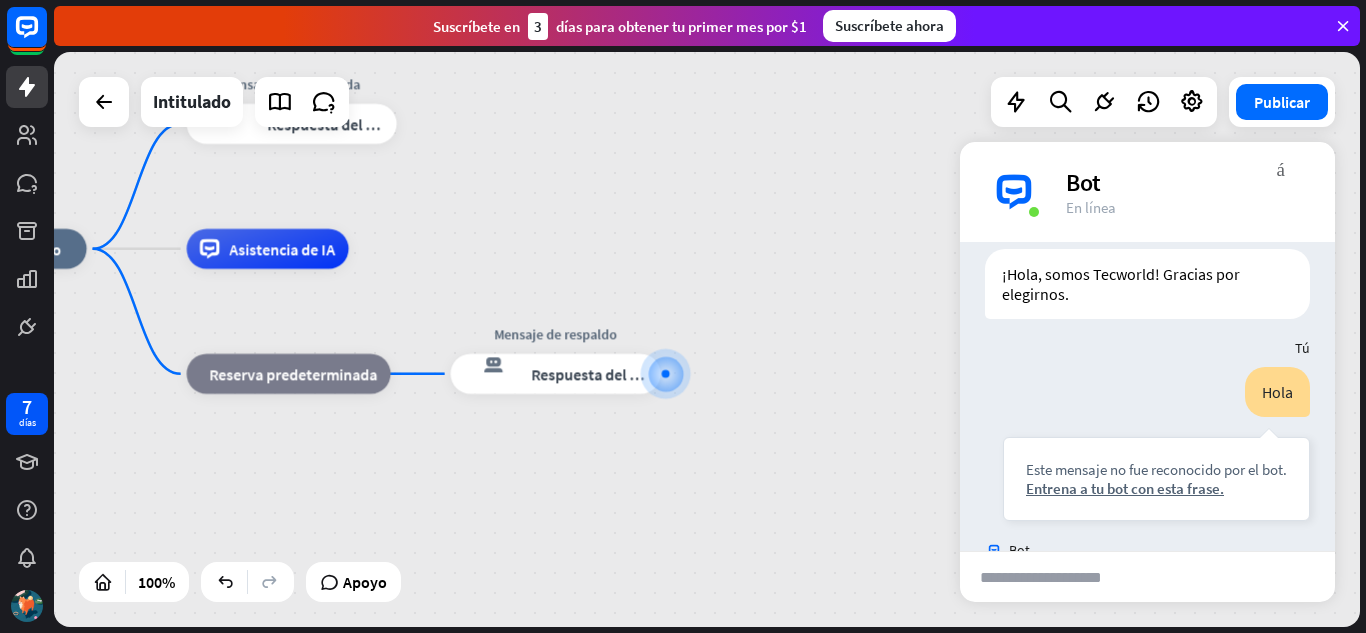 scroll, scrollTop: 168, scrollLeft: 0, axis: vertical 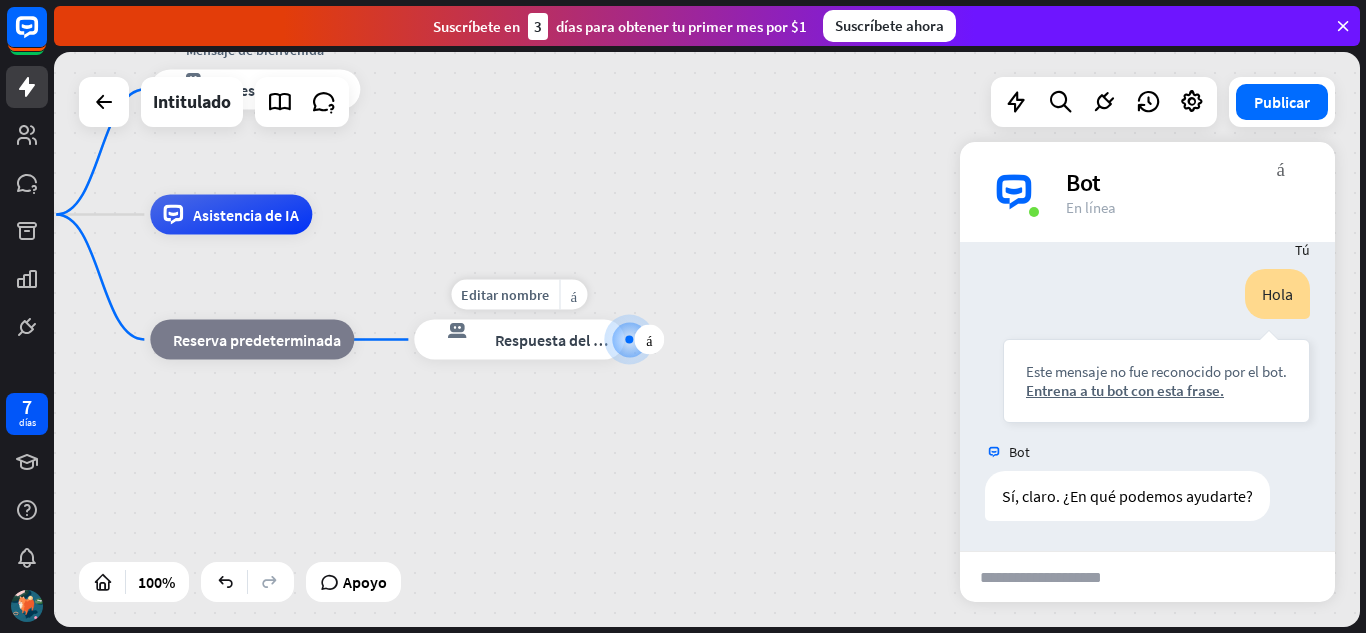 click on "respuesta del bot de bloqueo   Respuesta del bot" at bounding box center [519, 340] 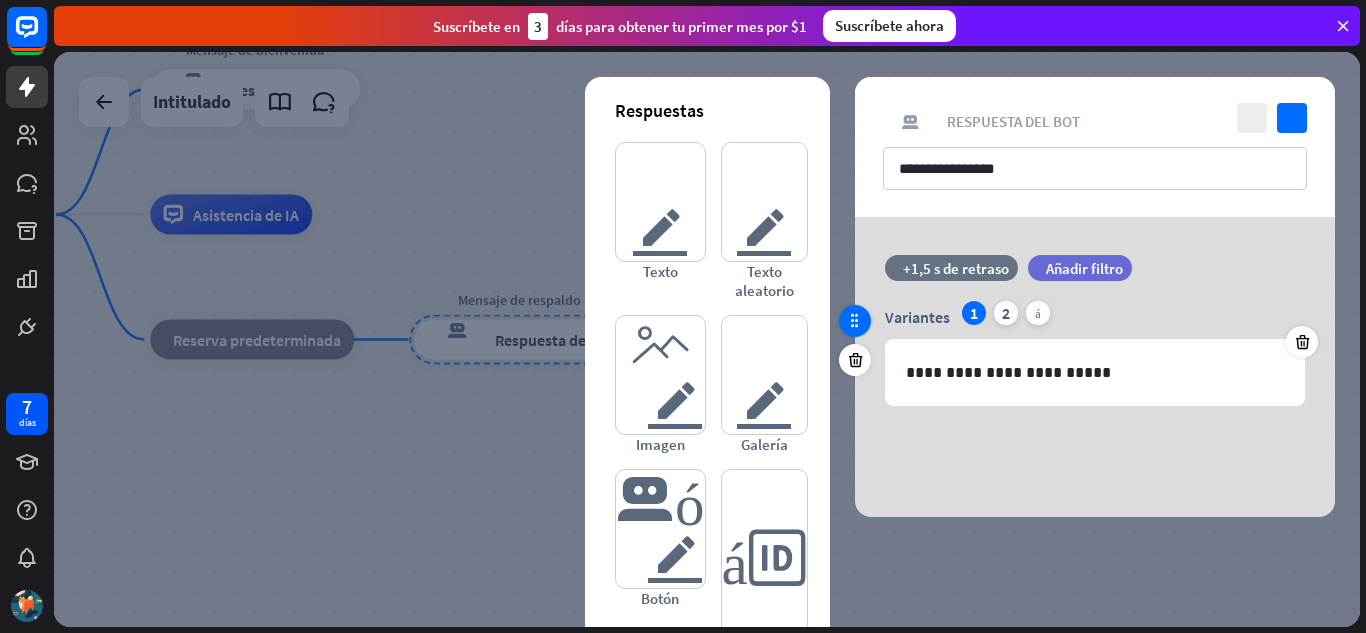 click at bounding box center (855, 321) 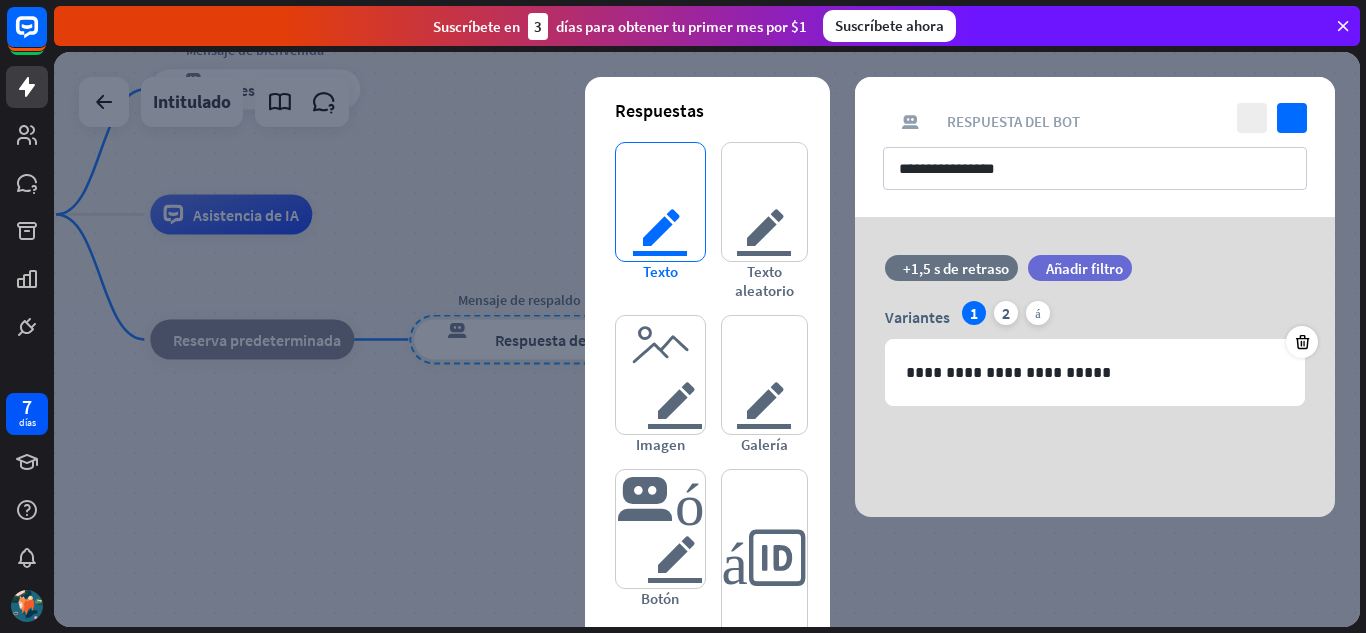 click on "texto del editor" at bounding box center [660, 202] 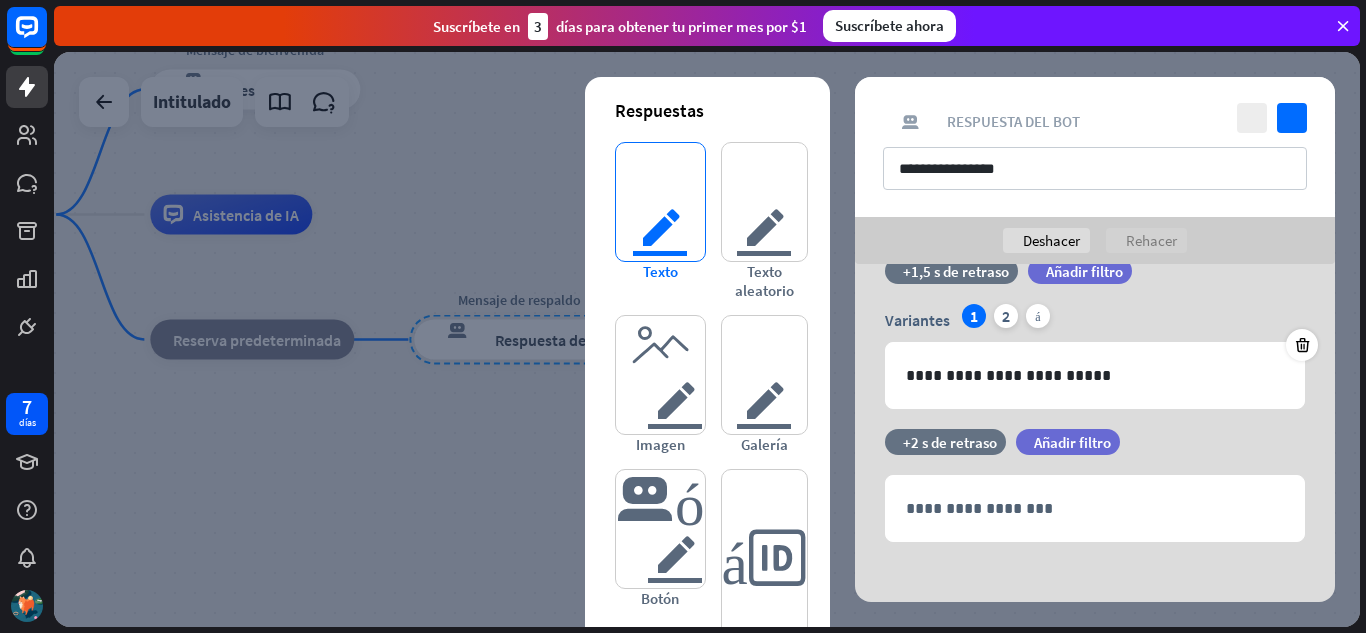 scroll, scrollTop: 54, scrollLeft: 0, axis: vertical 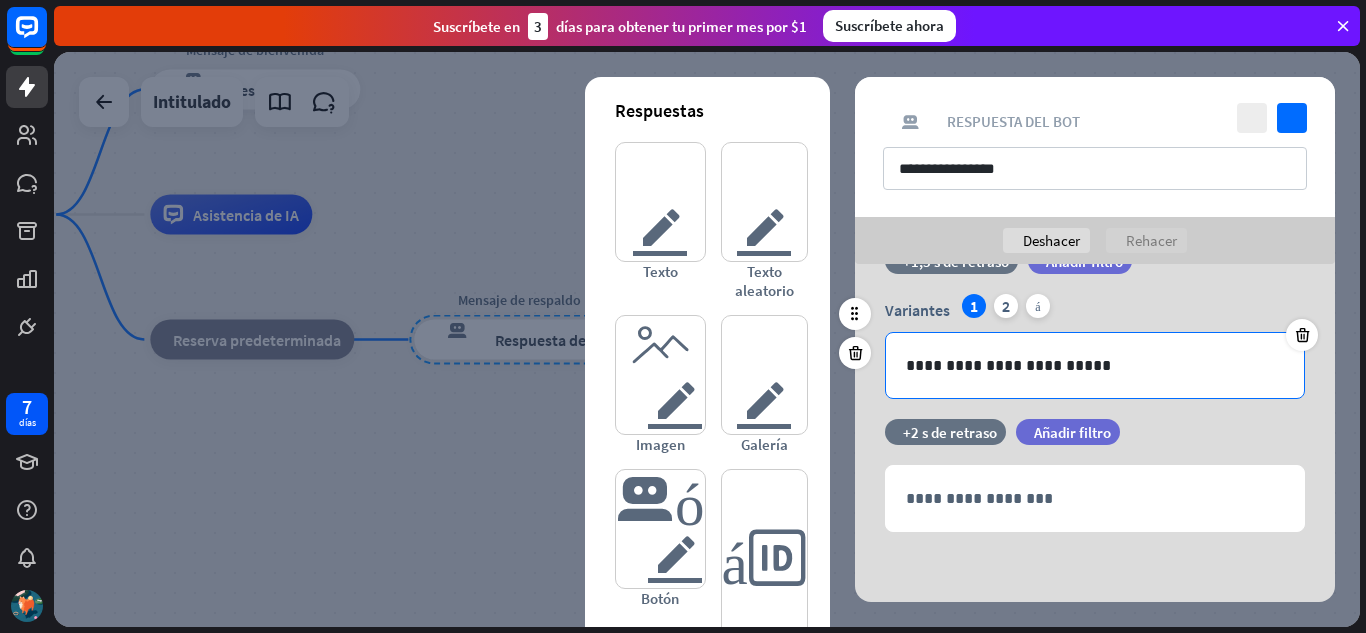 drag, startPoint x: 1157, startPoint y: 297, endPoint x: 1179, endPoint y: 358, distance: 64.84597 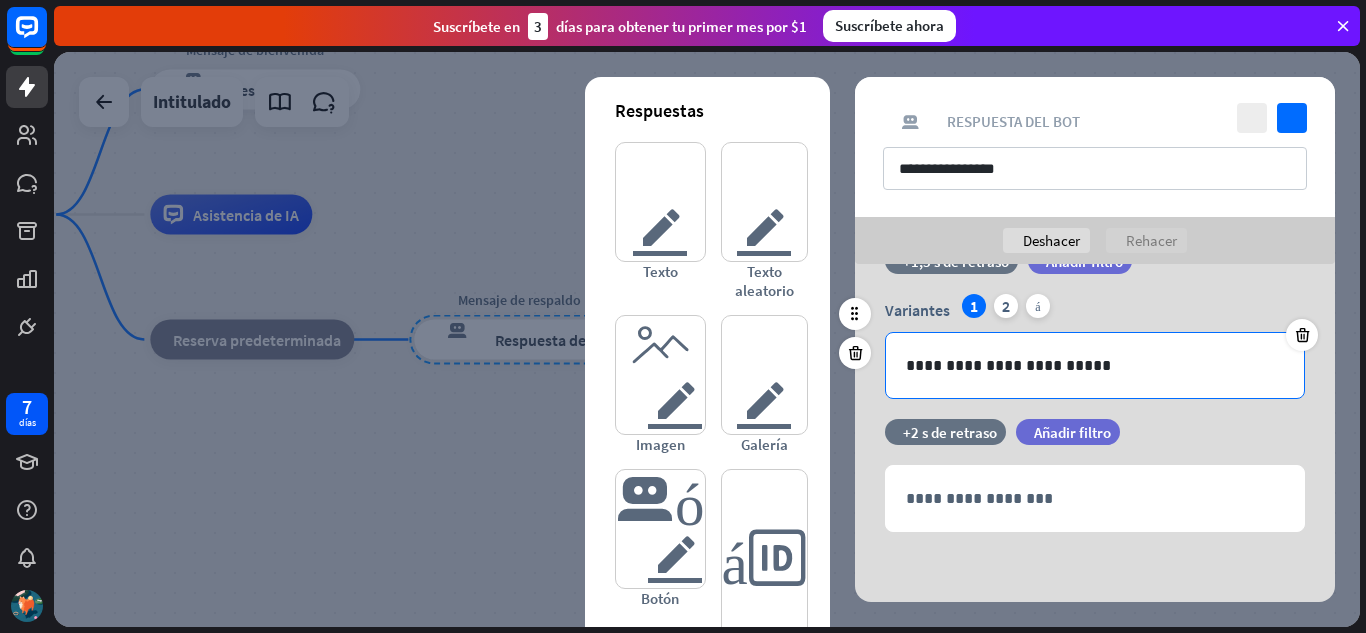 click on "**********" at bounding box center [1095, 346] 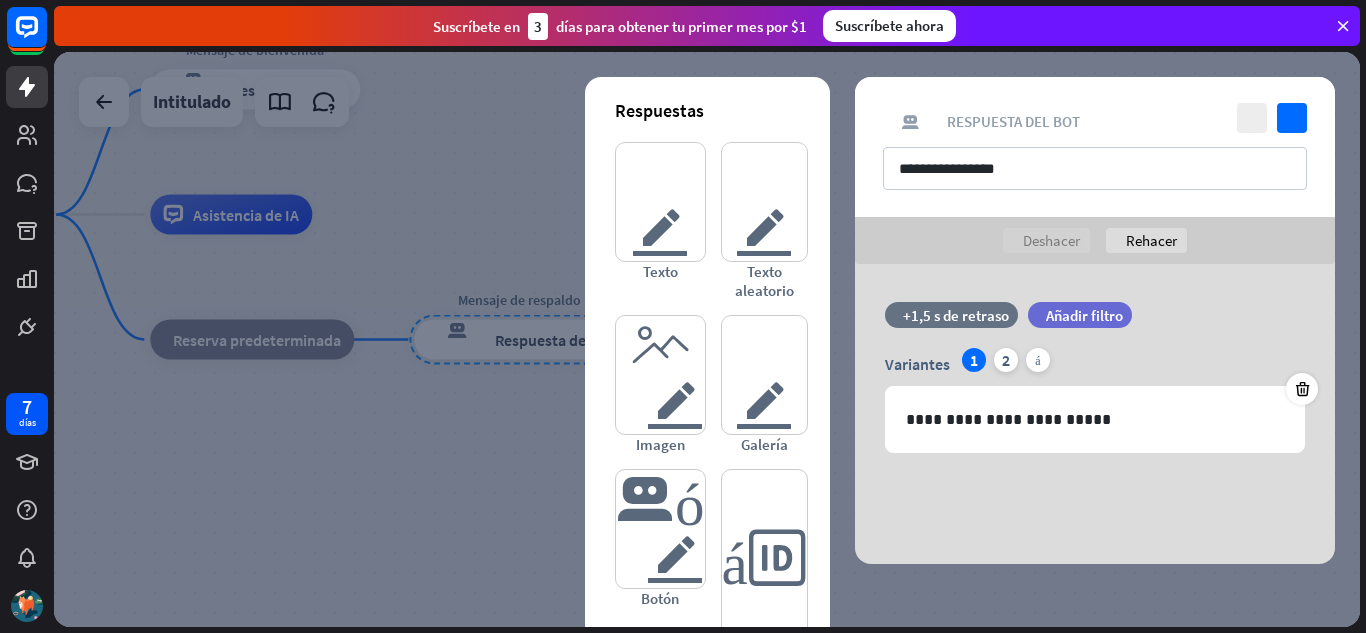 scroll, scrollTop: 0, scrollLeft: 0, axis: both 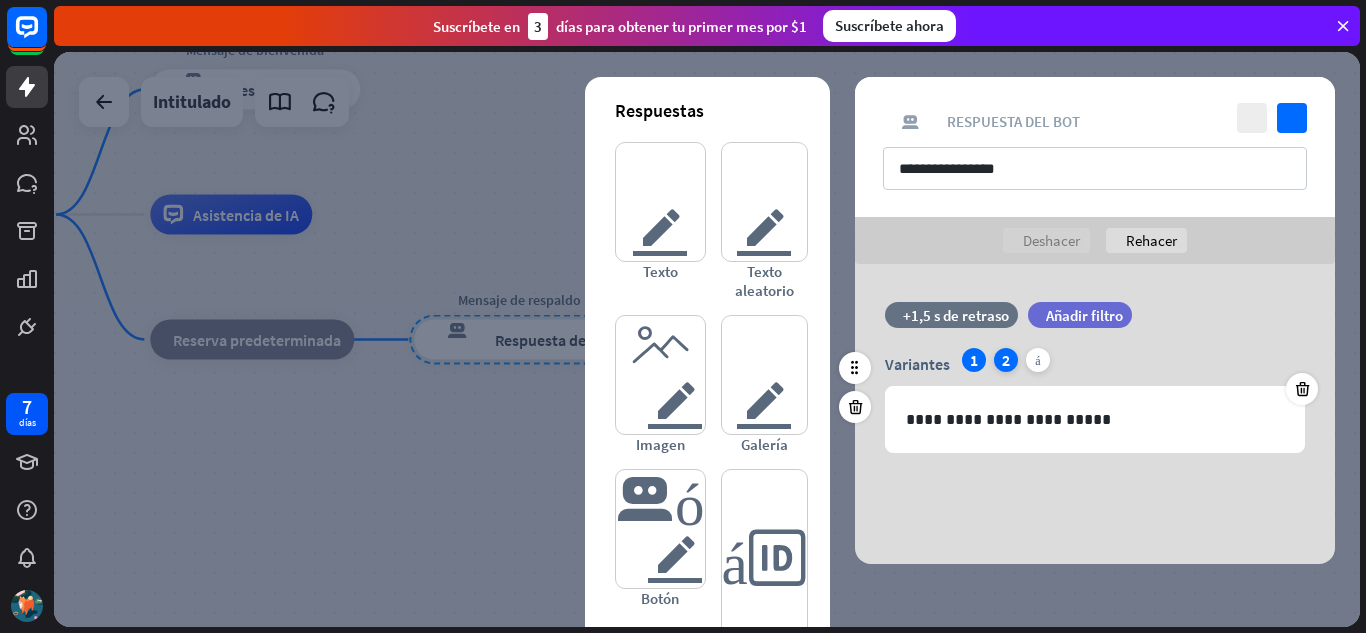 click on "2" at bounding box center [1006, 360] 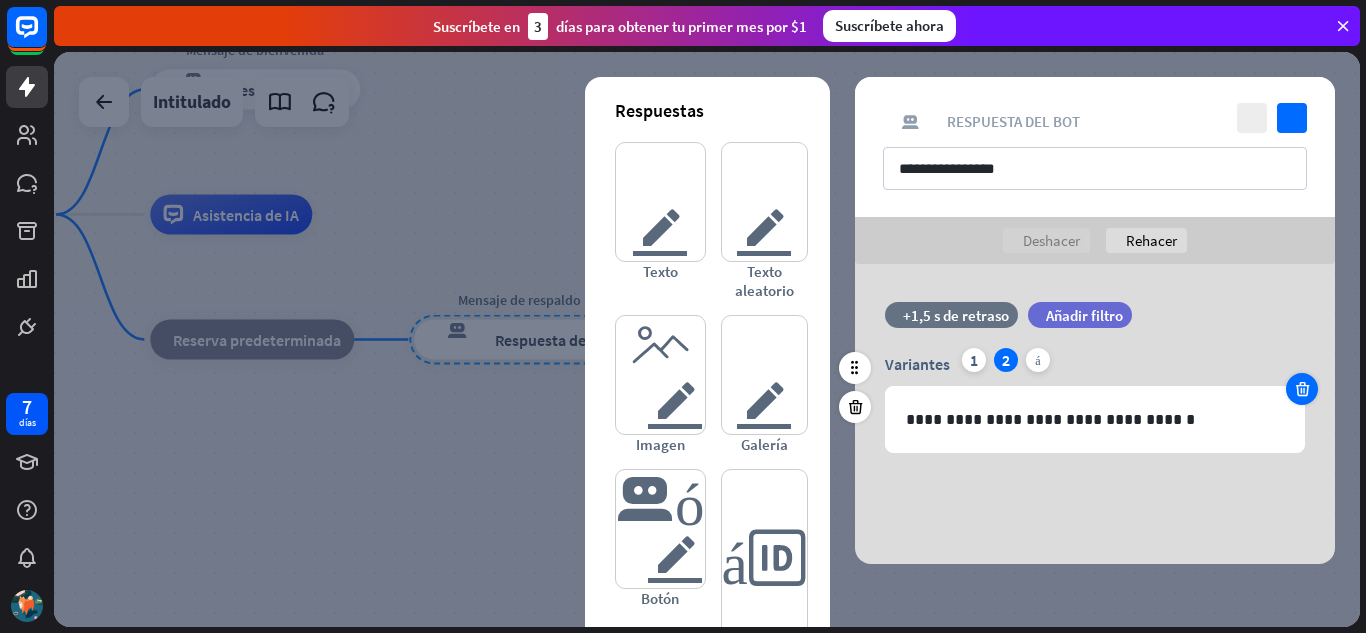 click at bounding box center [1302, 389] 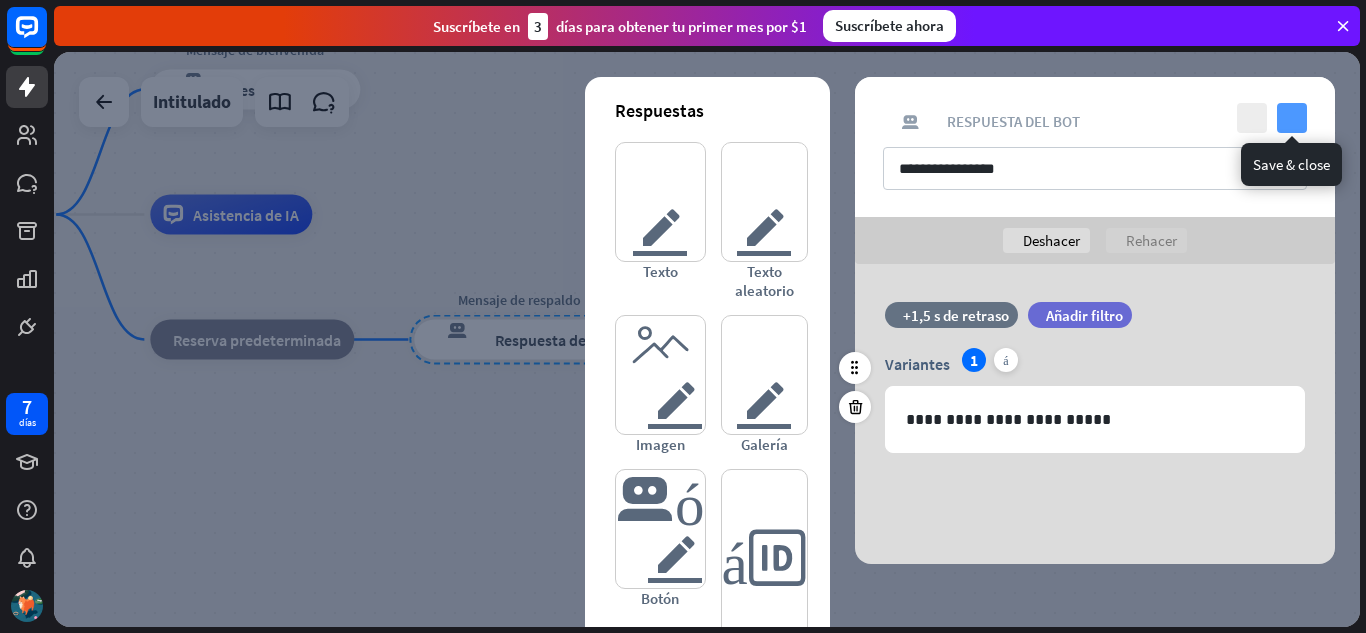 click on "controlar" at bounding box center (1292, 118) 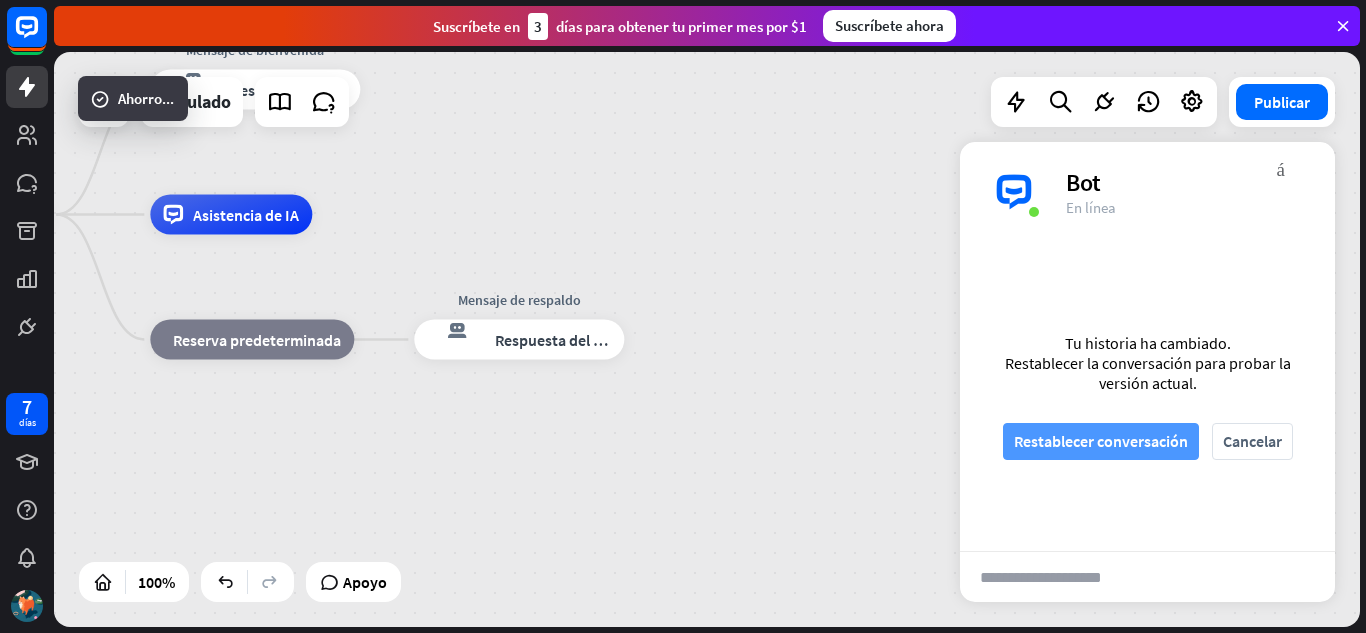 click on "Restablecer conversación" at bounding box center (1101, 441) 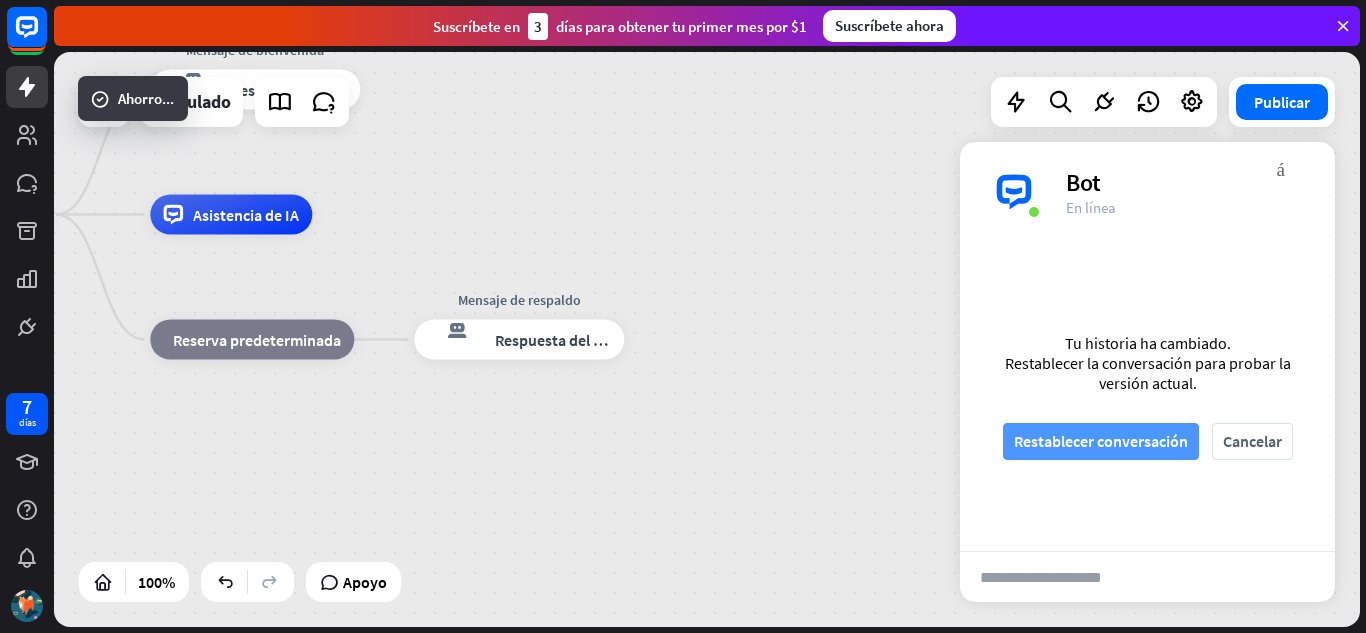 scroll, scrollTop: 0, scrollLeft: 0, axis: both 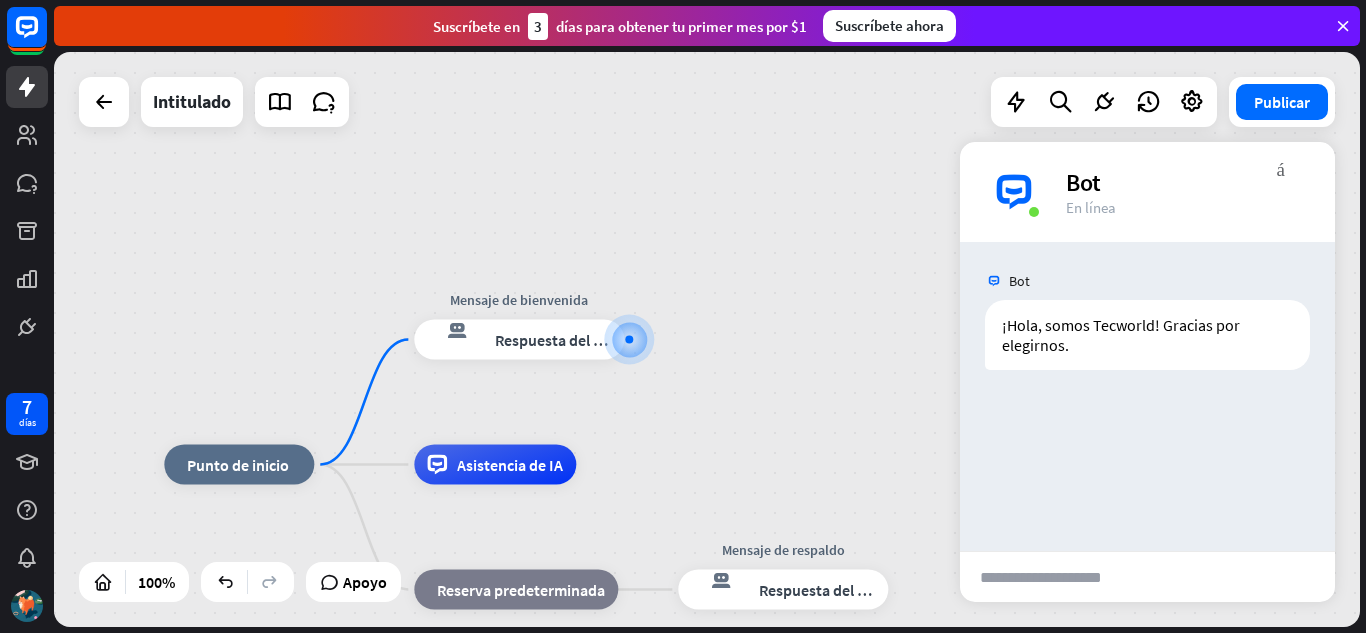 click at bounding box center [1058, 577] 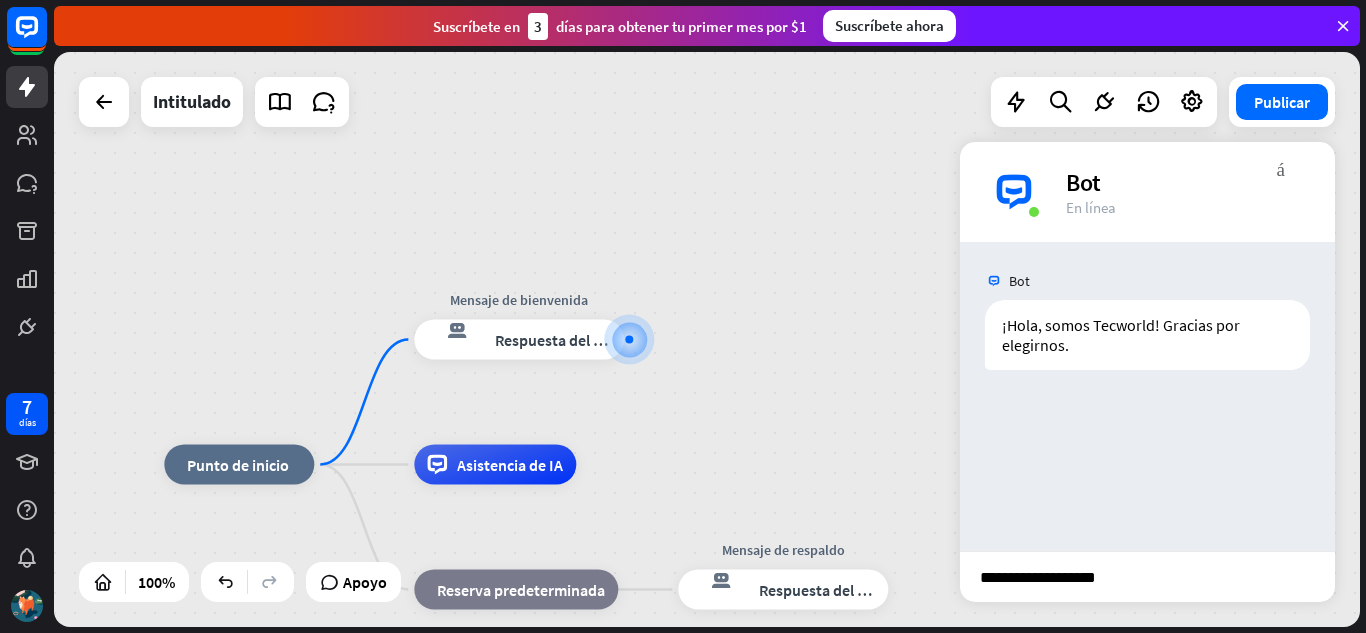 type on "**********" 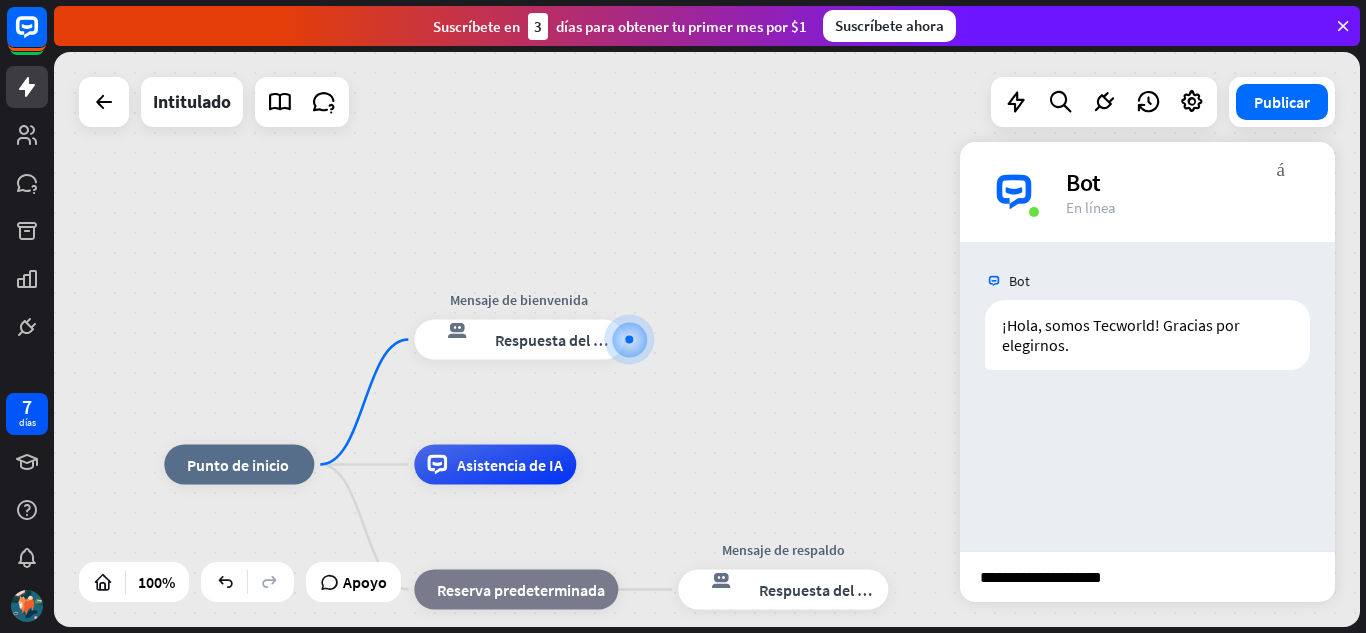 type 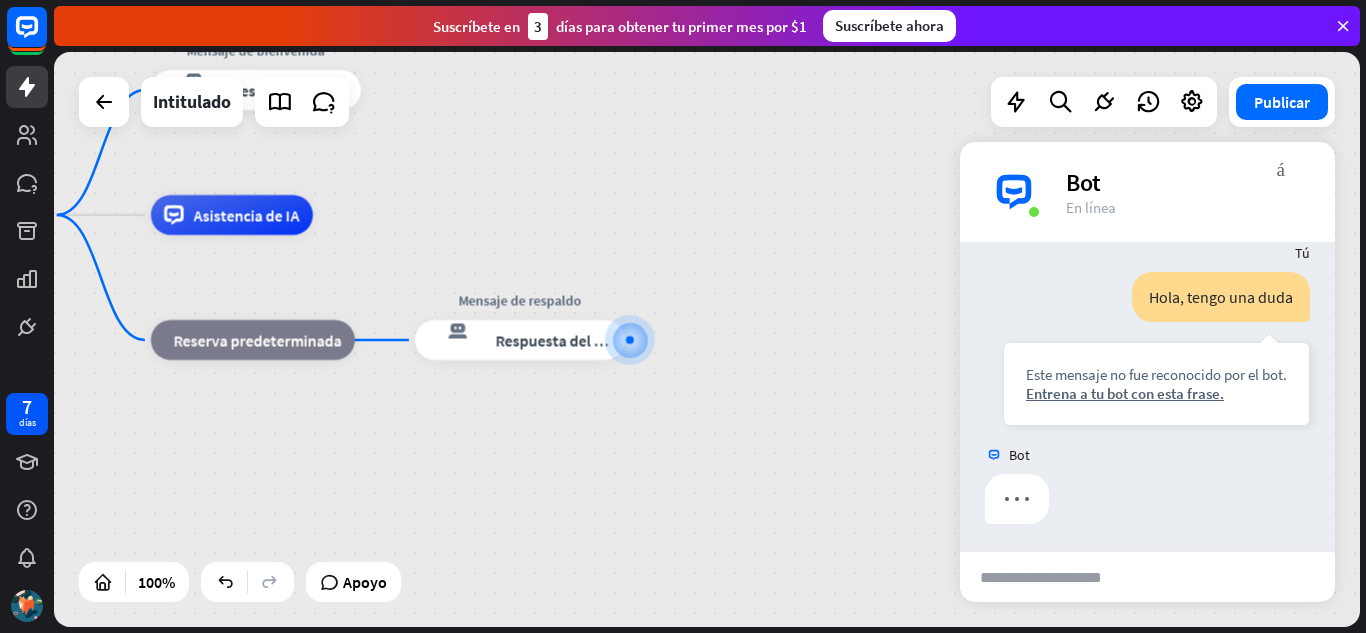 scroll, scrollTop: 168, scrollLeft: 0, axis: vertical 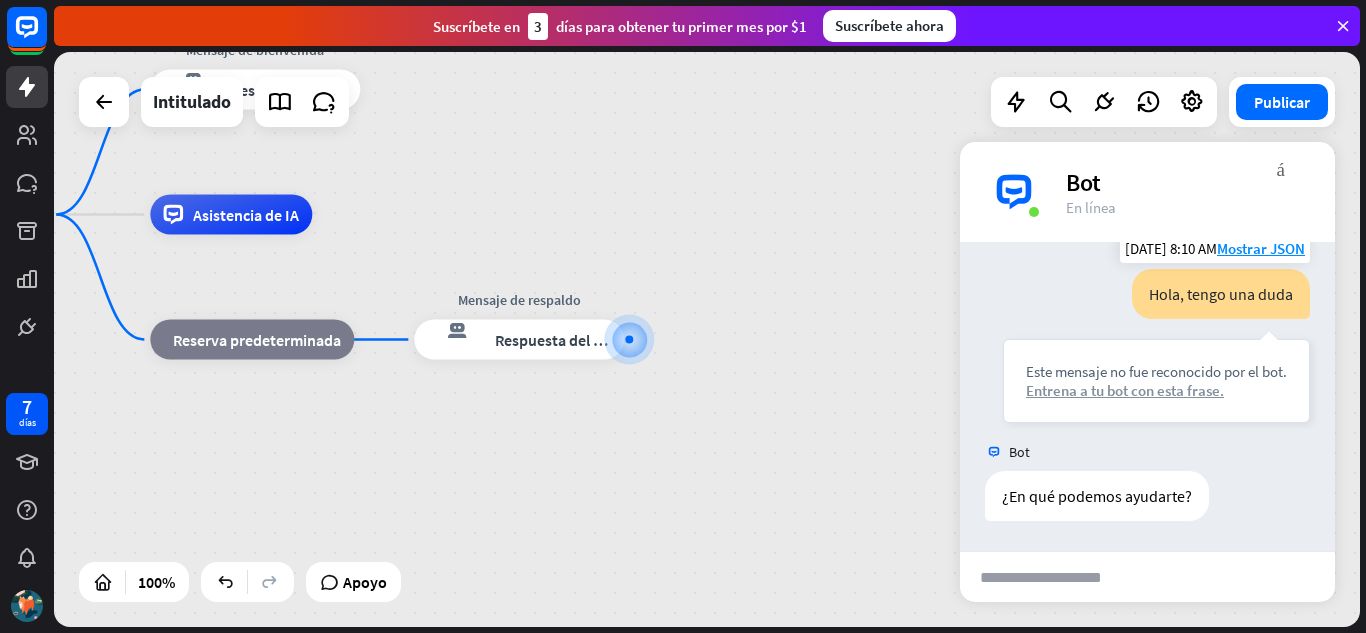 click on "Entrena a tu bot con esta frase." at bounding box center (1125, 390) 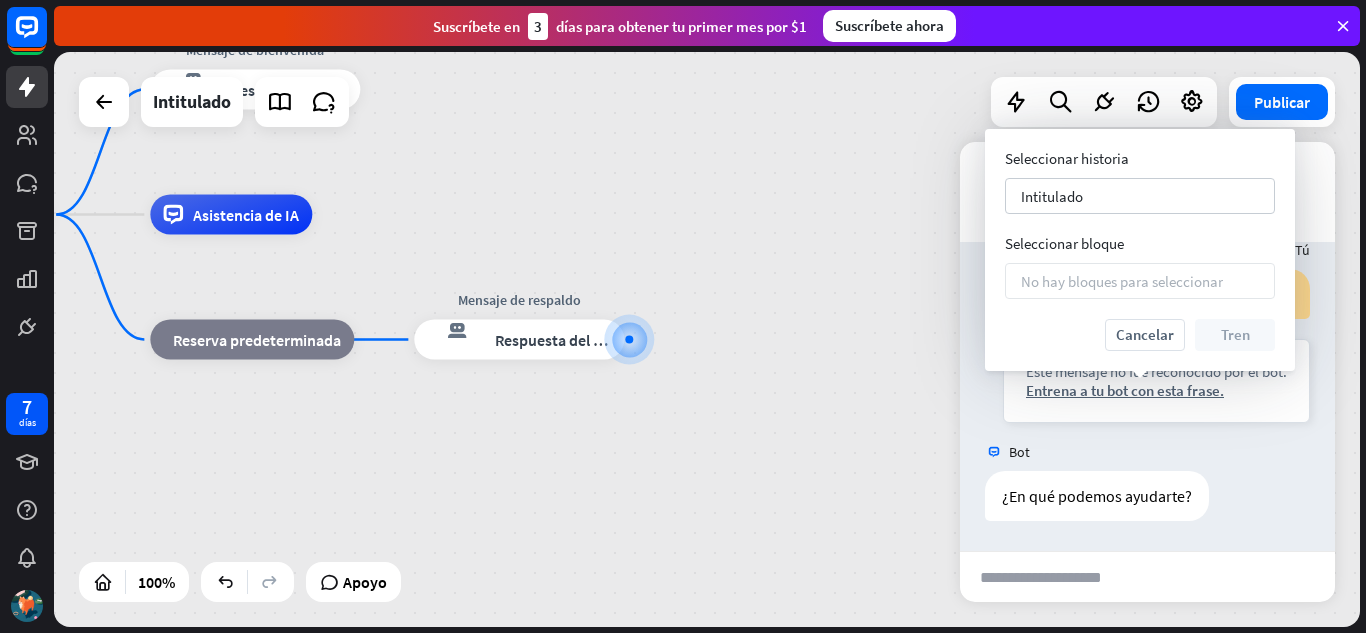 drag, startPoint x: 512, startPoint y: 336, endPoint x: 1091, endPoint y: 285, distance: 581.24176 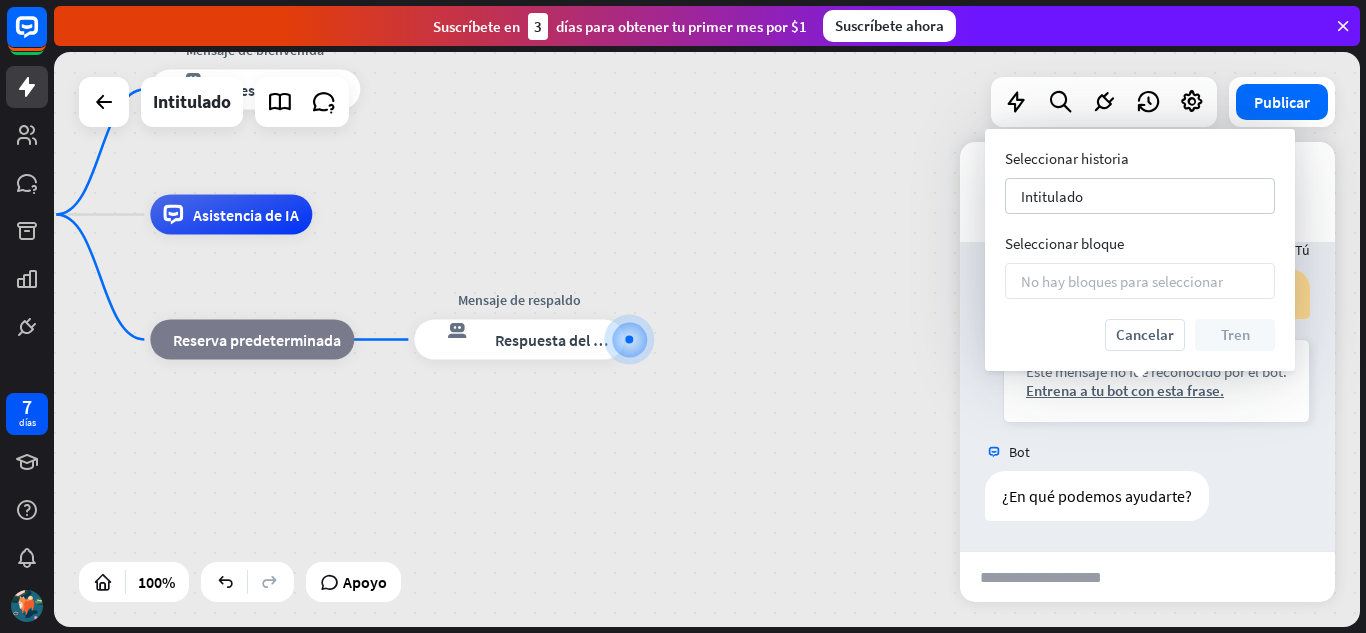 click on "7   días
cerca
Ayuda del producto
Pinitos   Comience a usar ChatBot       Centro de ayuda   Sigue los tutoriales paso a paso       Academia   Mejora tus habilidades       Contáctanos   Conéctese con nuestros expertos en productos
Suscríbete en
3
días para obtener tu primer mes por $1
Suscríbete ahora                         inicio_2   Punto de inicio                 Mensaje de bienvenida   respuesta del bot de bloqueo   Respuesta del bot                     Asistencia de IA                   bloque_de_retroceso   Reserva predeterminada                 Mensaje de respaldo   respuesta del bot de bloqueo   Respuesta del bot" at bounding box center (683, 316) 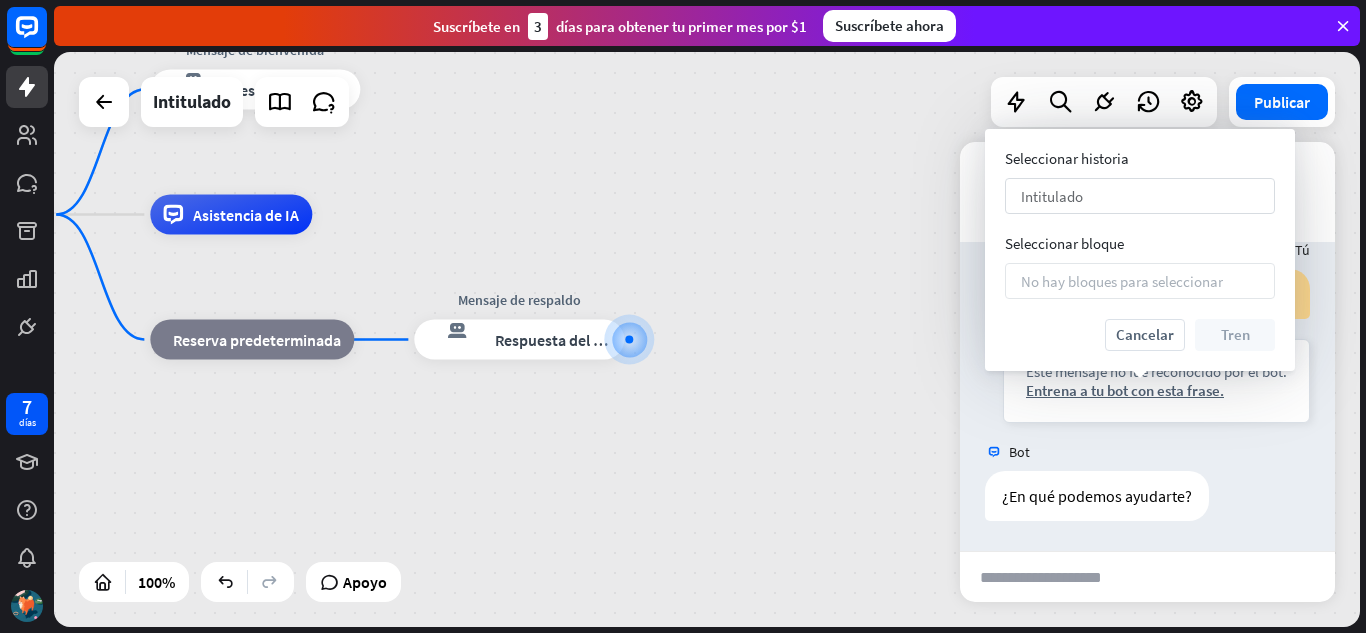 click on "Intitulado
flecha_abajo" at bounding box center (1140, 196) 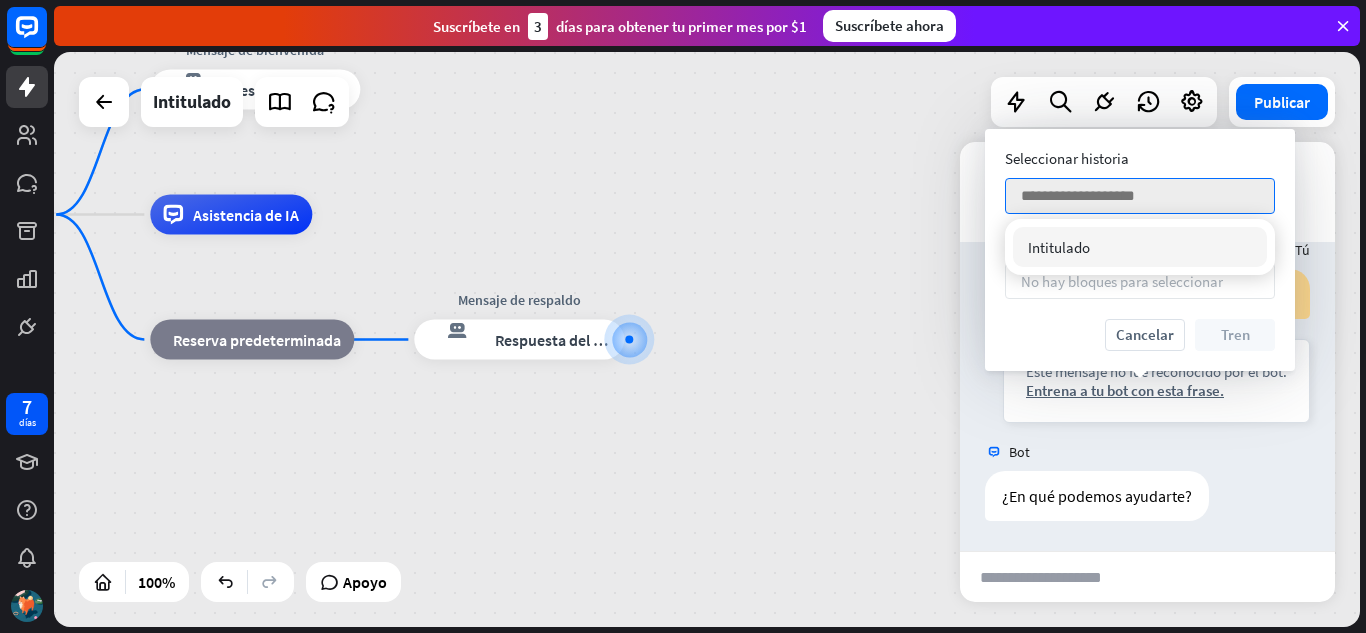 click on "Intitulado
comprobado" at bounding box center [1140, 247] 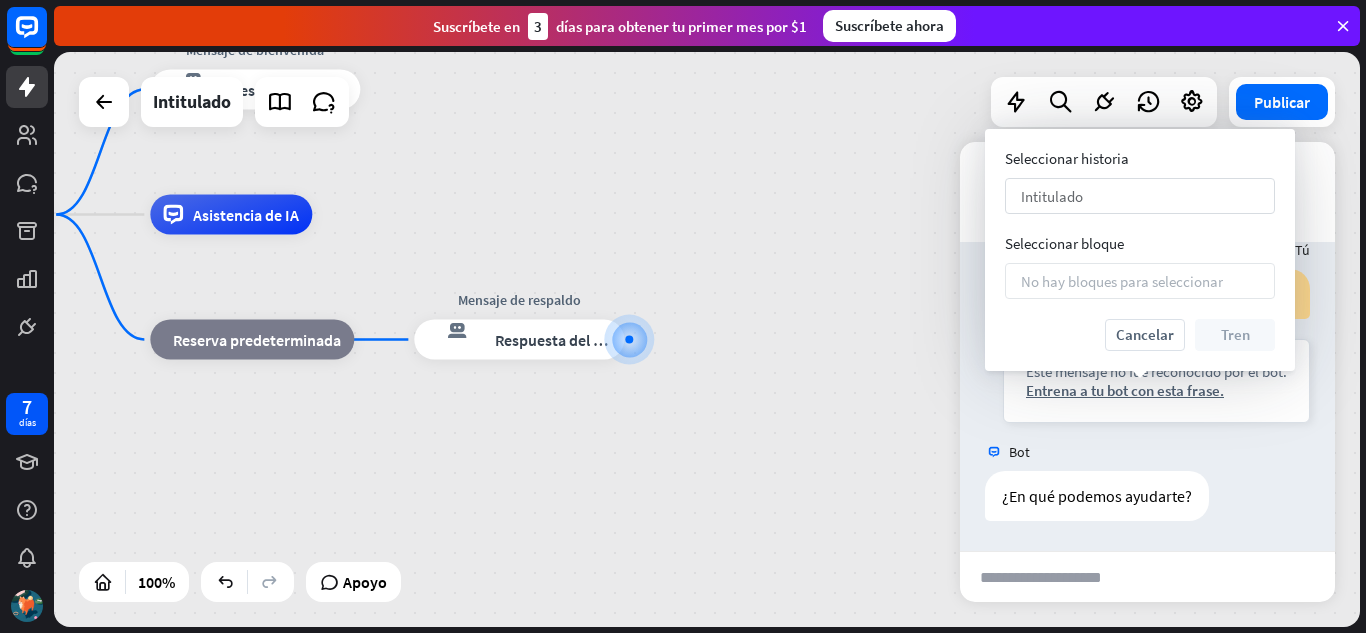 click on "Intitulado
flecha_abajo" at bounding box center (1140, 196) 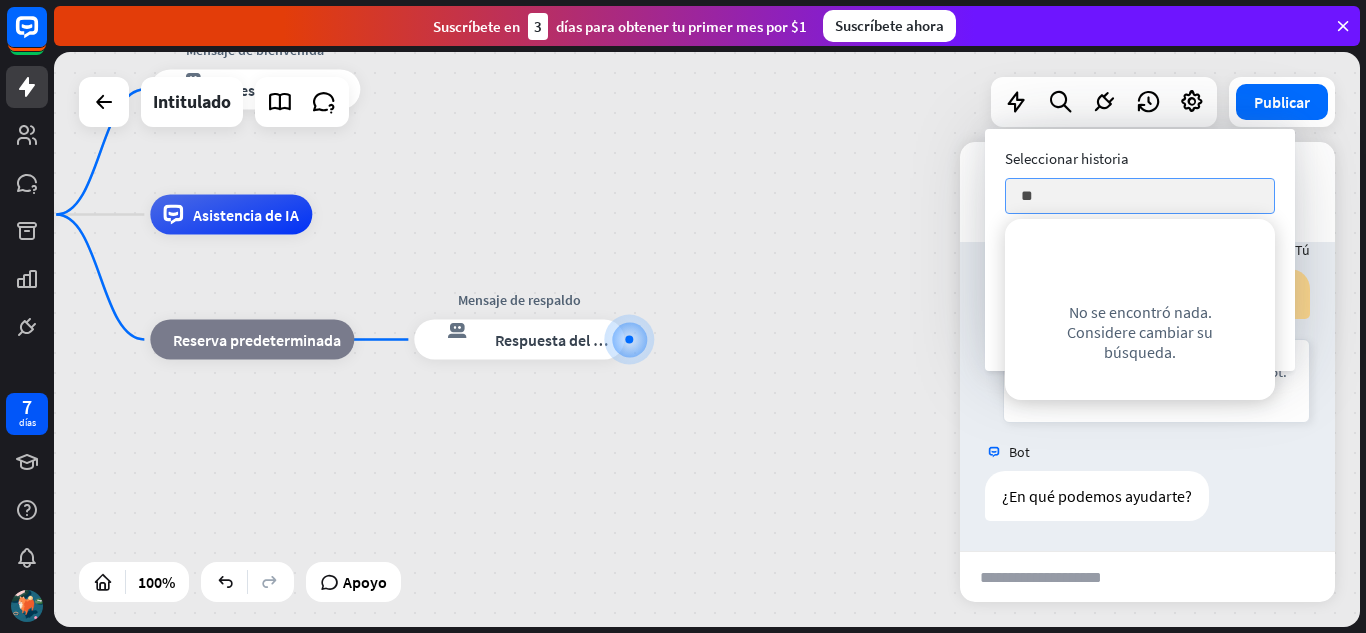 type on "*" 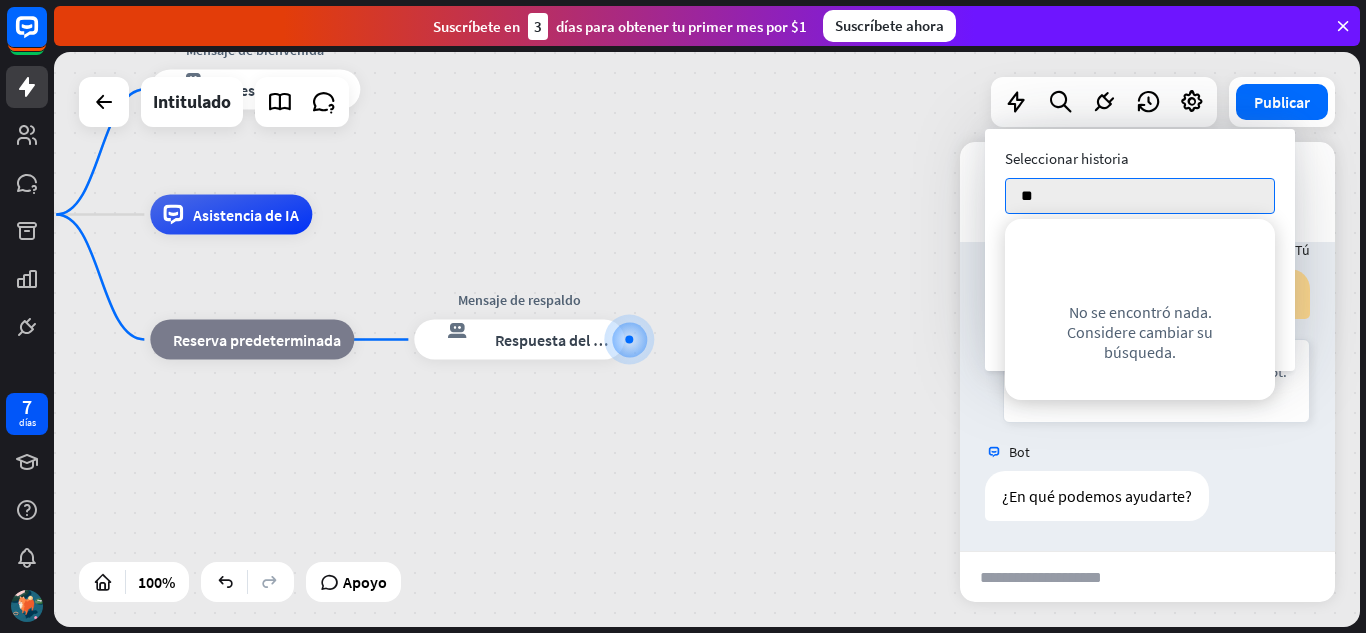type on "*" 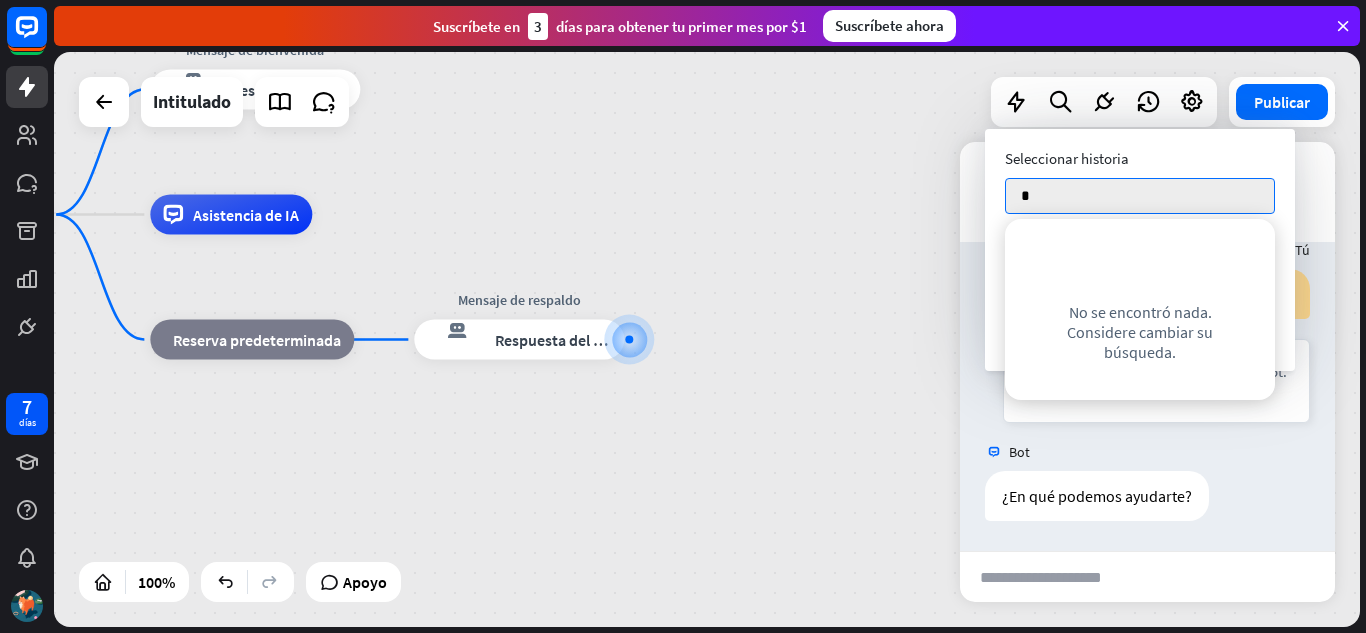 type 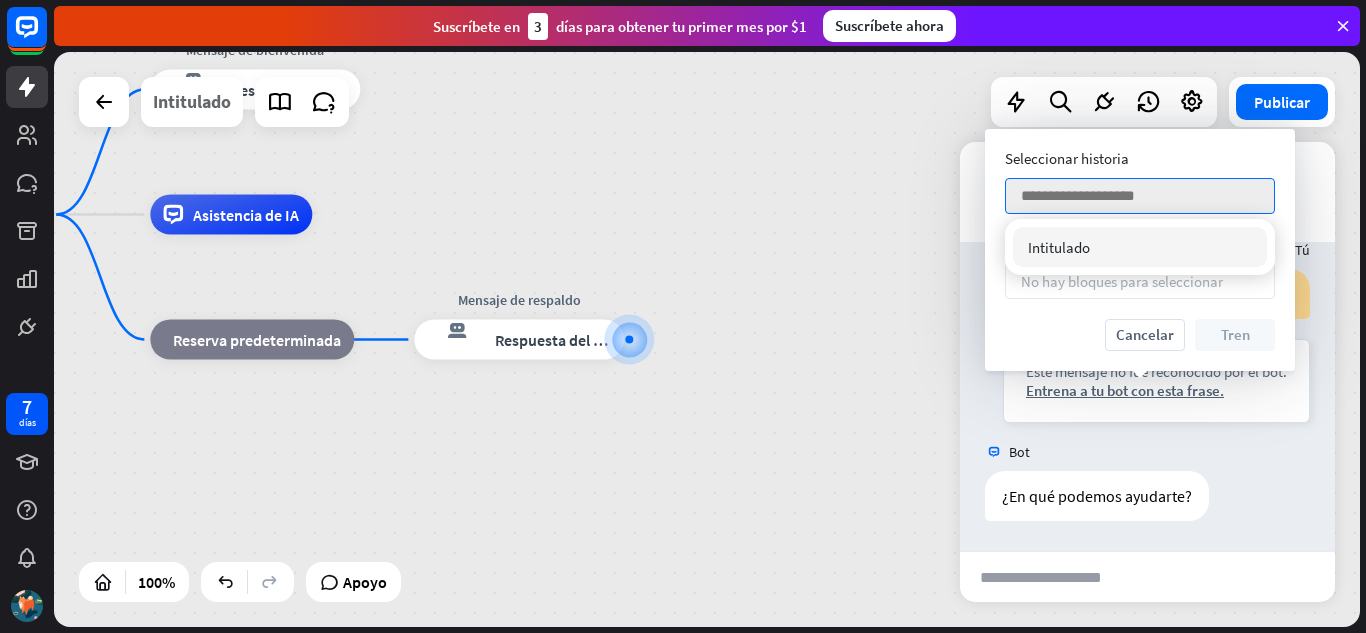 click on "Intitulado" at bounding box center [192, 102] 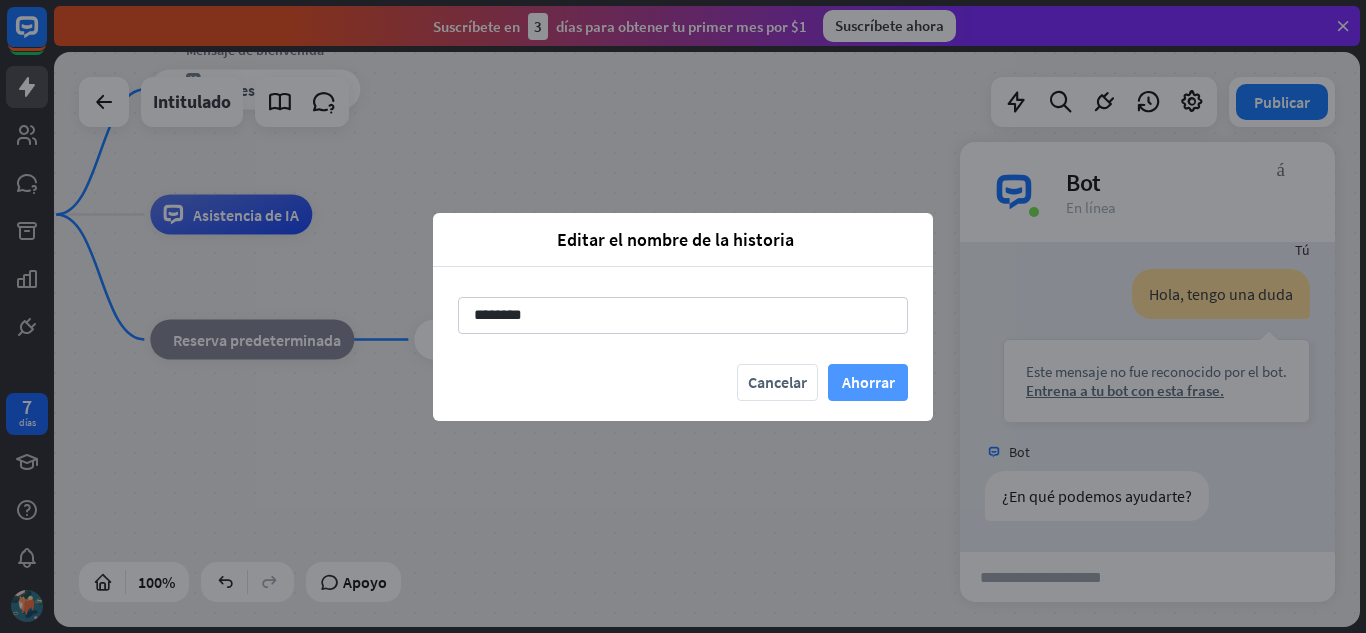 click on "Ahorrar" at bounding box center [868, 382] 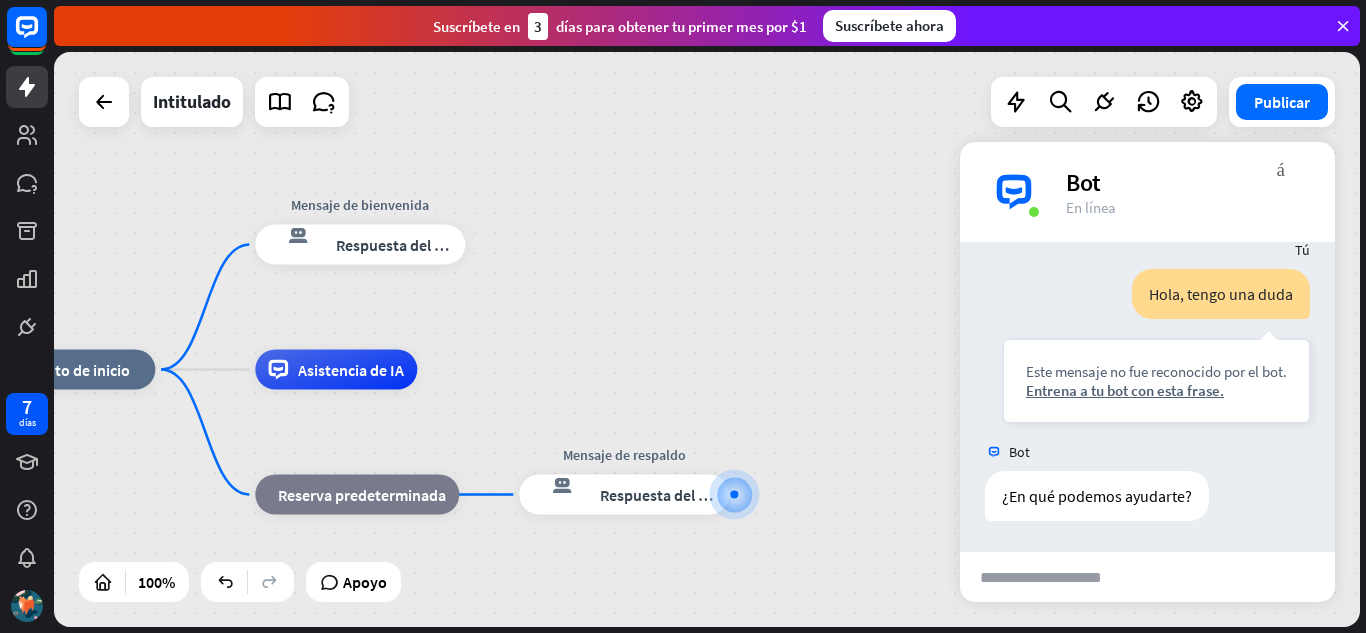 drag, startPoint x: 784, startPoint y: 428, endPoint x: 889, endPoint y: 583, distance: 187.21645 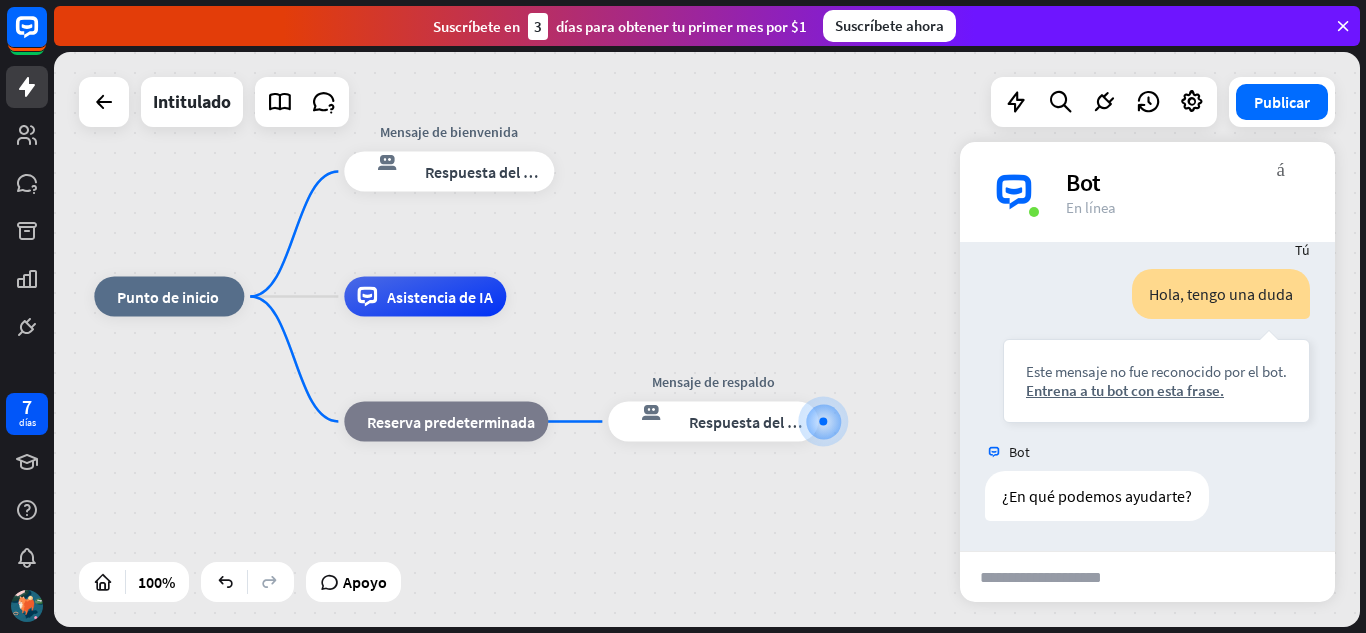 drag, startPoint x: 818, startPoint y: 396, endPoint x: 873, endPoint y: 314, distance: 98.73702 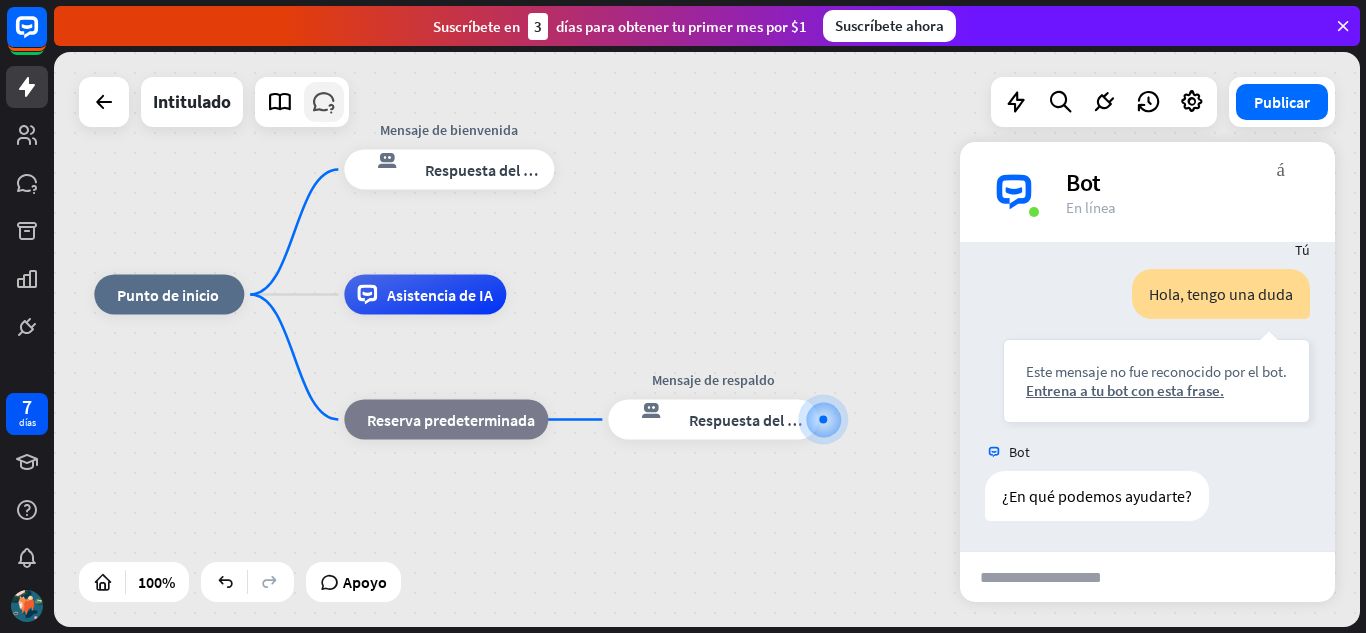 click at bounding box center [324, 102] 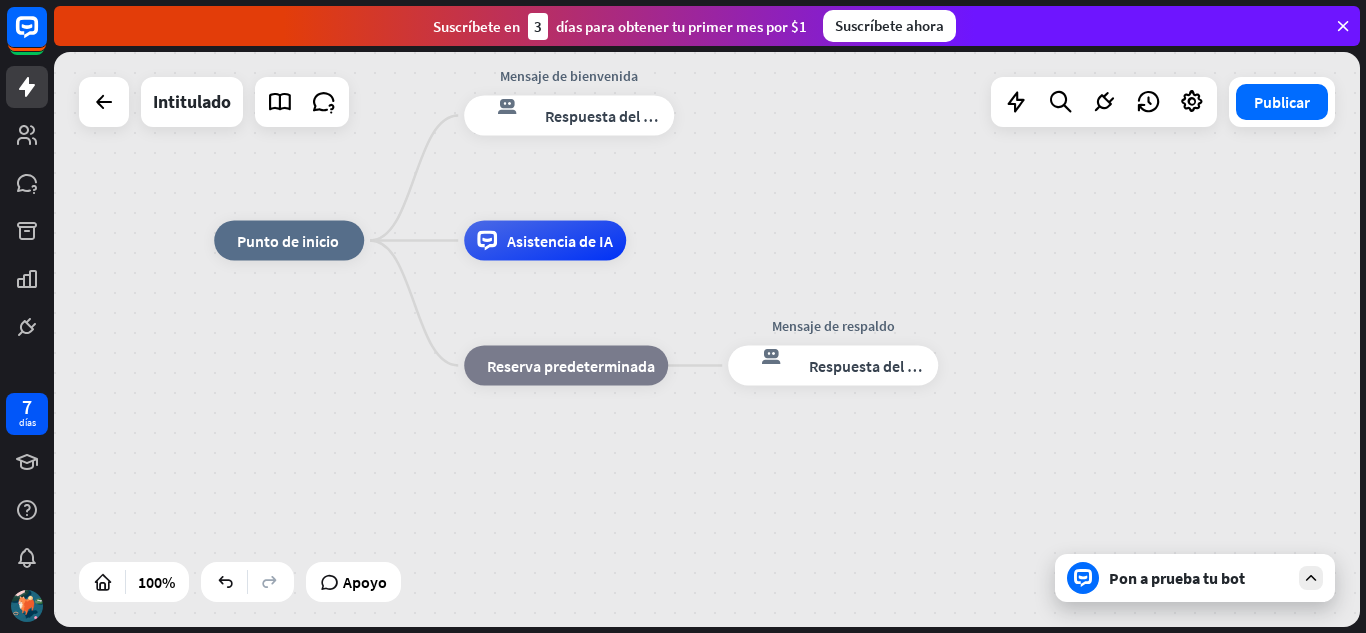 drag, startPoint x: 980, startPoint y: 392, endPoint x: 770, endPoint y: 265, distance: 245.41597 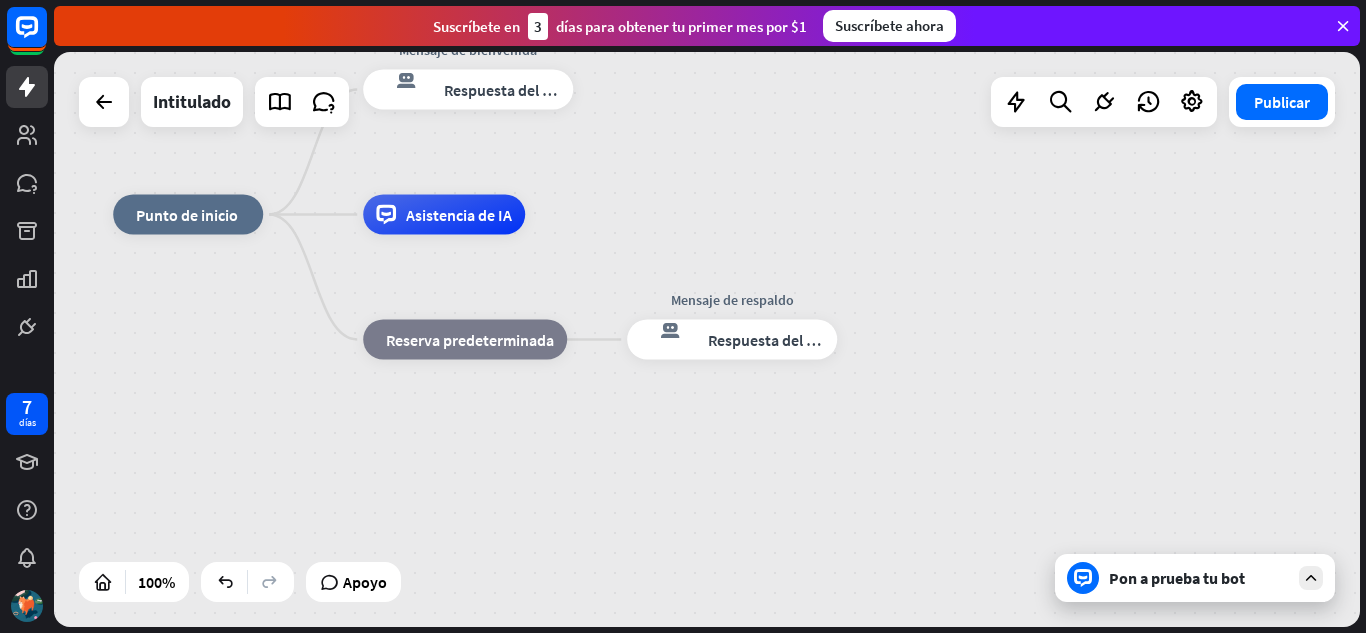 click on "Pon a prueba tu bot" at bounding box center (1195, 578) 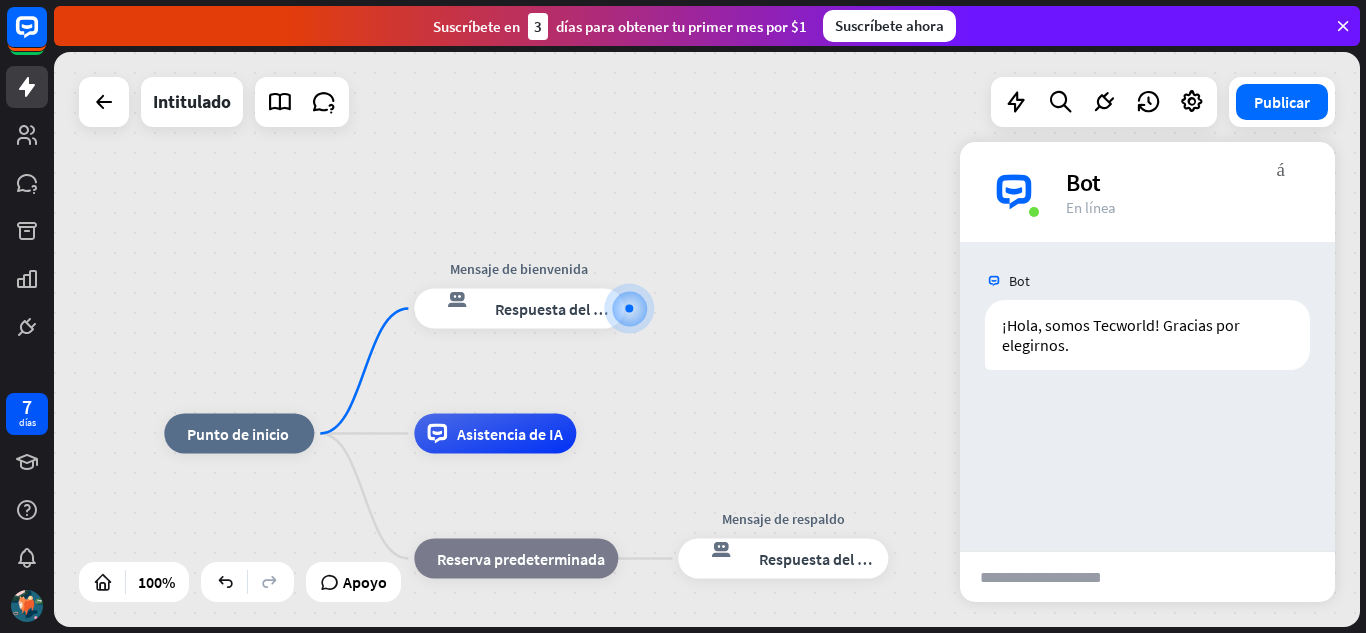 drag, startPoint x: 667, startPoint y: 433, endPoint x: 668, endPoint y: 316, distance: 117.00427 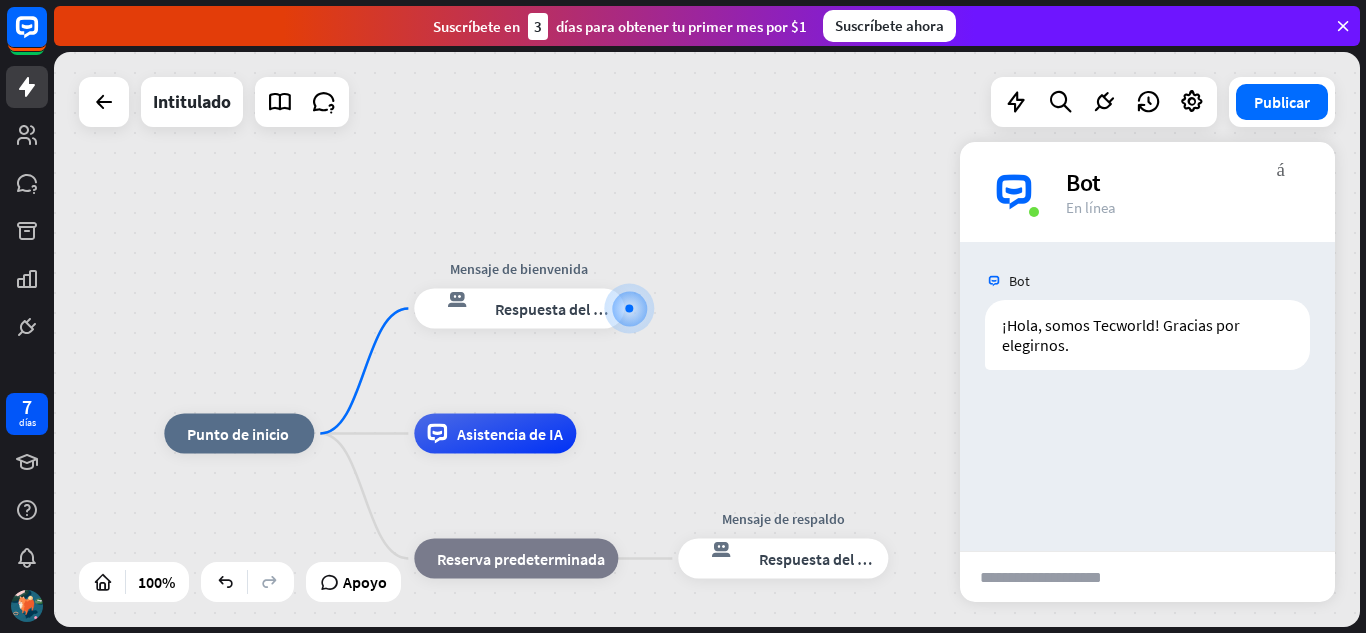 click on "inicio_2   Punto de inicio                 Mensaje de bienvenida   respuesta del bot de bloqueo   Respuesta del bot                         Asistencia de IA                   bloque_de_retroceso   Reserva predeterminada                 Mensaje de respaldo   respuesta del bot de bloqueo   Respuesta del bot" at bounding box center (707, 339) 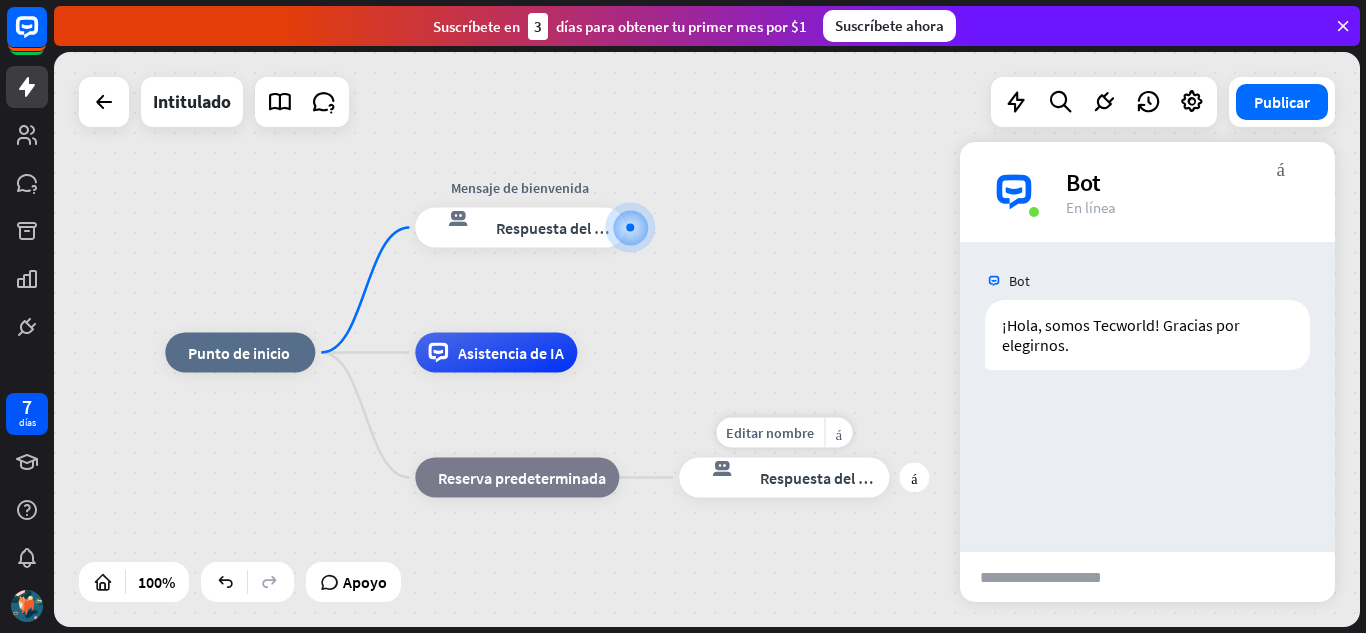 drag, startPoint x: 750, startPoint y: 478, endPoint x: 602, endPoint y: 499, distance: 149.48244 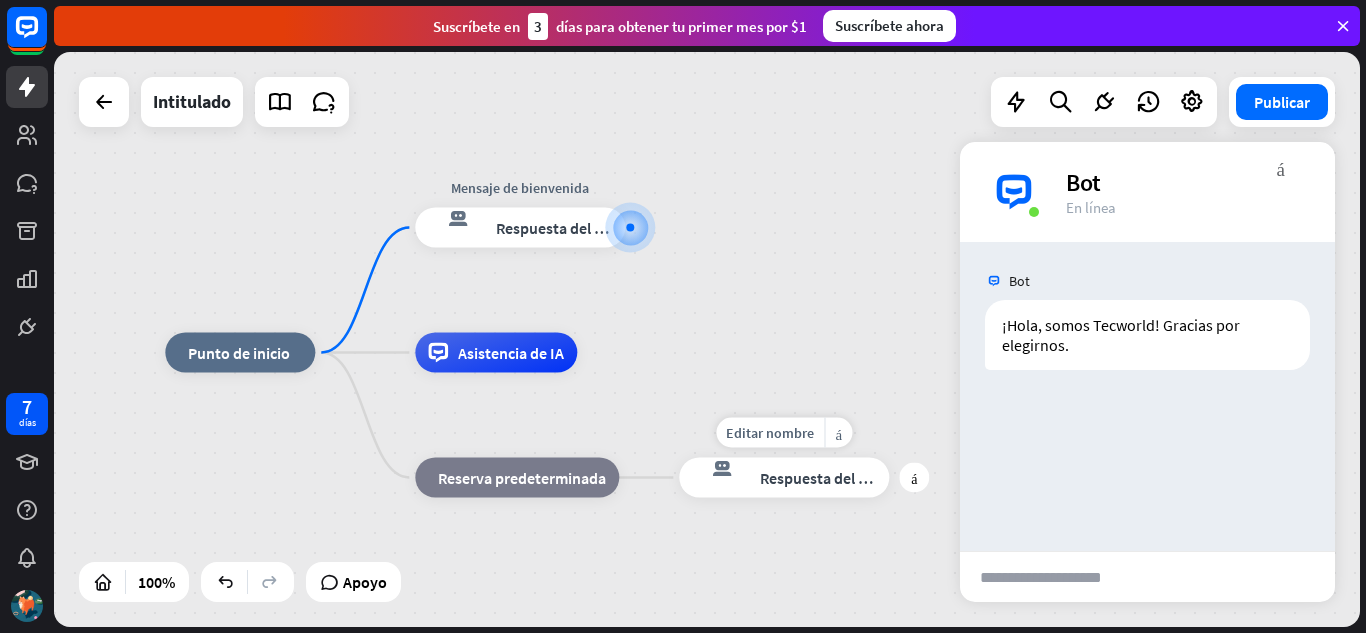click on "inicio_2   Punto de inicio                 Mensaje de bienvenida   respuesta del bot de bloqueo   Respuesta del bot                         Asistencia de IA                   bloque_de_retroceso   Reserva predeterminada       Editar nombre   más_horiz         más     respuesta del bot de bloqueo   Respuesta del bot" at bounding box center (818, 640) 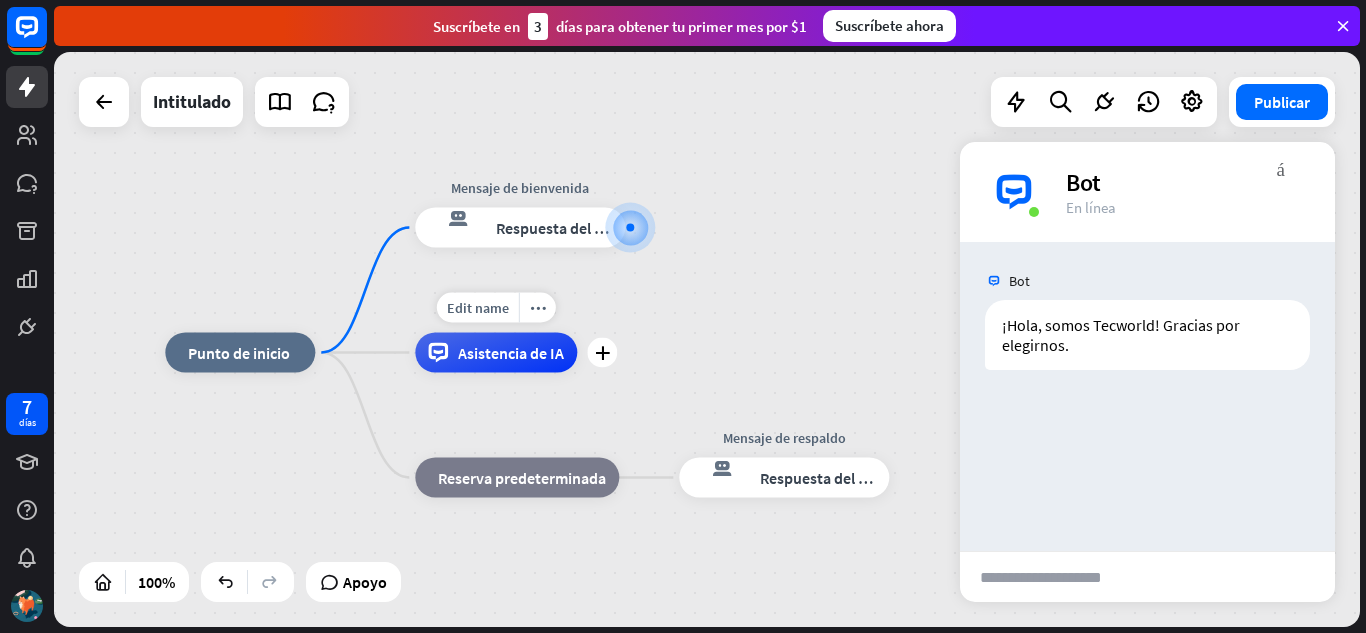 drag, startPoint x: 522, startPoint y: 489, endPoint x: 613, endPoint y: 378, distance: 143.53397 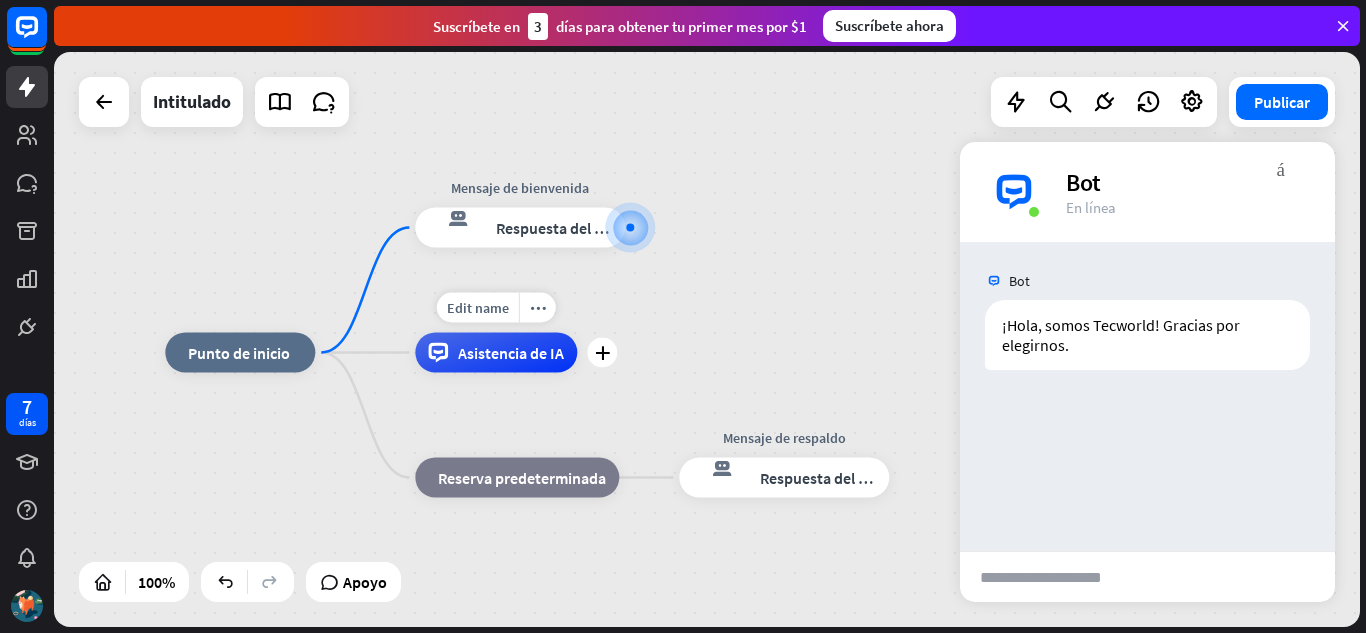 click on "inicio_2   Punto de inicio                 Mensaje de bienvenida   respuesta del bot de bloqueo   Respuesta del bot           Edit name   more_horiz         plus       Asistencia de IA       Editar nombre   más_horiz             bloque_de_retroceso   Reserva predeterminada                 Mensaje de respaldo   respuesta del bot de bloqueo   Respuesta del bot" at bounding box center (818, 640) 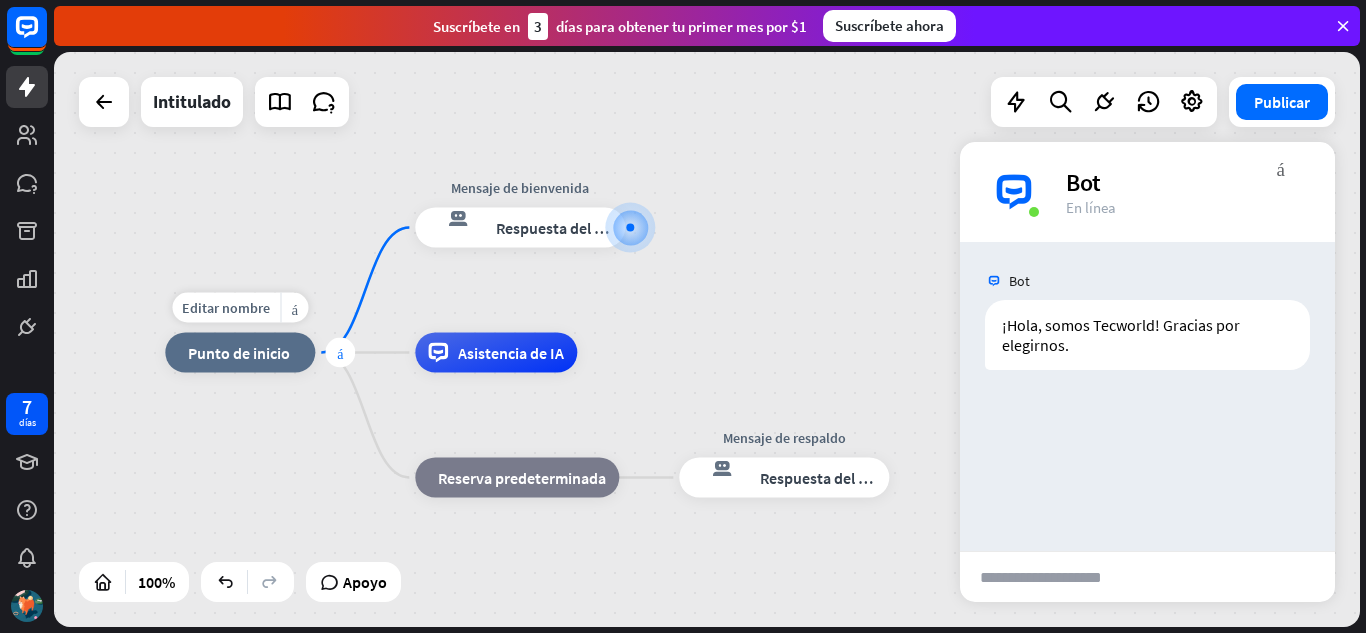 click on "más" at bounding box center [340, 353] 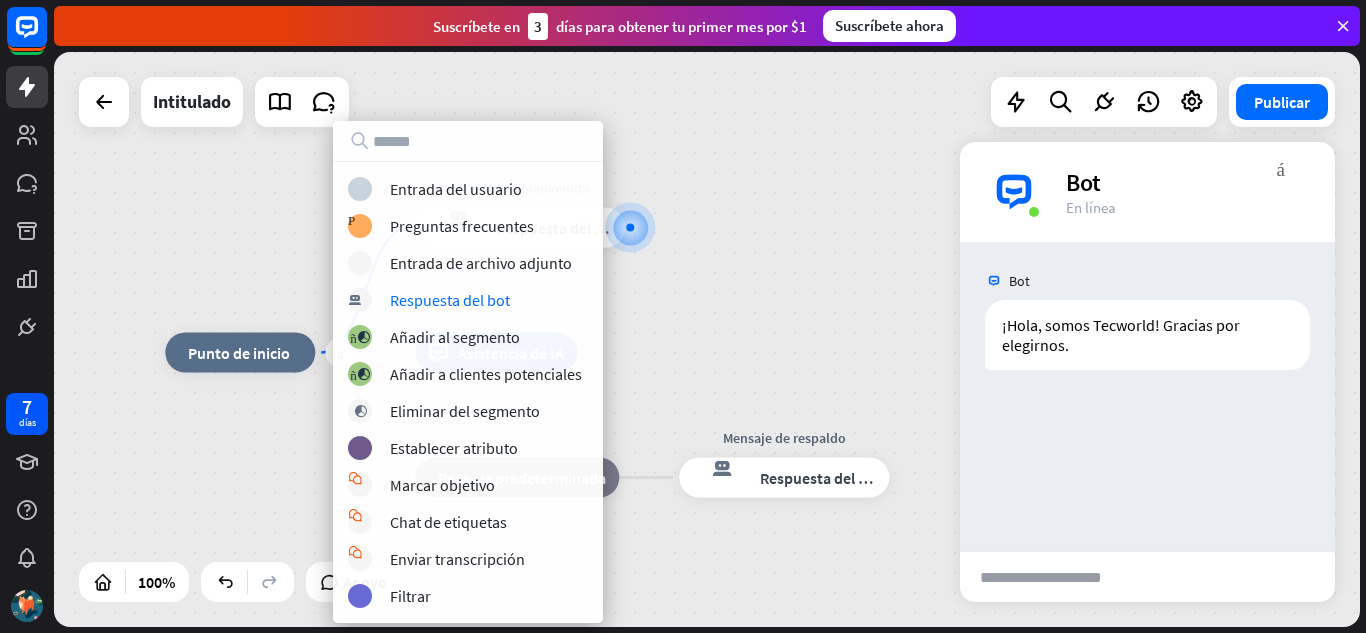 click on "más     inicio_2   Punto de inicio                 Mensaje de bienvenida   respuesta del bot de bloqueo   Respuesta del bot                         Asistencia de IA                   bloque_de_retroceso   Reserva predeterminada                 Mensaje de respaldo   respuesta del bot de bloqueo   Respuesta del bot" at bounding box center (707, 339) 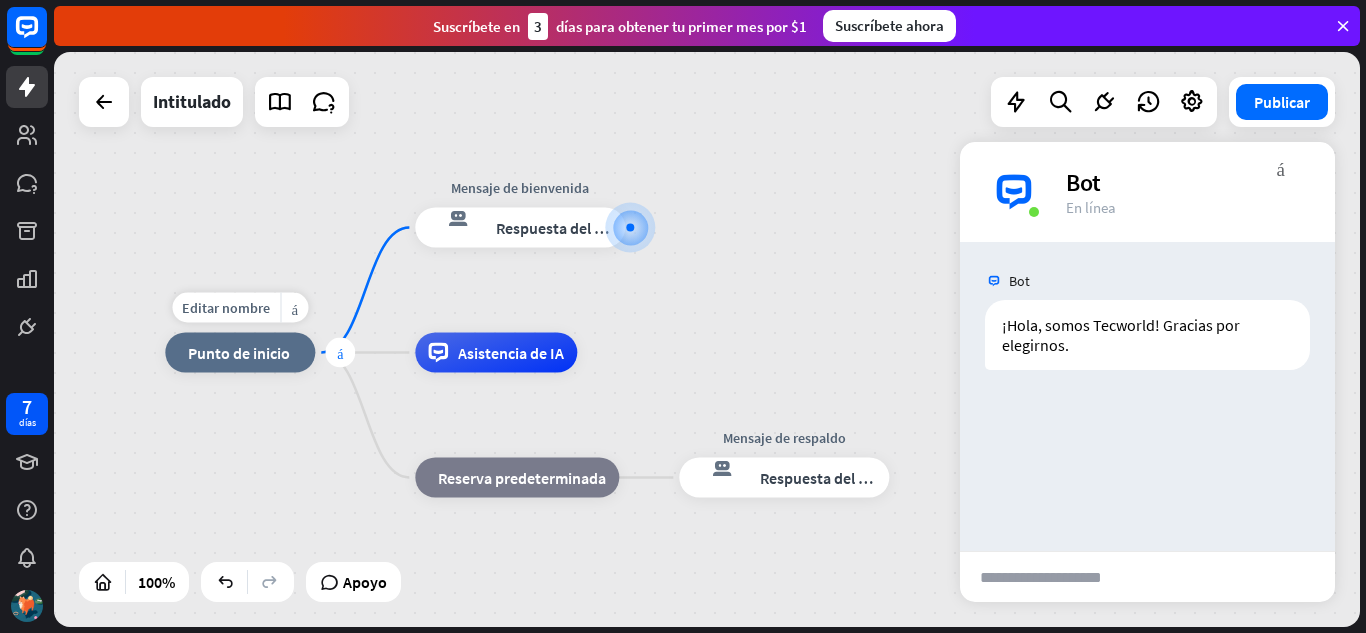 click on "más" at bounding box center [340, 353] 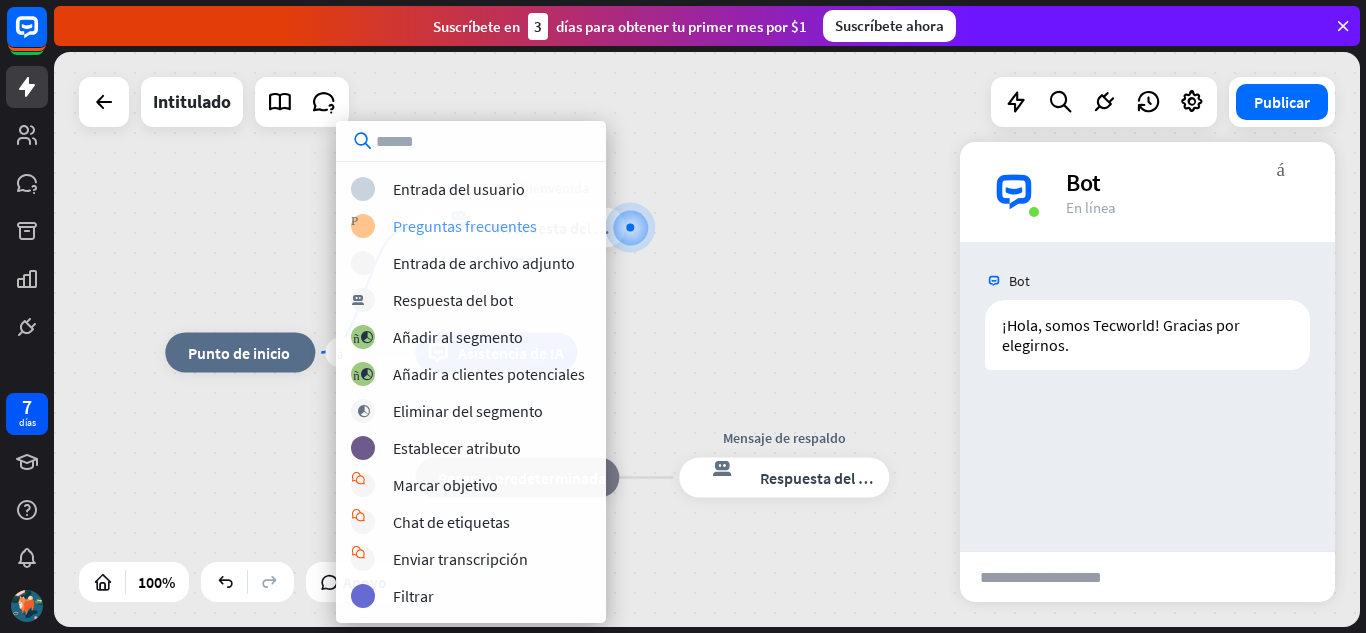 click on "Preguntas frecuentes" at bounding box center [465, 226] 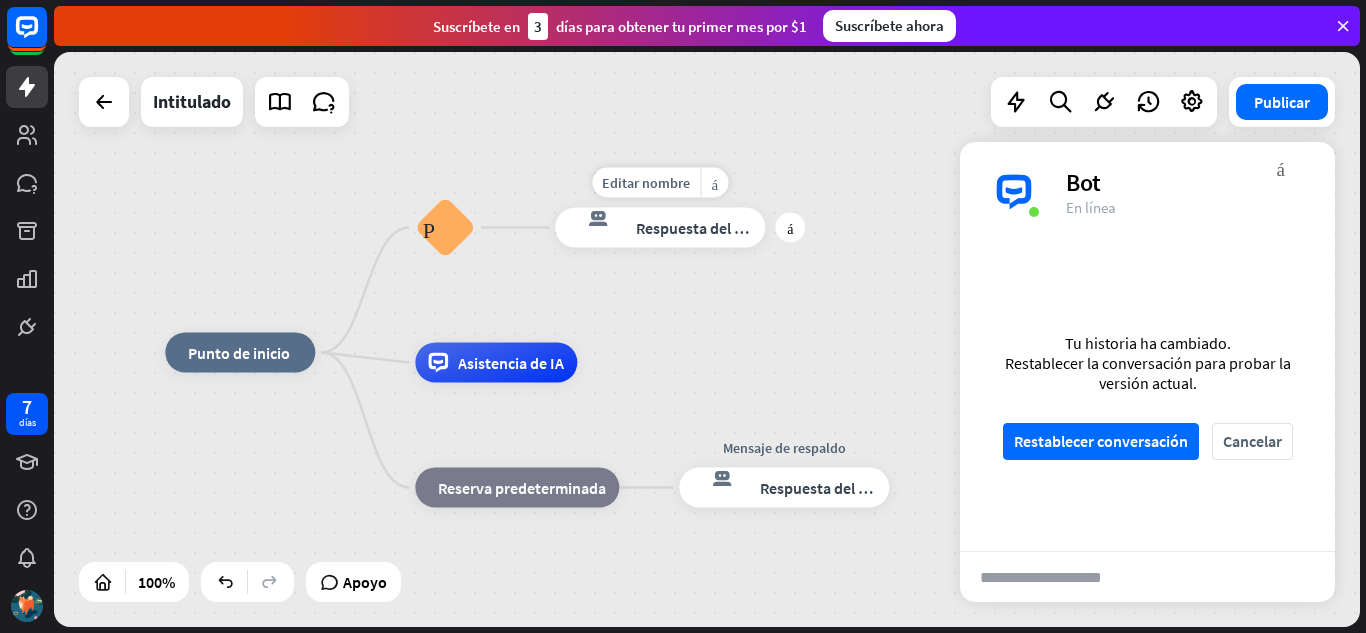 click on "respuesta del bot de bloqueo   Respuesta del bot" at bounding box center [660, 228] 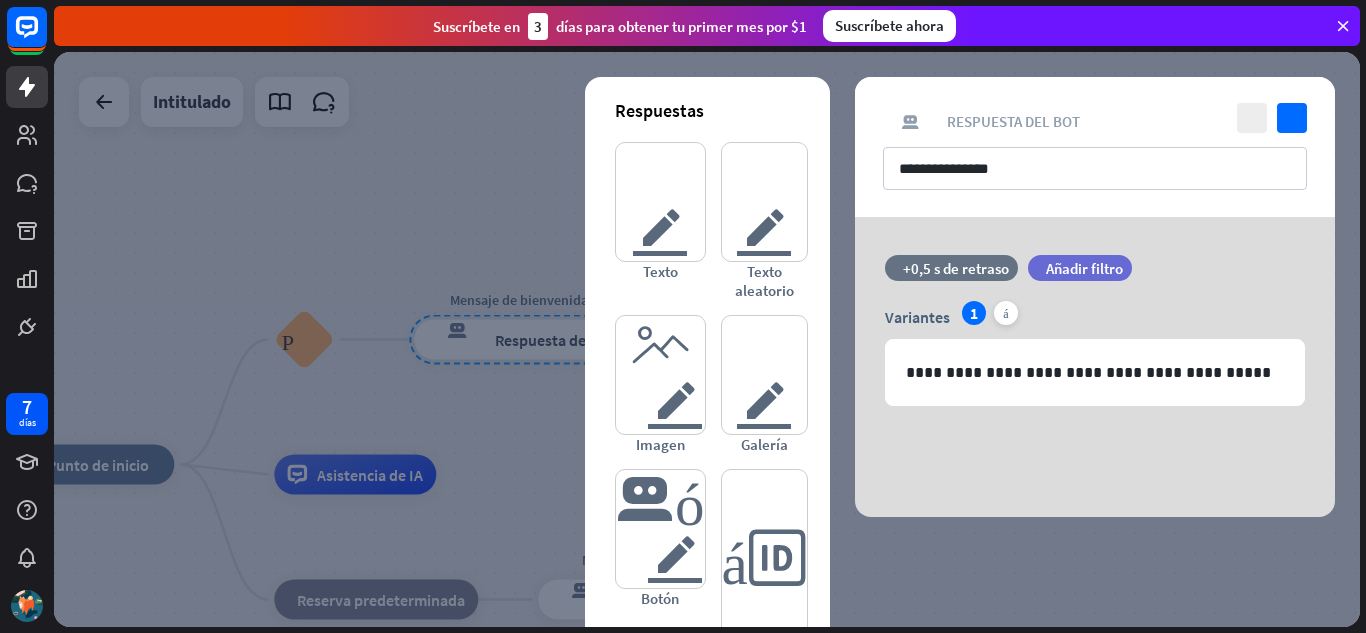click at bounding box center [707, 339] 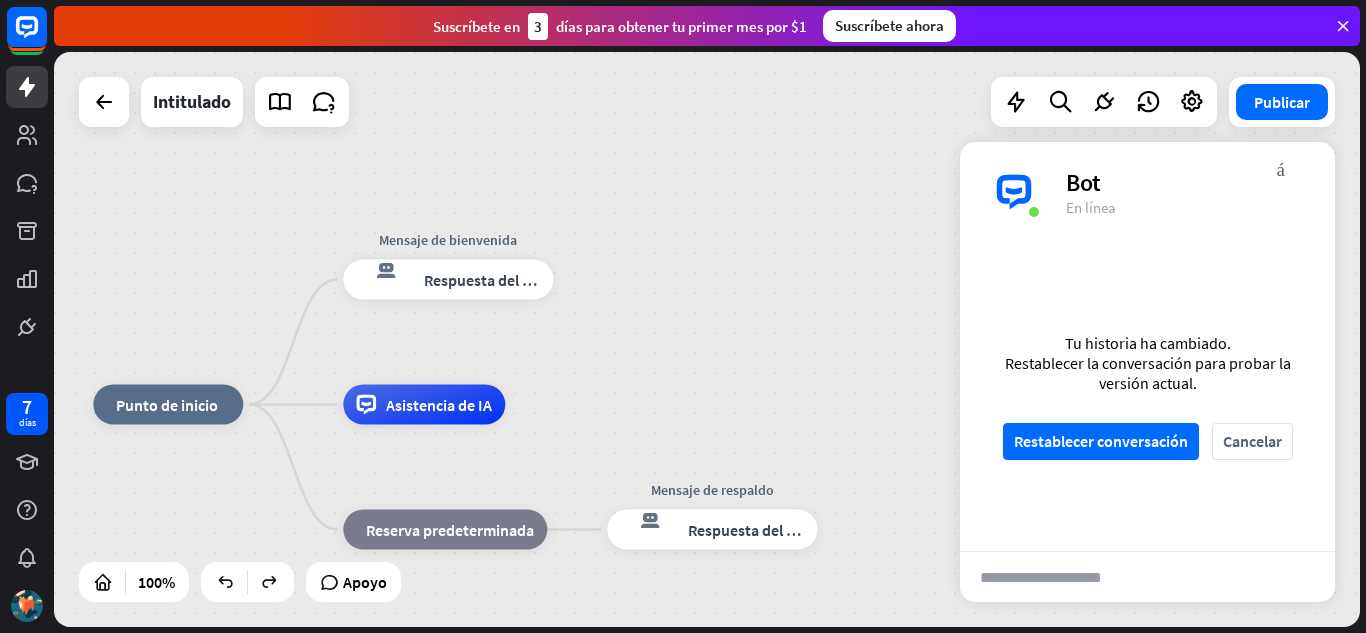drag, startPoint x: 738, startPoint y: 435, endPoint x: 865, endPoint y: 179, distance: 285.77087 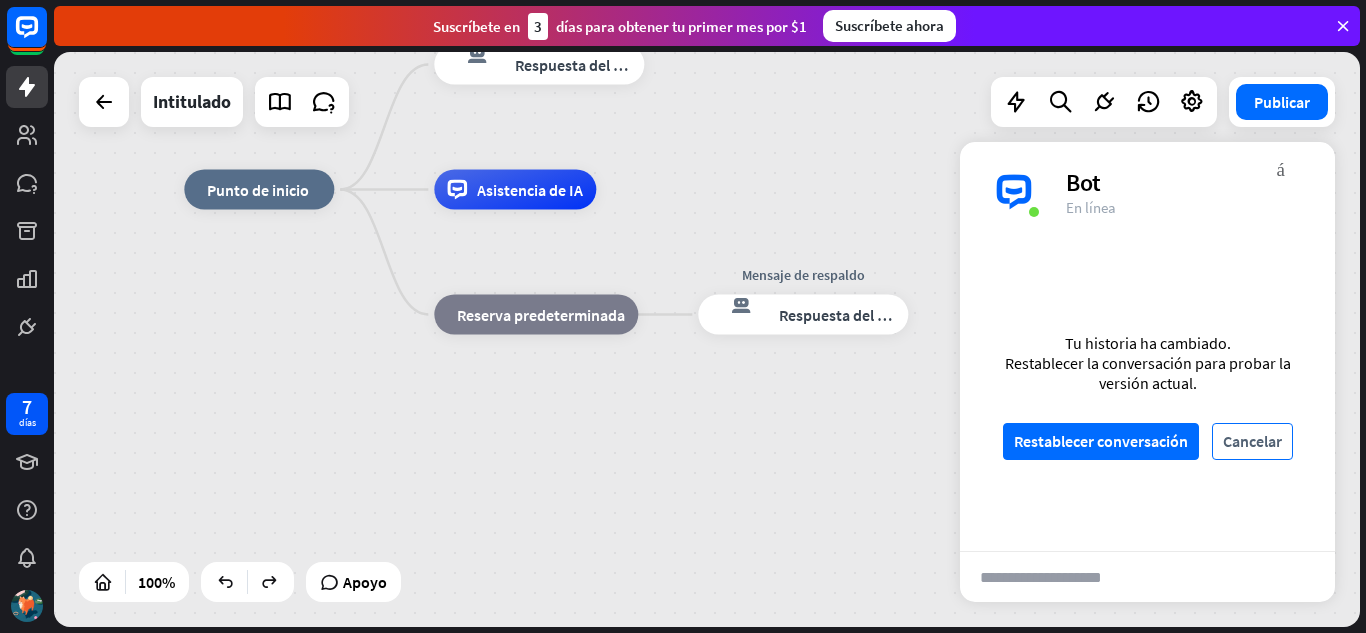 click on "Cancelar" at bounding box center (1252, 441) 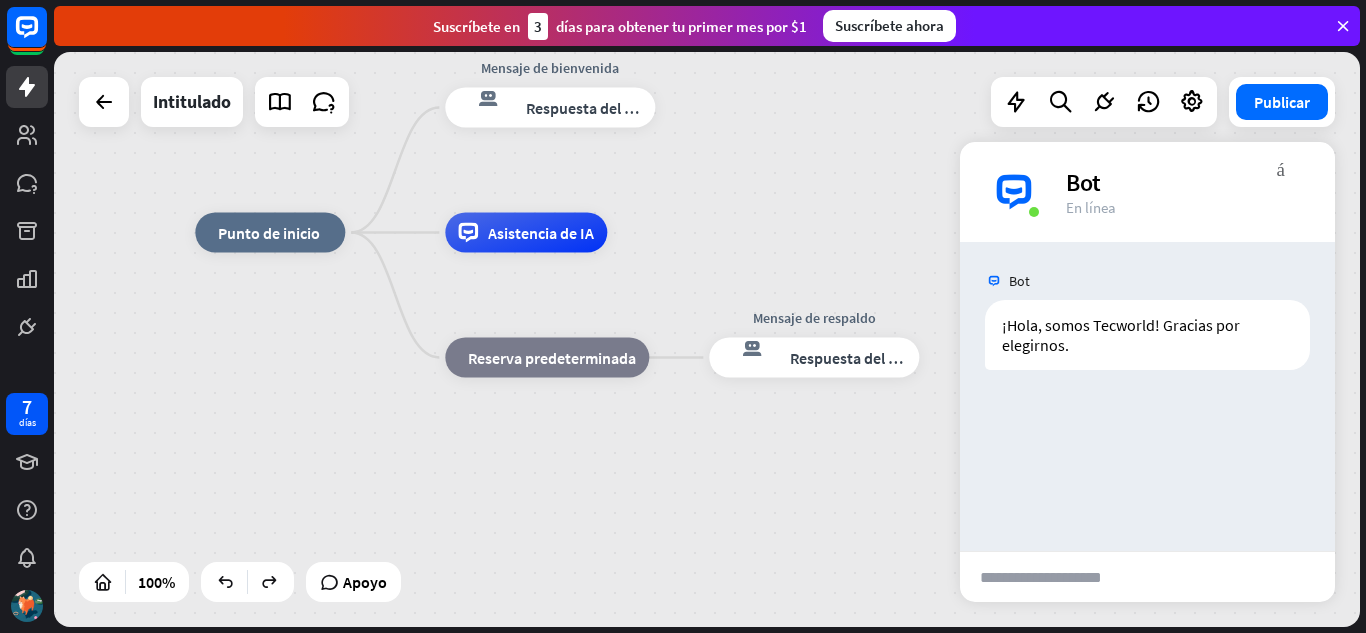 drag, startPoint x: 732, startPoint y: 175, endPoint x: 744, endPoint y: 275, distance: 100.71743 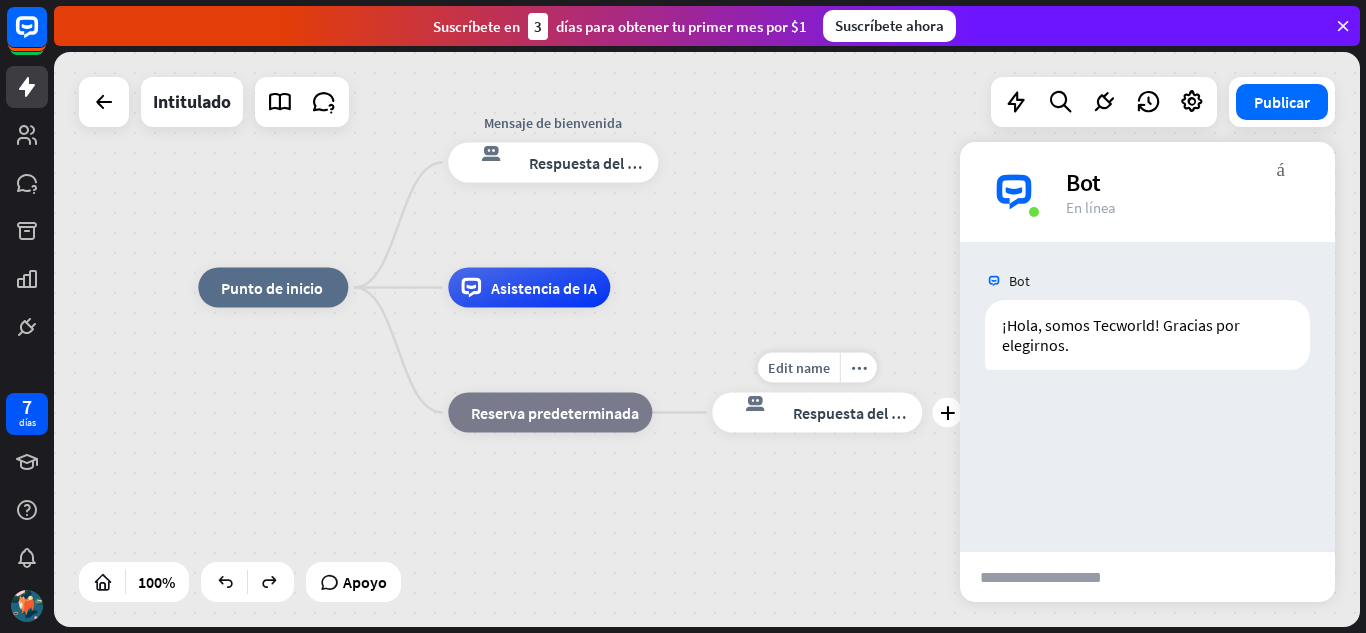 click on "Edit name   more_horiz         plus   Mensaje de respaldo   respuesta del bot de bloqueo   Respuesta del bot" at bounding box center [817, 413] 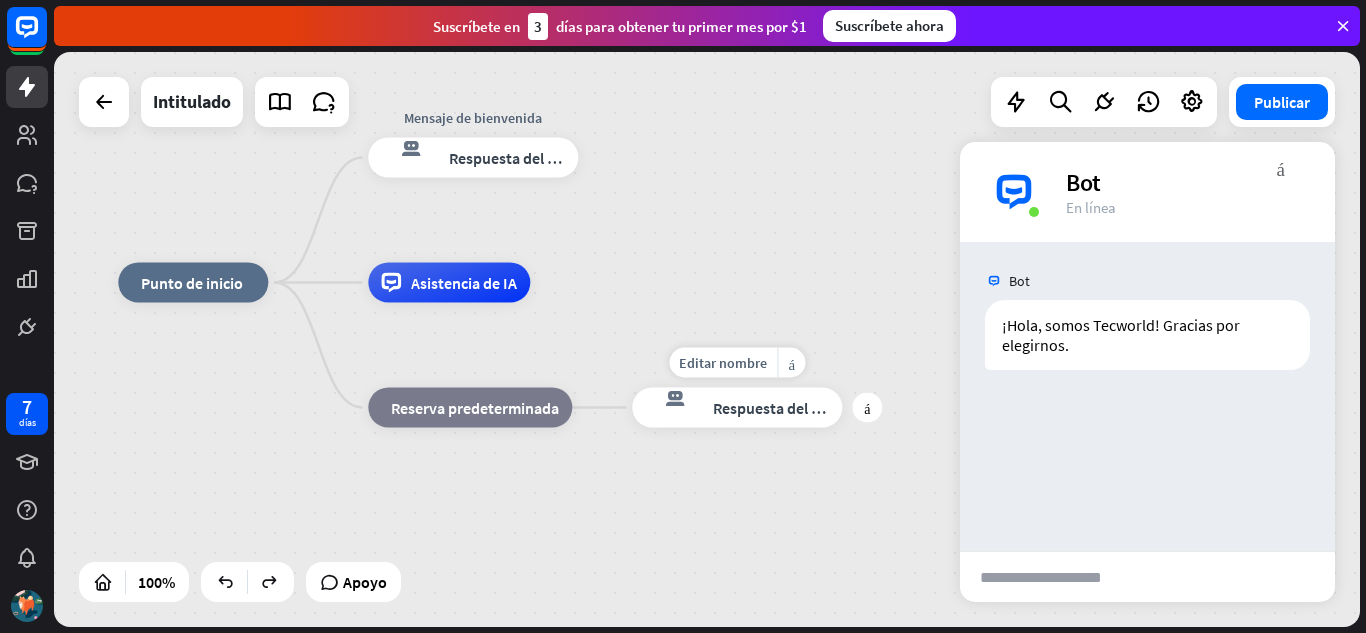 drag, startPoint x: 682, startPoint y: 419, endPoint x: 602, endPoint y: 414, distance: 80.1561 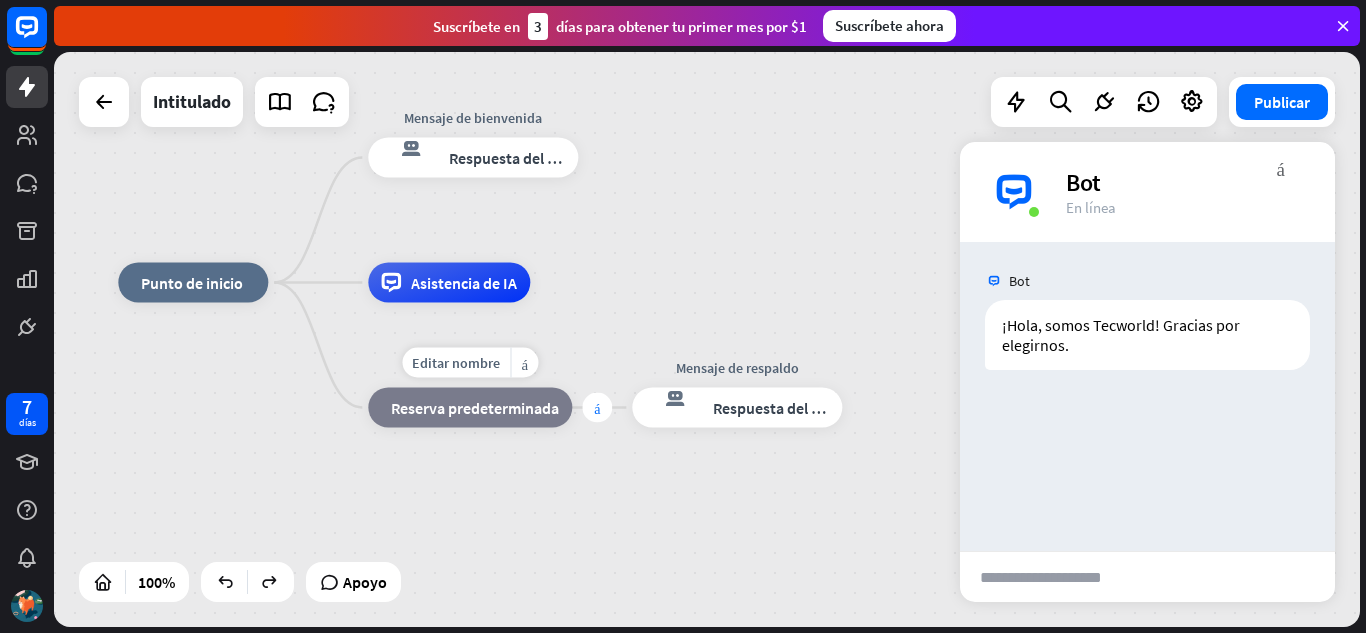 click on "más" at bounding box center (597, 408) 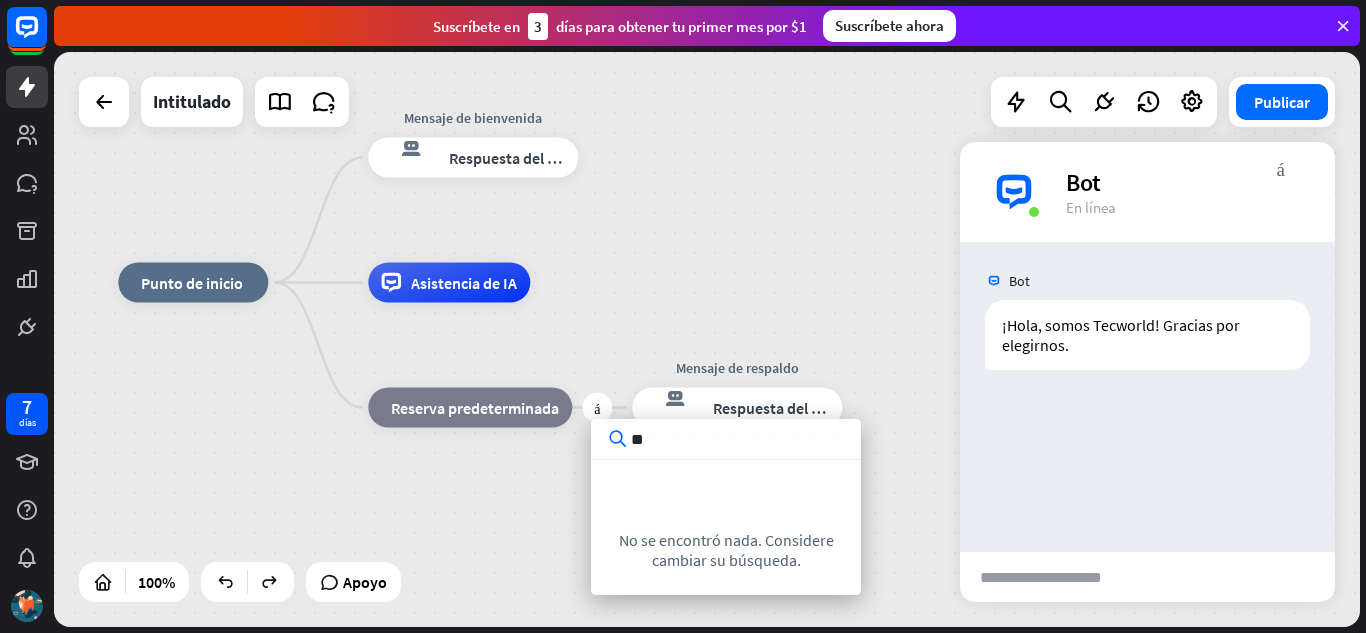 type on "*" 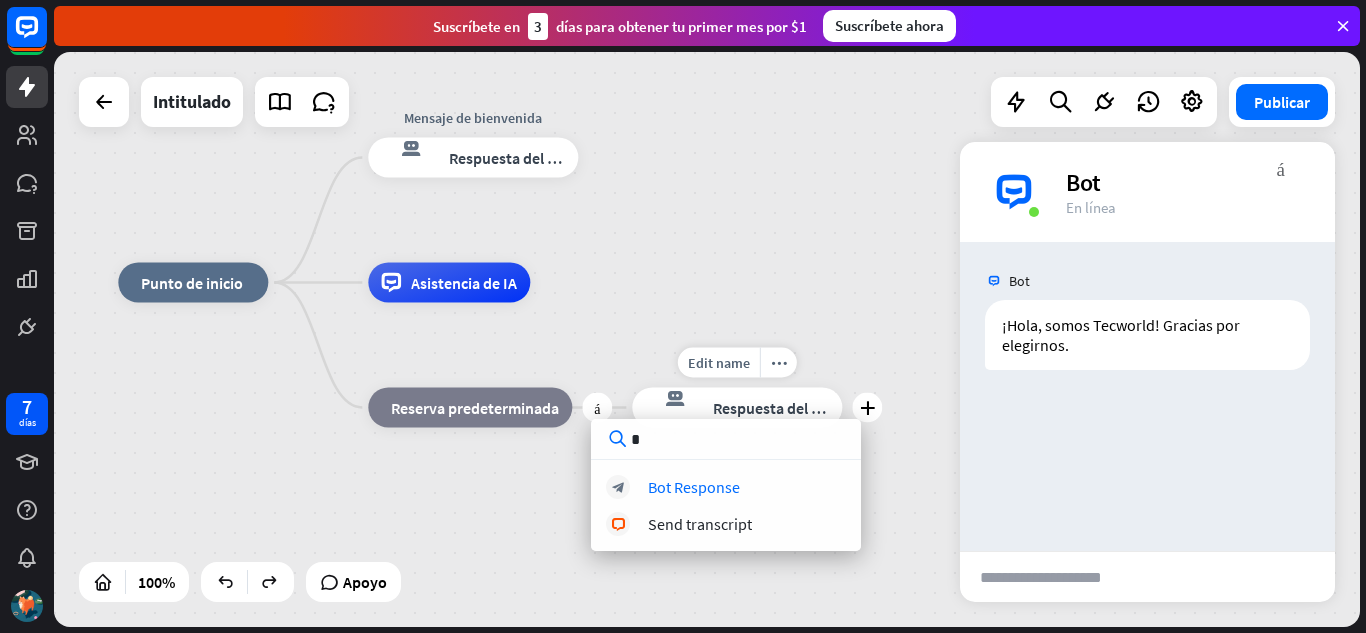 type 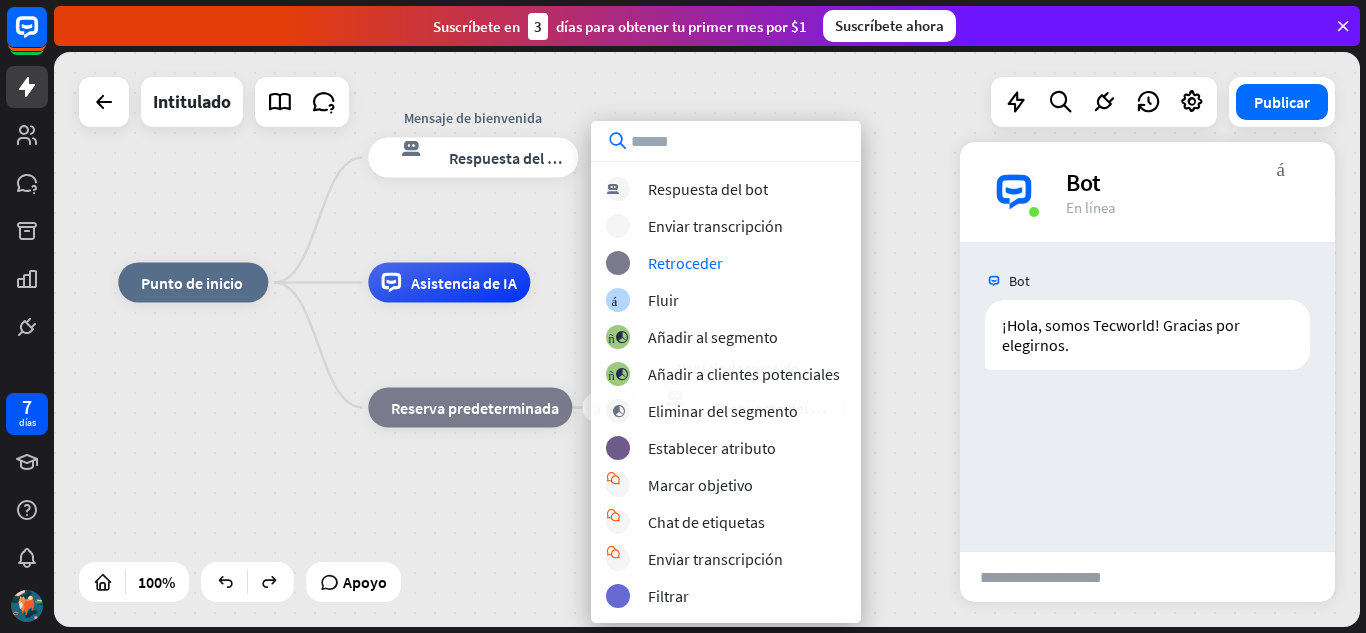click on "inicio_2   Punto de inicio                 Mensaje de bienvenida   respuesta del bot de bloqueo   Respuesta del bot                     Asistencia de IA               más     bloque_de_retroceso   Reserva predeterminada                 Mensaje de respaldo   respuesta del bot de bloqueo   Respuesta del bot" at bounding box center [771, 570] 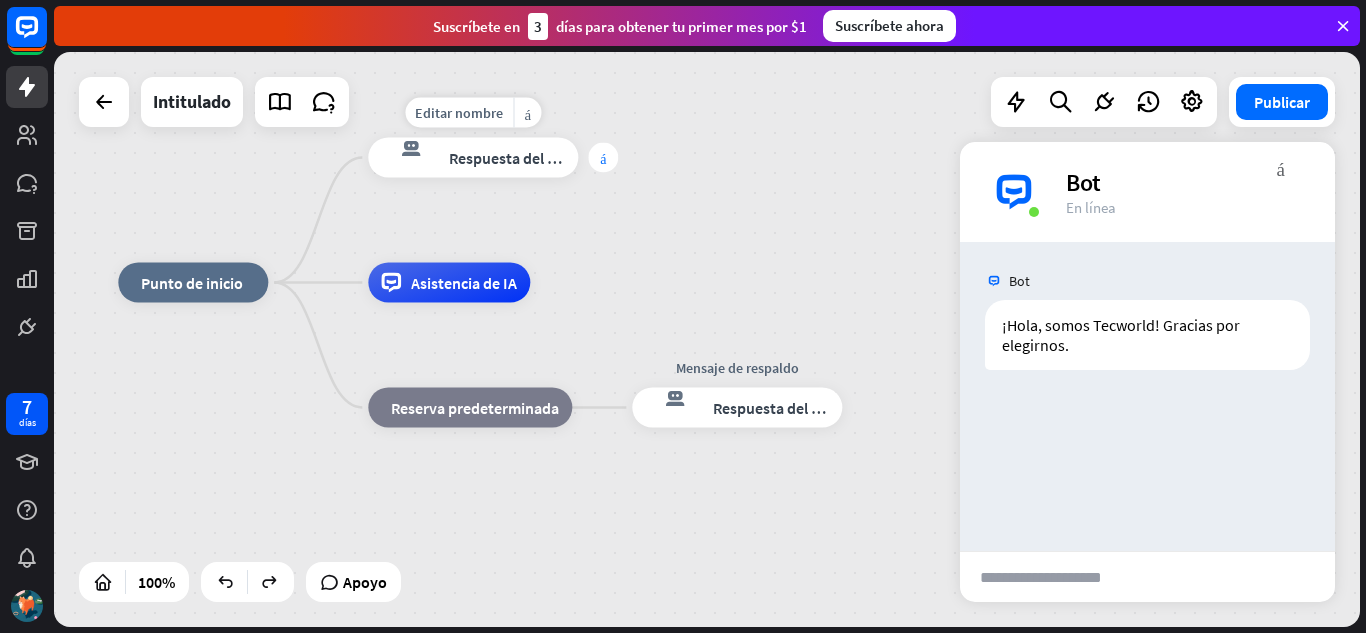 click on "más" at bounding box center (603, 158) 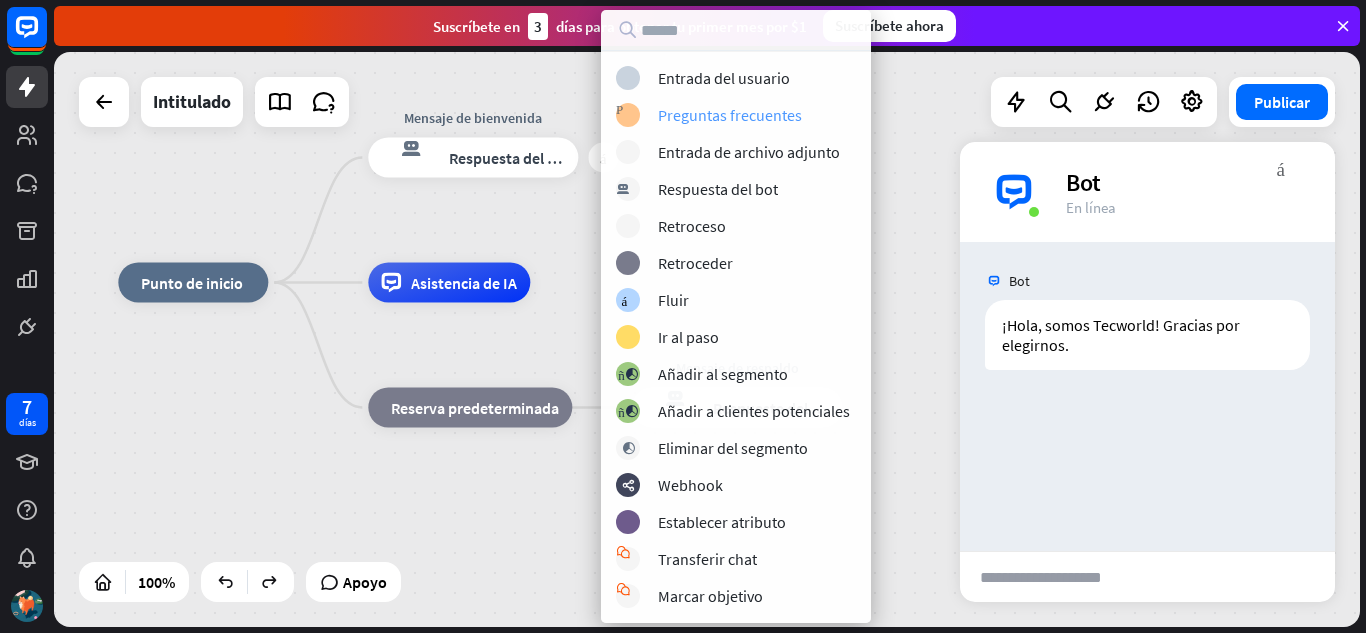click on "Preguntas frecuentes" at bounding box center [730, 115] 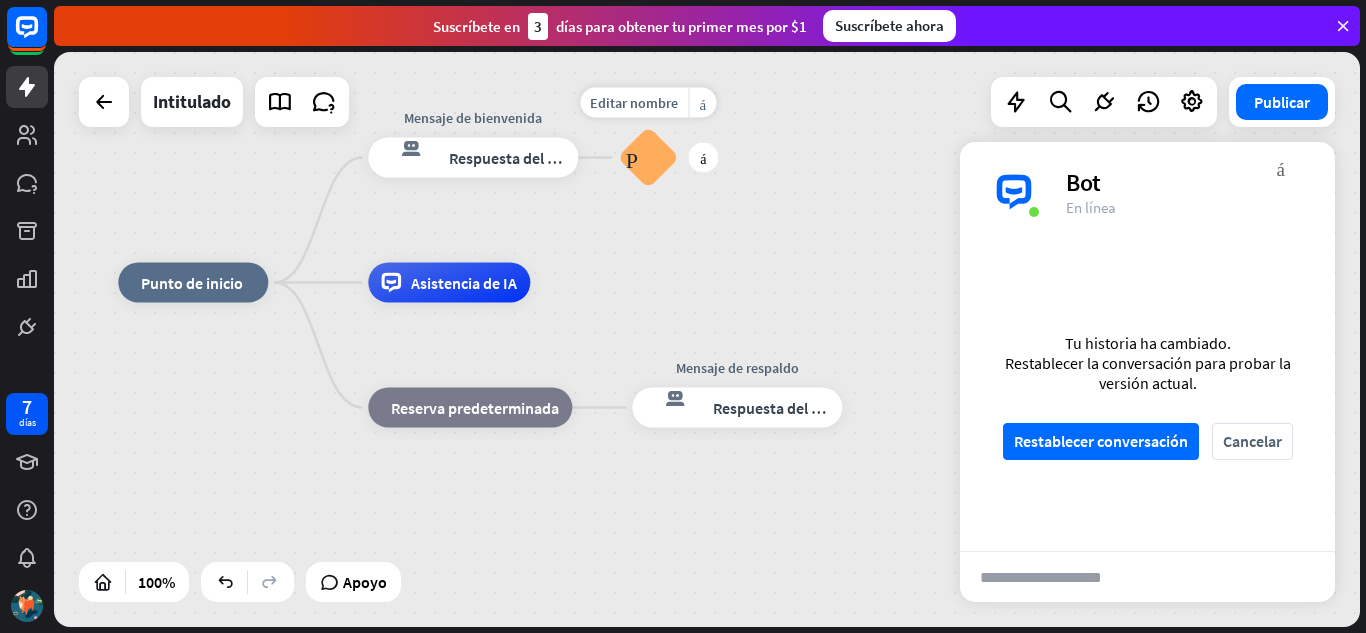 click on "Preguntas frecuentes sobre bloques" at bounding box center (648, 158) 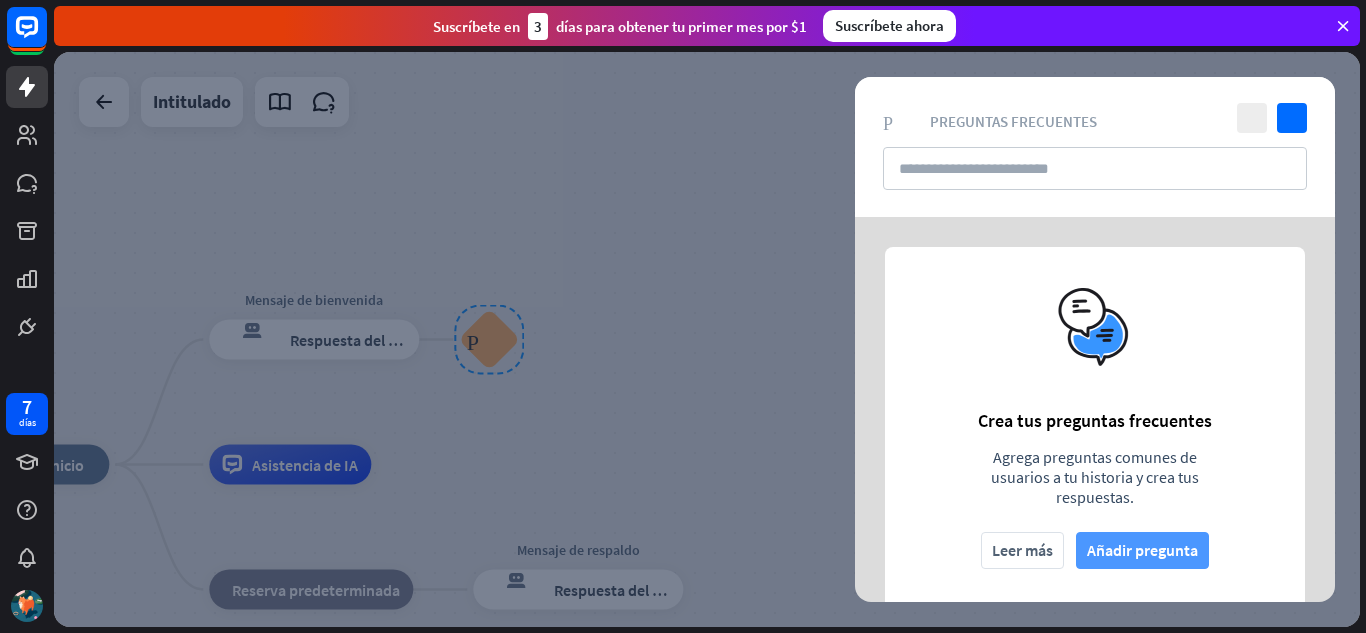 click on "Añadir pregunta" at bounding box center (1142, 550) 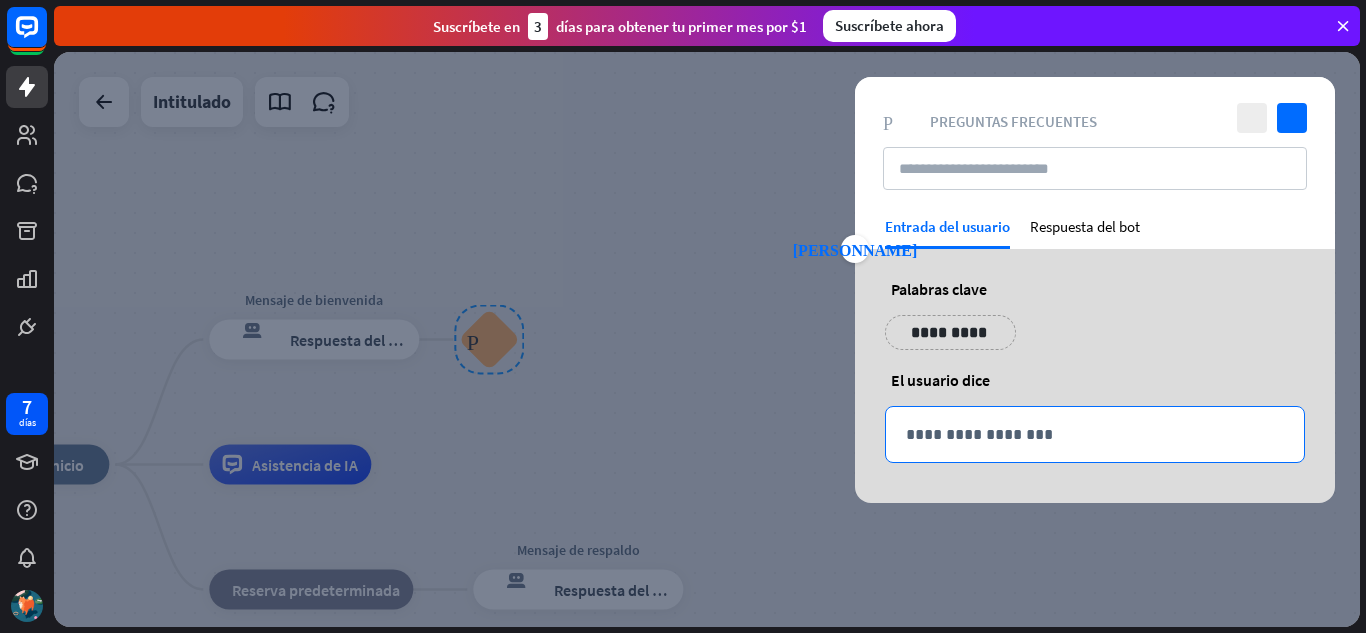 click on "**********" at bounding box center [1095, 434] 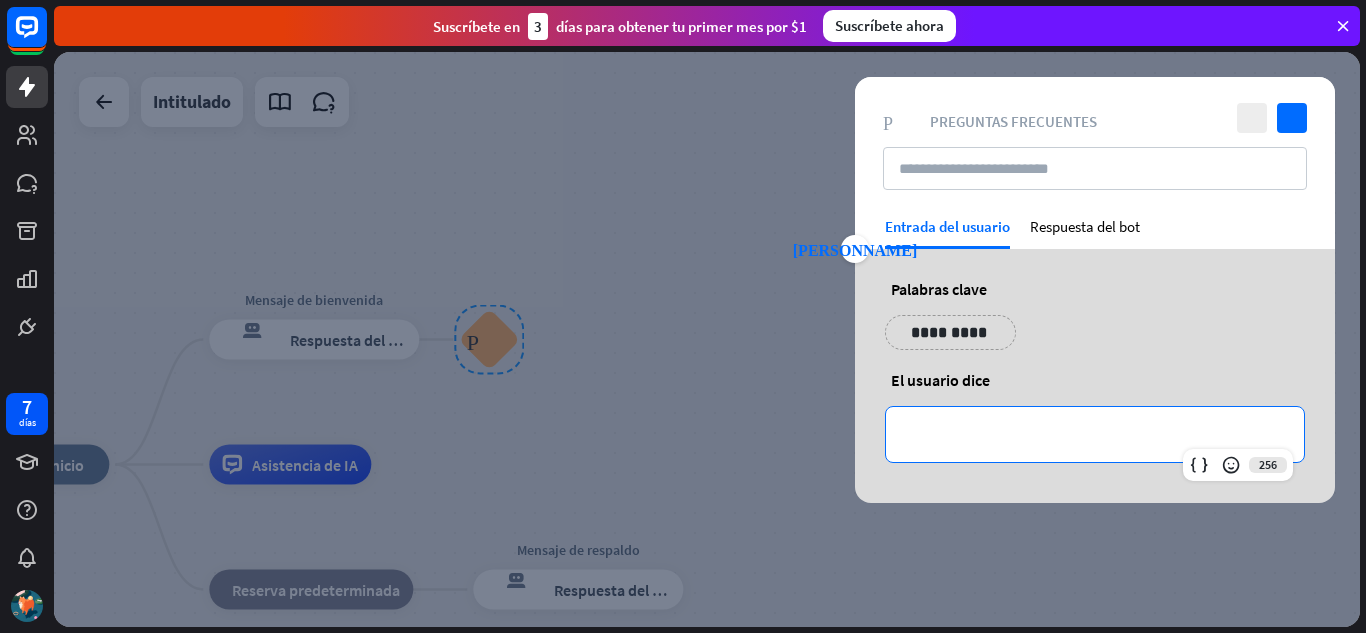 type 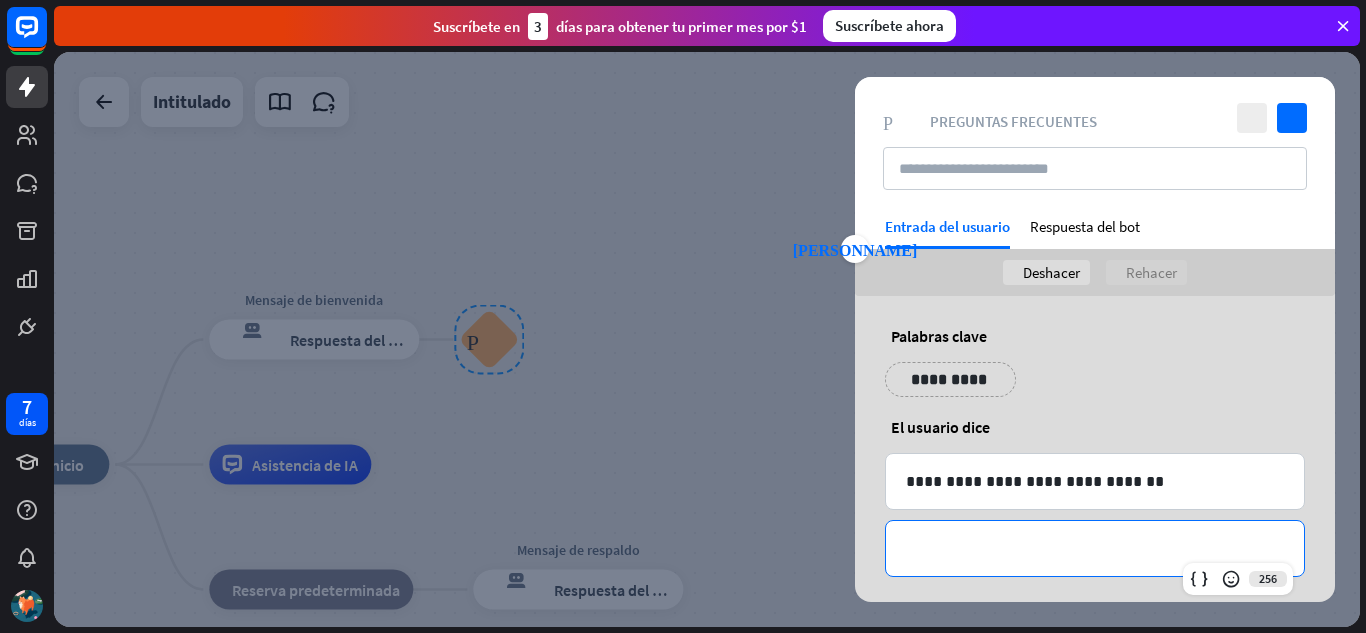 click on "**********" at bounding box center (1095, 548) 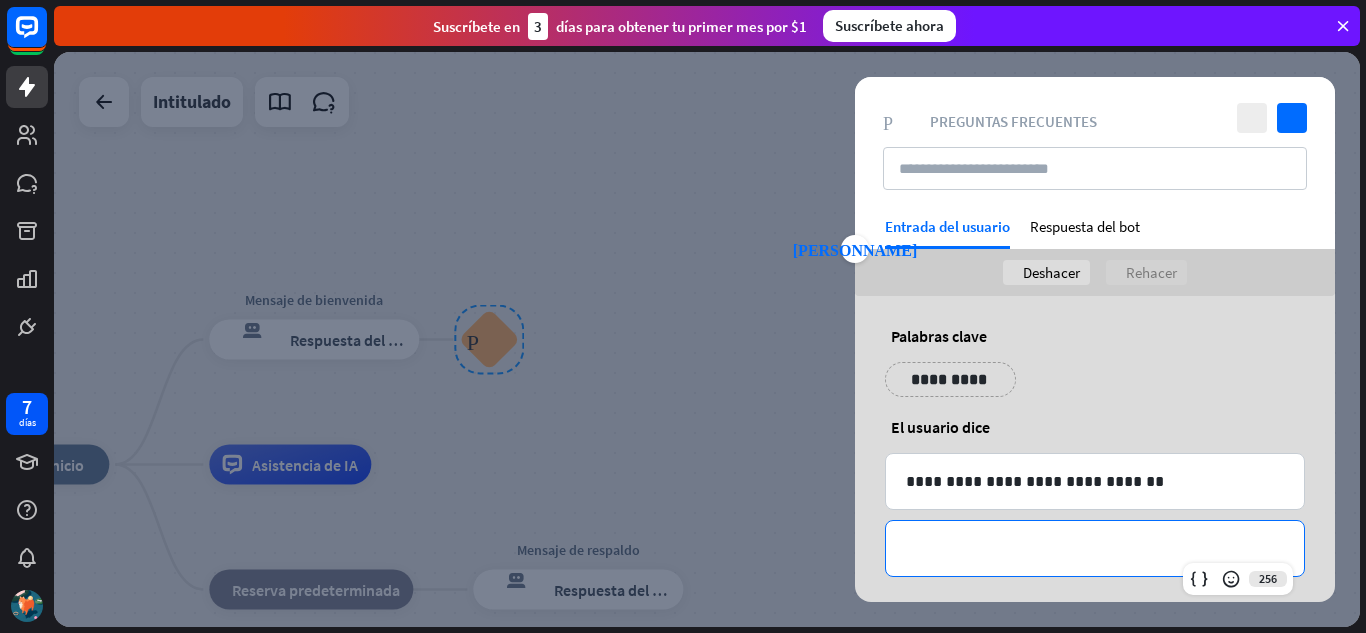 type 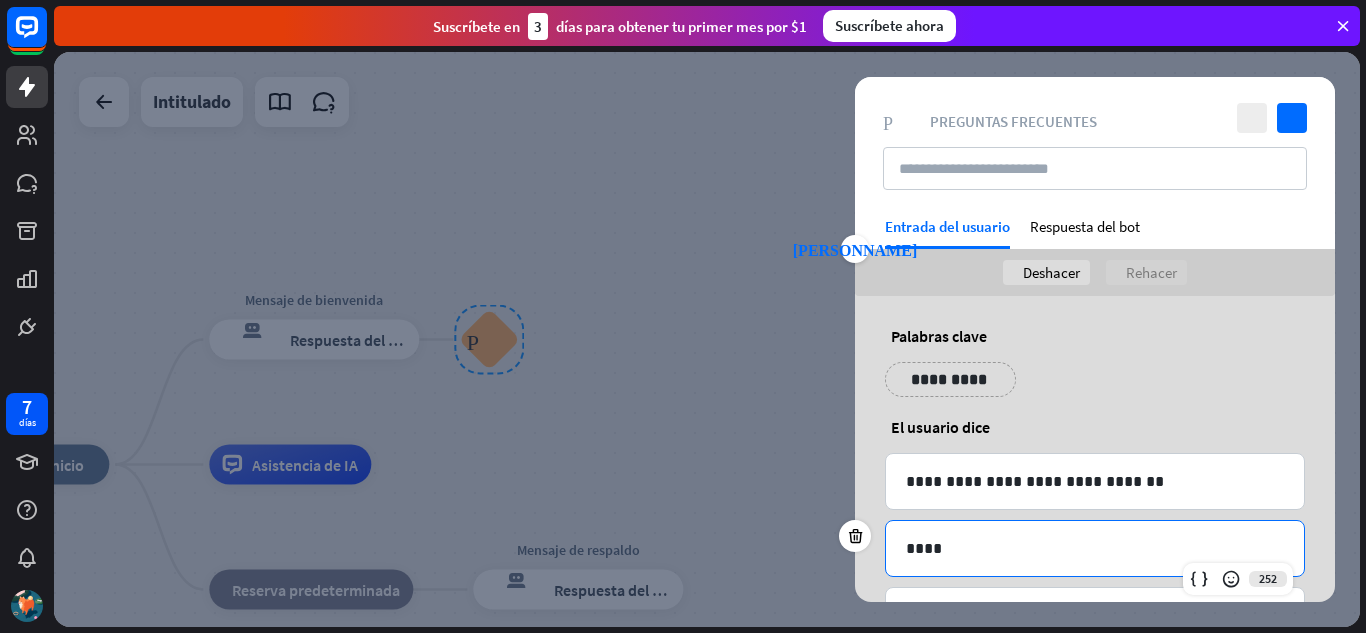 click on "**********" at bounding box center (950, 379) 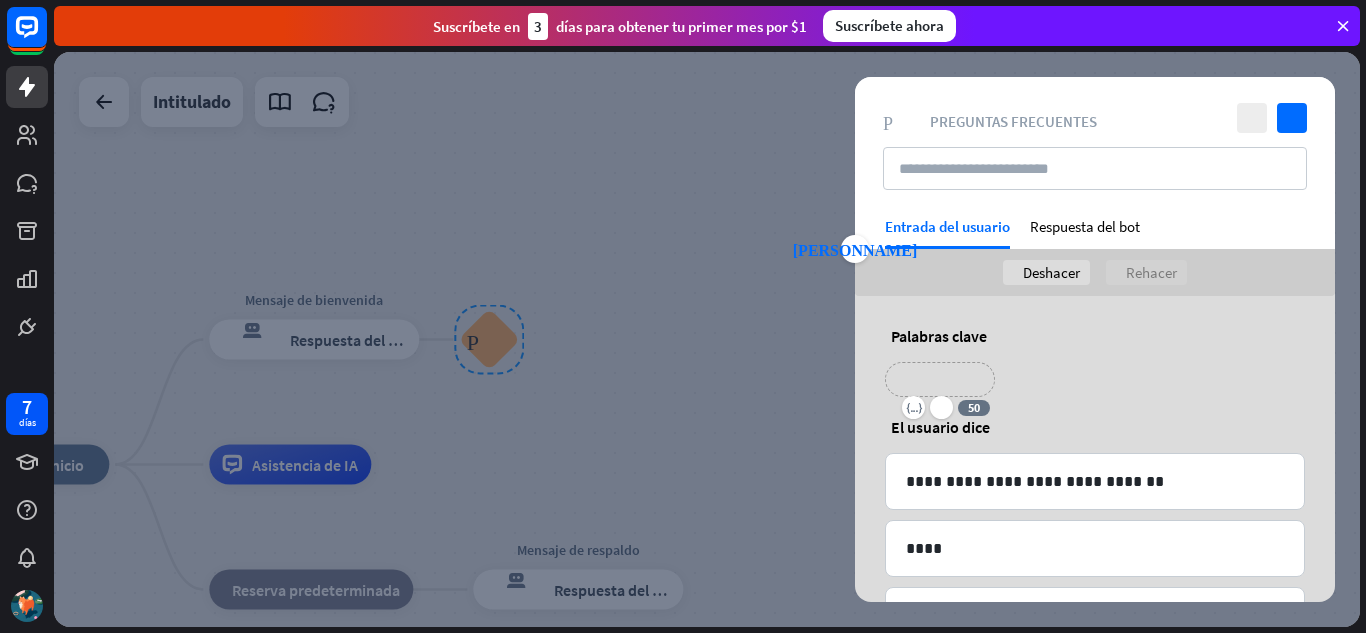 type 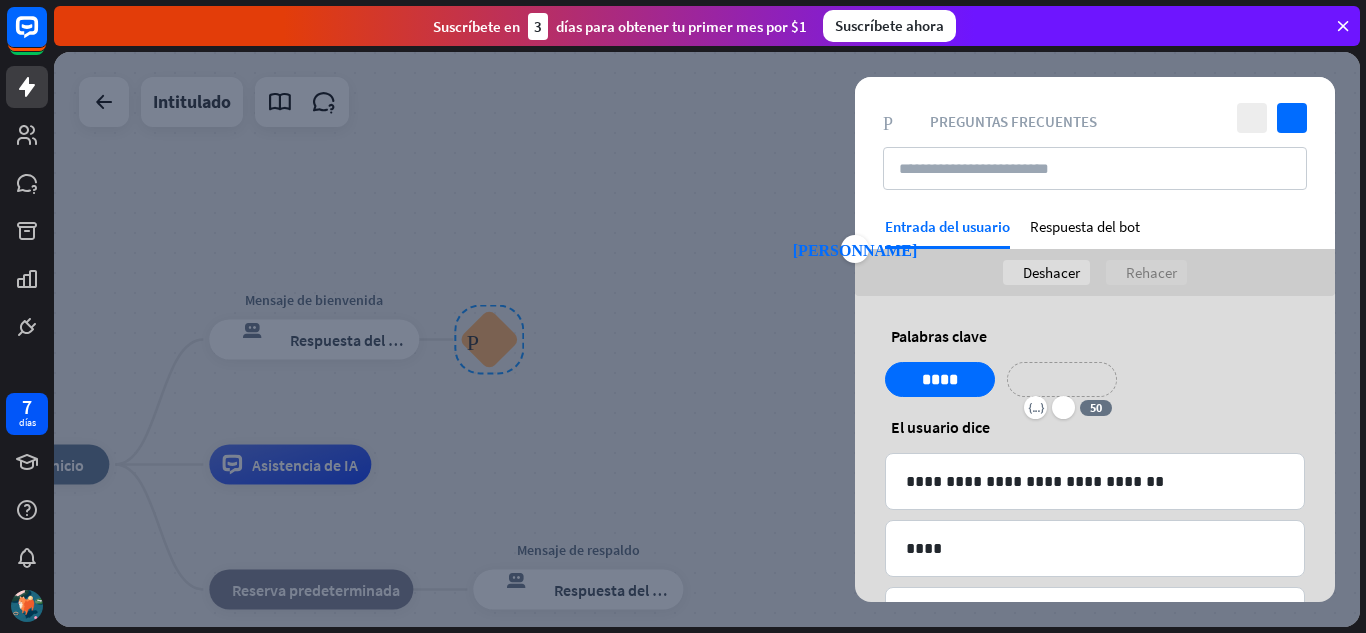 click on "**********" at bounding box center (1062, 379) 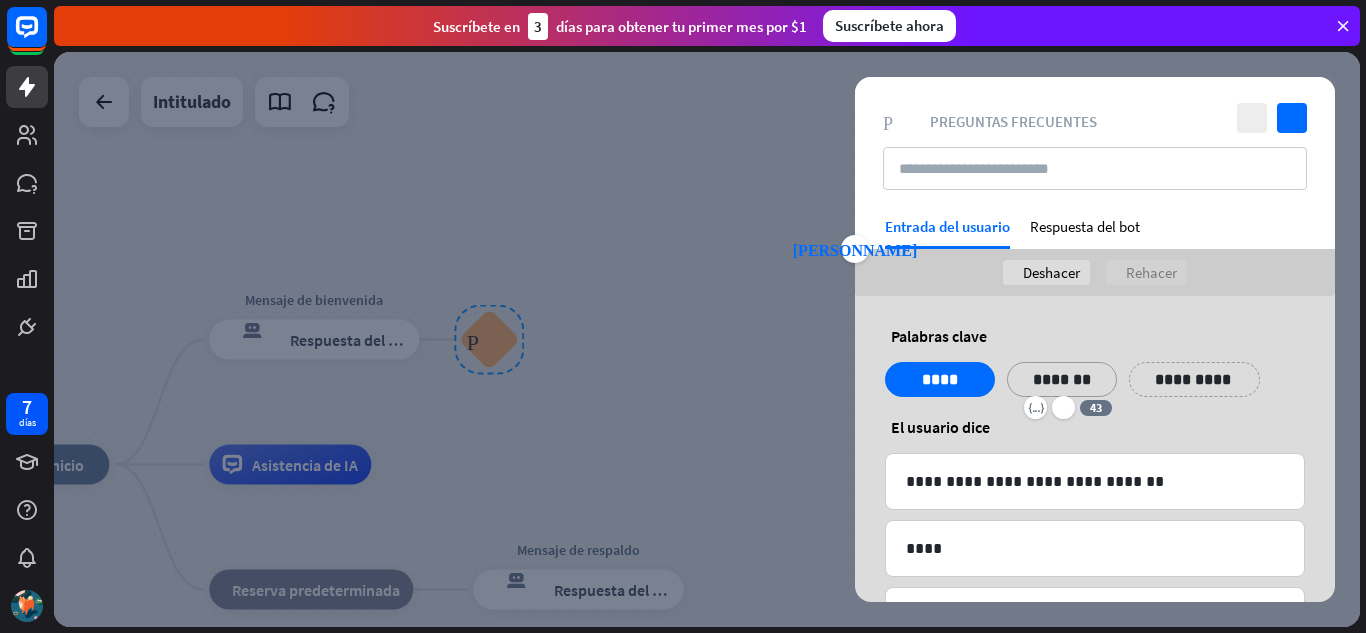 click on "**********" at bounding box center (1194, 379) 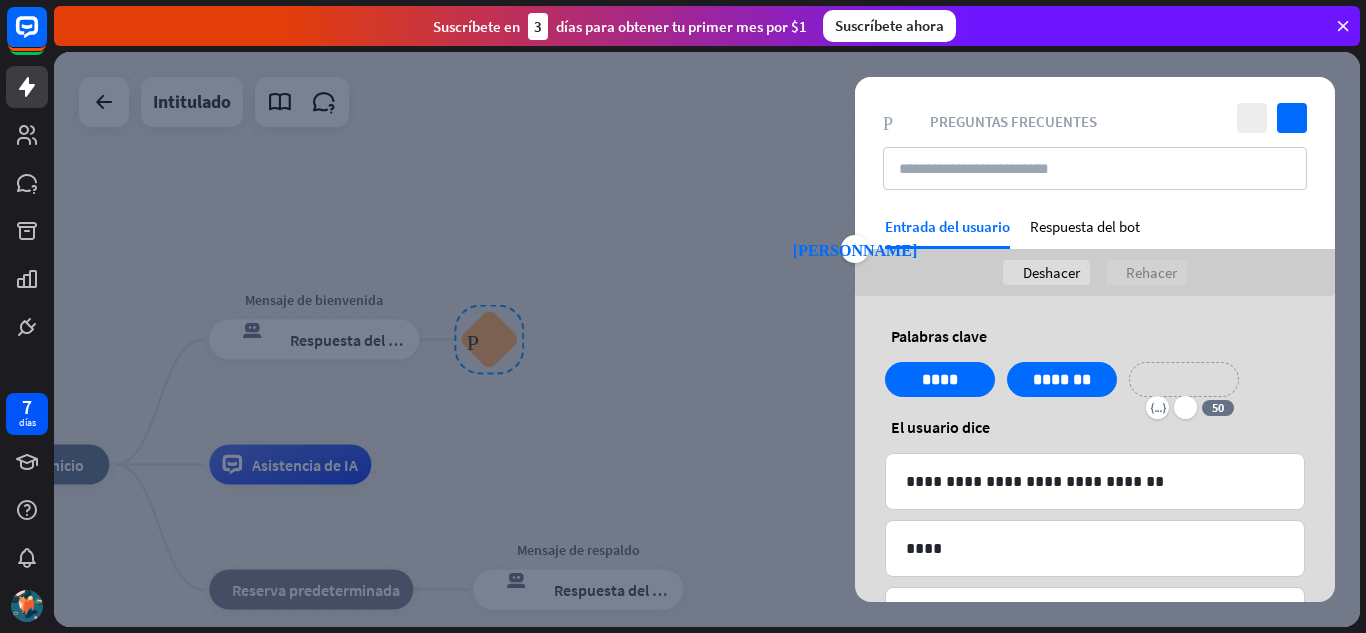 type 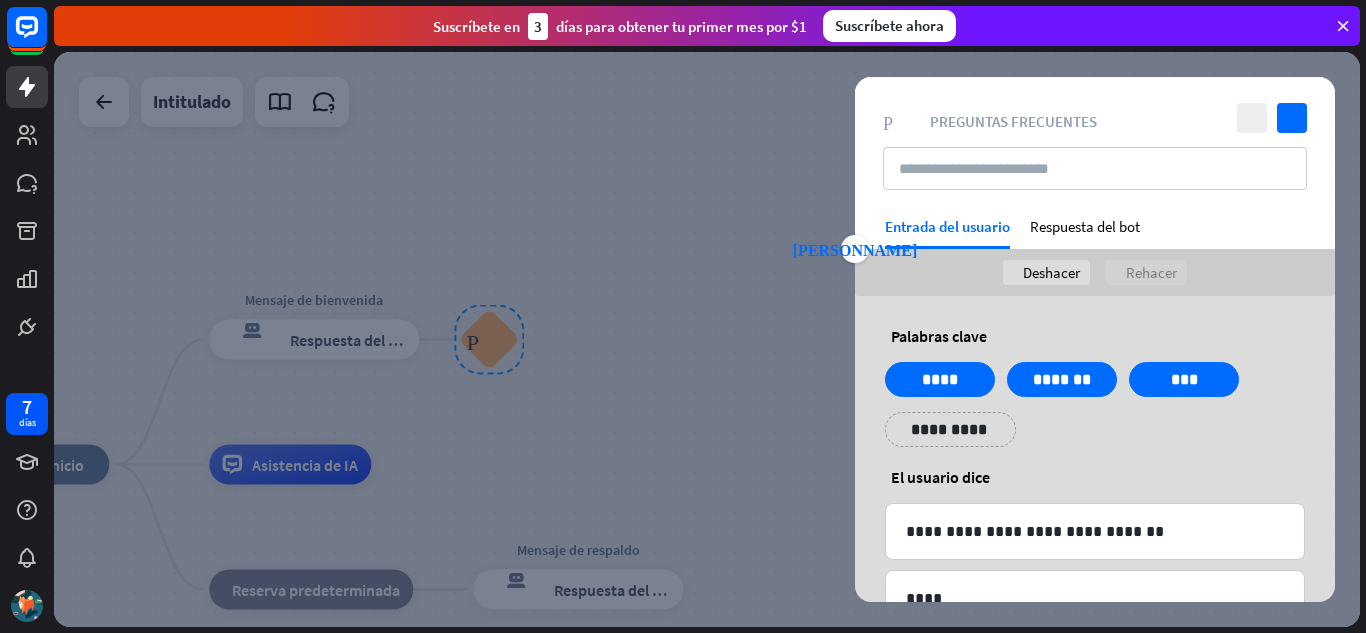 click on "ayuda
El usuario dice" at bounding box center (1095, 477) 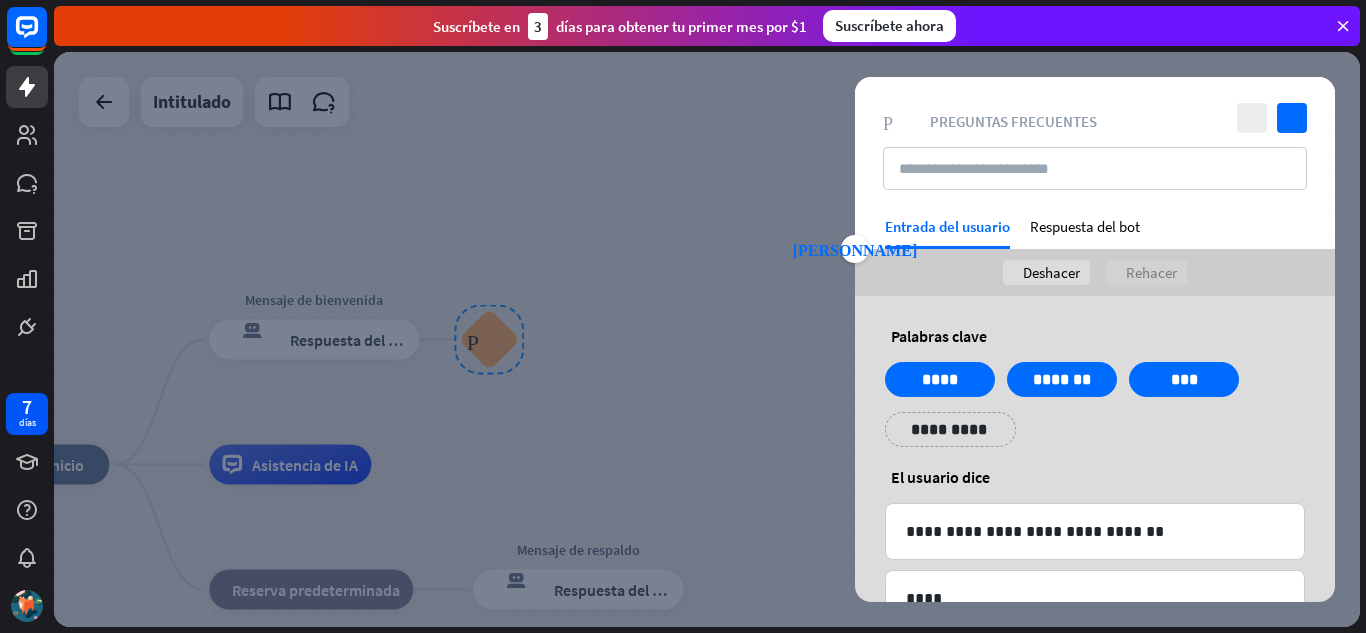 click on "**********" at bounding box center [950, 429] 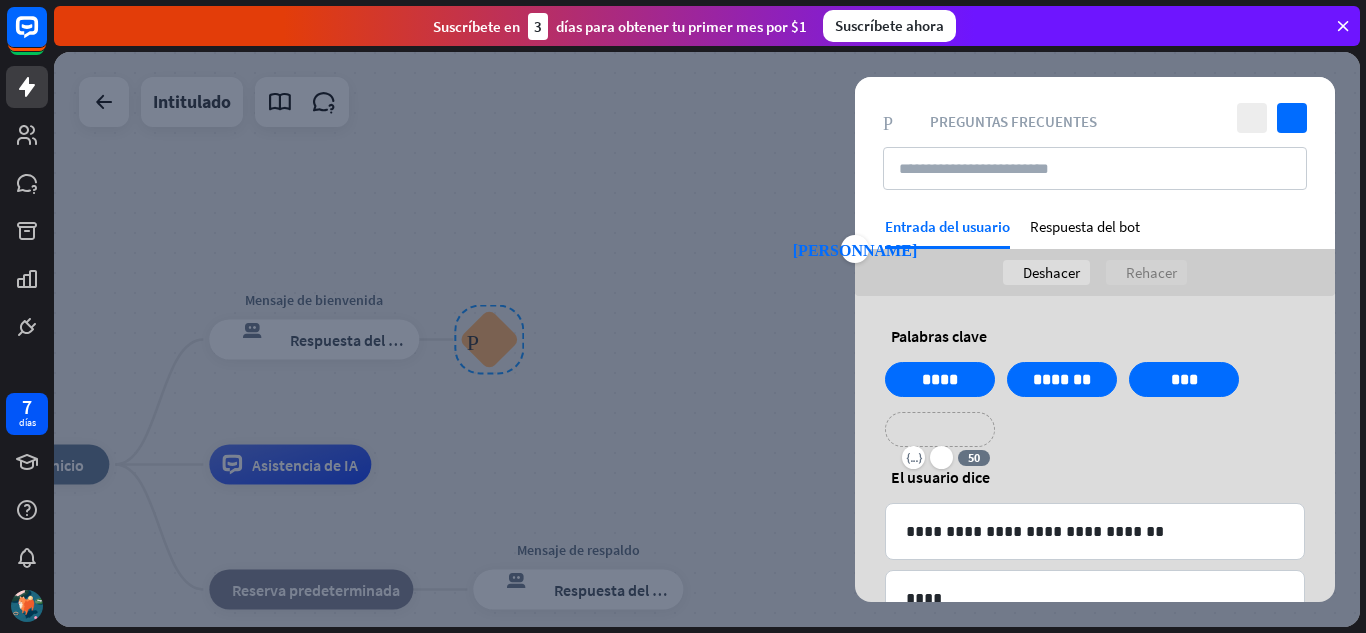 type 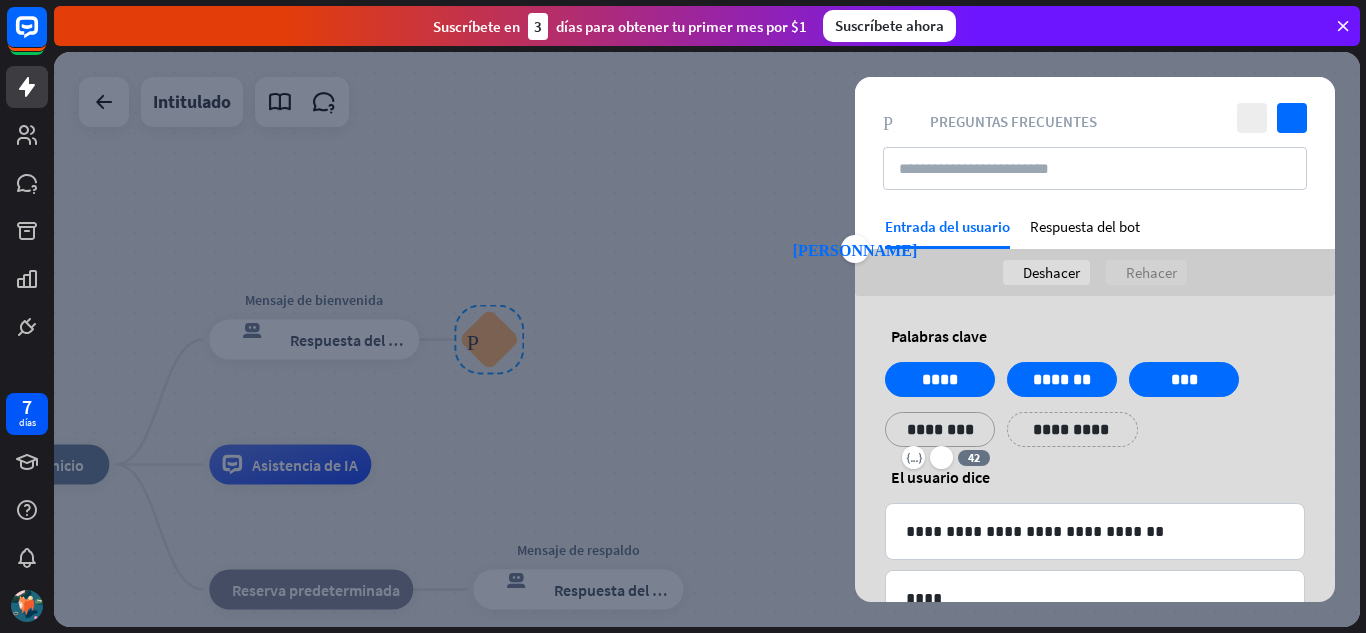 click on "**********" at bounding box center (1095, 515) 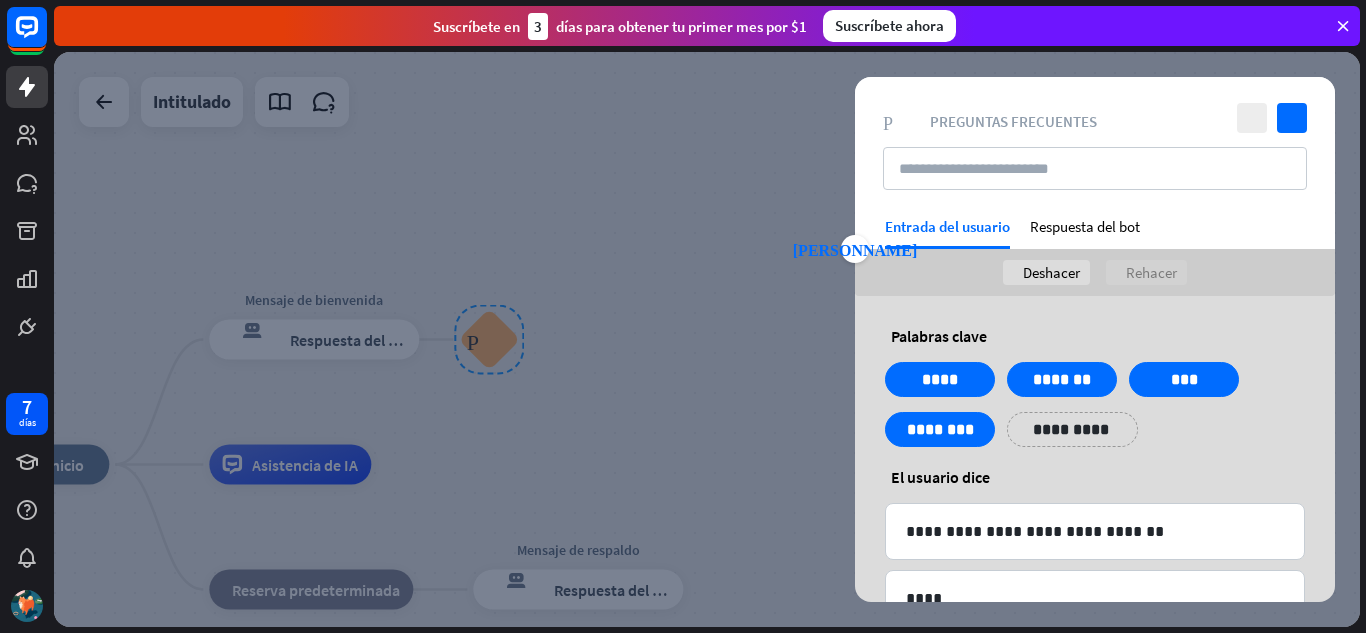 drag, startPoint x: 1215, startPoint y: 446, endPoint x: 1213, endPoint y: 407, distance: 39.051247 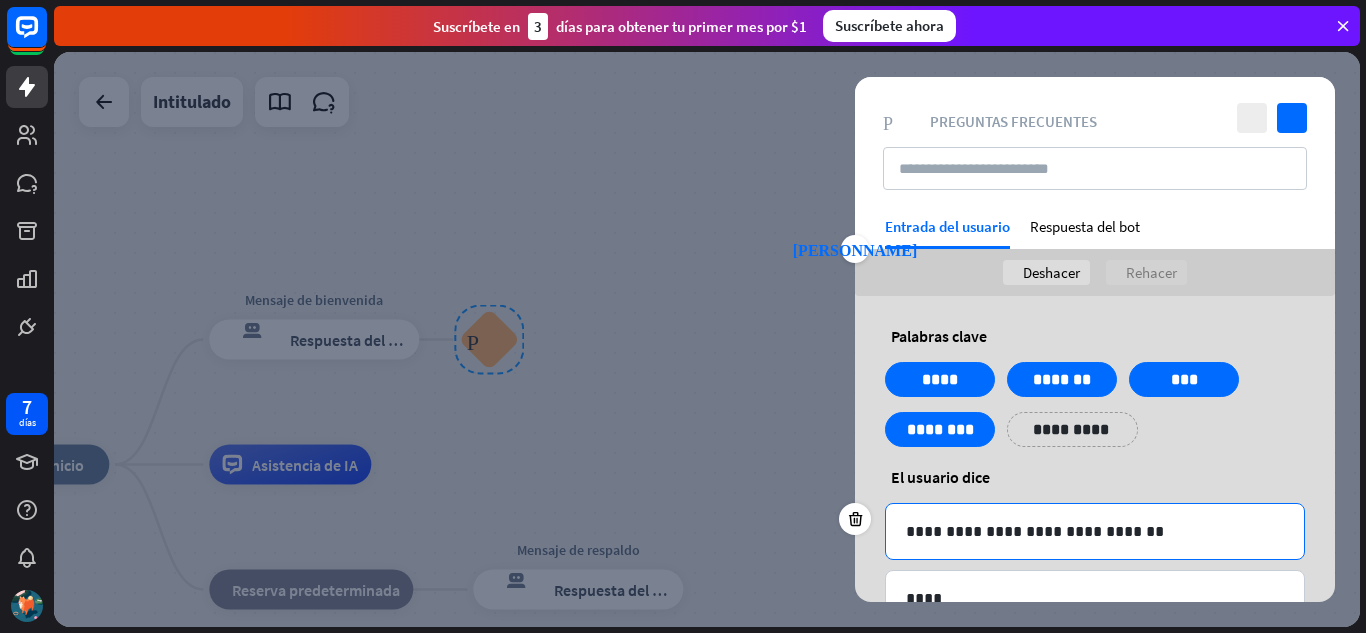 click on "**********" at bounding box center (1095, 531) 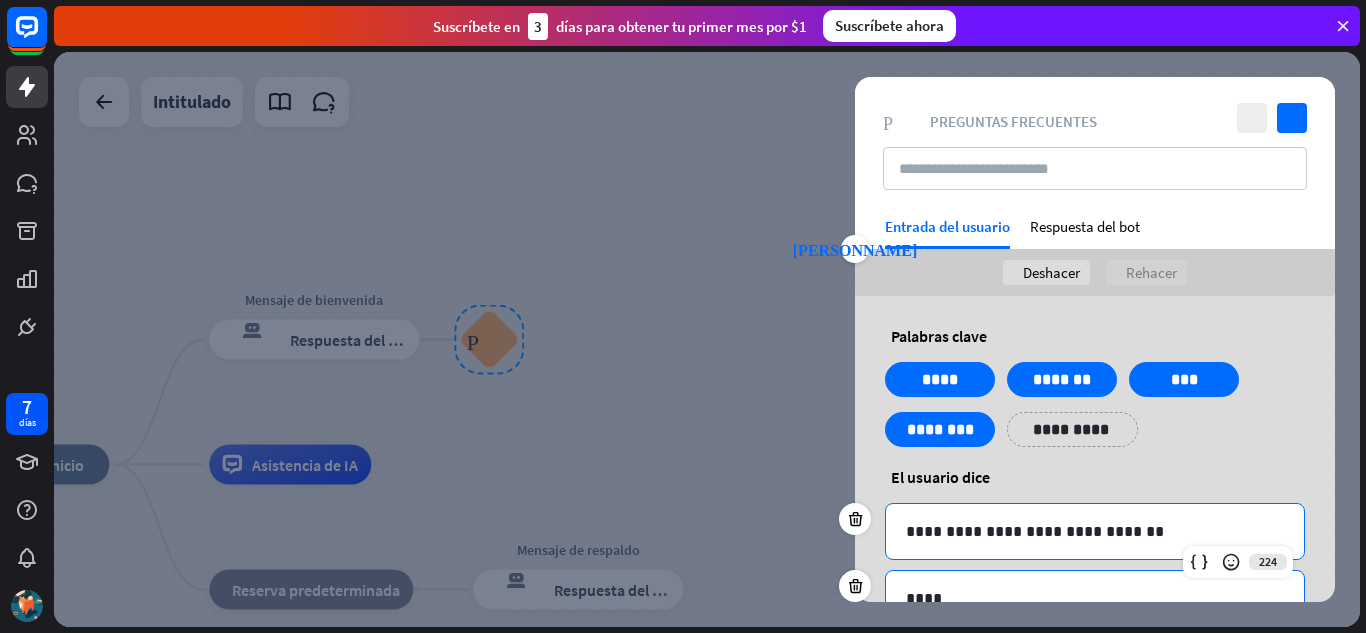 click on "****" at bounding box center [1095, 598] 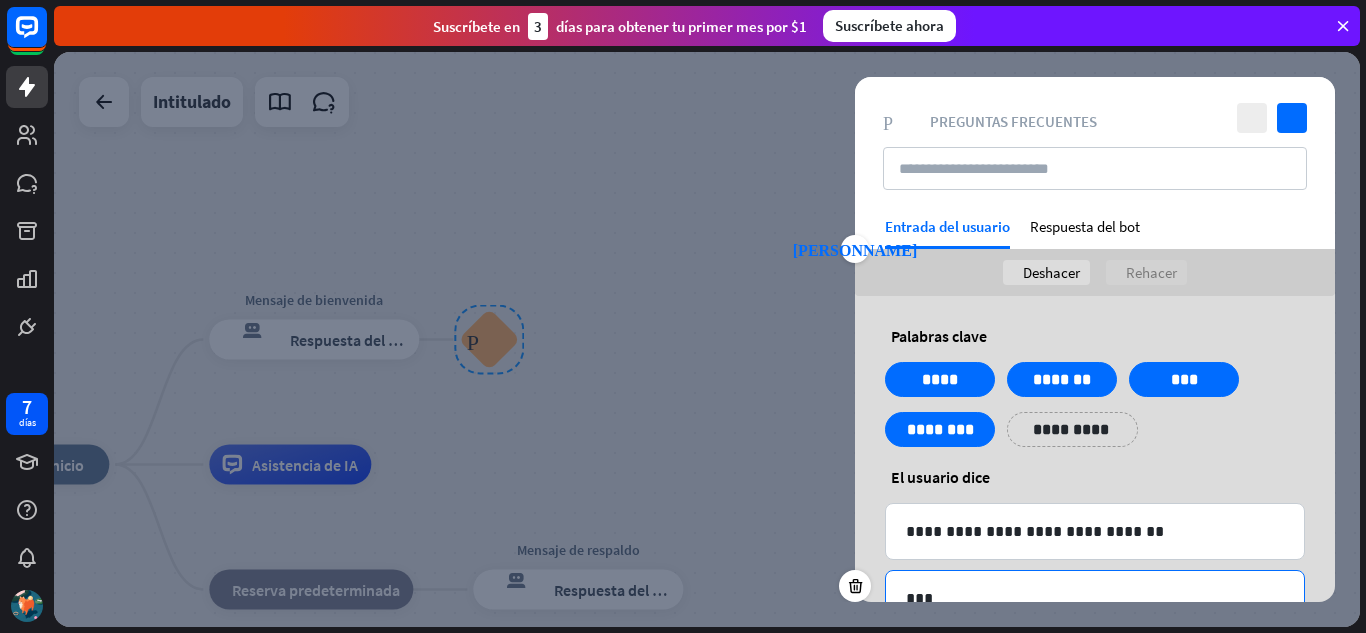 scroll, scrollTop: 11, scrollLeft: 0, axis: vertical 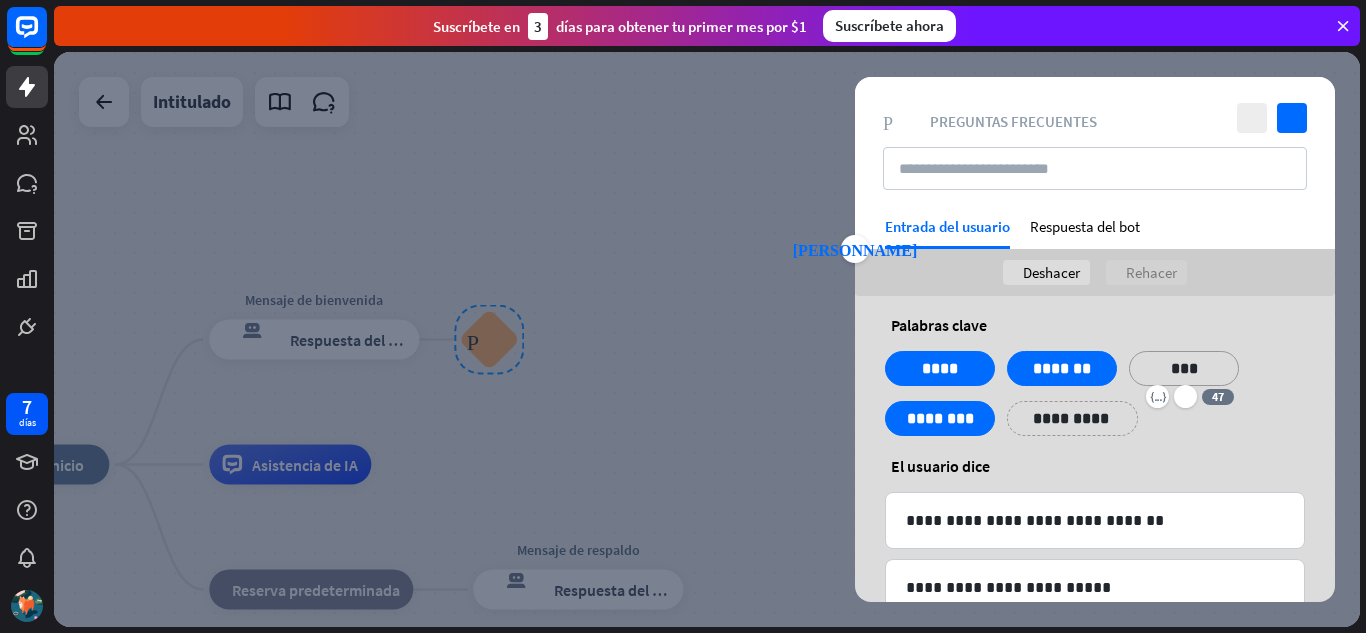 drag, startPoint x: 1189, startPoint y: 483, endPoint x: 1168, endPoint y: 361, distance: 123.79418 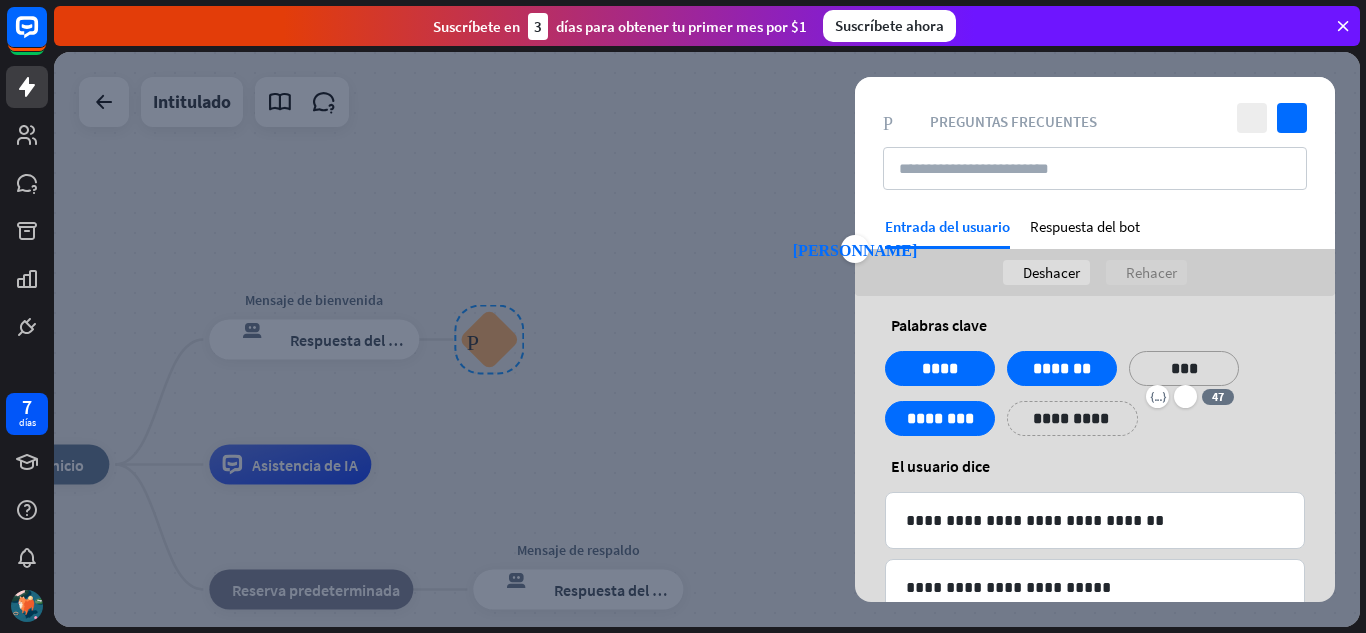 click on "**********" at bounding box center [1095, 504] 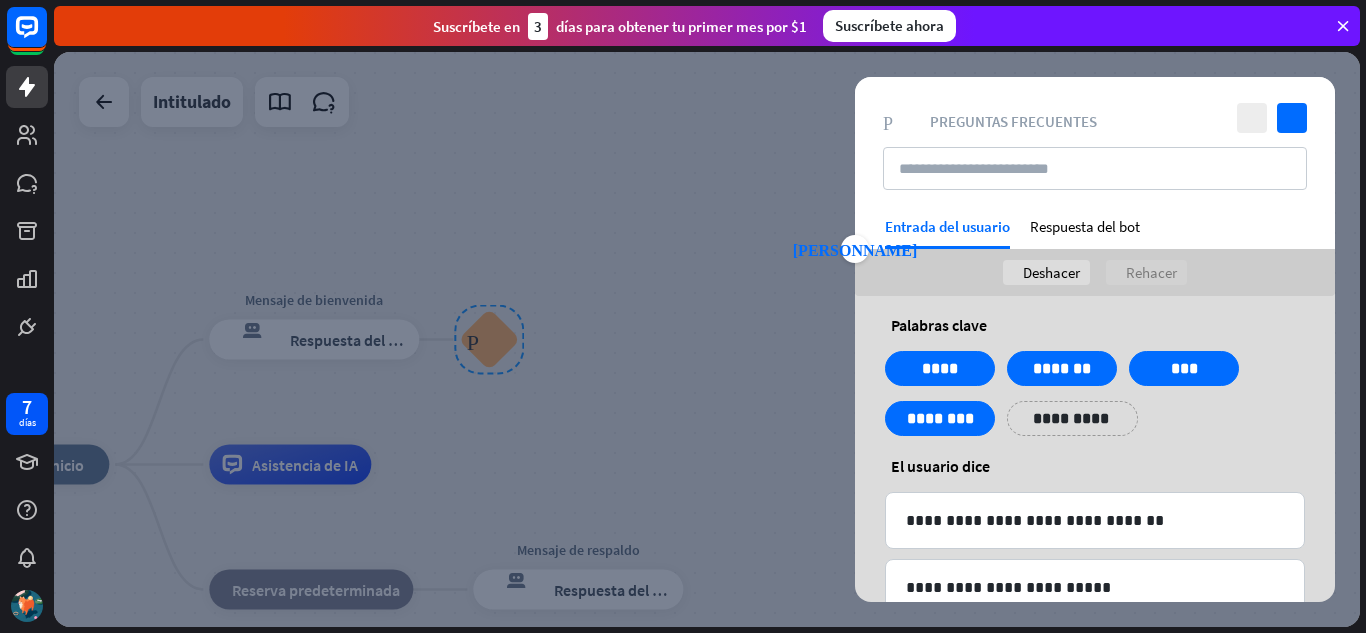 click on "**********" at bounding box center (1095, 504) 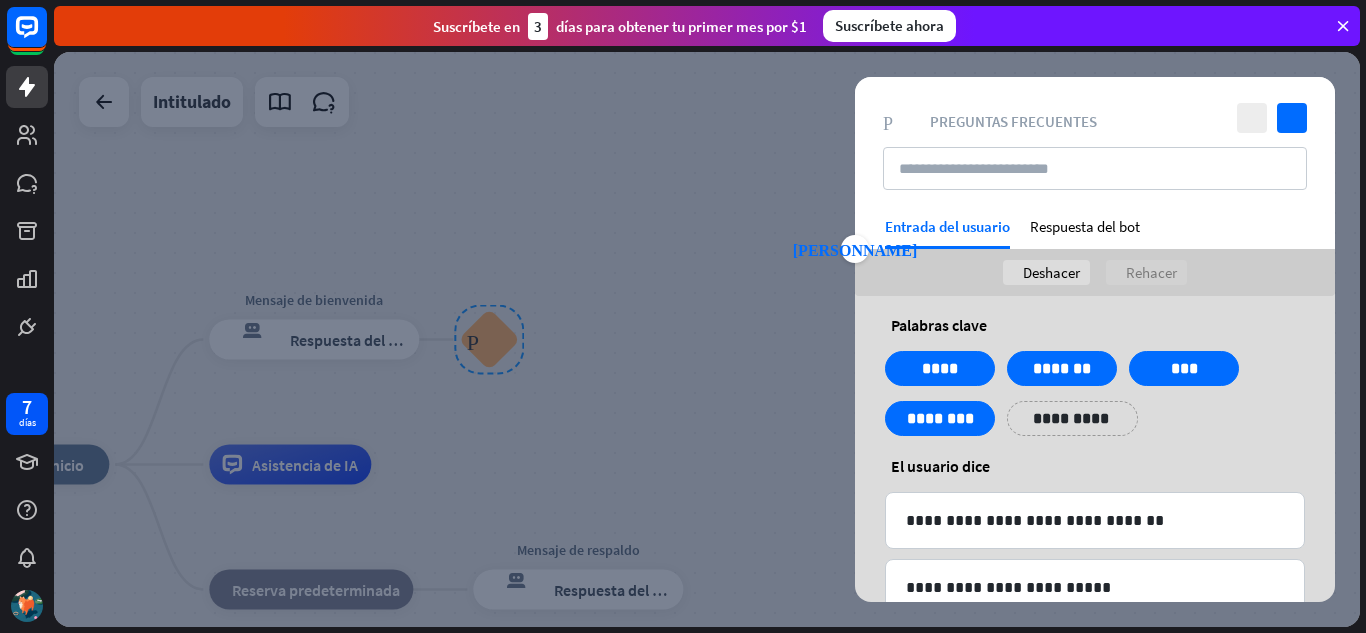 click on "**********" at bounding box center (1095, 504) 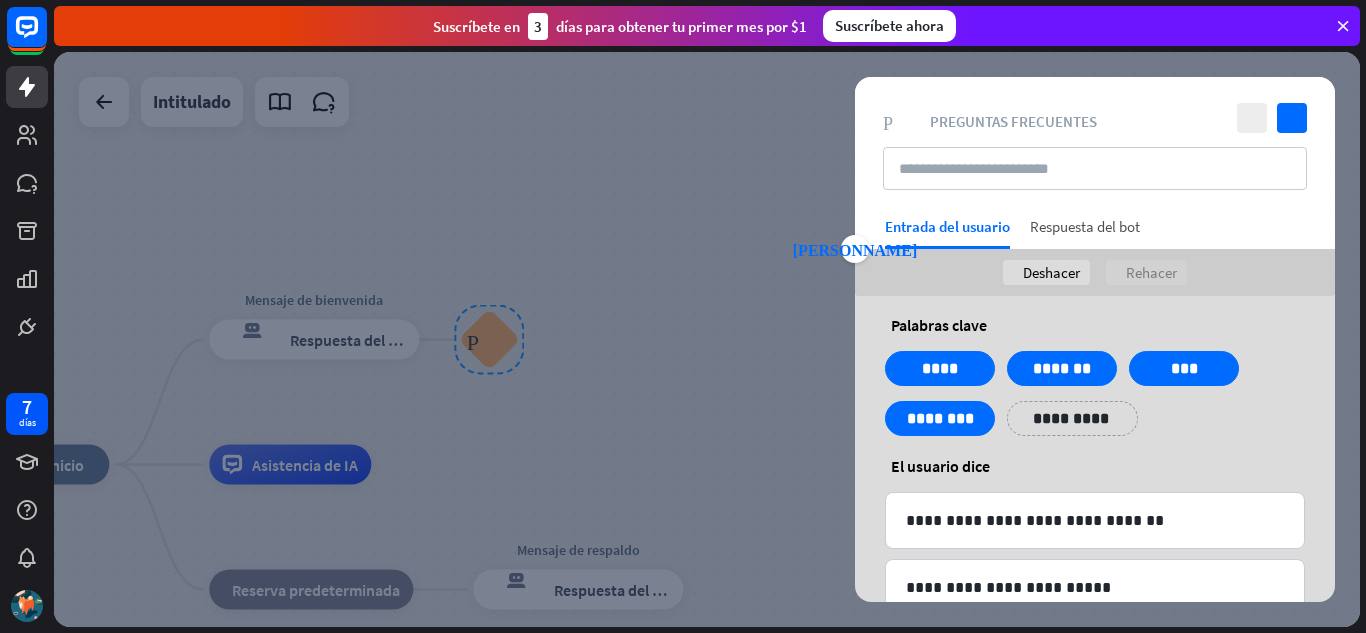 click on "Respuesta del bot" at bounding box center (1085, 226) 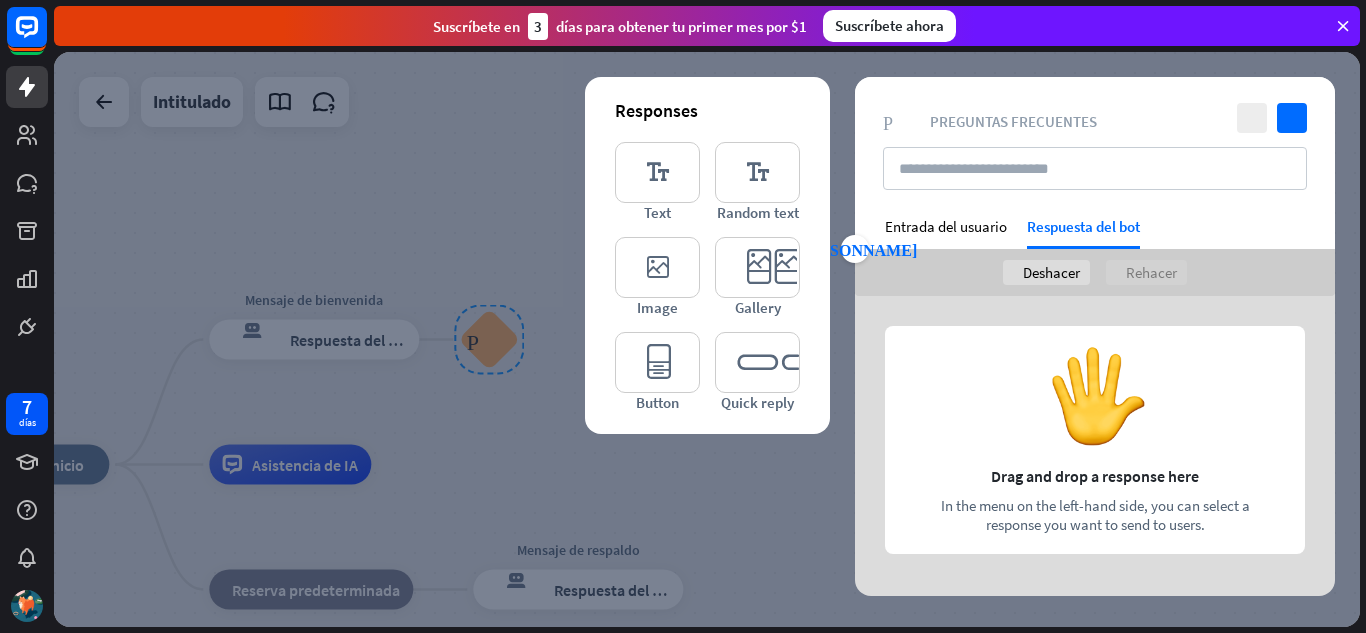 scroll, scrollTop: 0, scrollLeft: 0, axis: both 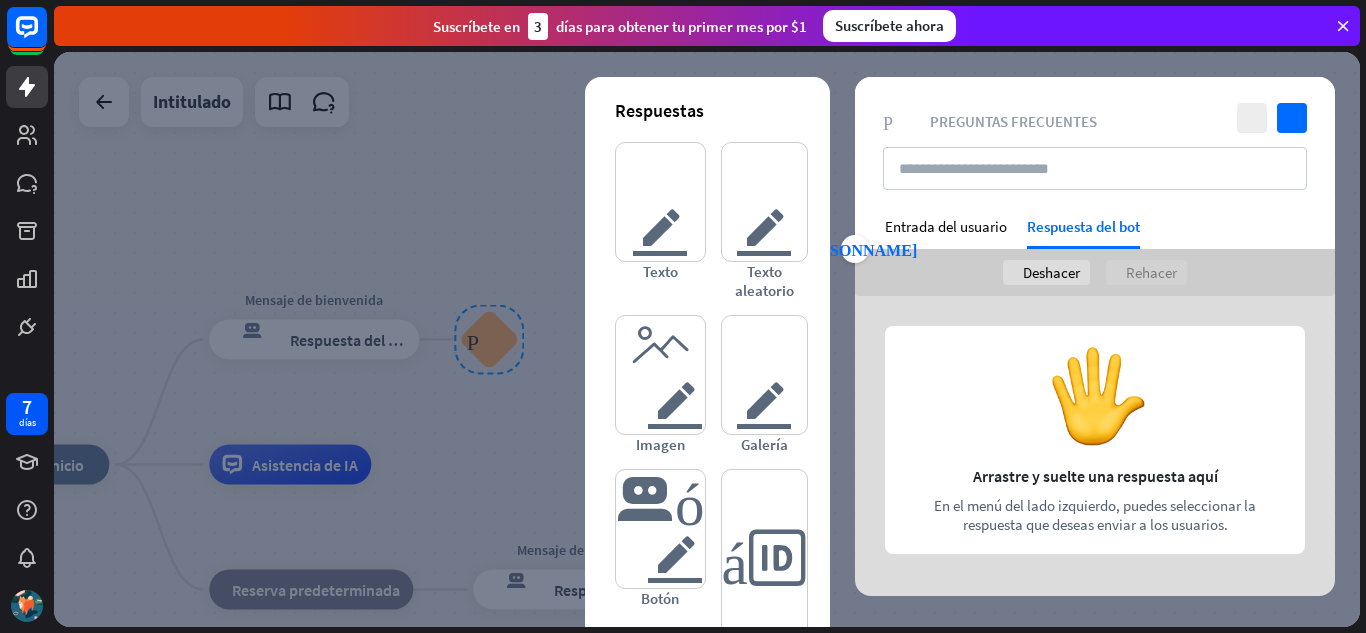 click at bounding box center (1095, 446) 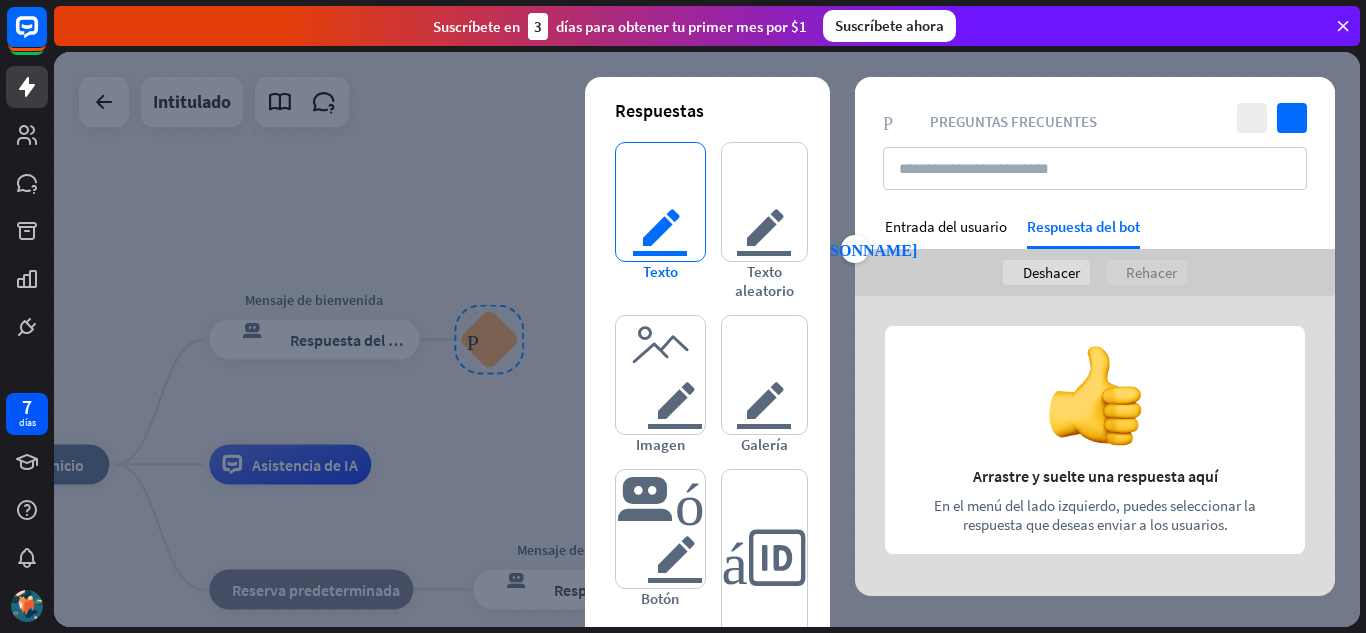 type 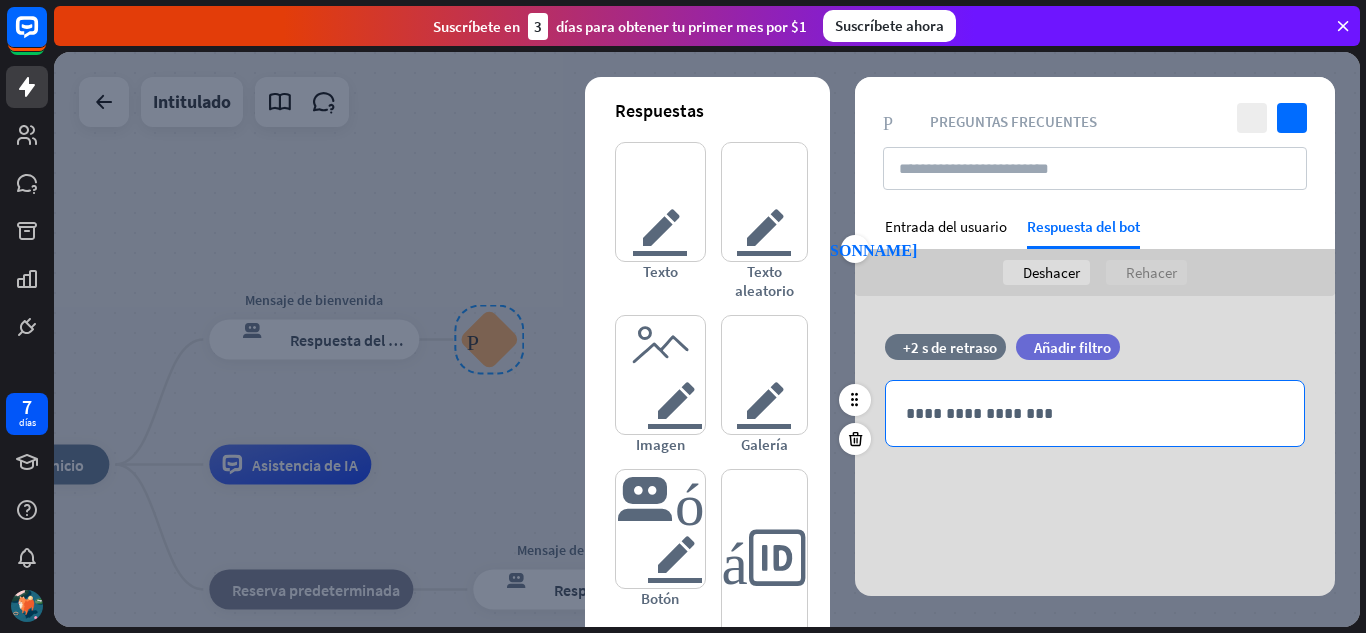 click on "**********" at bounding box center (1095, 413) 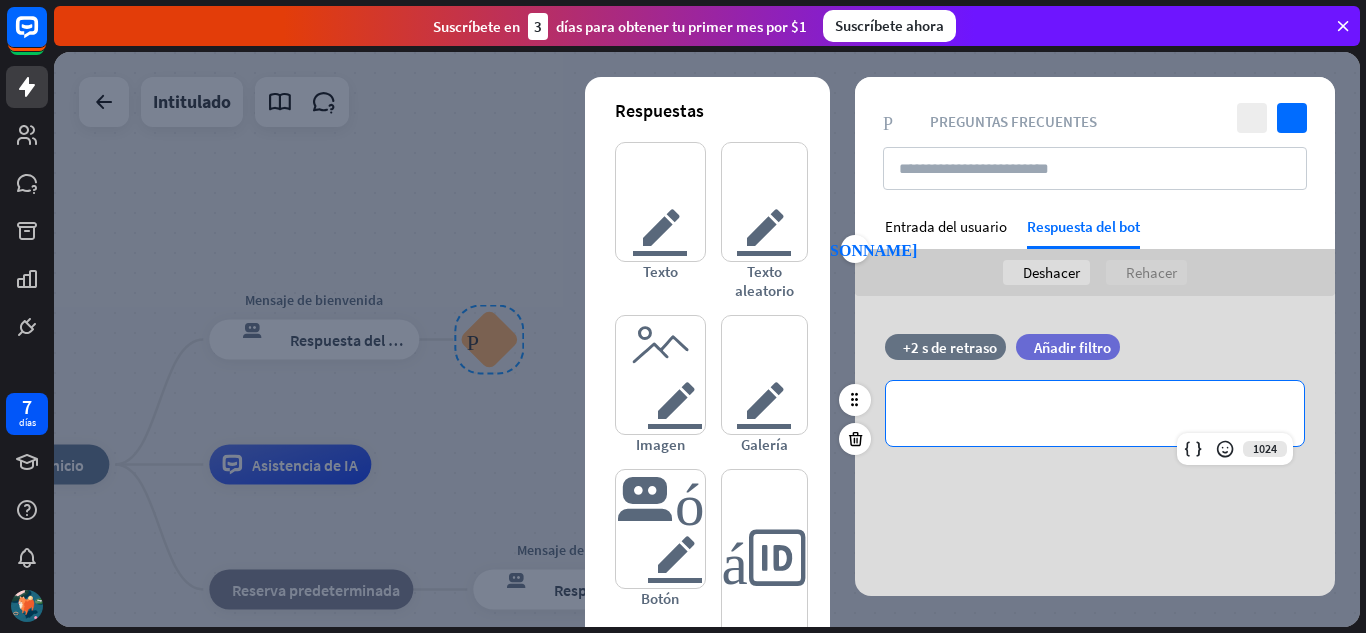 type 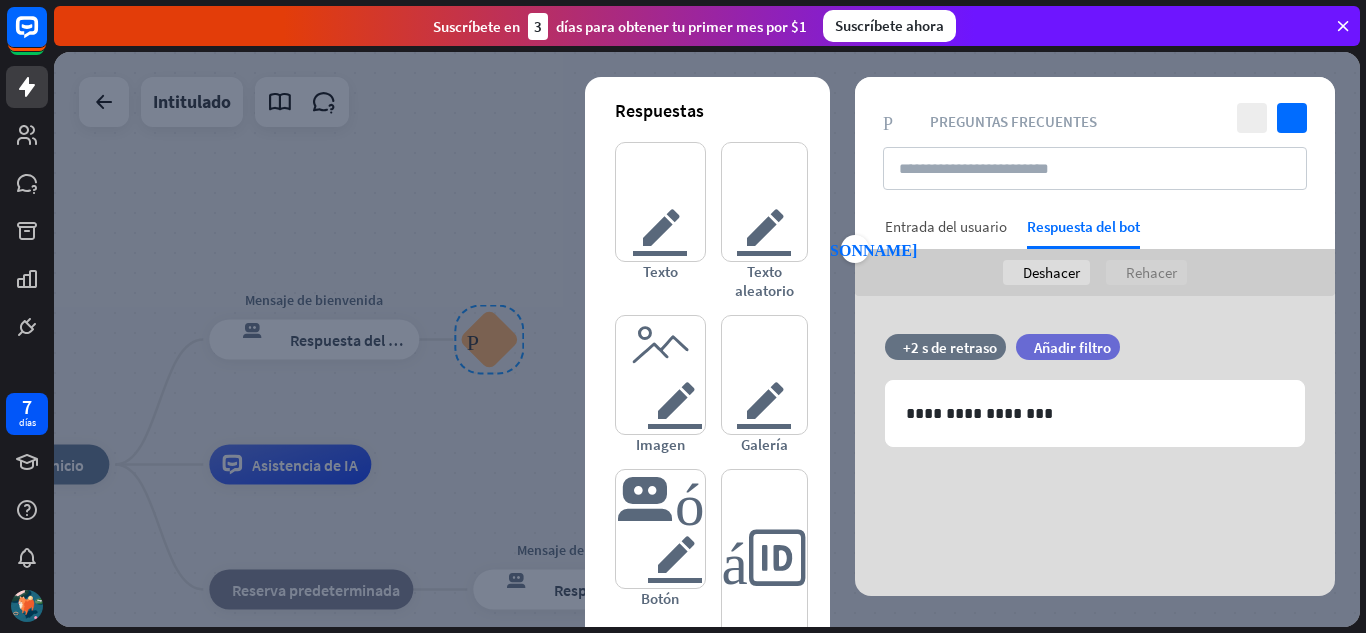 click on "Entrada del usuario" at bounding box center [946, 226] 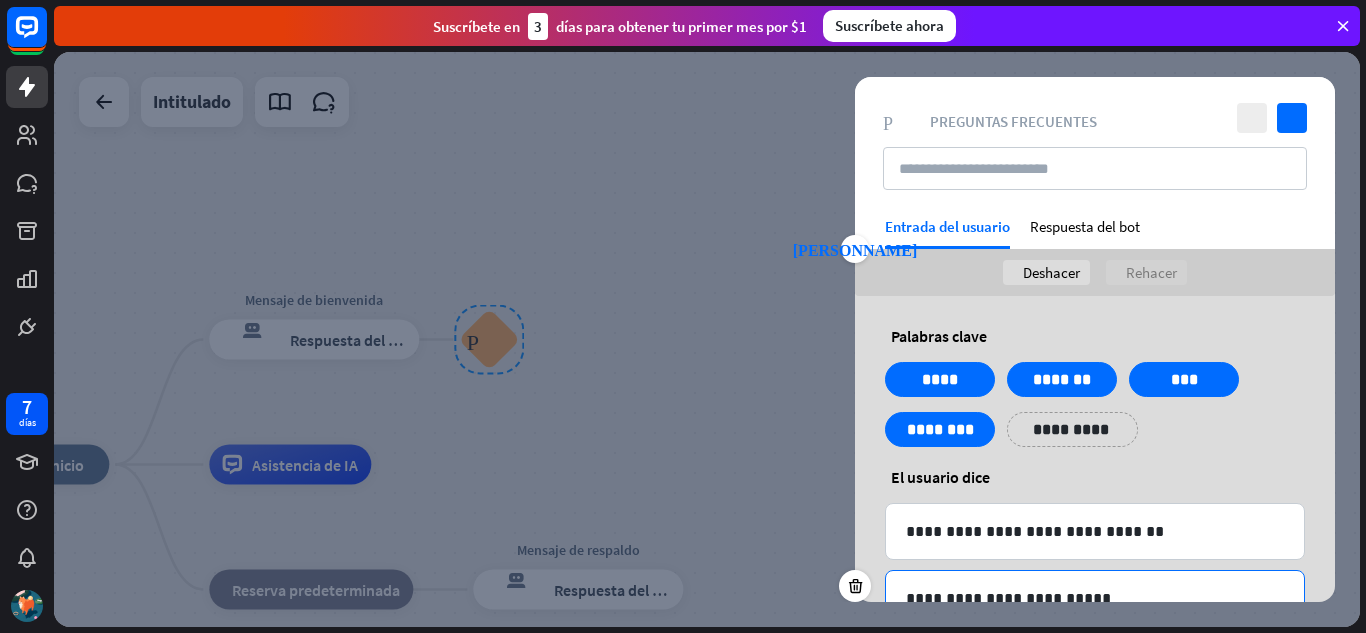 drag, startPoint x: 1154, startPoint y: 583, endPoint x: 1139, endPoint y: 674, distance: 92.22798 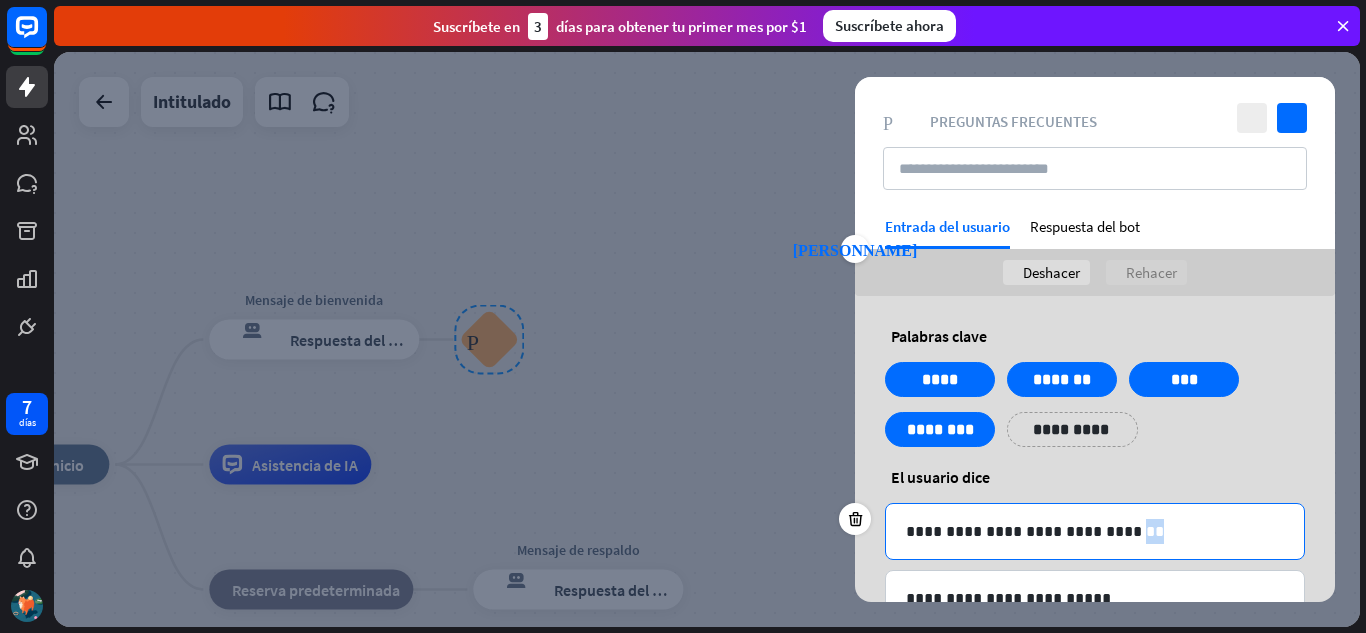 scroll, scrollTop: 132, scrollLeft: 0, axis: vertical 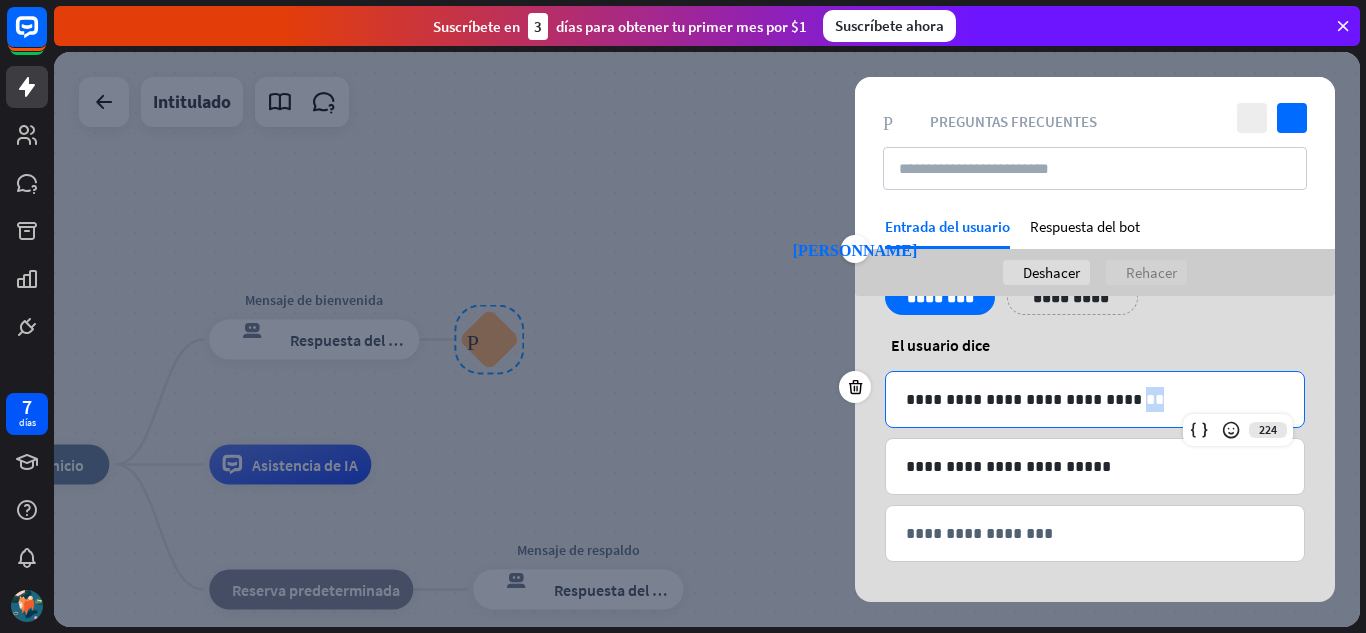 drag, startPoint x: 1098, startPoint y: 532, endPoint x: 1123, endPoint y: 679, distance: 149.1107 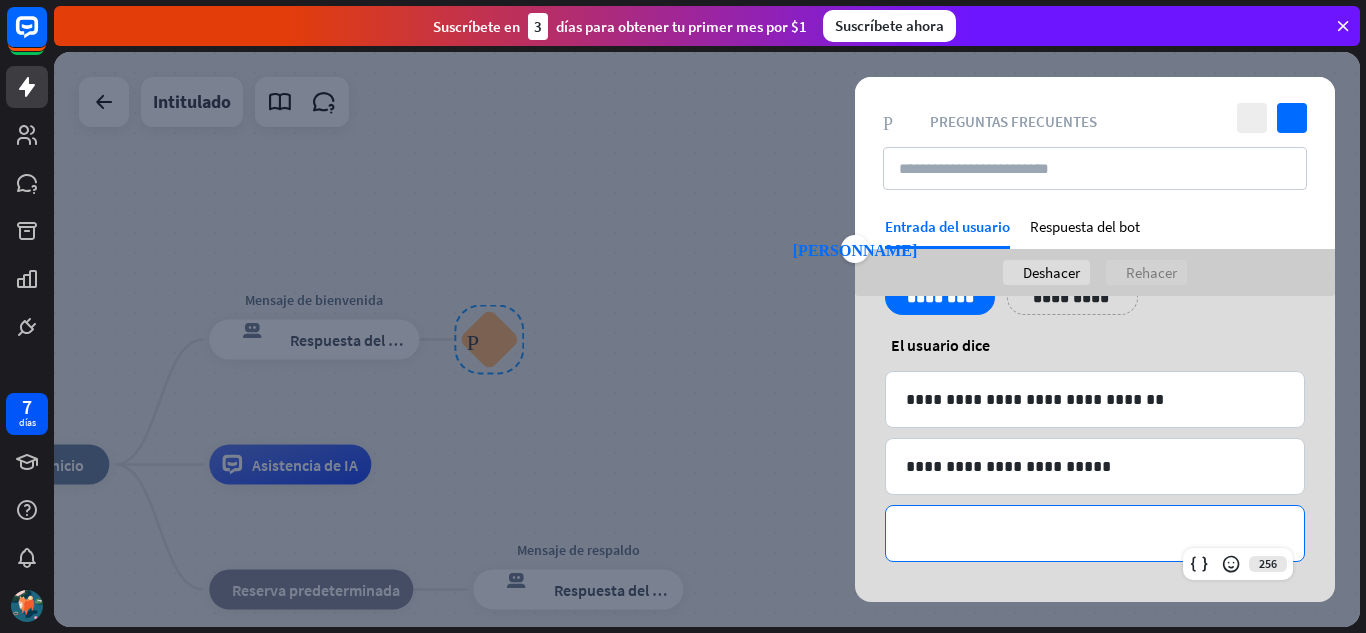 click on "**********" at bounding box center [1095, 533] 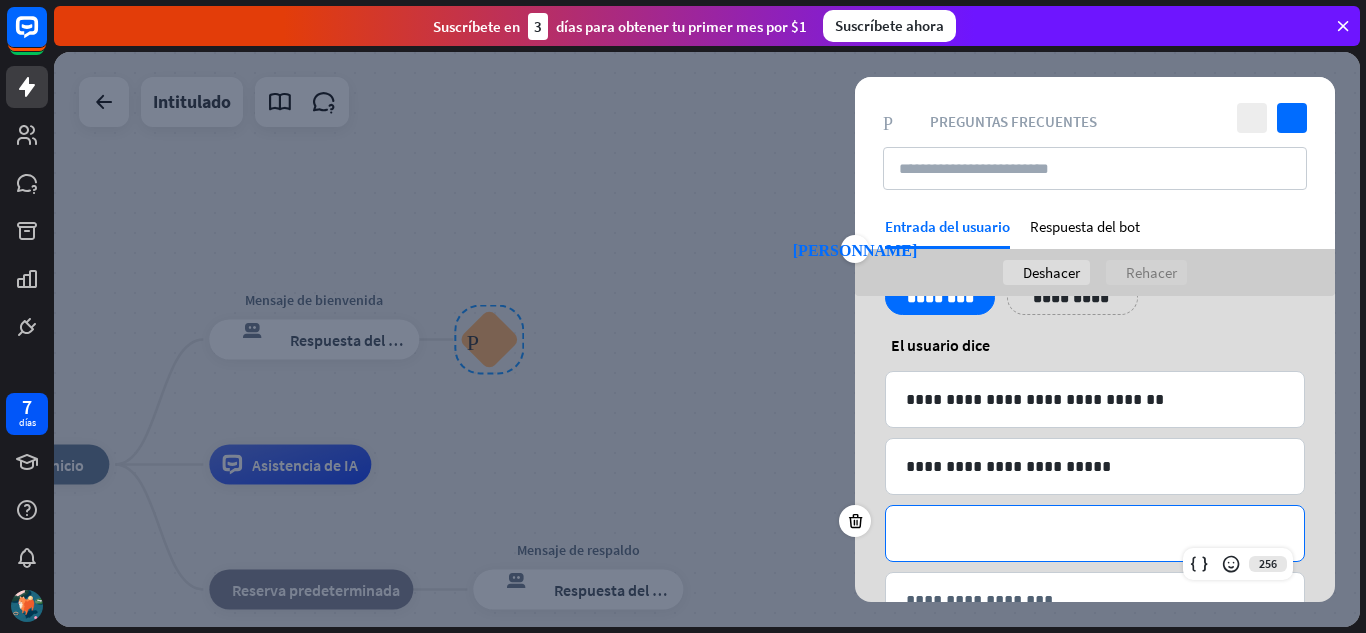 scroll, scrollTop: 76, scrollLeft: 0, axis: vertical 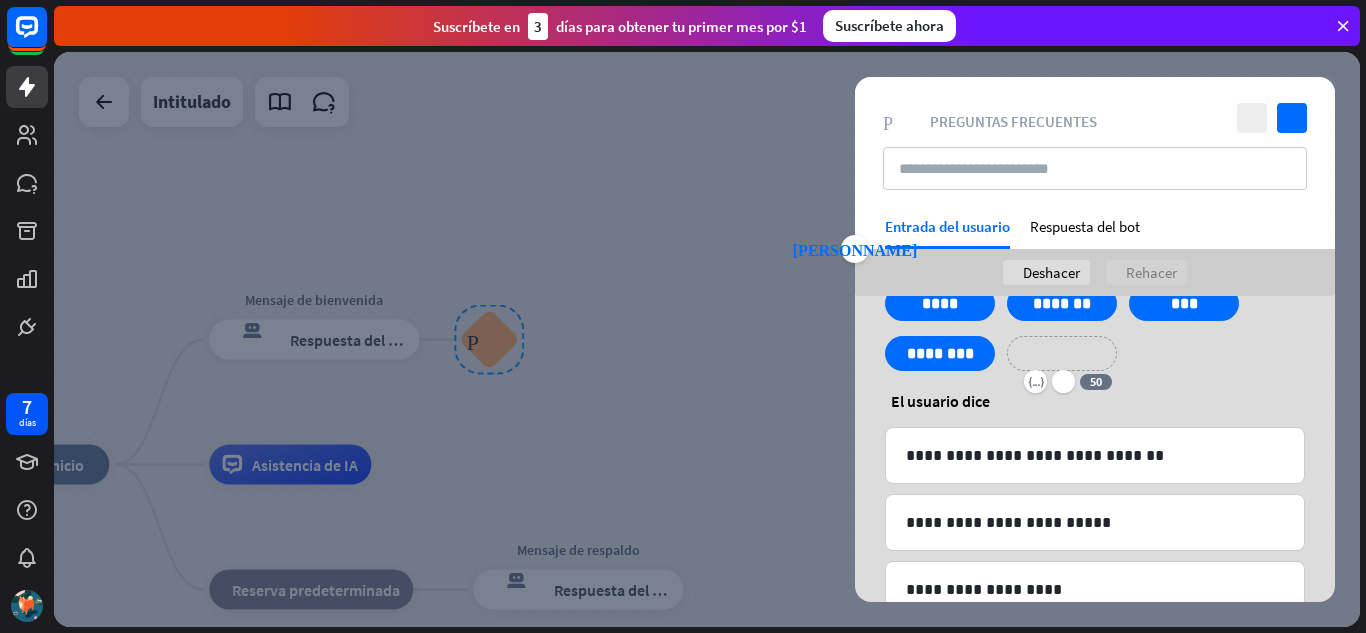 click on "**********" at bounding box center [1062, 353] 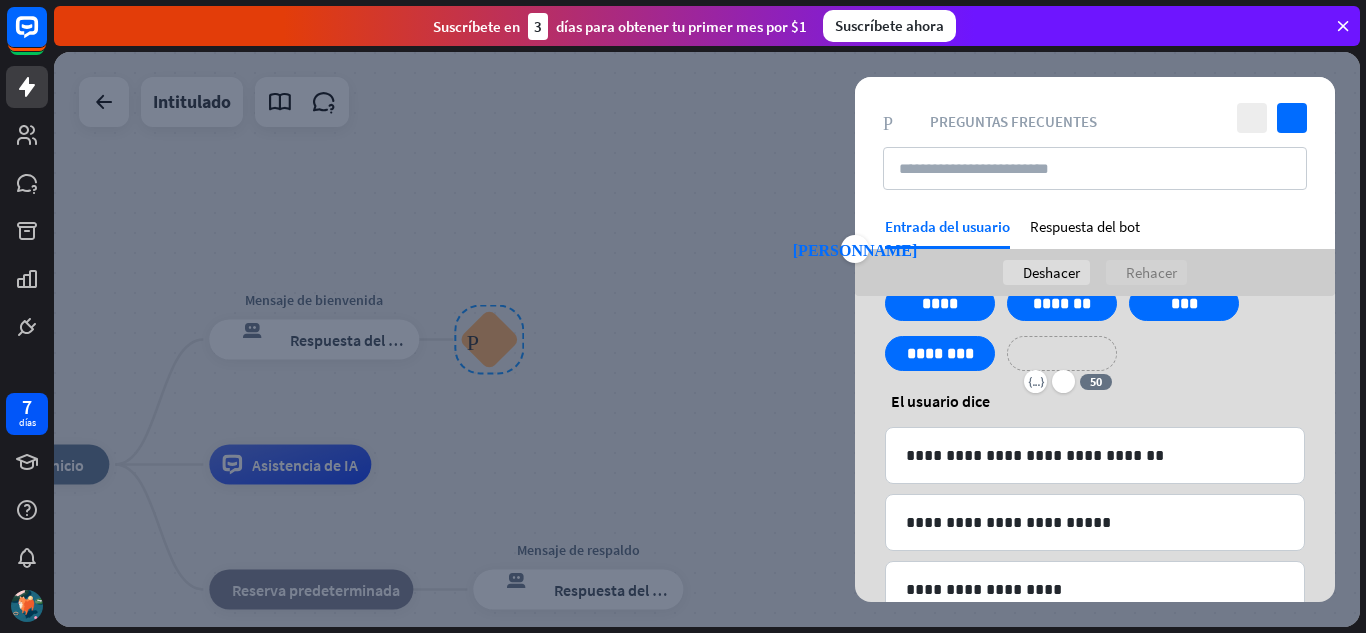 type 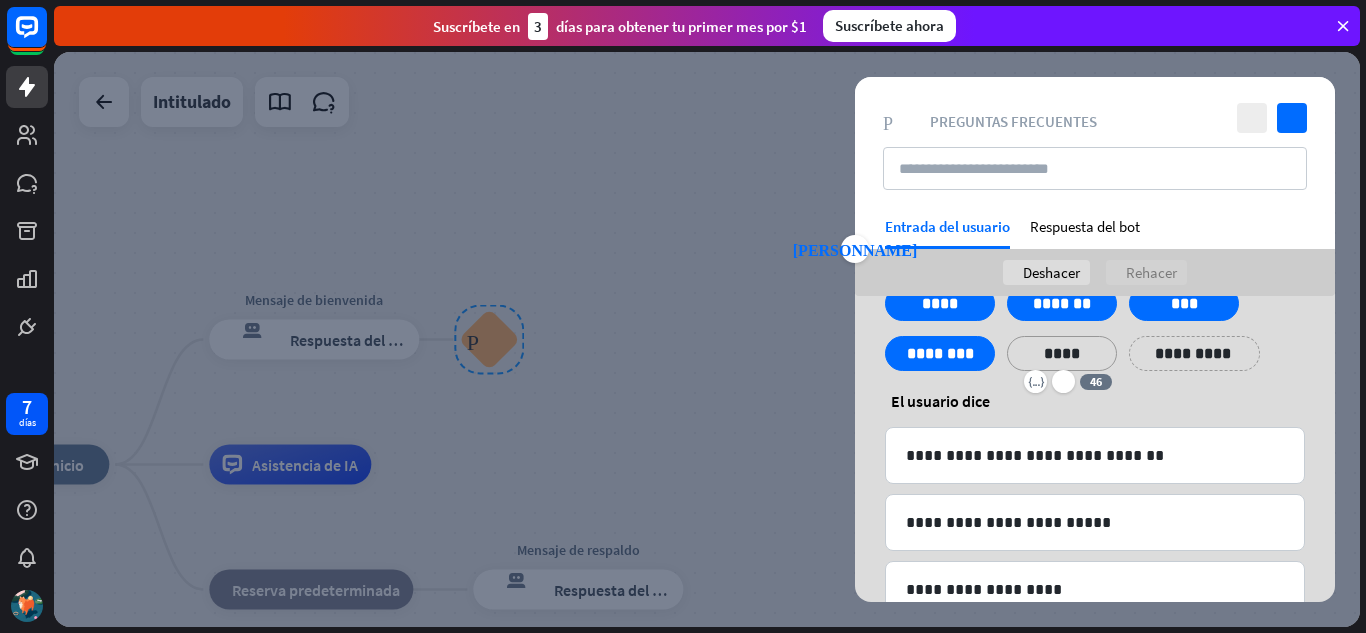 click on "**********" at bounding box center [1095, 472] 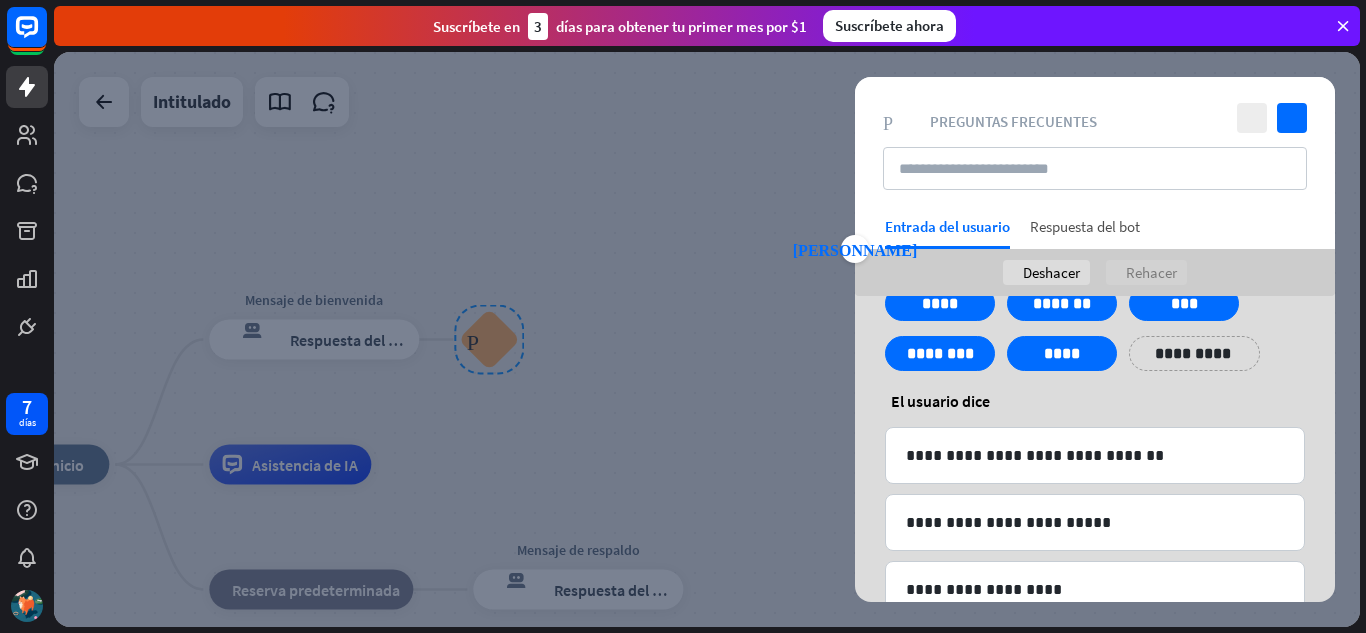 click on "Respuesta del bot" at bounding box center [1085, 233] 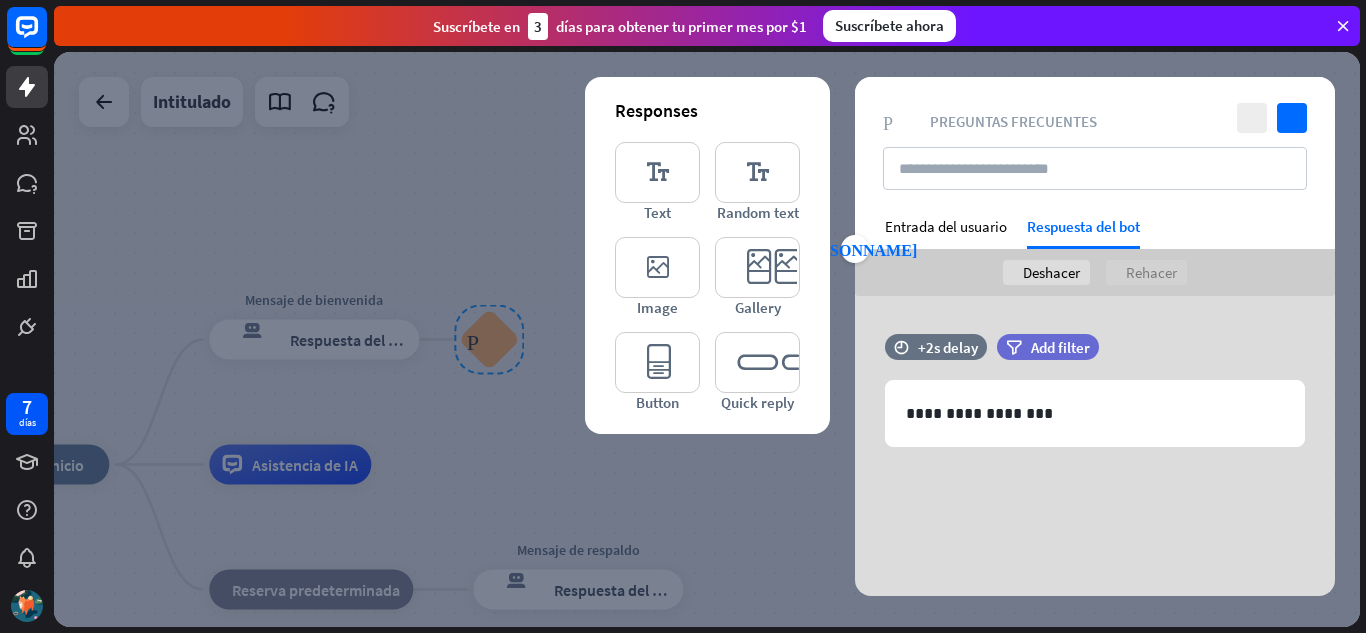 scroll, scrollTop: 0, scrollLeft: 0, axis: both 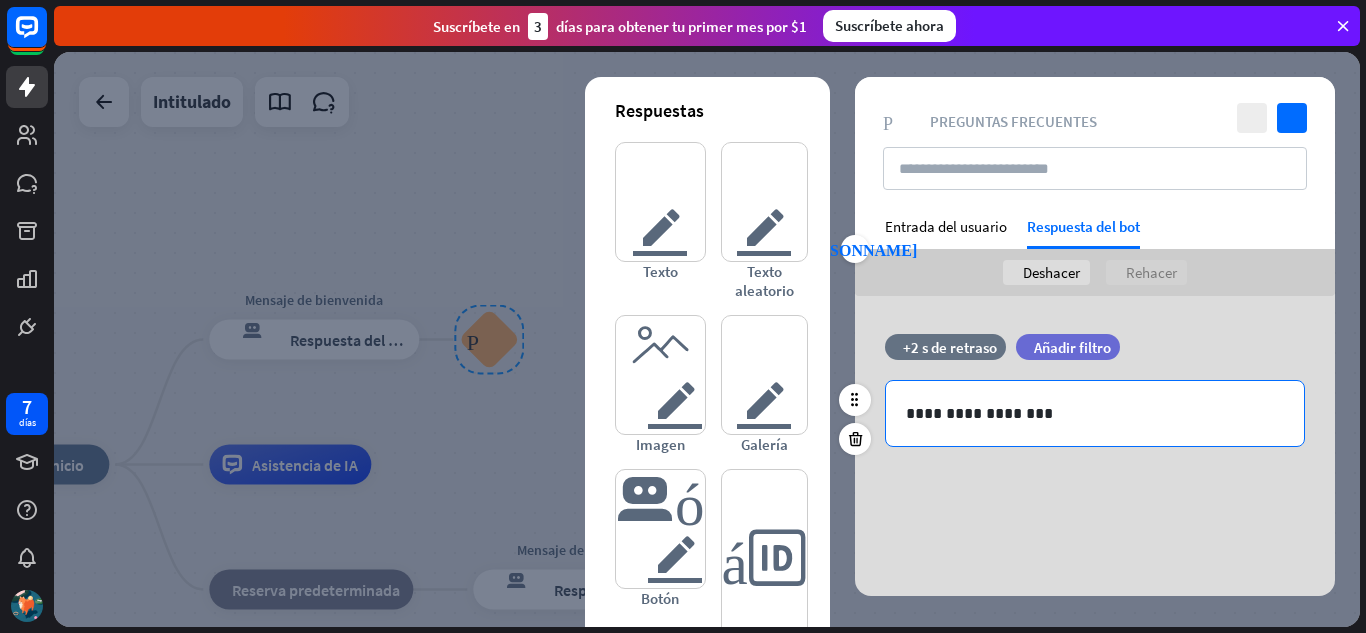 click on "**********" at bounding box center (1095, 413) 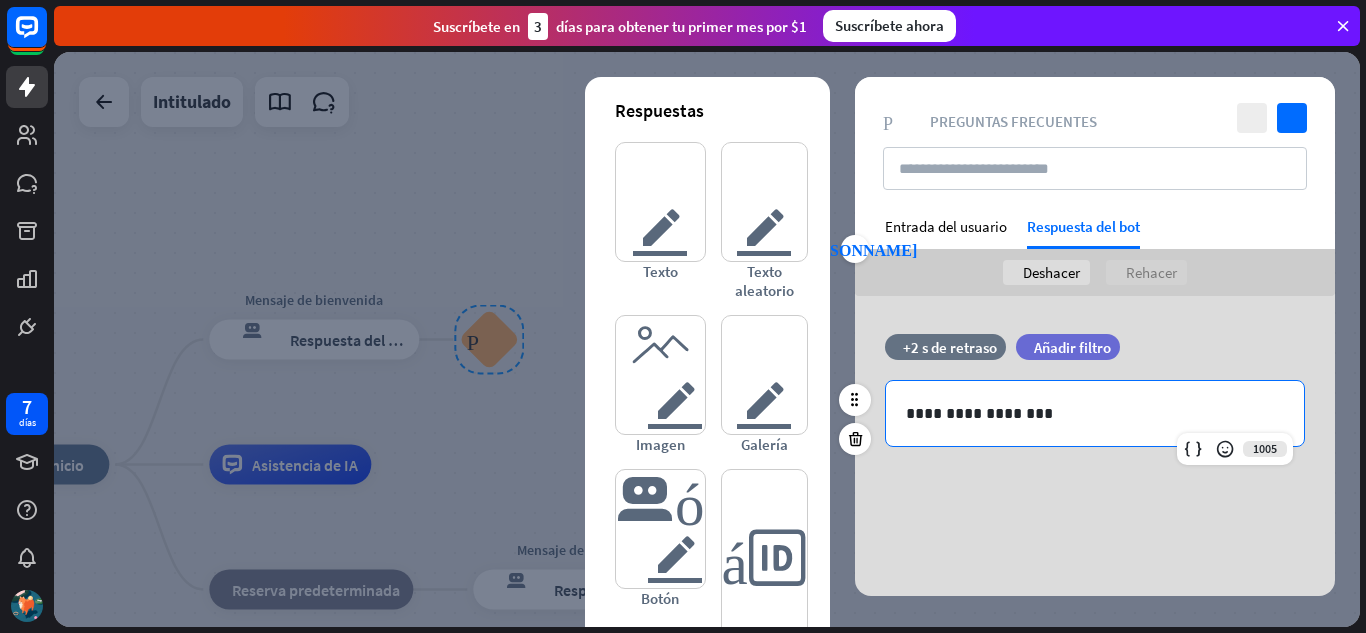 type 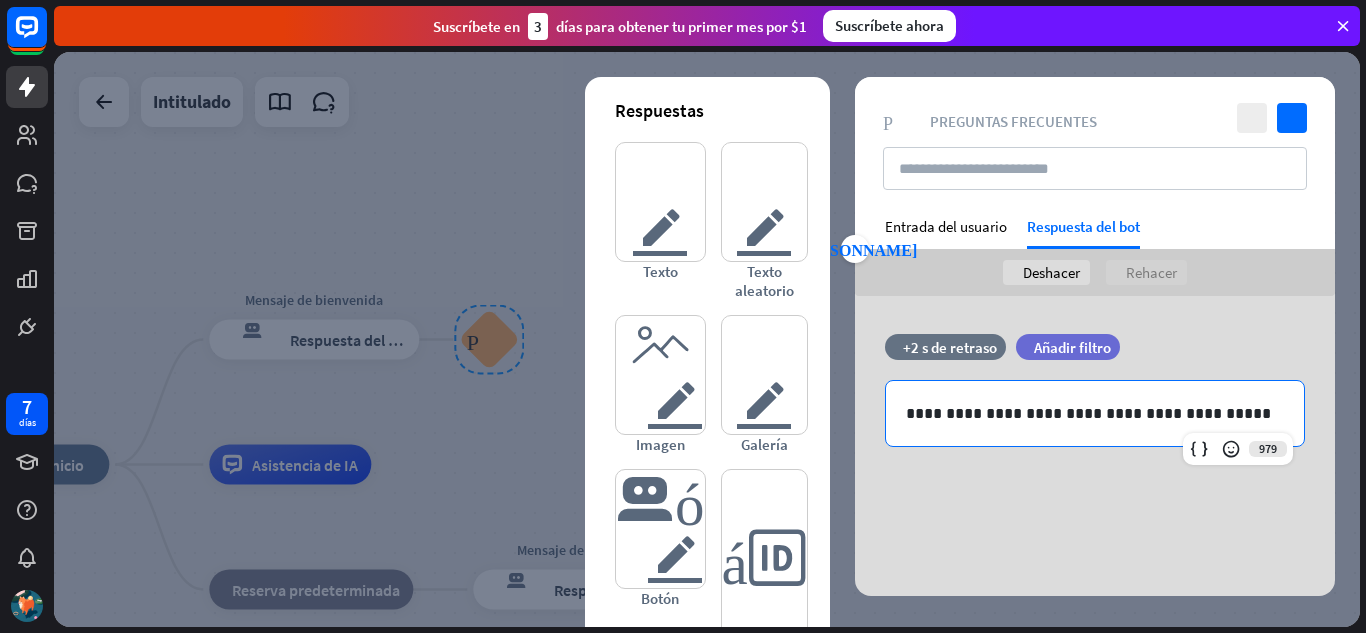 click on "**********" at bounding box center [1095, 446] 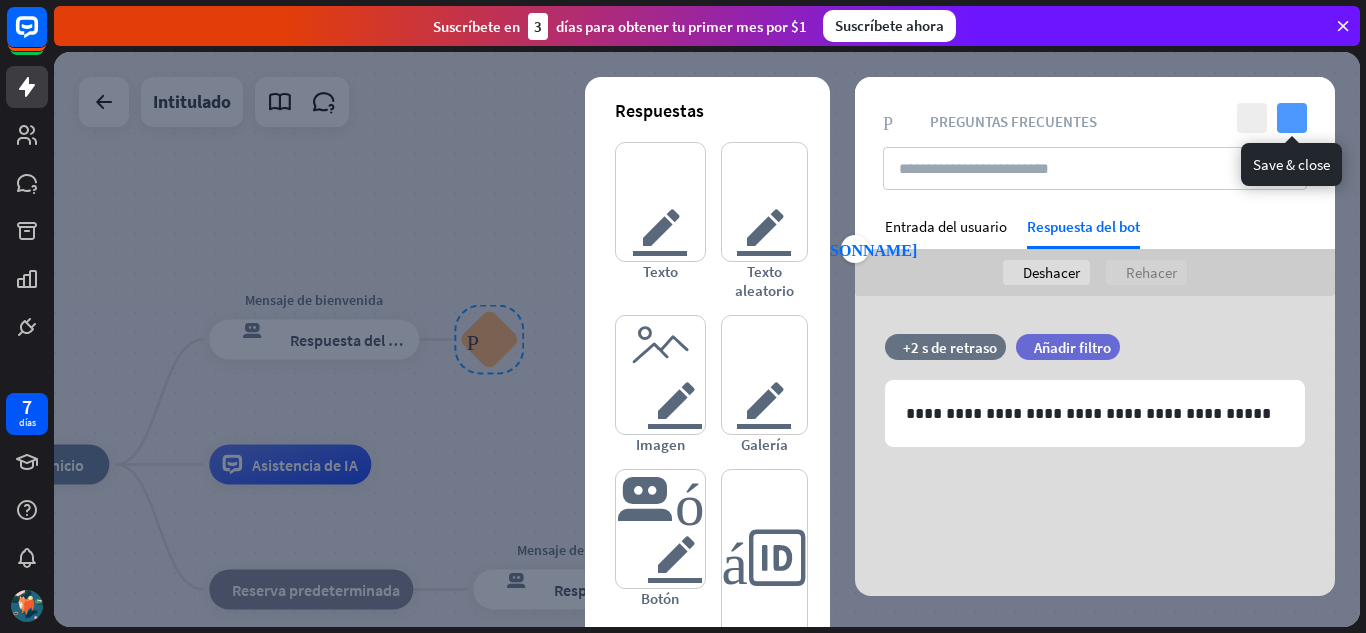 click on "controlar" at bounding box center (1292, 118) 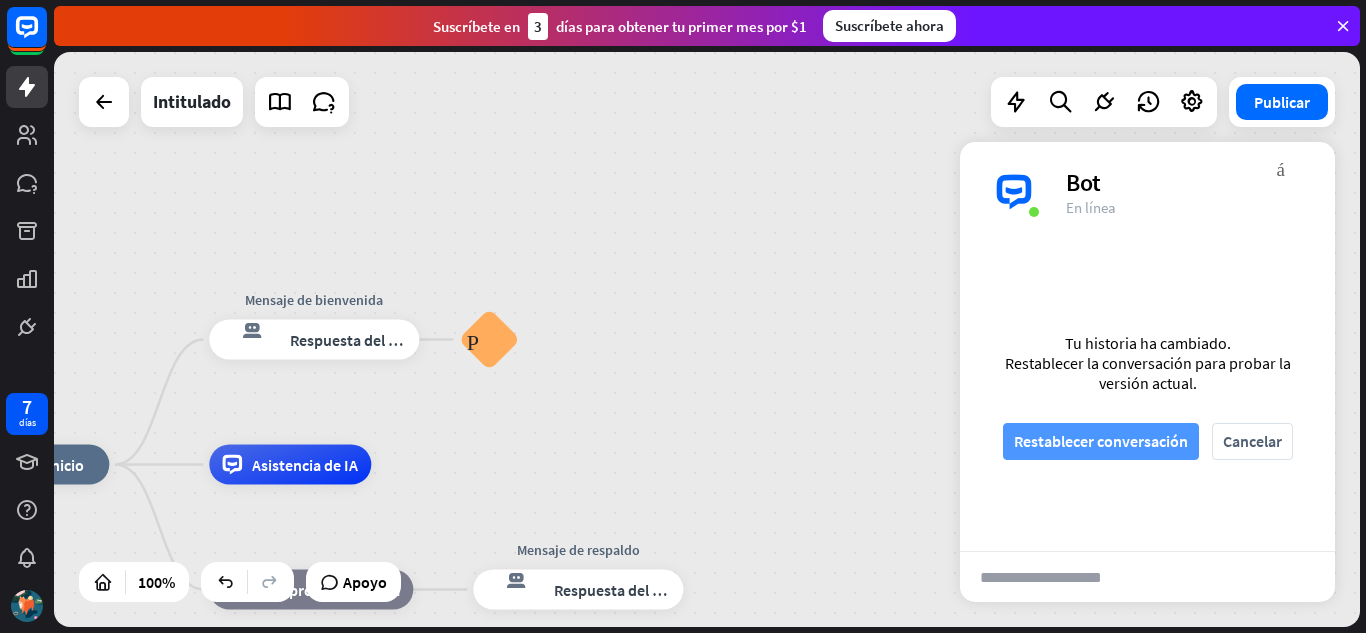 click on "Restablecer conversación" at bounding box center (1101, 441) 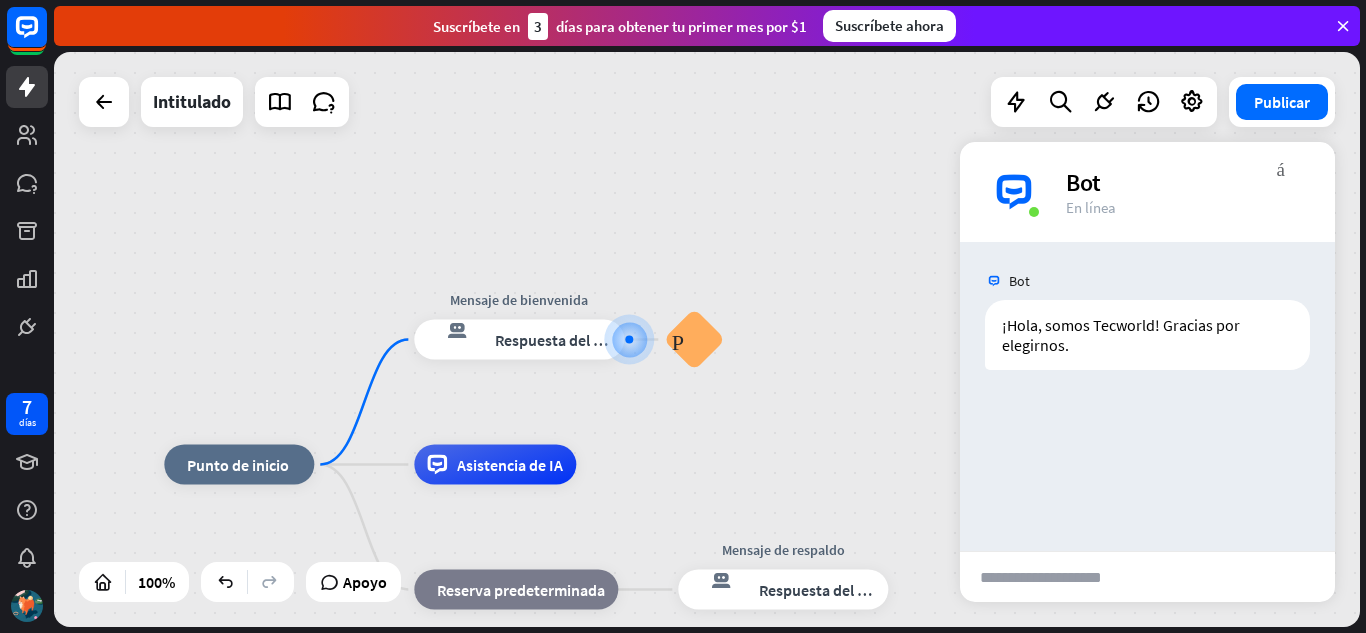 click at bounding box center [1058, 577] 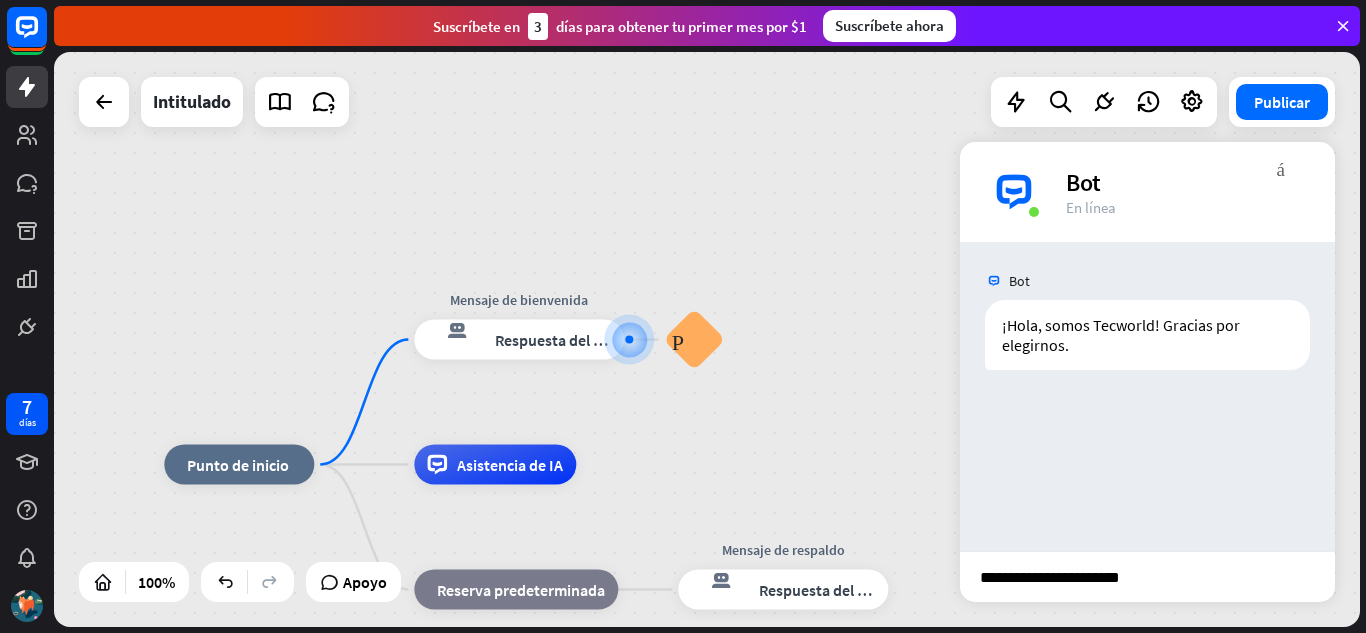 type on "**********" 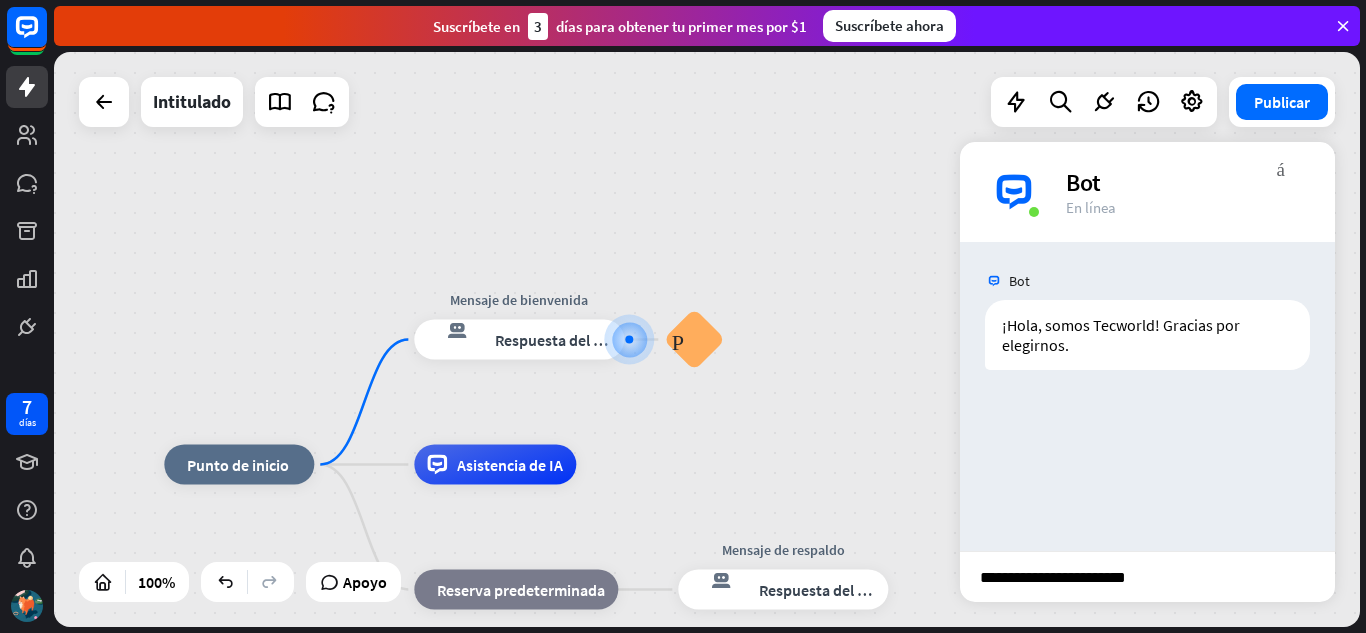 scroll, scrollTop: 0, scrollLeft: 6, axis: horizontal 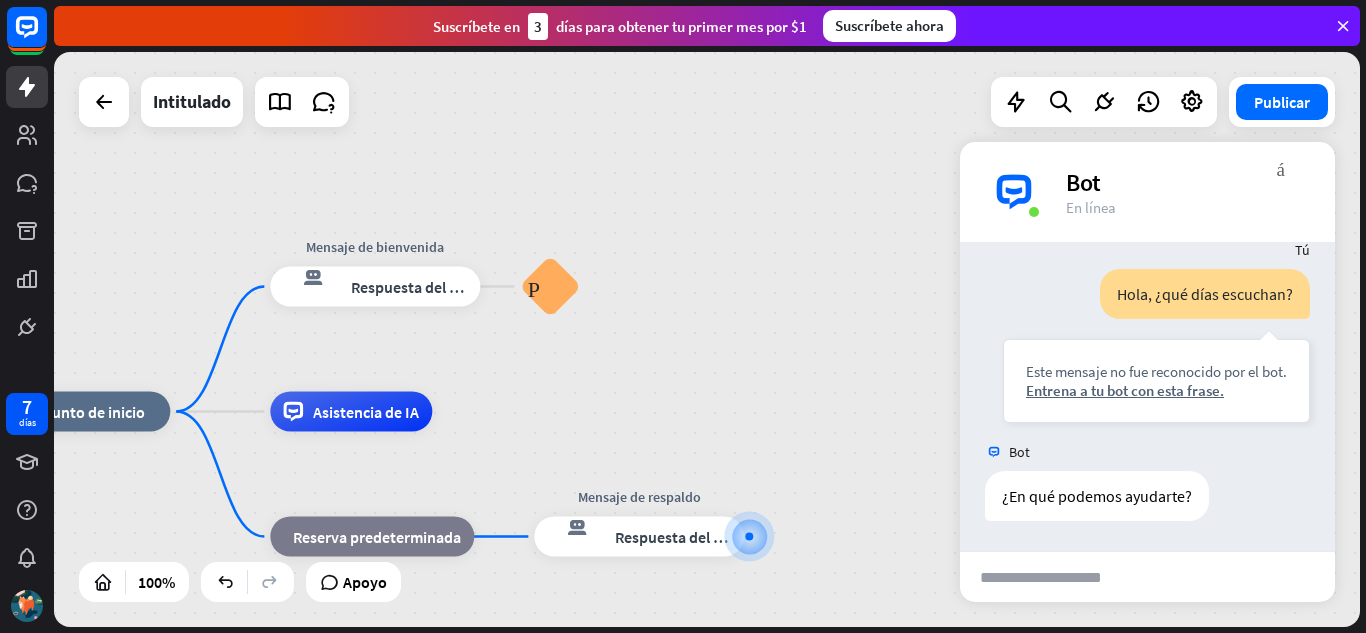 drag, startPoint x: 643, startPoint y: 222, endPoint x: 769, endPoint y: 427, distance: 240.62627 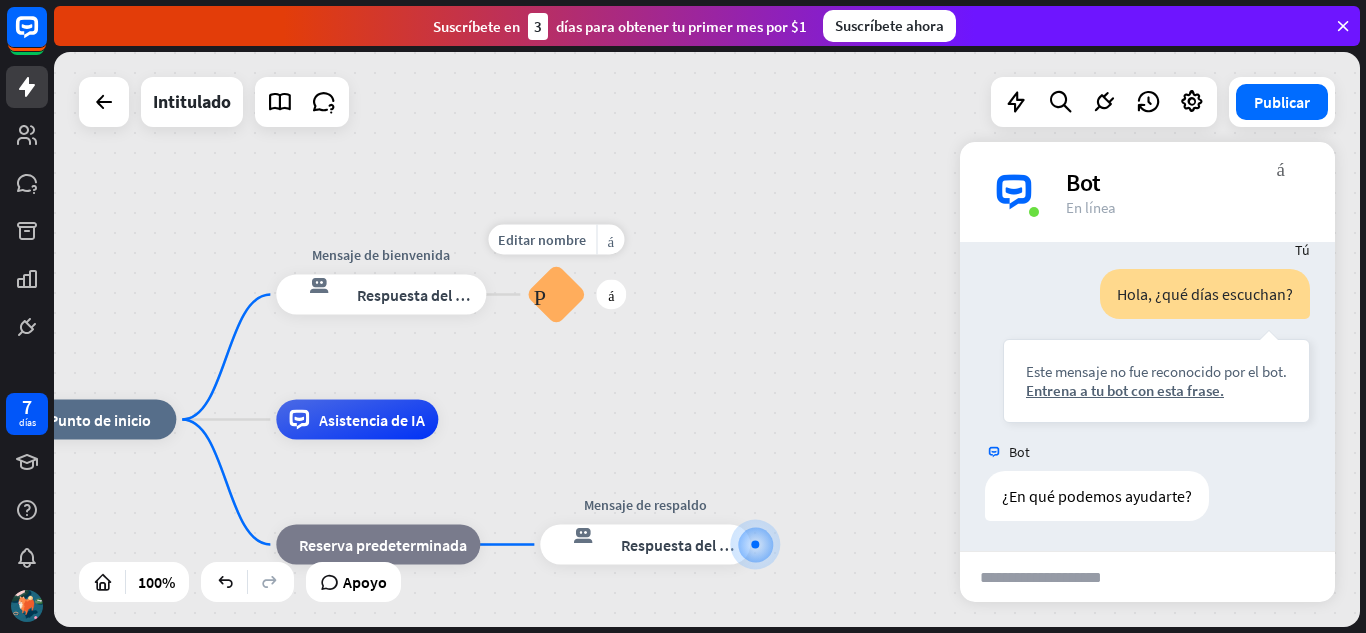 click on "Preguntas frecuentes sobre bloques" at bounding box center (556, 295) 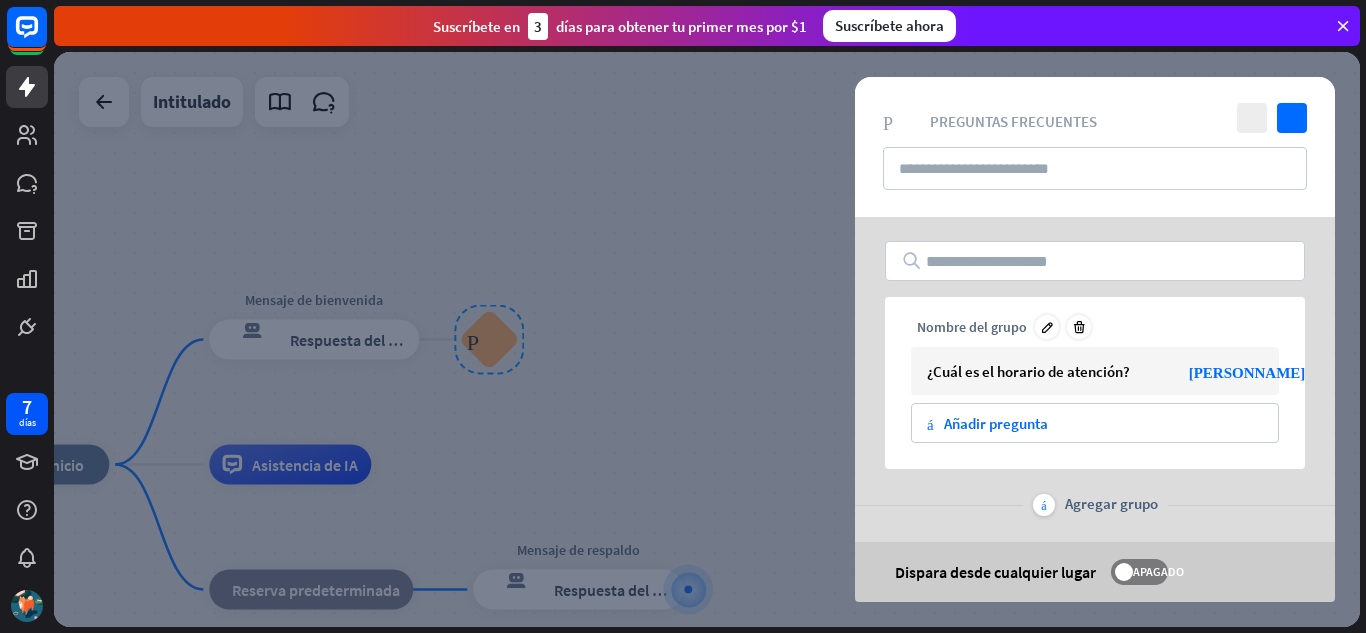 click on "Nombre del grupo" at bounding box center (972, 327) 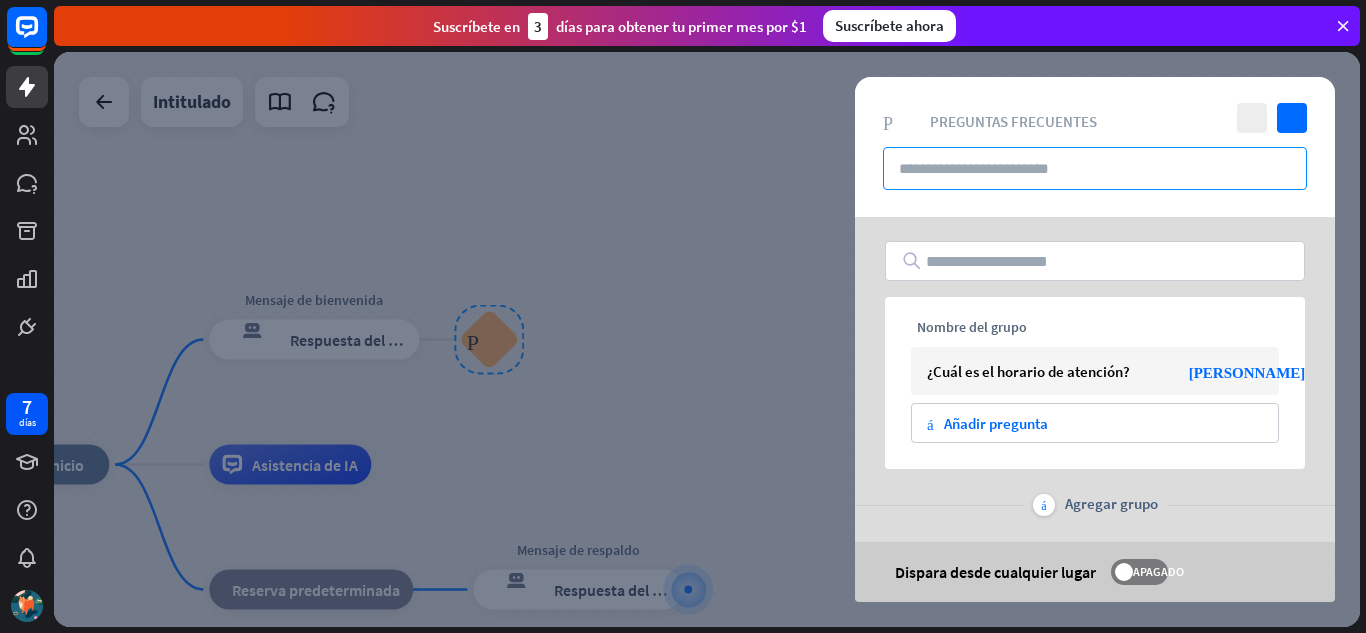 click at bounding box center [1095, 168] 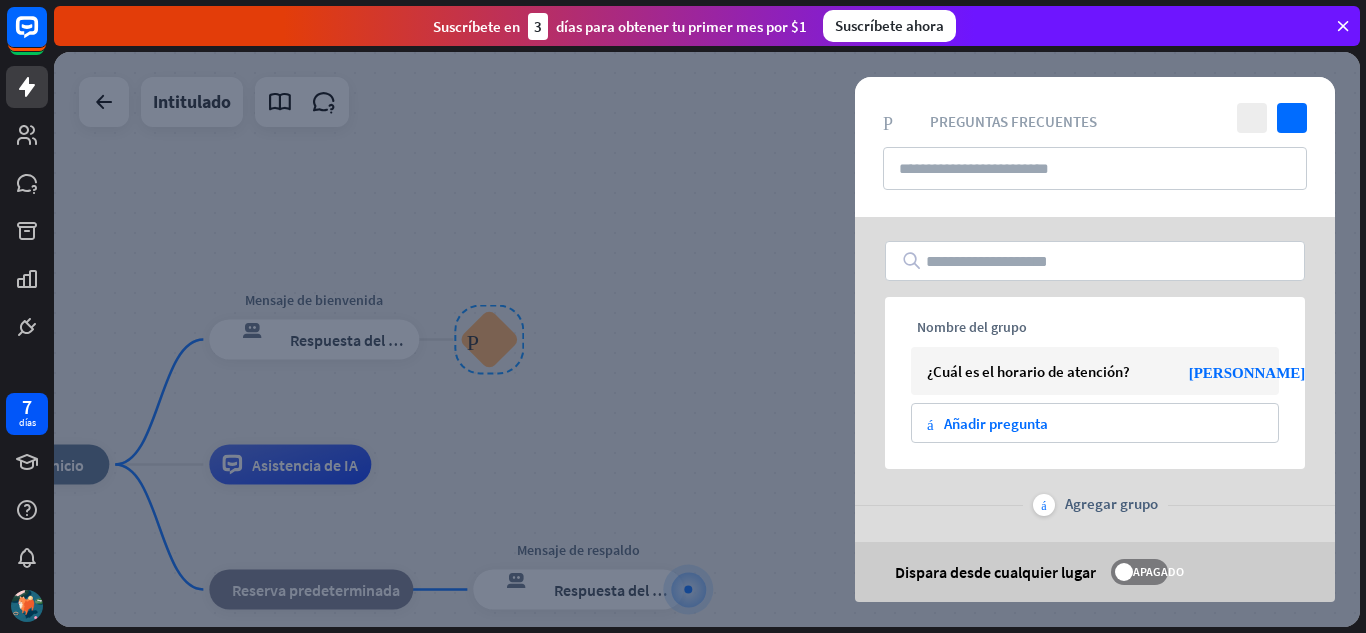 click on "Preguntas frecuentes sobre bloques" at bounding box center [901, 122] 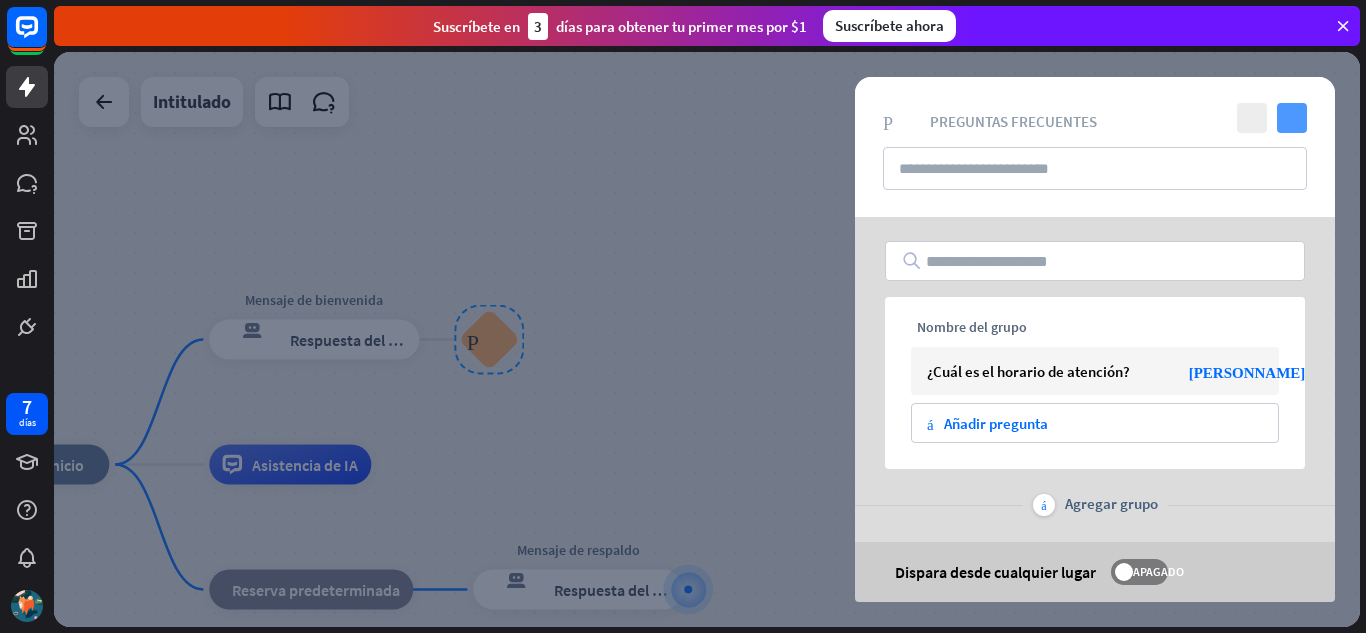 click on "controlar" at bounding box center (1292, 118) 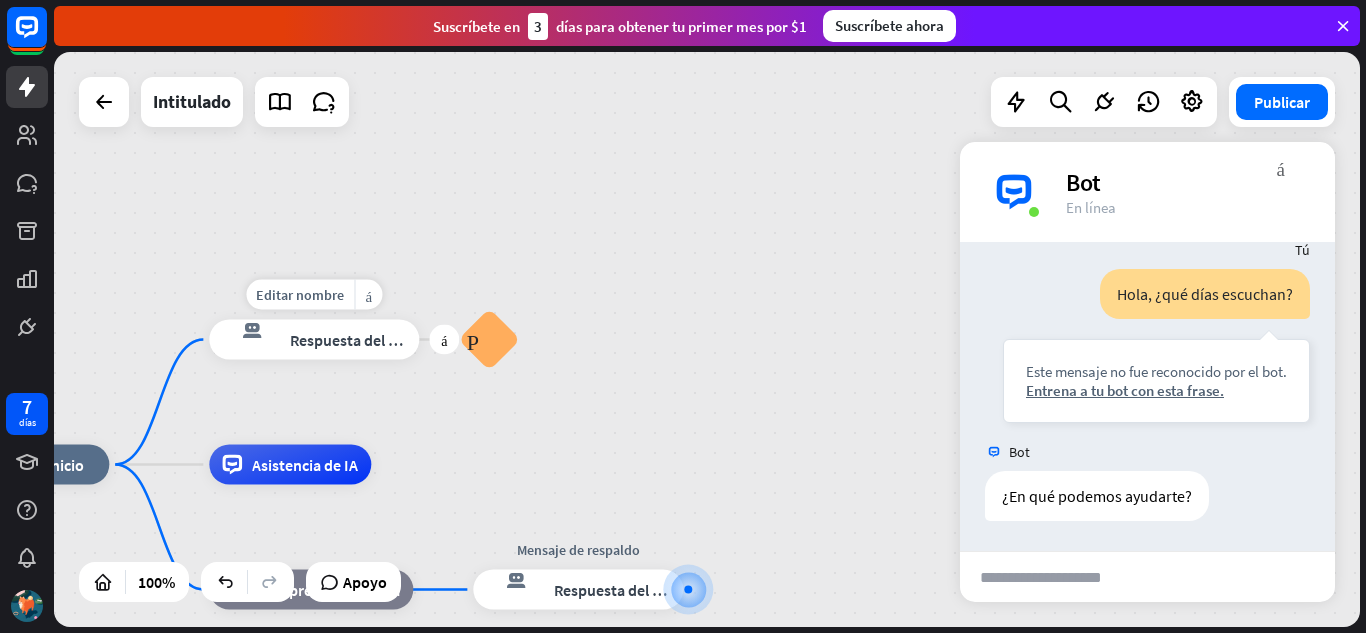 click on "Editar nombre   más_horiz         más   Mensaje de bienvenida   respuesta del bot de bloqueo   Respuesta del bot" at bounding box center [314, 340] 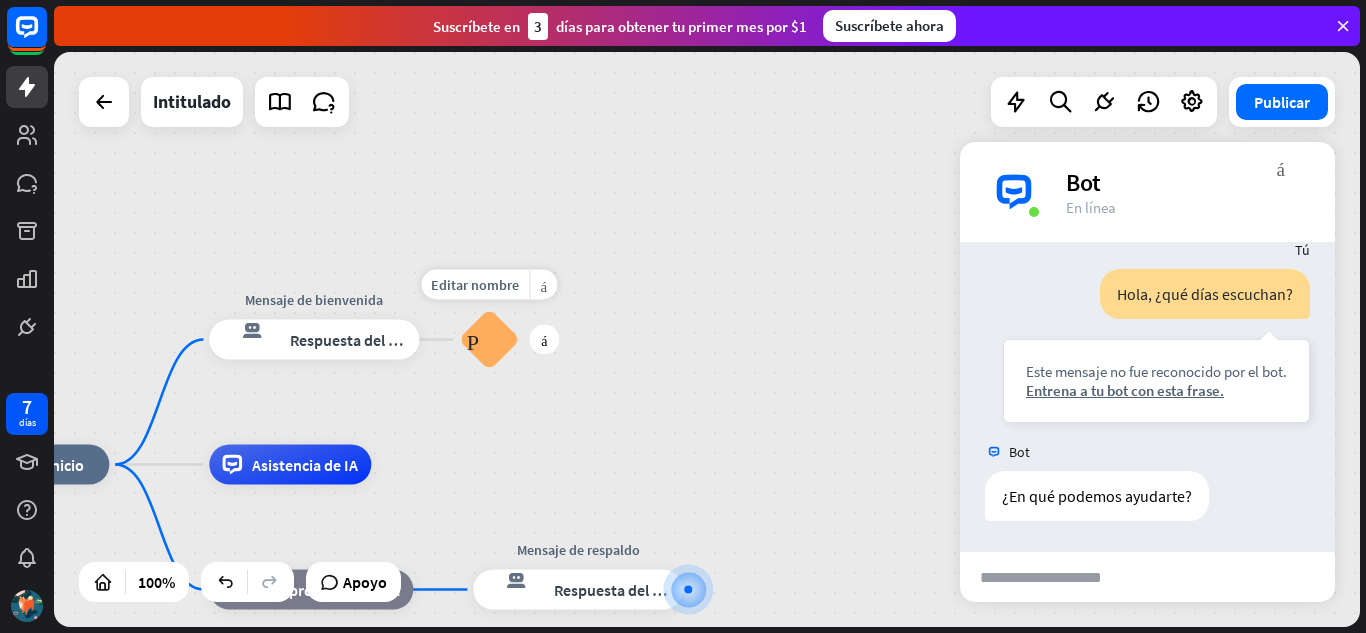 drag, startPoint x: 486, startPoint y: 353, endPoint x: 426, endPoint y: 400, distance: 76.2168 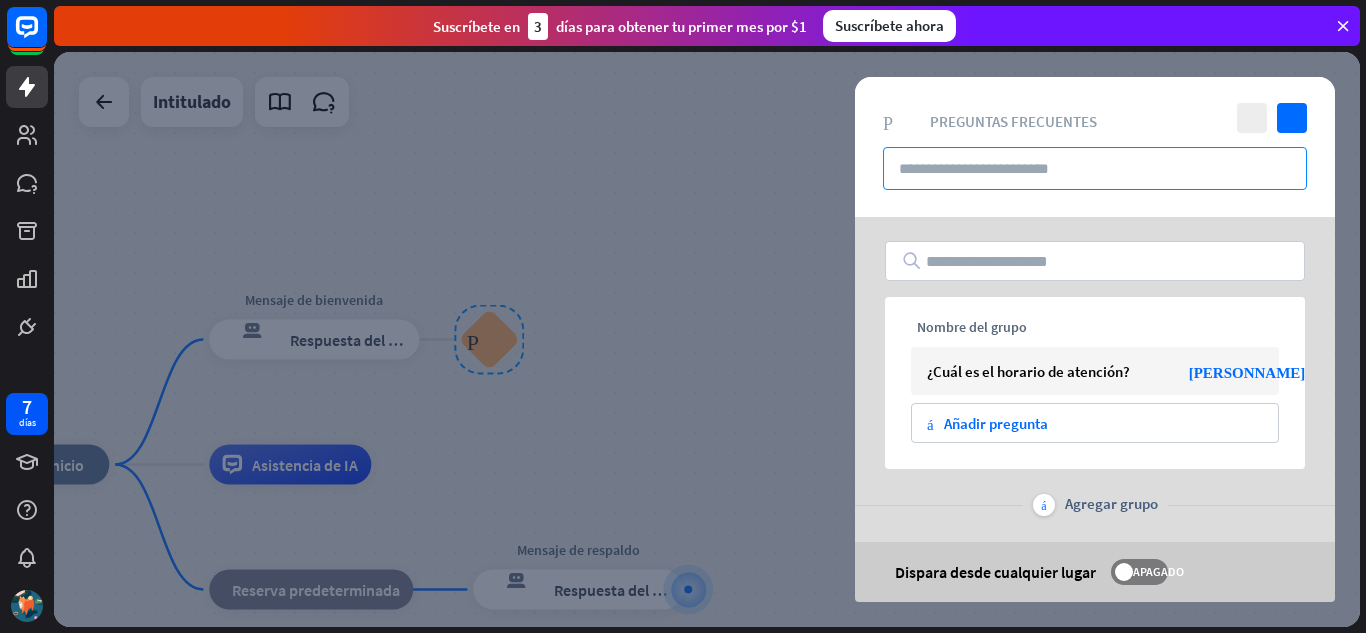 click at bounding box center (1095, 168) 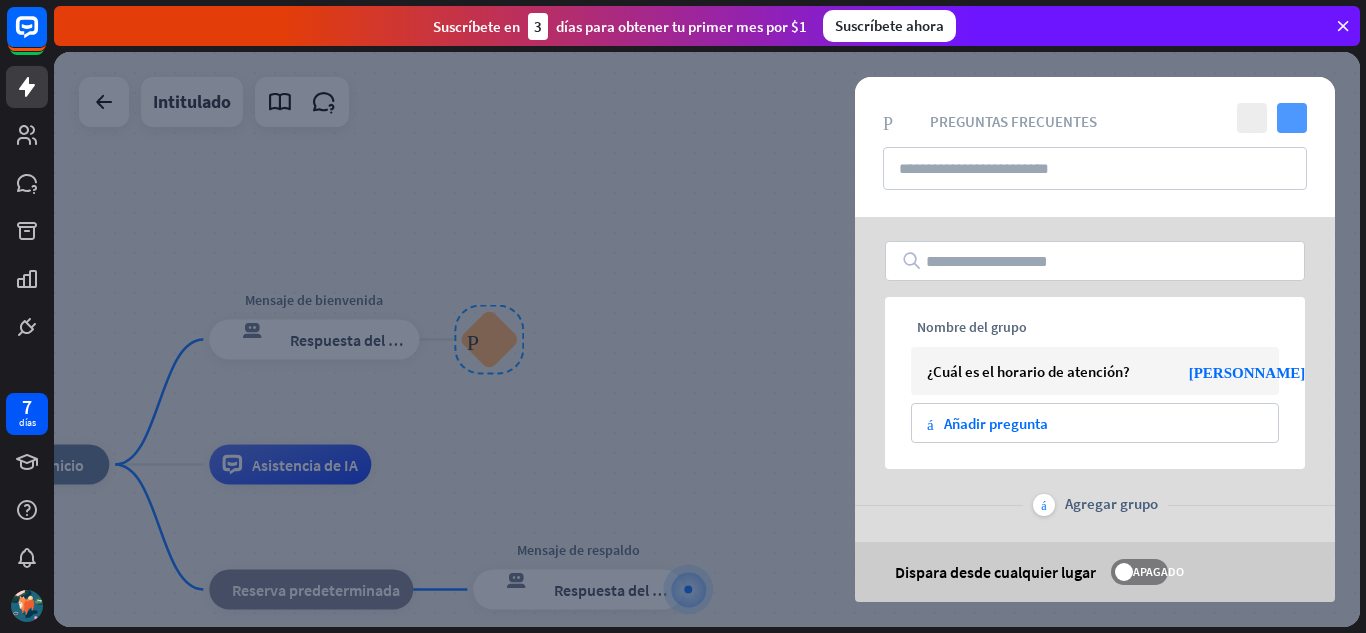 click on "controlar" at bounding box center (1292, 118) 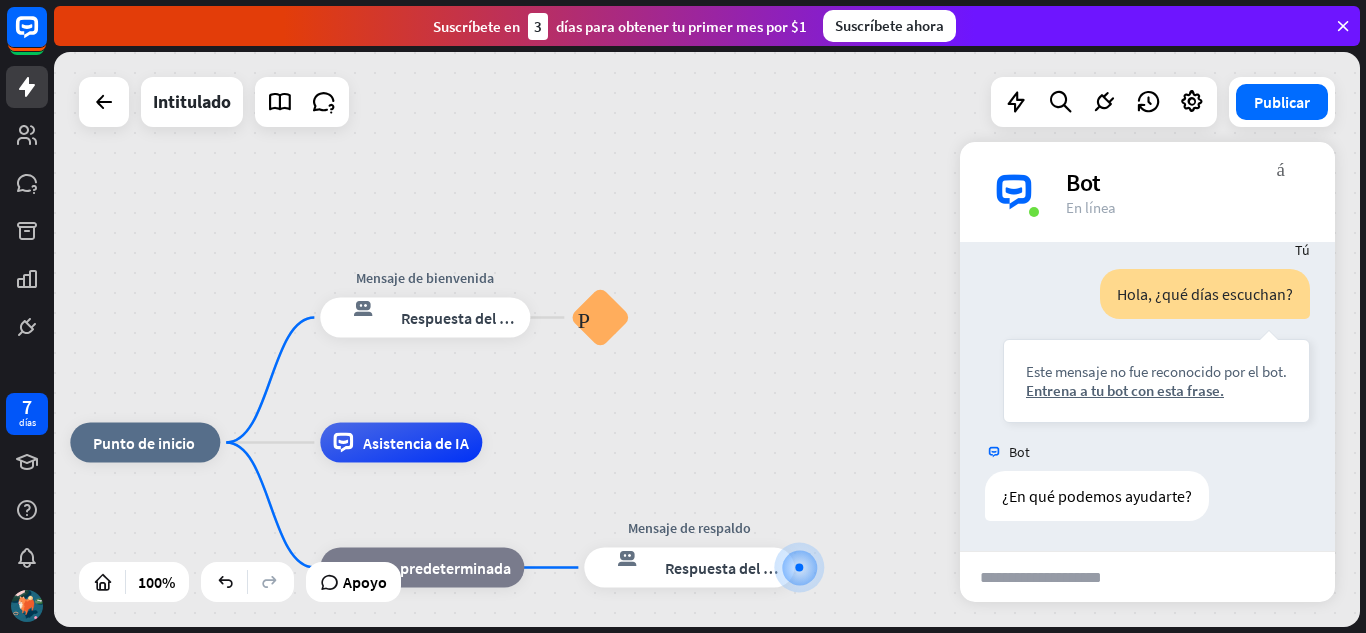drag, startPoint x: 646, startPoint y: 490, endPoint x: 889, endPoint y: 438, distance: 248.50151 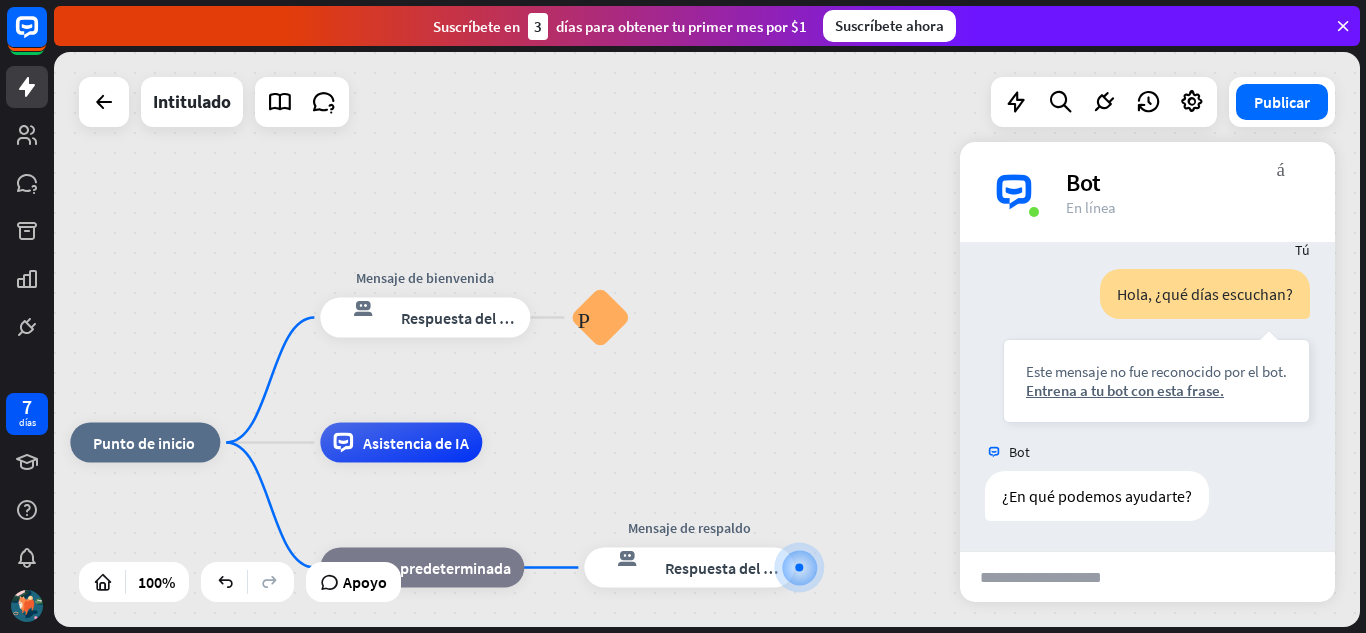 click on "inicio_2   Punto de inicio                 Mensaje de bienvenida   respuesta del bot de bloqueo   Respuesta del bot                   Preguntas frecuentes sobre bloques                     Asistencia de IA                   bloque_de_retroceso   Reserva predeterminada                 Mensaje de respaldo   respuesta del bot de bloqueo   Respuesta del bot" at bounding box center (723, 730) 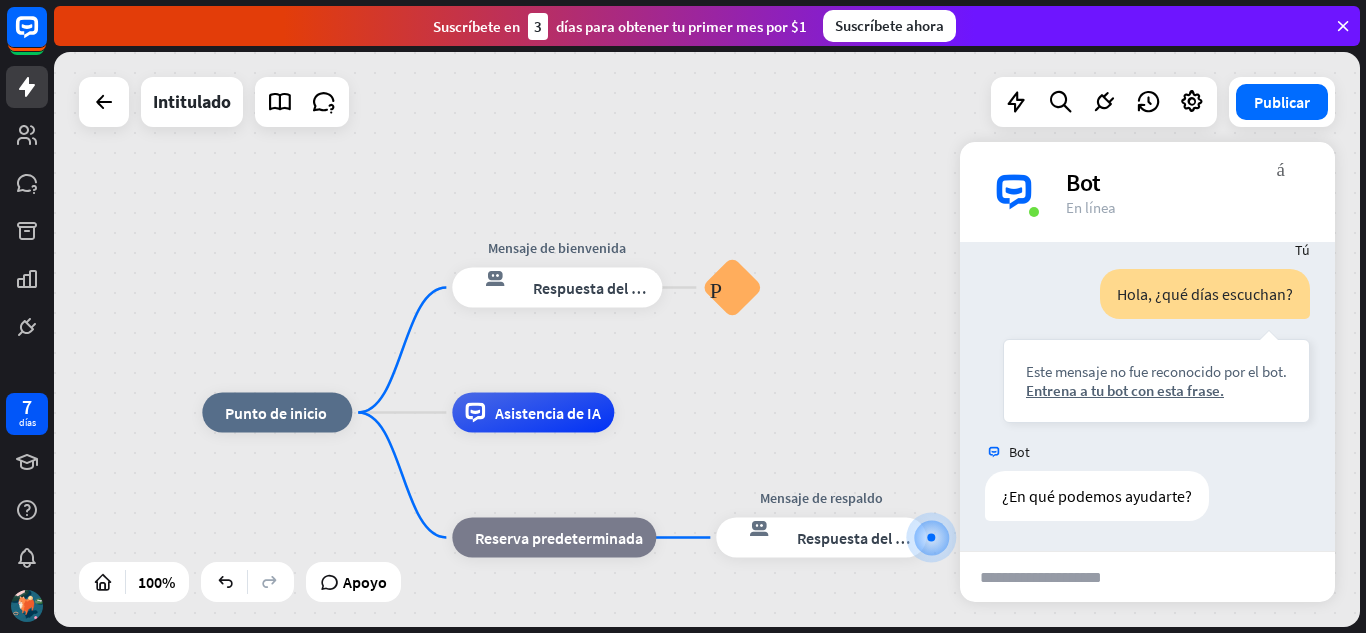 scroll, scrollTop: 0, scrollLeft: 0, axis: both 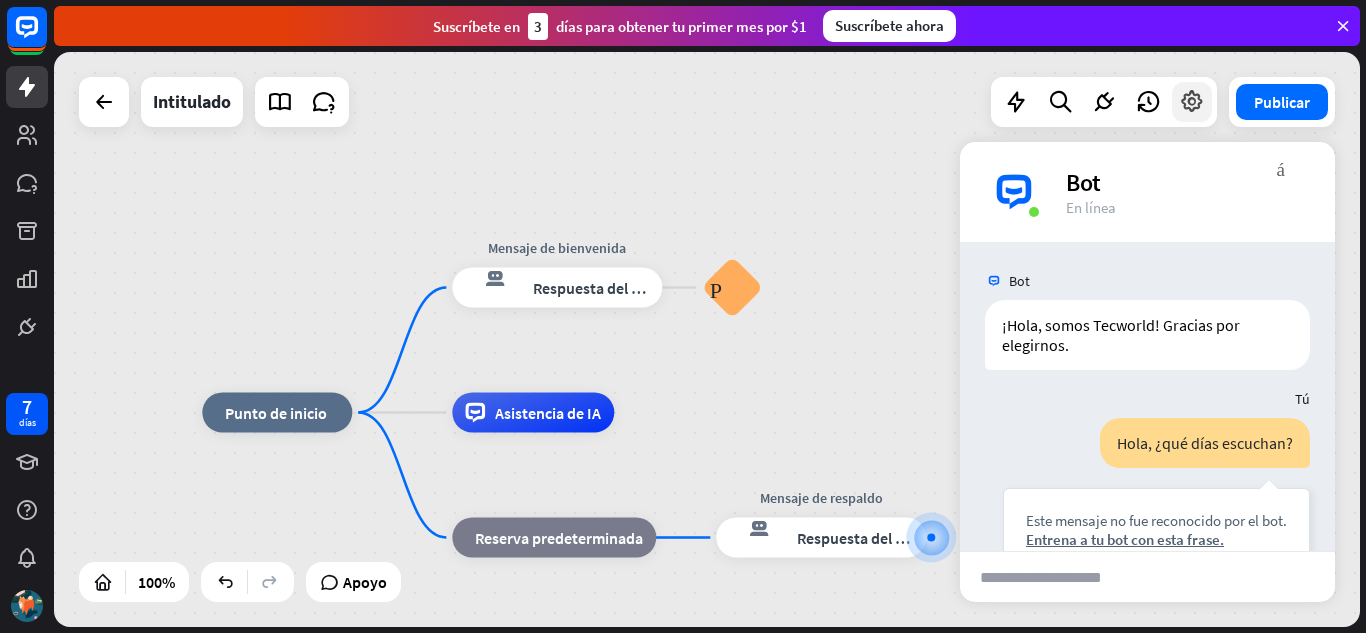 click at bounding box center [1192, 102] 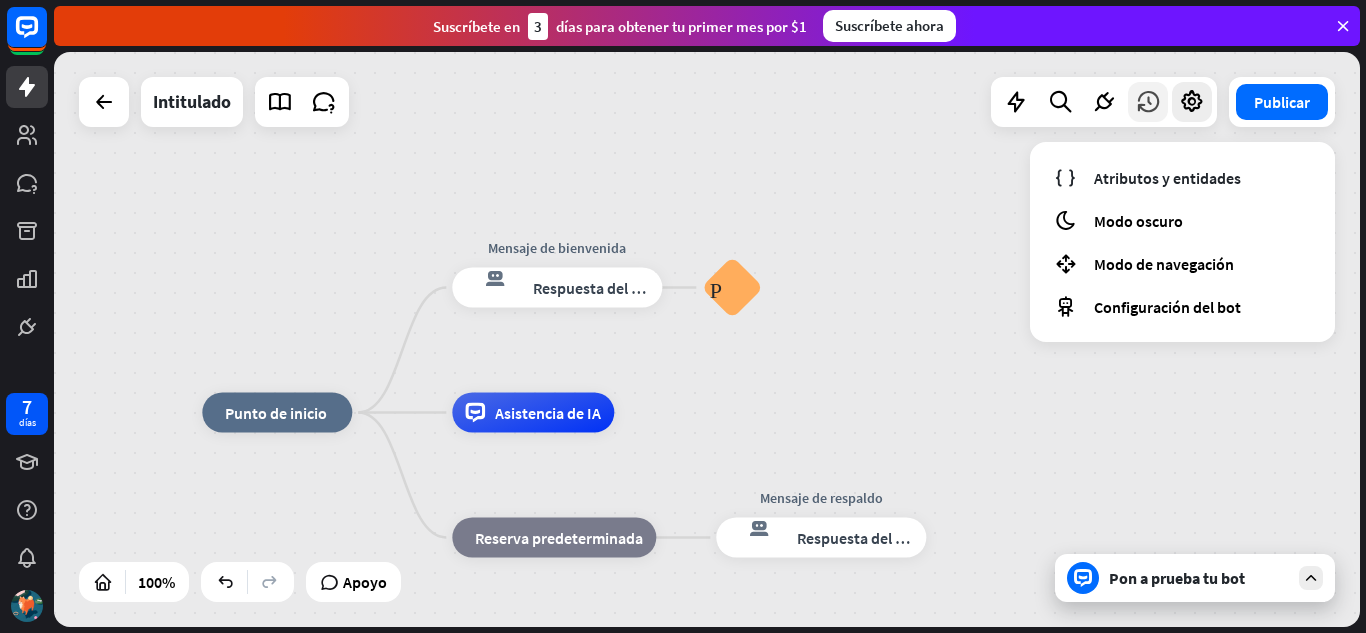 click at bounding box center (1148, 102) 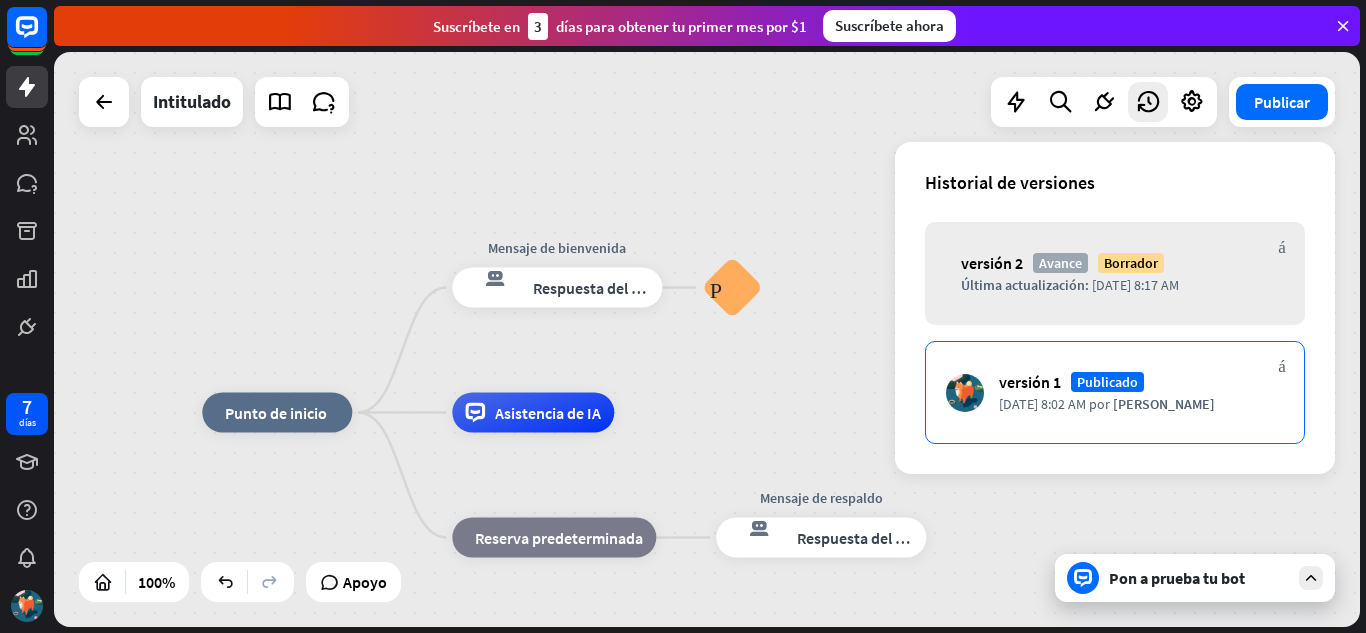 drag, startPoint x: 1137, startPoint y: 420, endPoint x: 1197, endPoint y: 403, distance: 62.361847 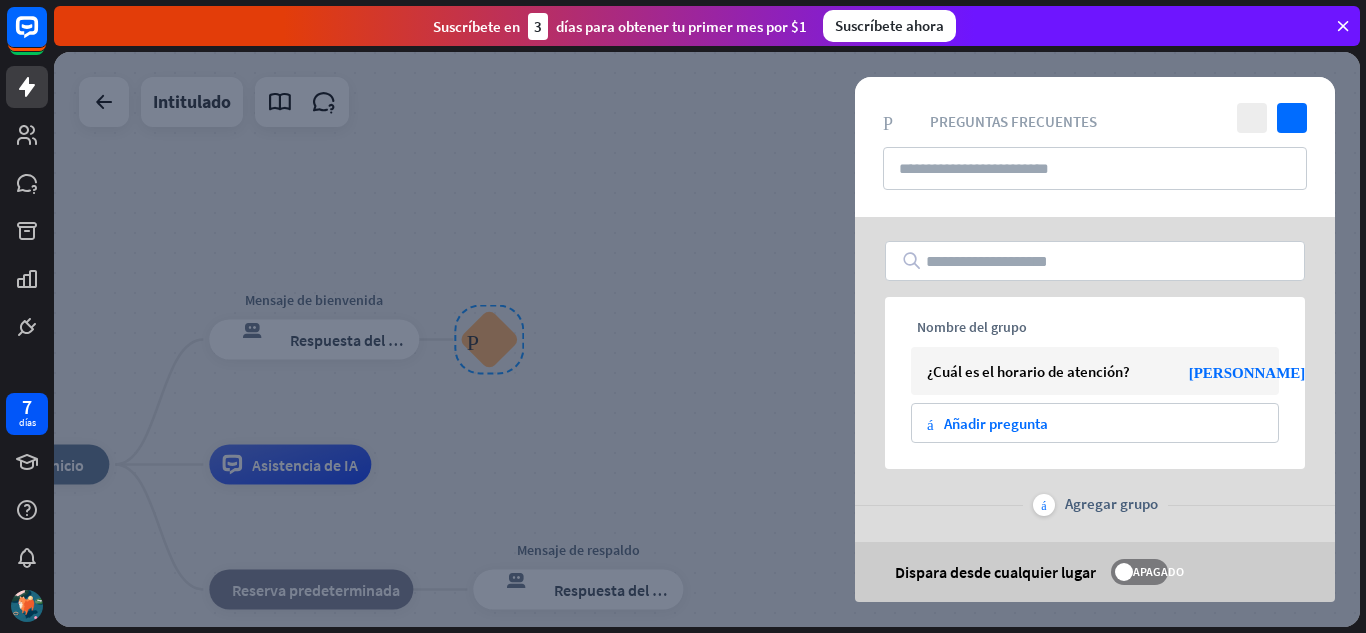 click on "abajo   Nombre del grupo
¿Cuál es el horario de atención?
punta [PERSON_NAME] derecha   más
Añadir pregunta
más   Agregar grupo
ayuda
Dispara desde cualquier lugar
APAGADO" at bounding box center [1095, 416] 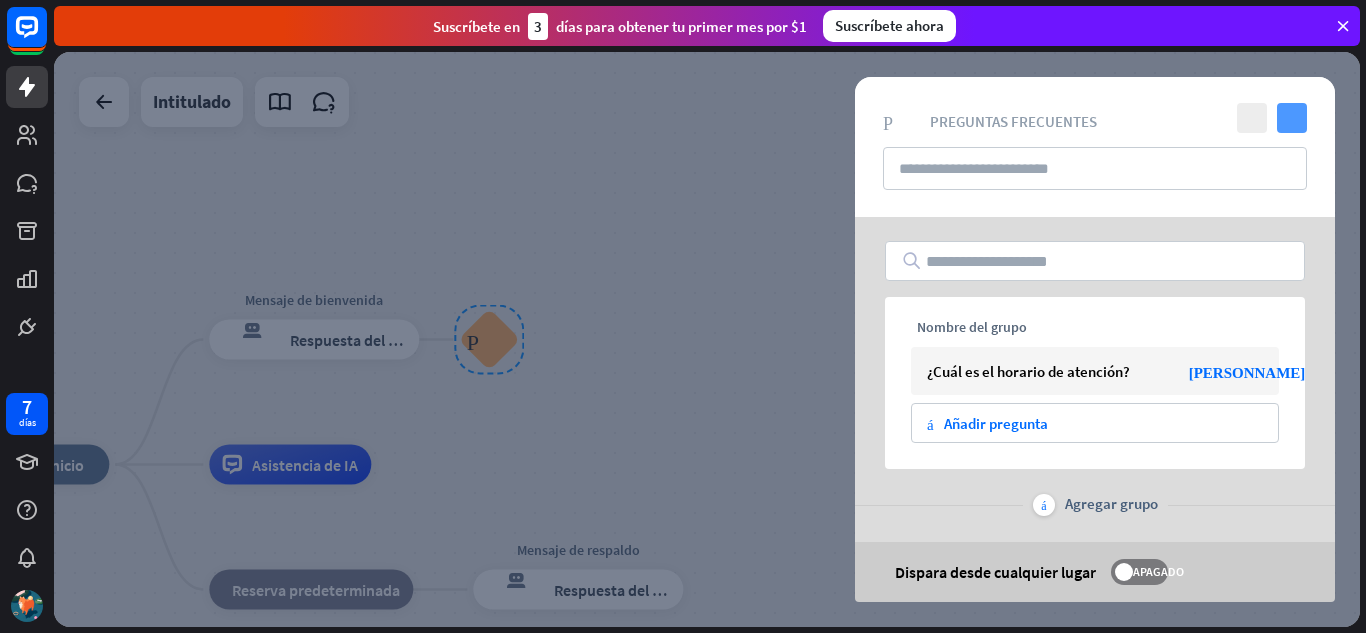 click on "controlar" at bounding box center (1292, 118) 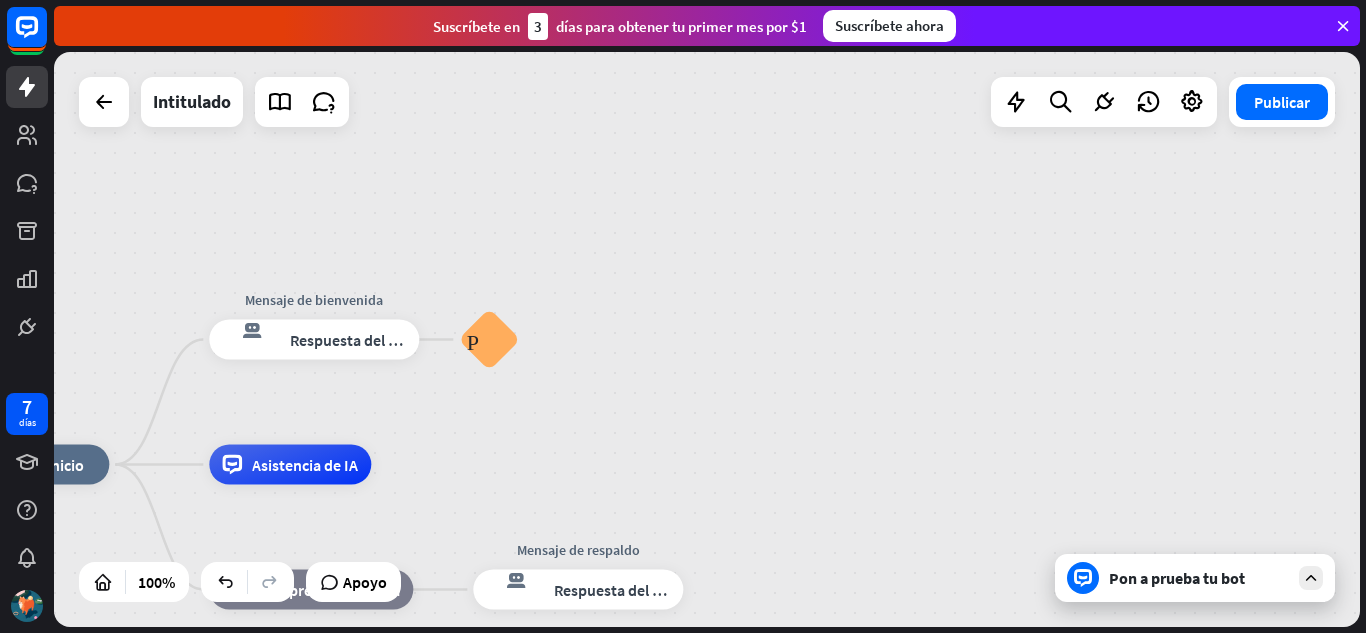 drag, startPoint x: 576, startPoint y: 449, endPoint x: 782, endPoint y: 342, distance: 232.13142 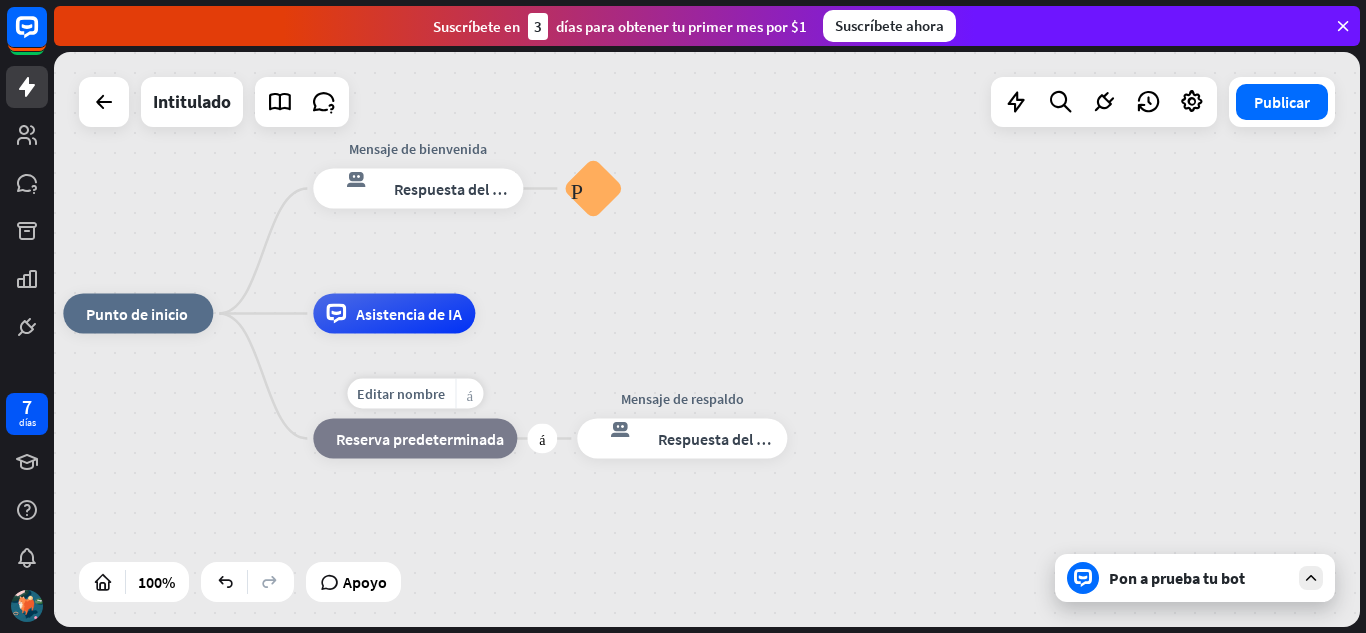 click on "más_horiz" at bounding box center [469, 393] 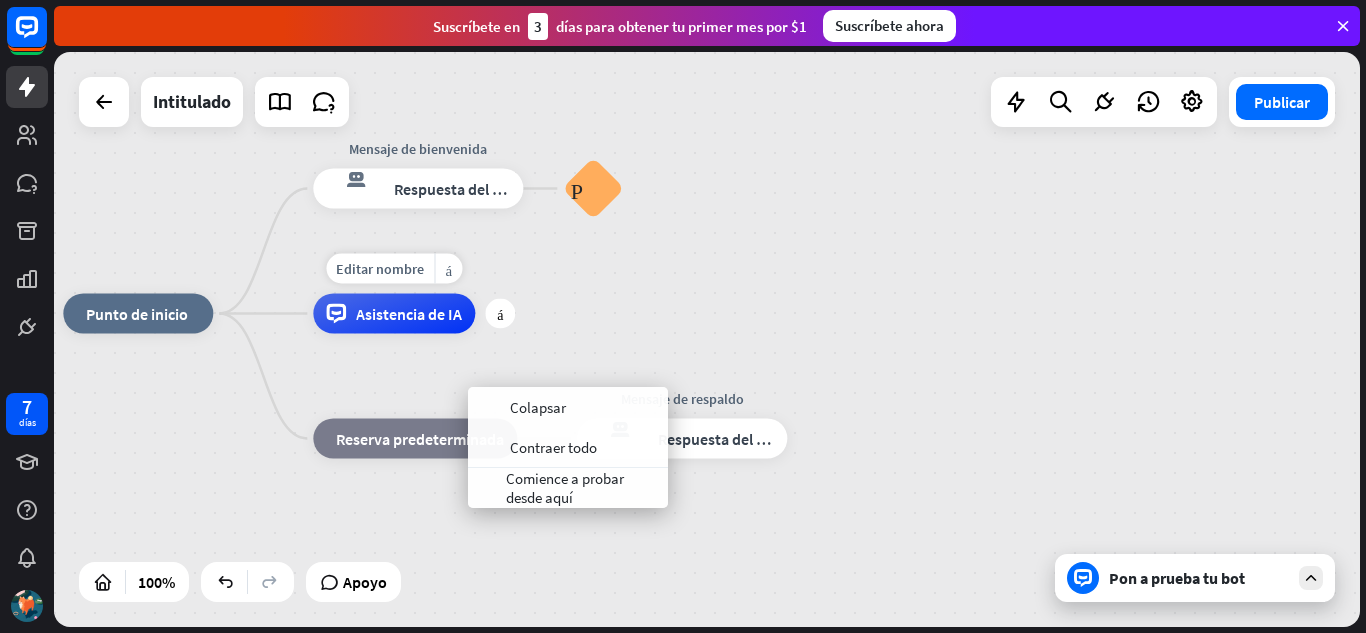 click on "Editar nombre   más_horiz         más       Asistencia de IA" at bounding box center (394, 314) 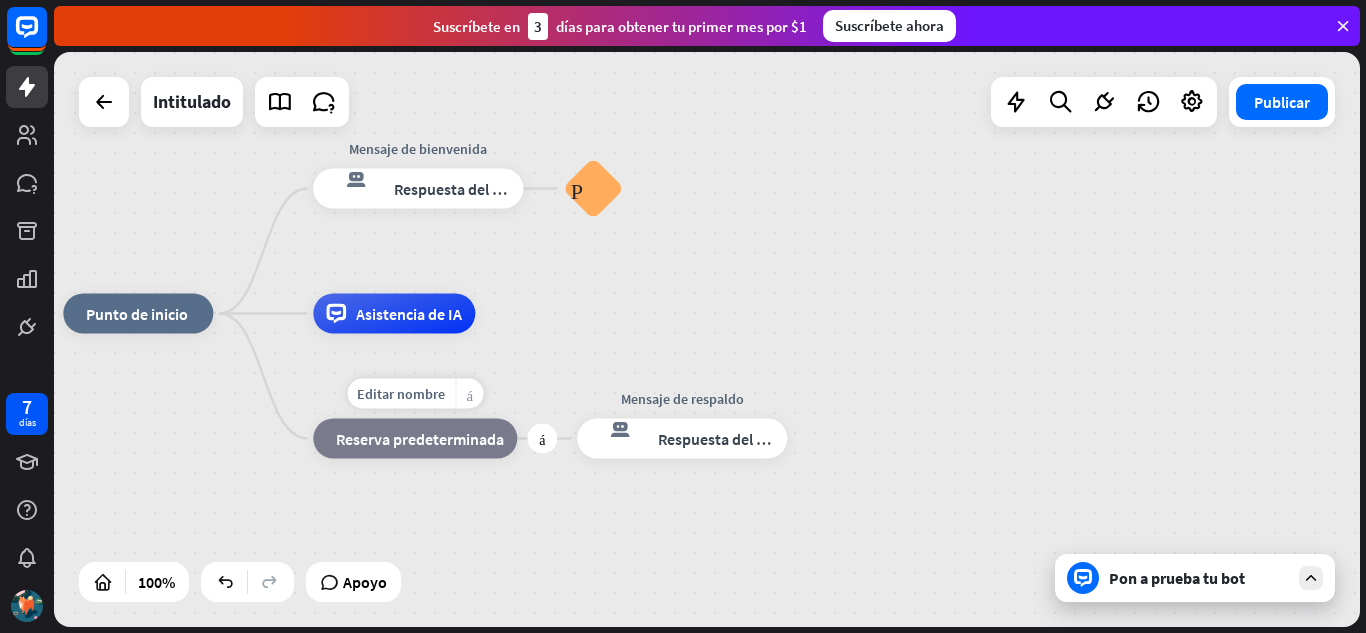 click on "más_horiz" at bounding box center [469, 394] 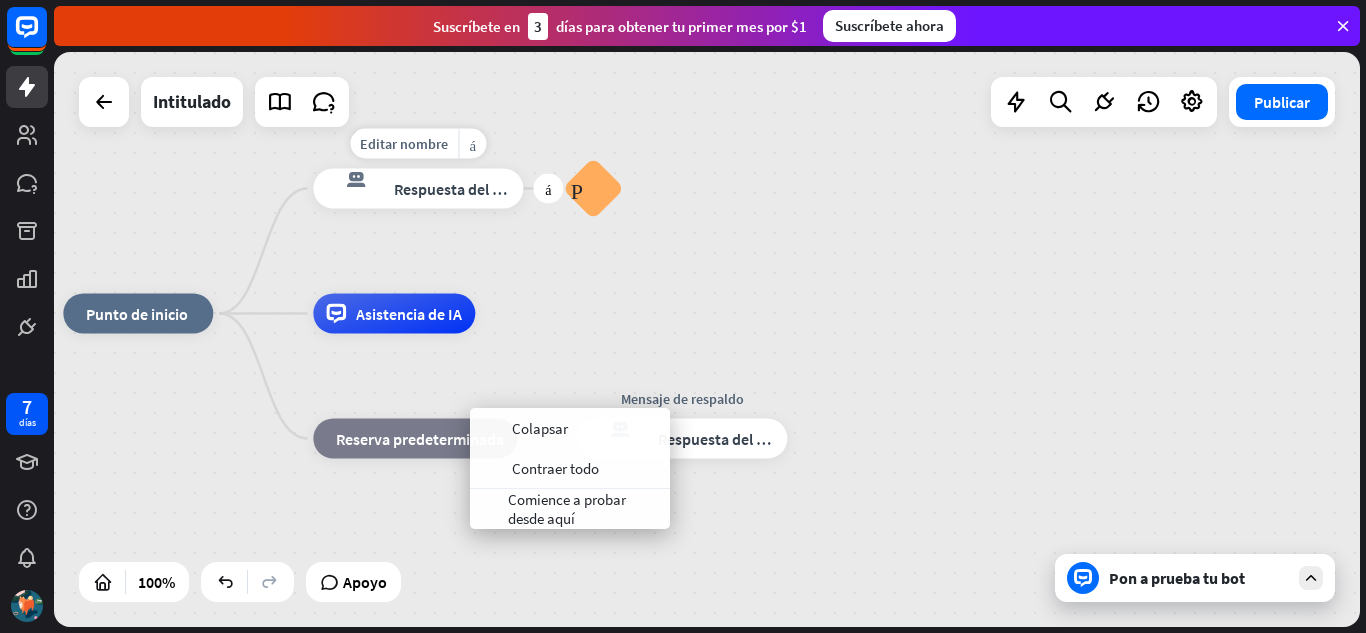 click on "respuesta del bot de bloqueo   Respuesta del bot" at bounding box center (418, 189) 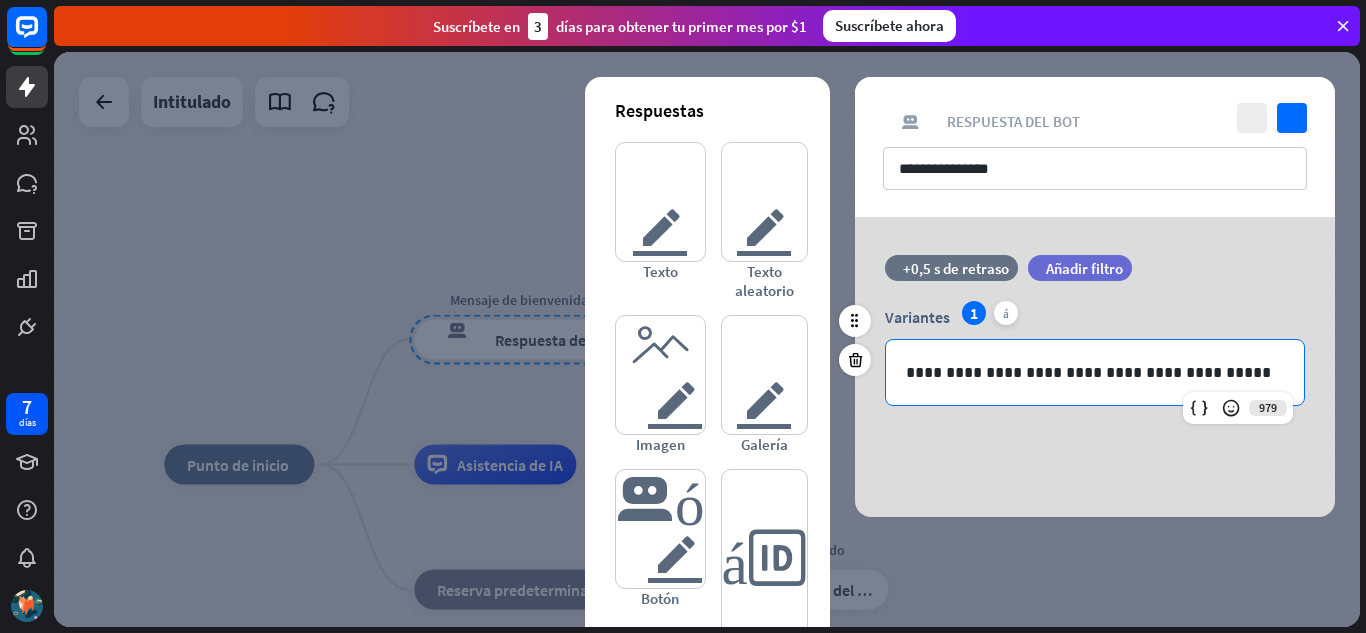 click on "**********" at bounding box center (1095, 372) 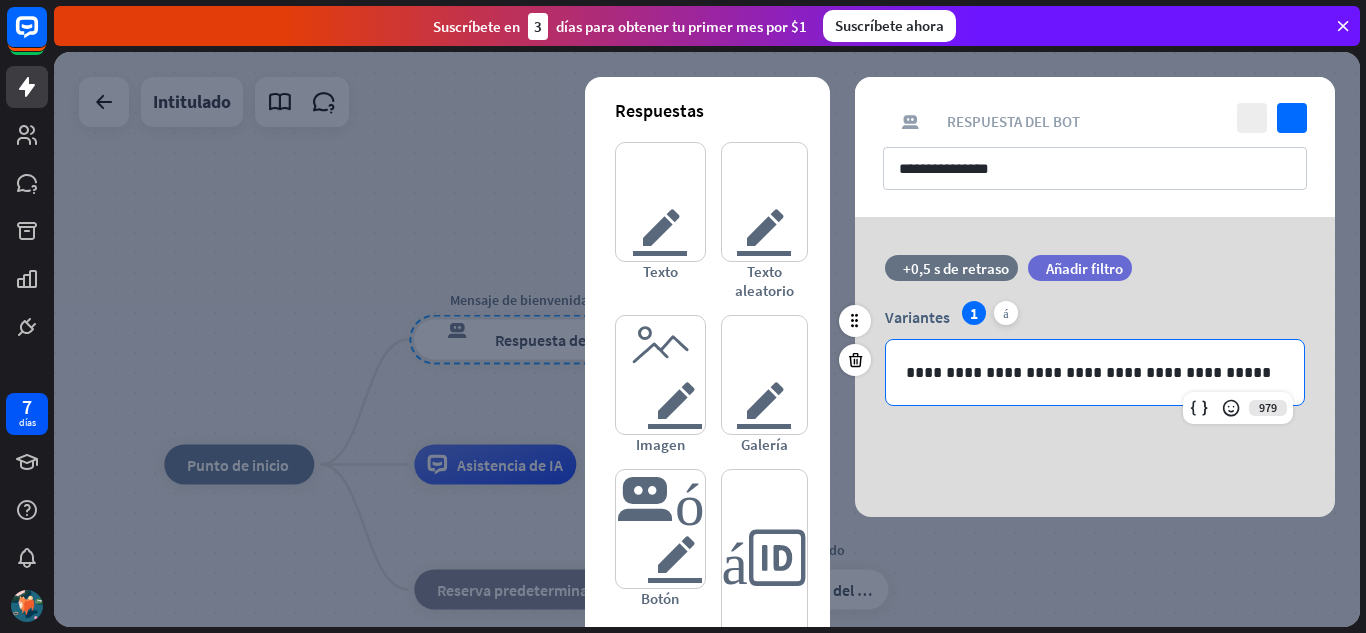 type 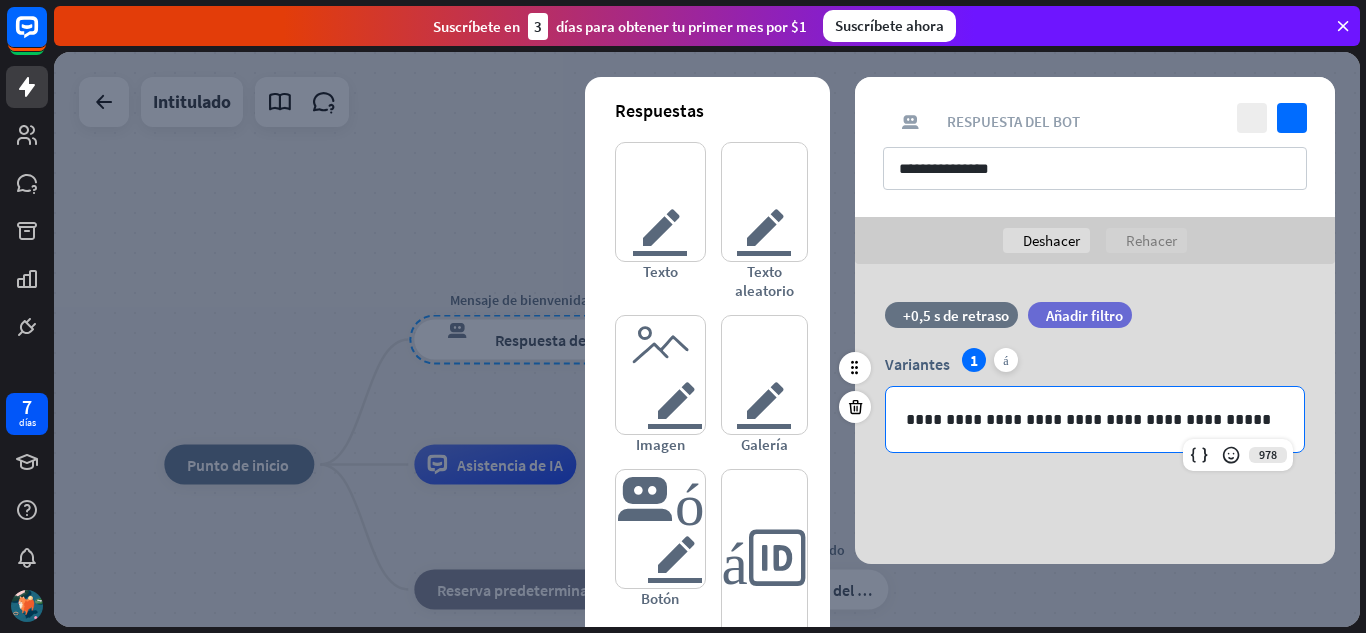 click on "**********" at bounding box center [1095, 419] 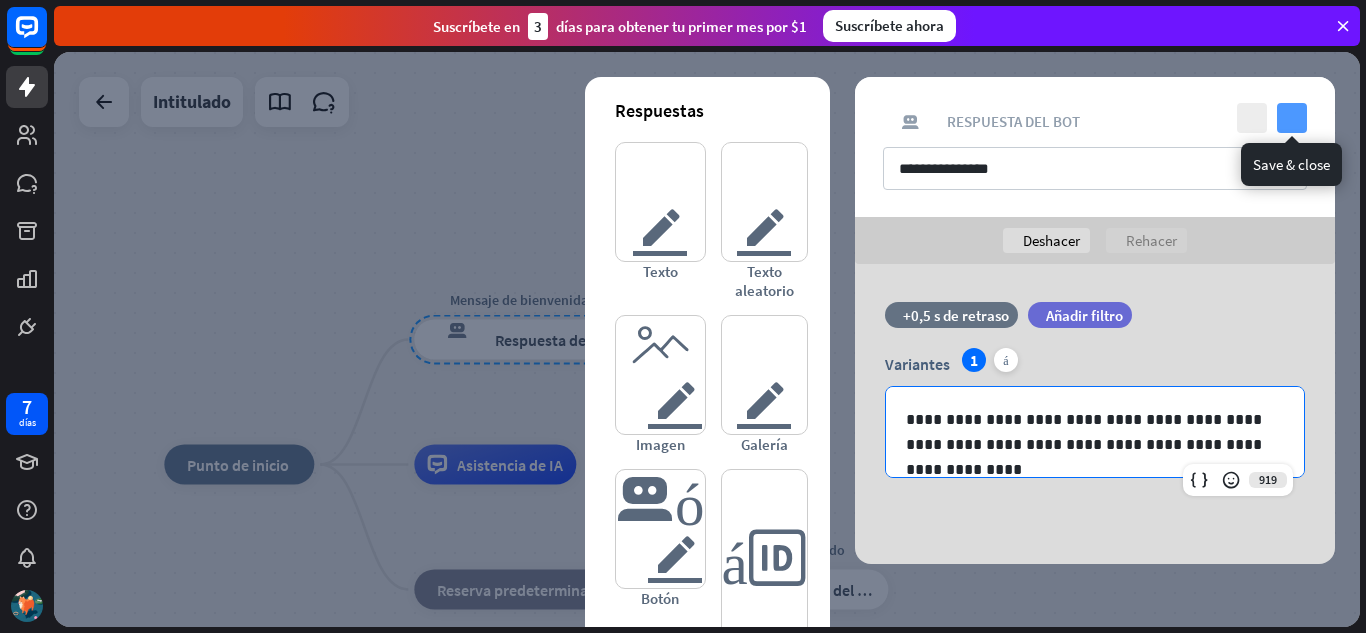 click on "controlar" at bounding box center [1292, 118] 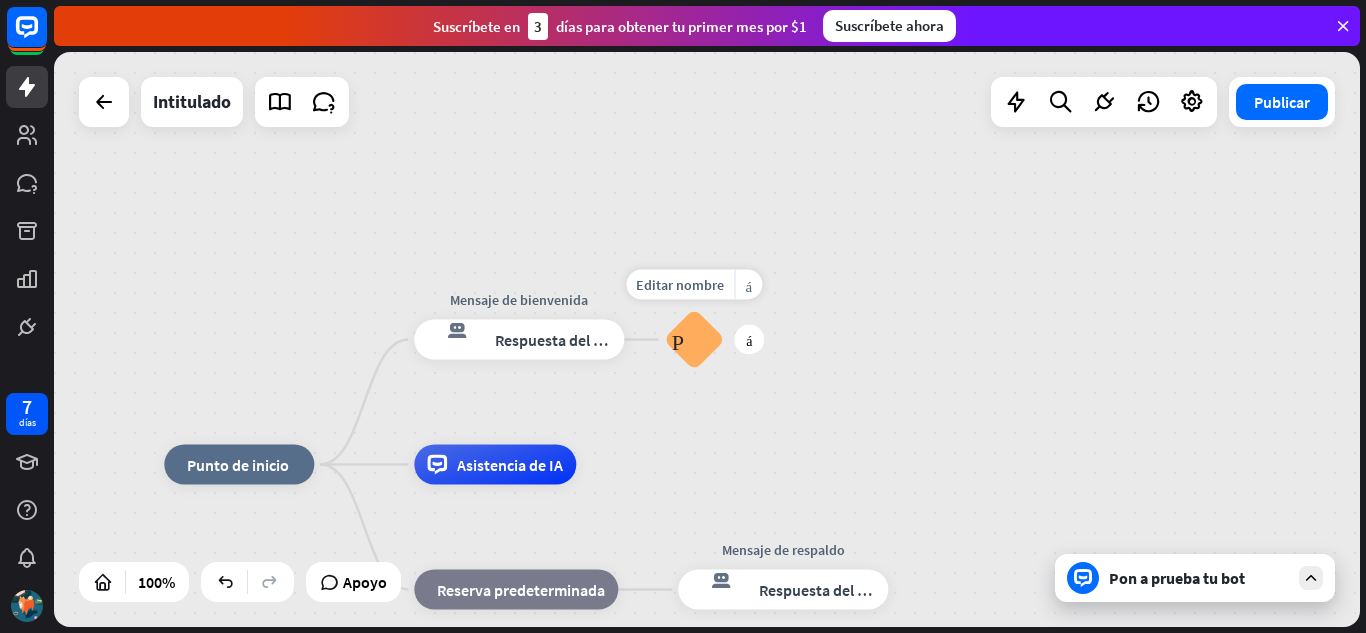 click on "Preguntas frecuentes sobre bloques" at bounding box center (694, 340) 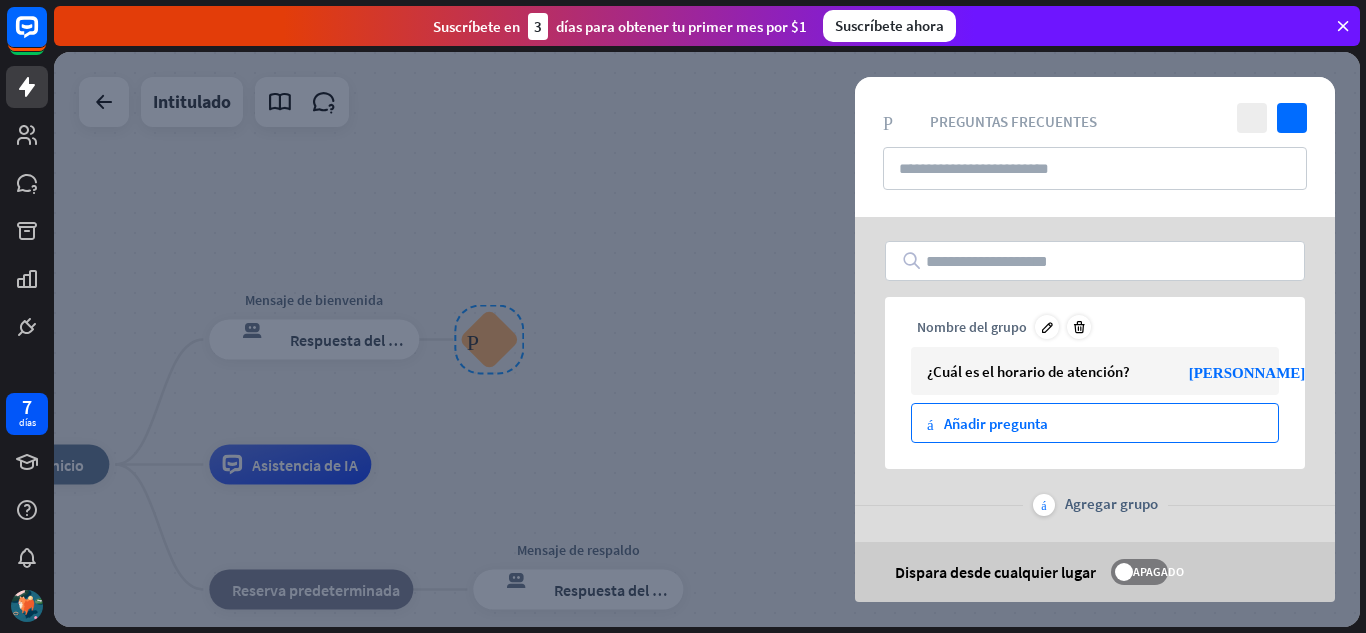 click on "más
Añadir pregunta" at bounding box center (1095, 423) 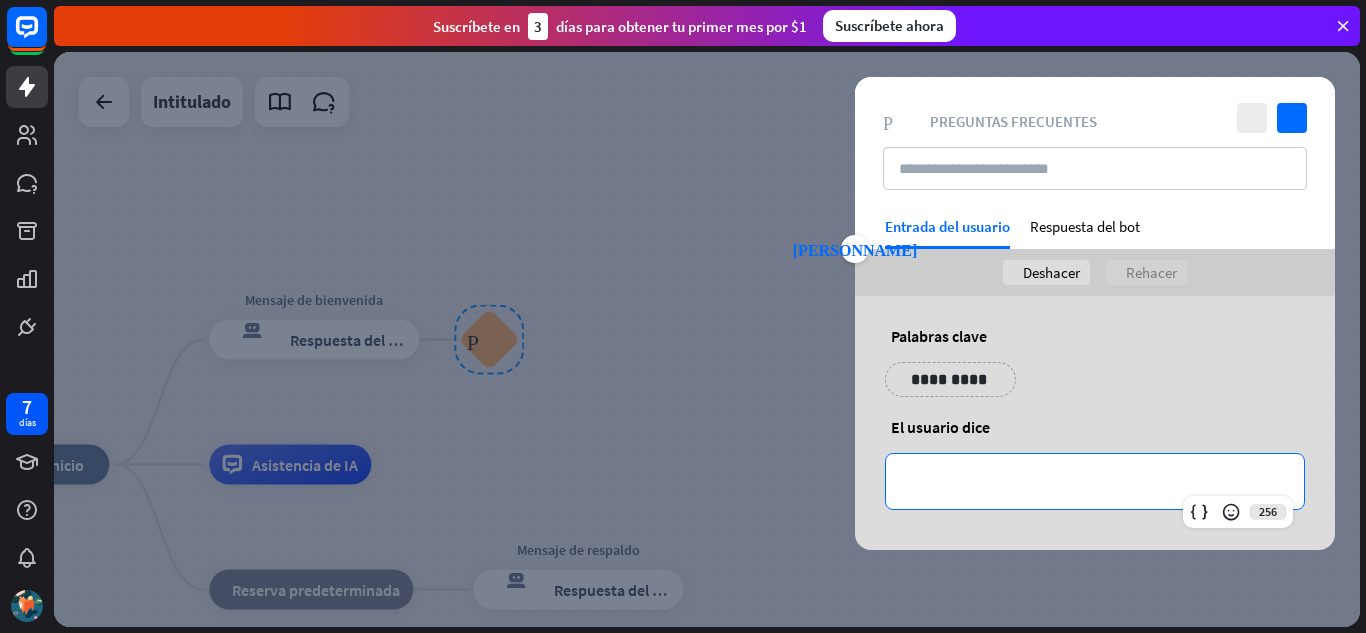click on "**********" at bounding box center [1095, 481] 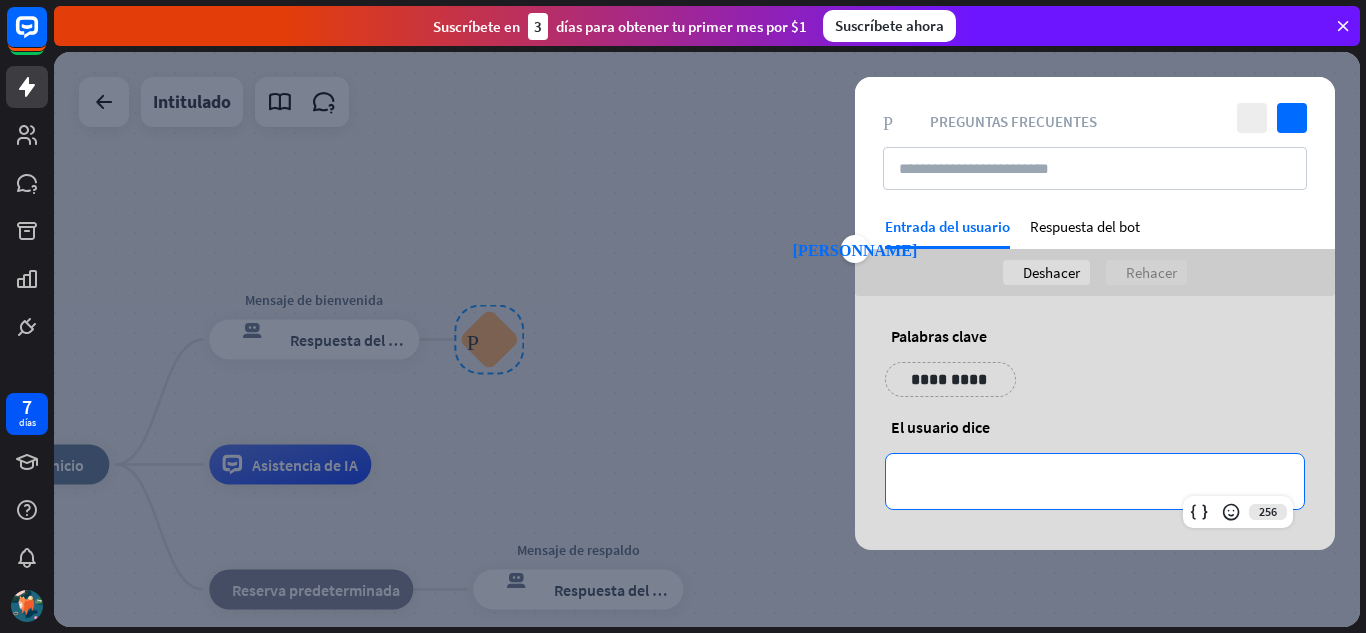 type 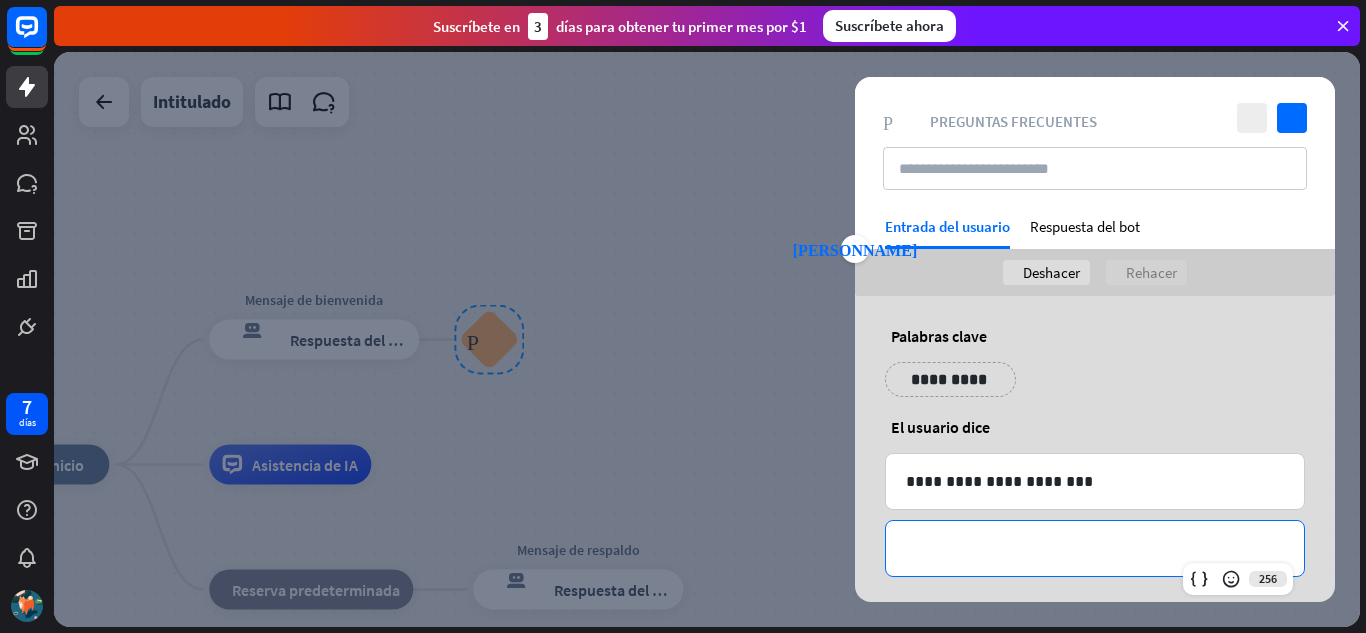 click on "**********" at bounding box center [1095, 548] 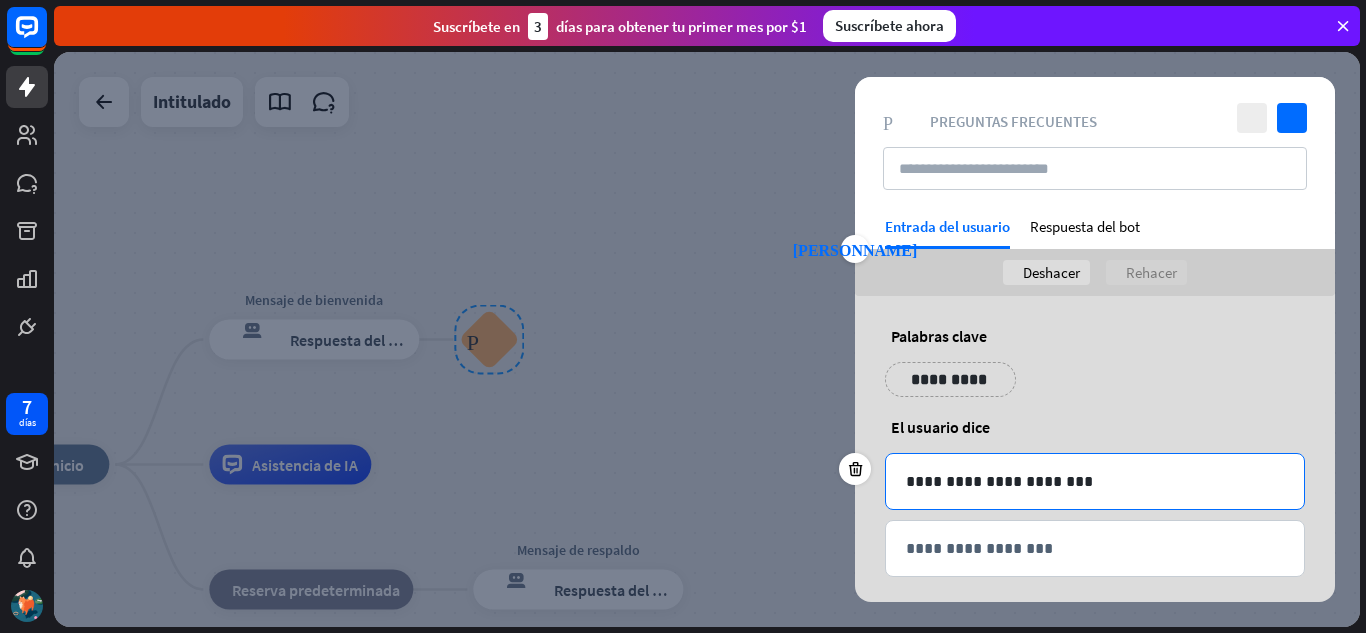 drag, startPoint x: 1140, startPoint y: 404, endPoint x: 1140, endPoint y: 487, distance: 83 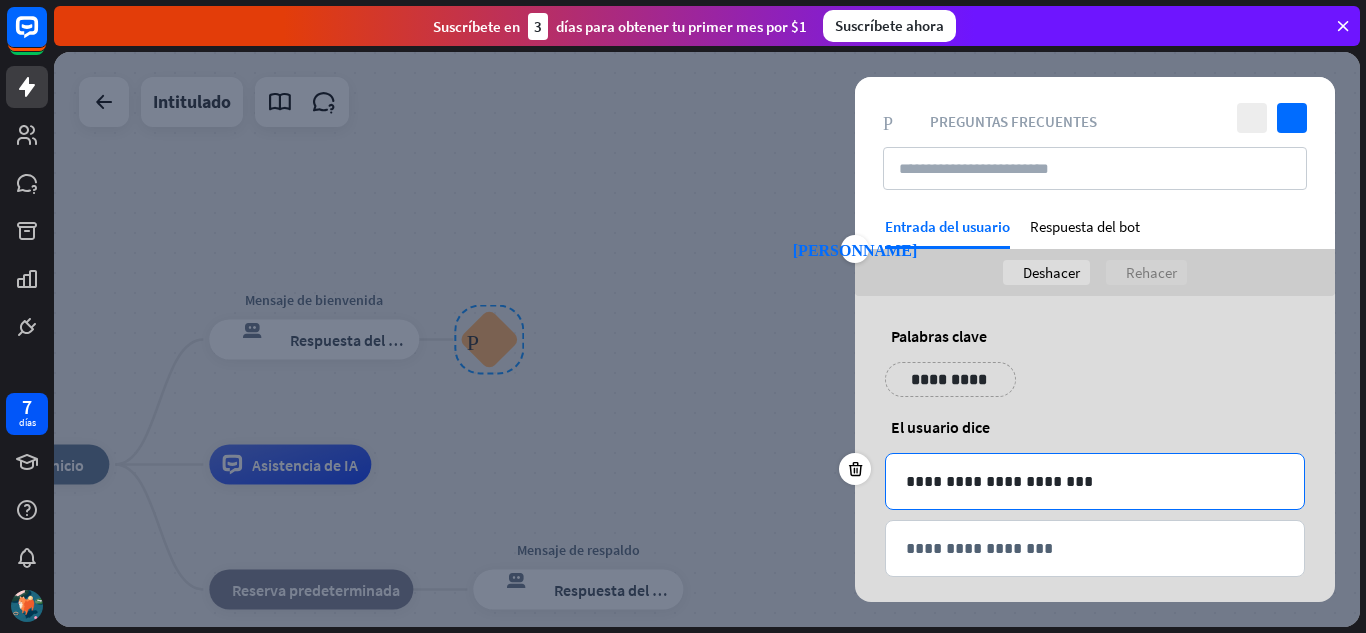 click on "**********" at bounding box center (1095, 456) 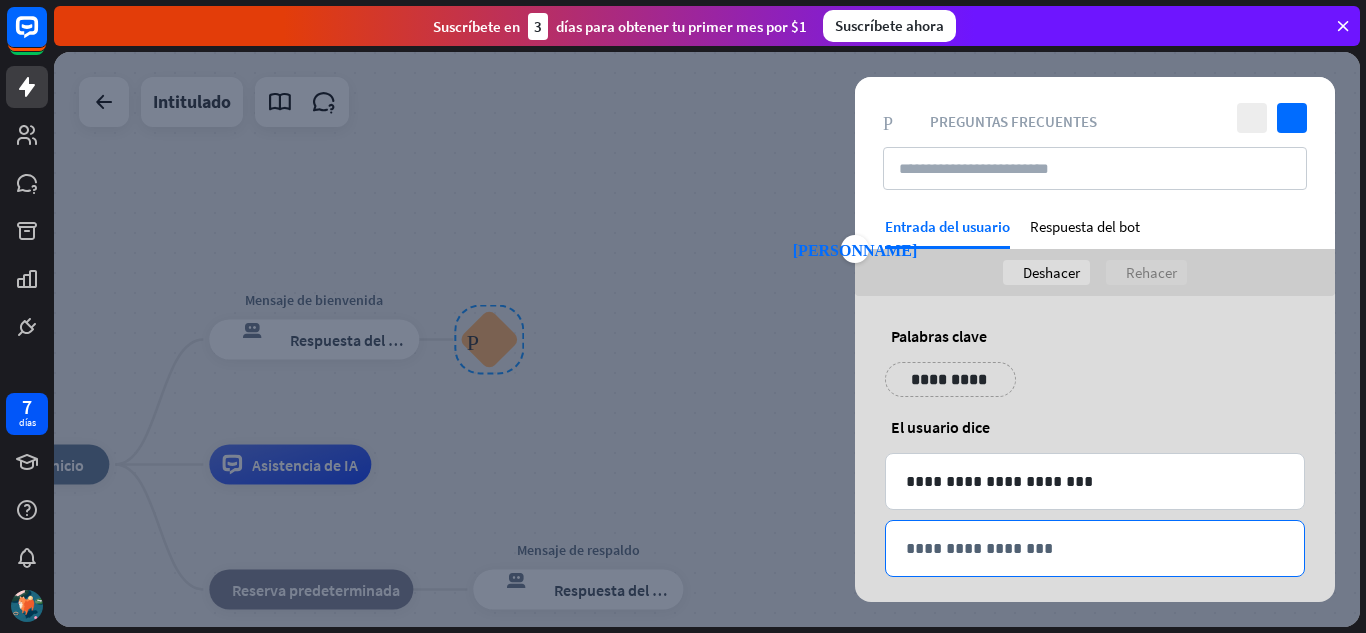 click on "**********" at bounding box center [1095, 548] 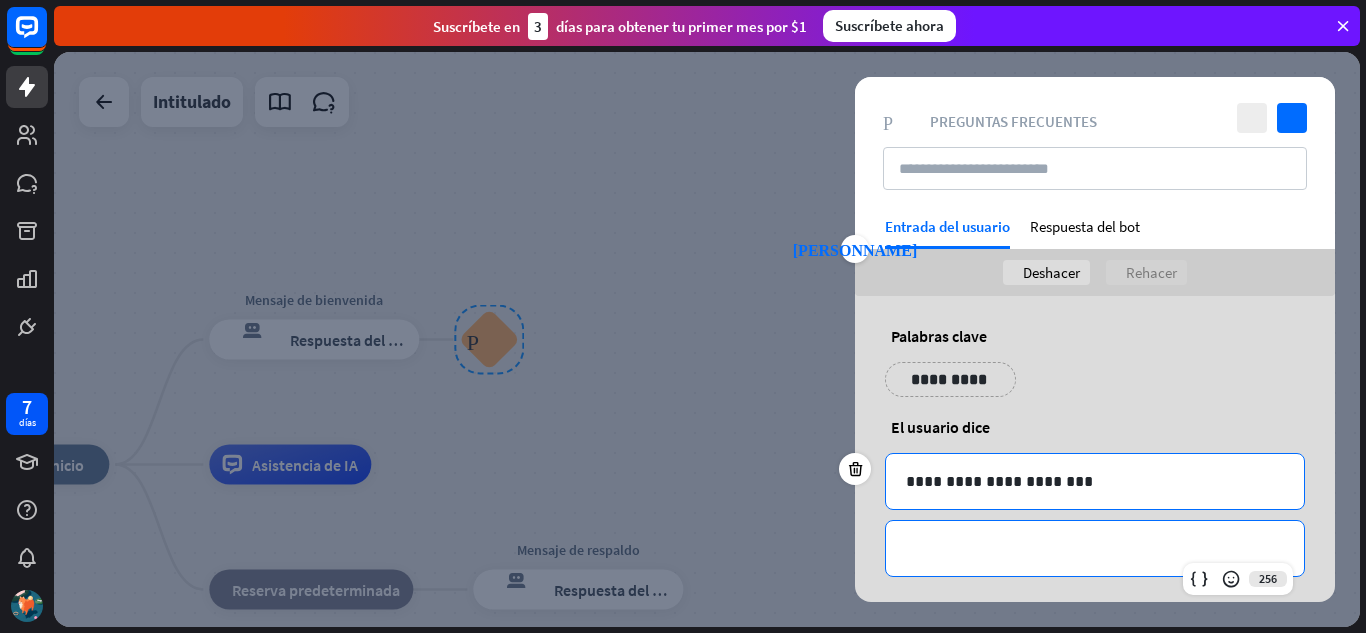 click on "**********" at bounding box center (1095, 481) 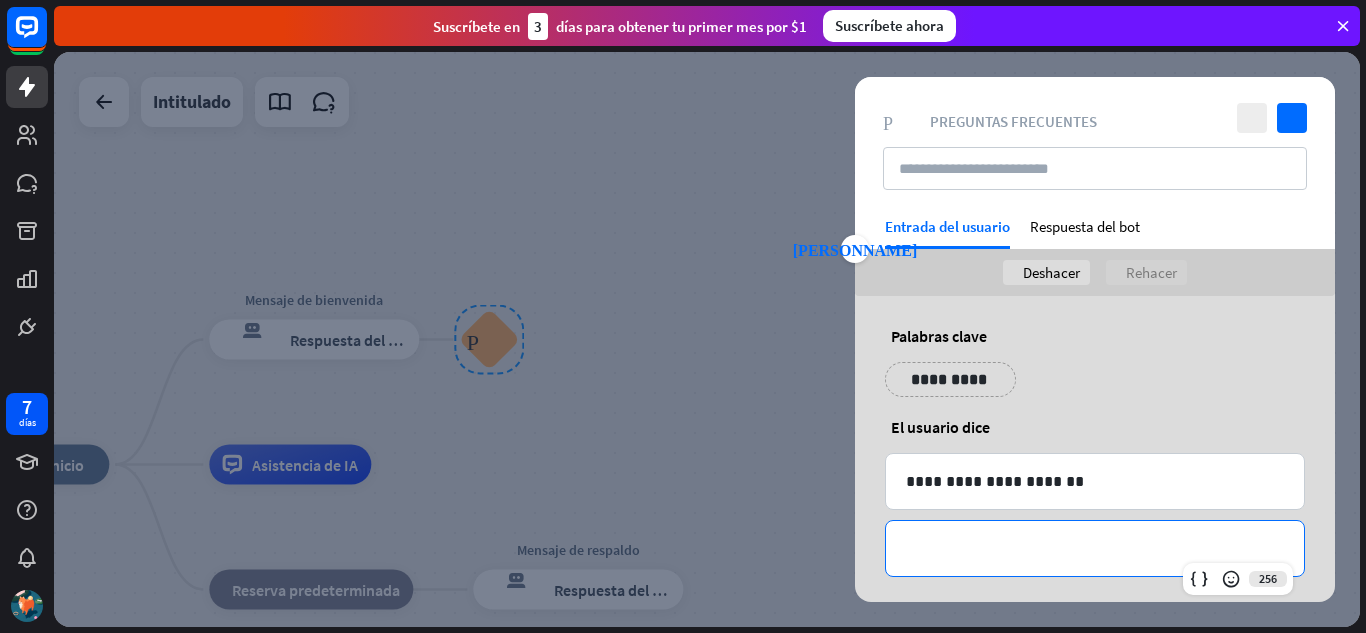click on "**********" at bounding box center (1095, 548) 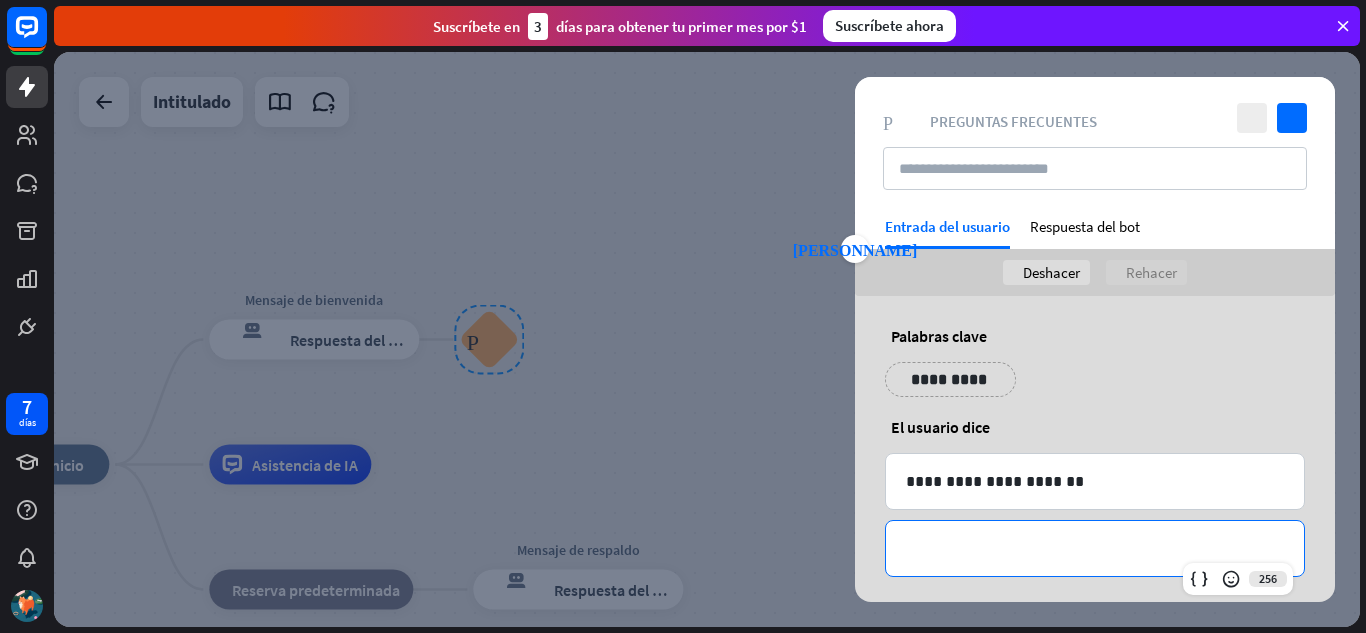 type 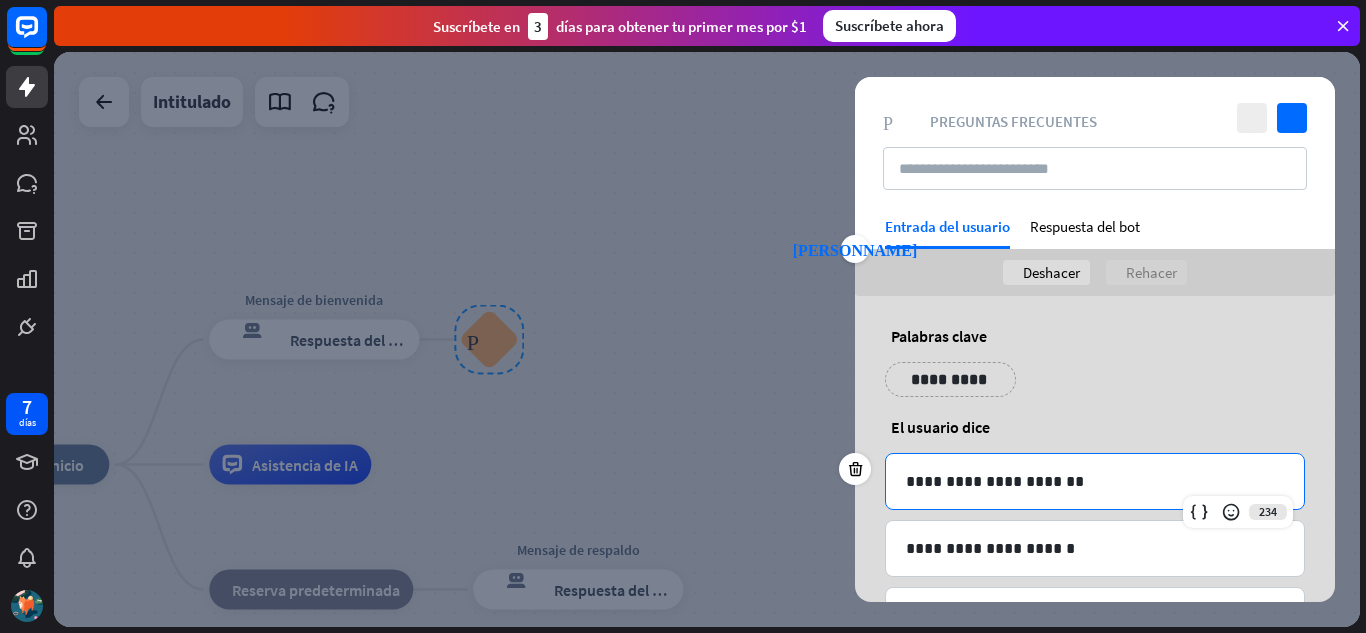 drag, startPoint x: 1093, startPoint y: 500, endPoint x: 1113, endPoint y: 652, distance: 153.31015 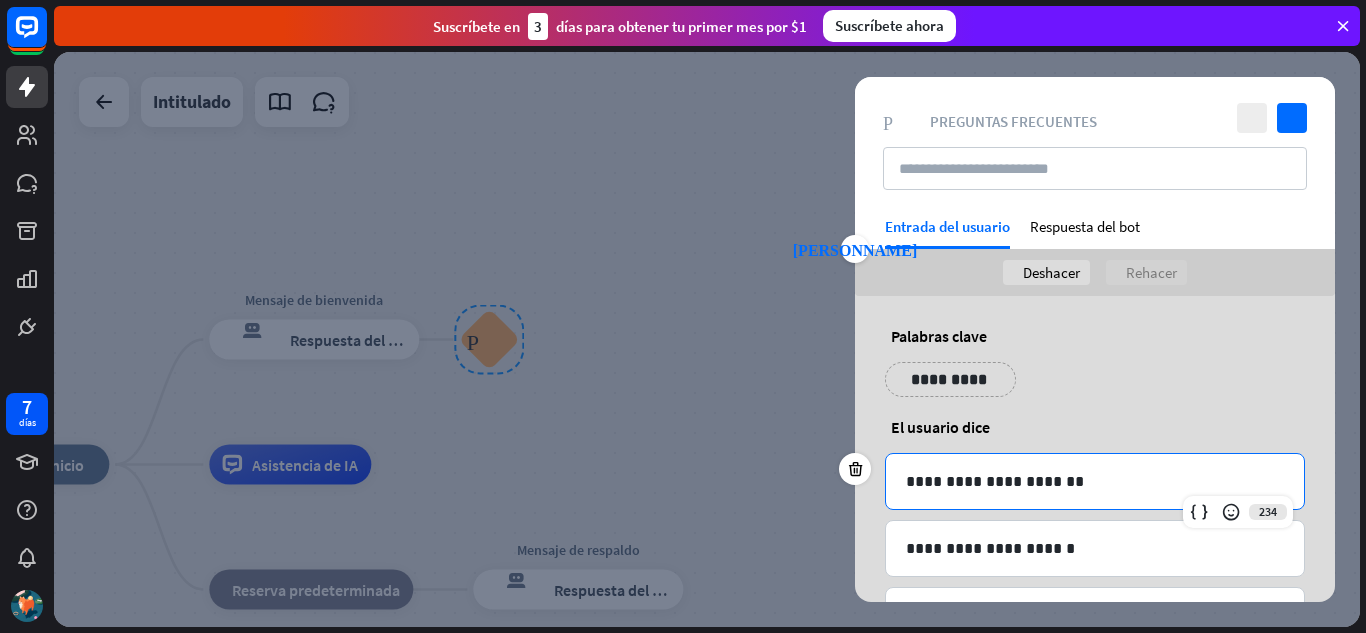 click on "7   días
cerca
Ayuda del producto
Pinitos   Comience a usar ChatBot       Centro de ayuda   Sigue los tutoriales paso a paso       Academia   Mejora tus habilidades       Contáctanos   Conéctese con nuestros expertos en productos
Suscríbete en
3
días para obtener tu primer mes por $1
Suscríbete ahora                         inicio_2   Punto de inicio                 Mensaje de bienvenida   respuesta del bot de bloqueo   Respuesta del bot                   Preguntas frecuentes sobre bloques                     Asistencia de IA                   bloque_de_retroceso   Reserva predeterminada                 Mensaje de respaldo" at bounding box center [683, 316] 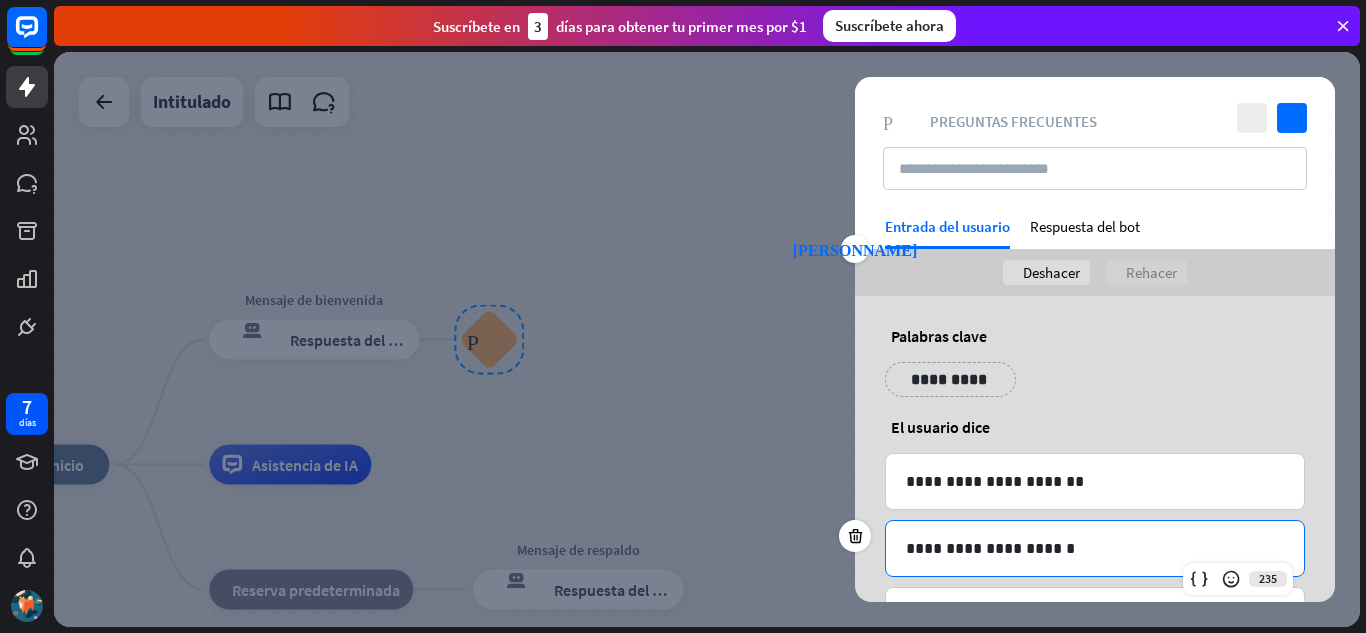 drag, startPoint x: 1067, startPoint y: 557, endPoint x: 1057, endPoint y: 622, distance: 65.76473 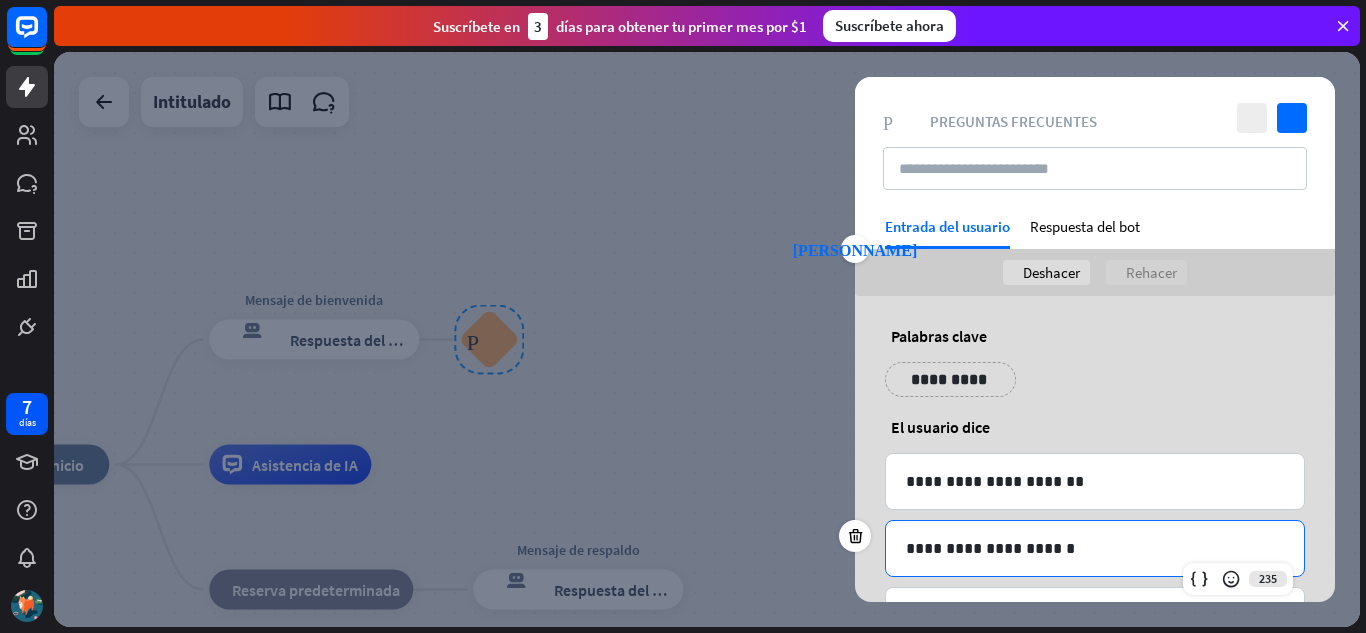 click on "**********" at bounding box center [707, 339] 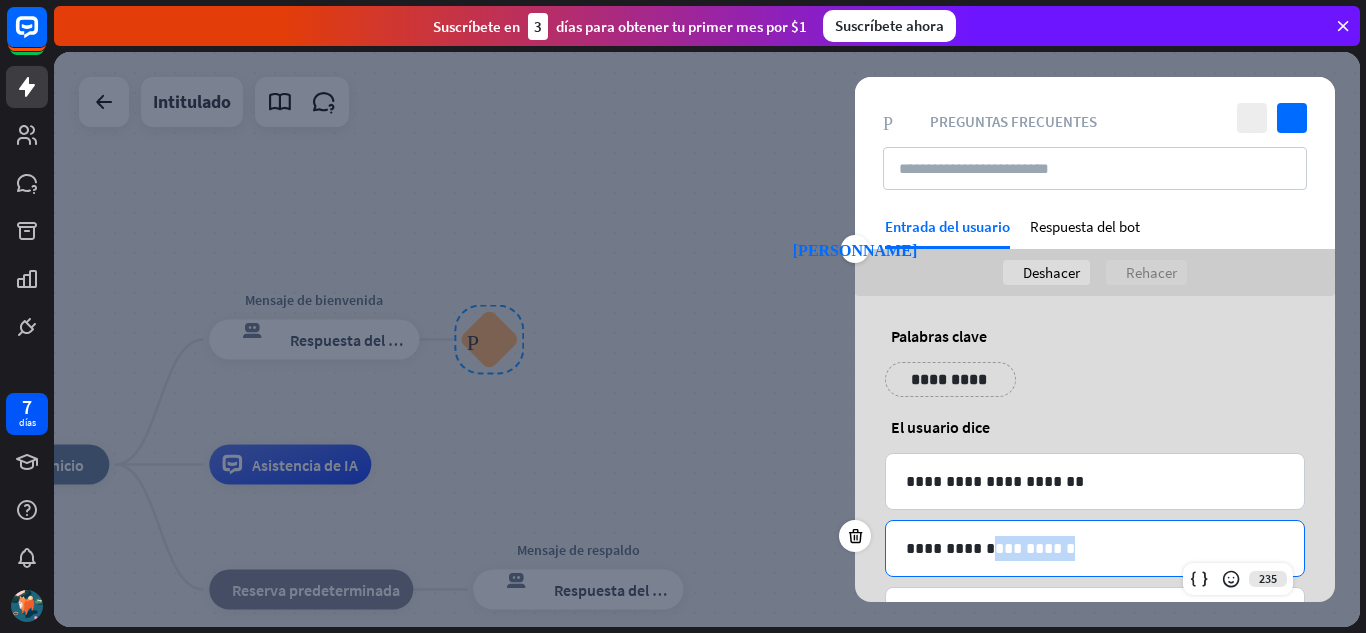 scroll, scrollTop: 82, scrollLeft: 0, axis: vertical 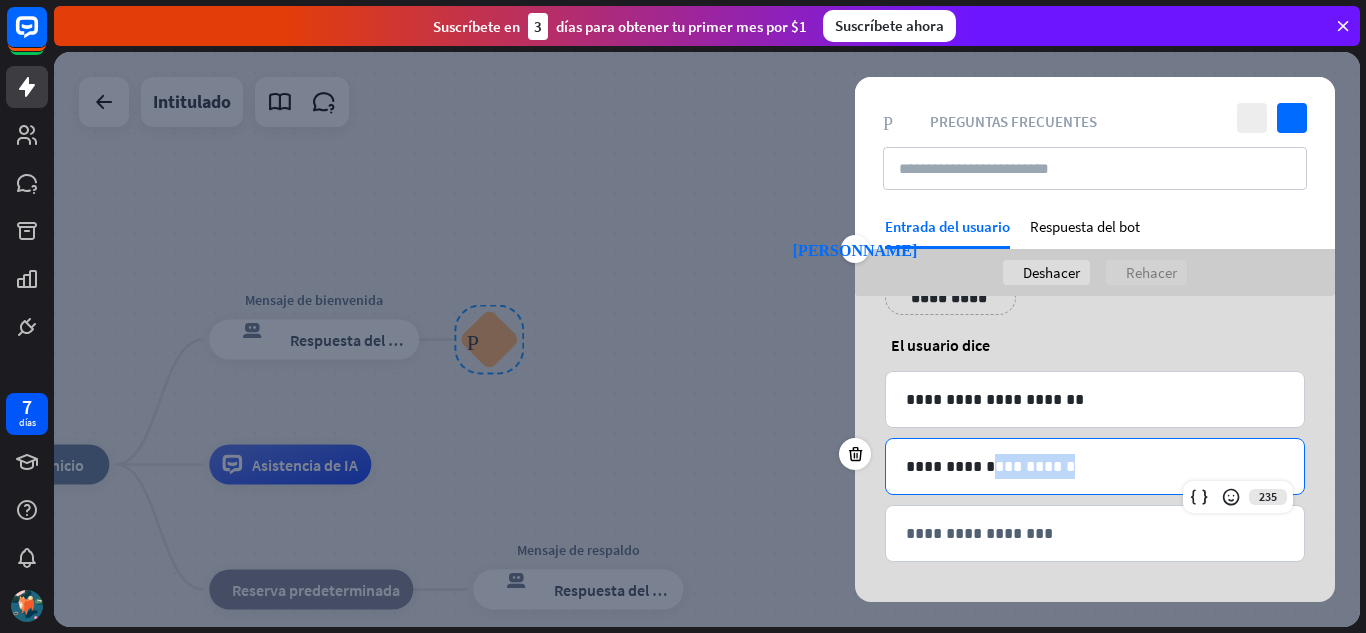 drag, startPoint x: 982, startPoint y: 546, endPoint x: 1037, endPoint y: 607, distance: 82.13403 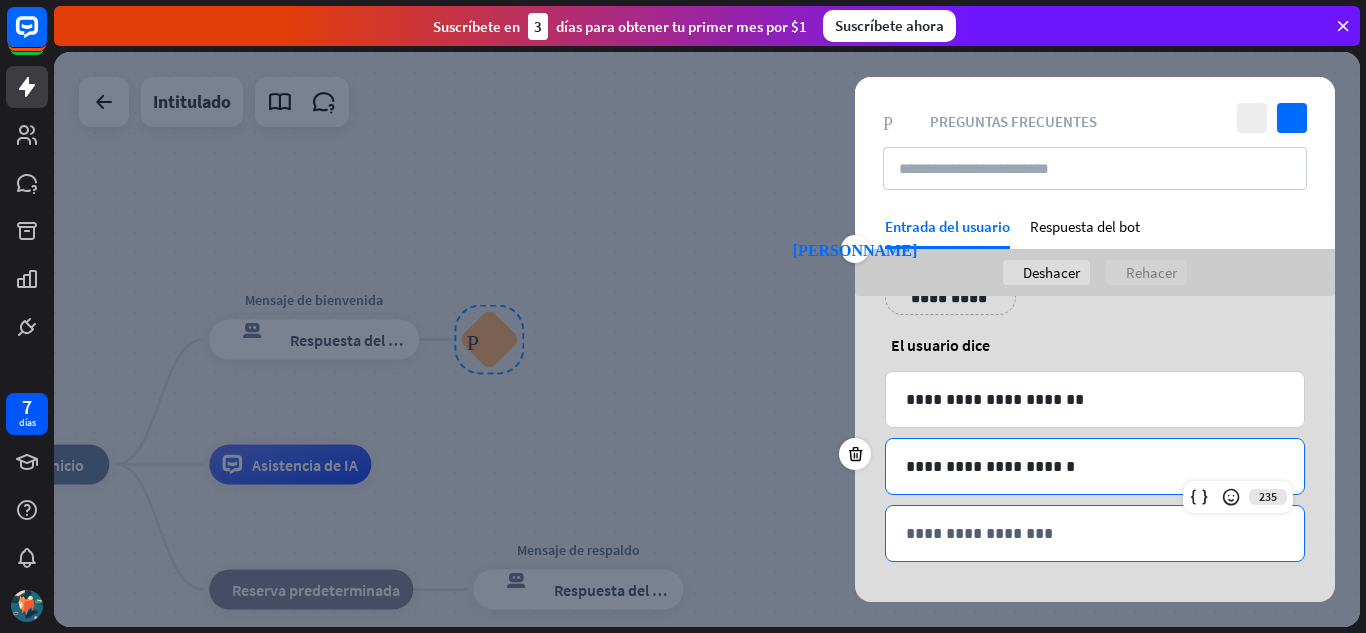 click on "**********" at bounding box center [1095, 533] 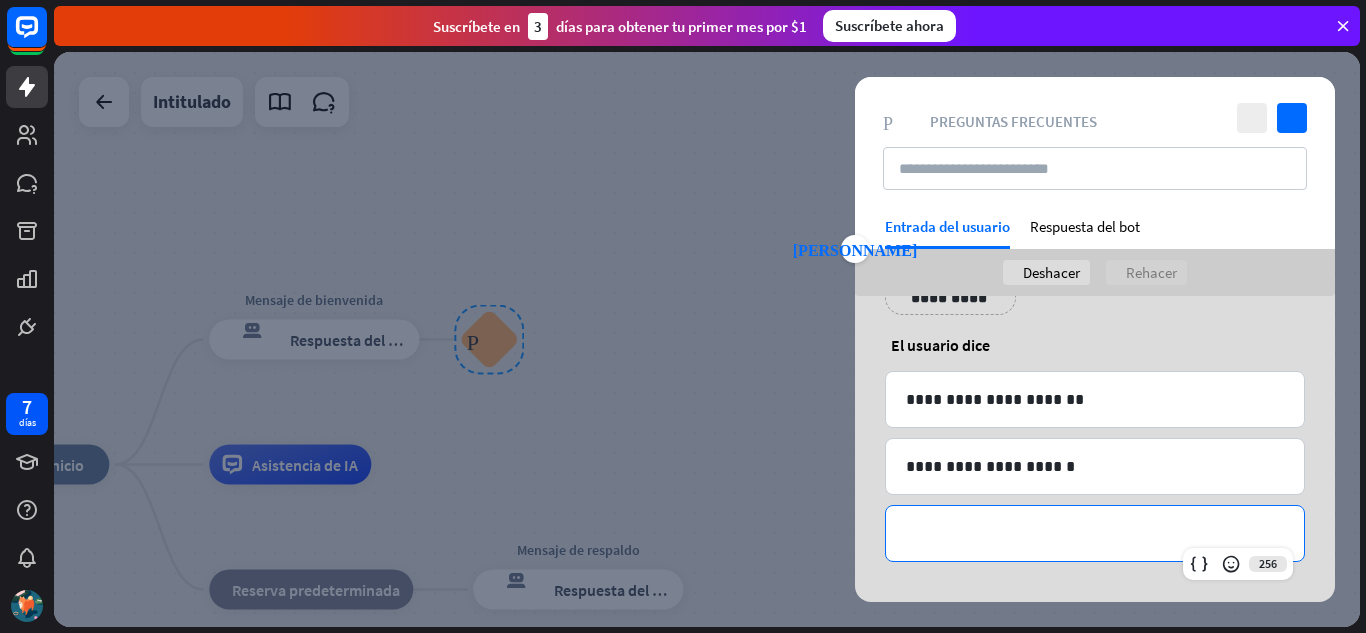 type 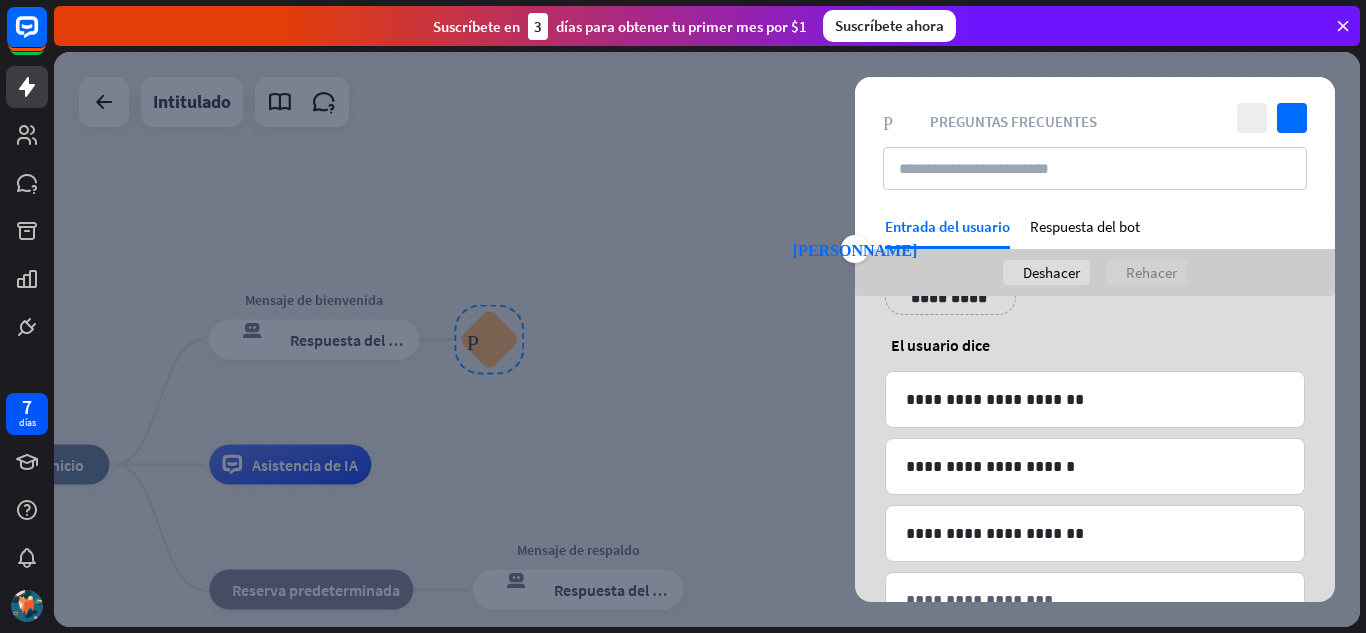 click on "deshacer
Deshacer
rehacer
Rehacer" at bounding box center (1095, 272) 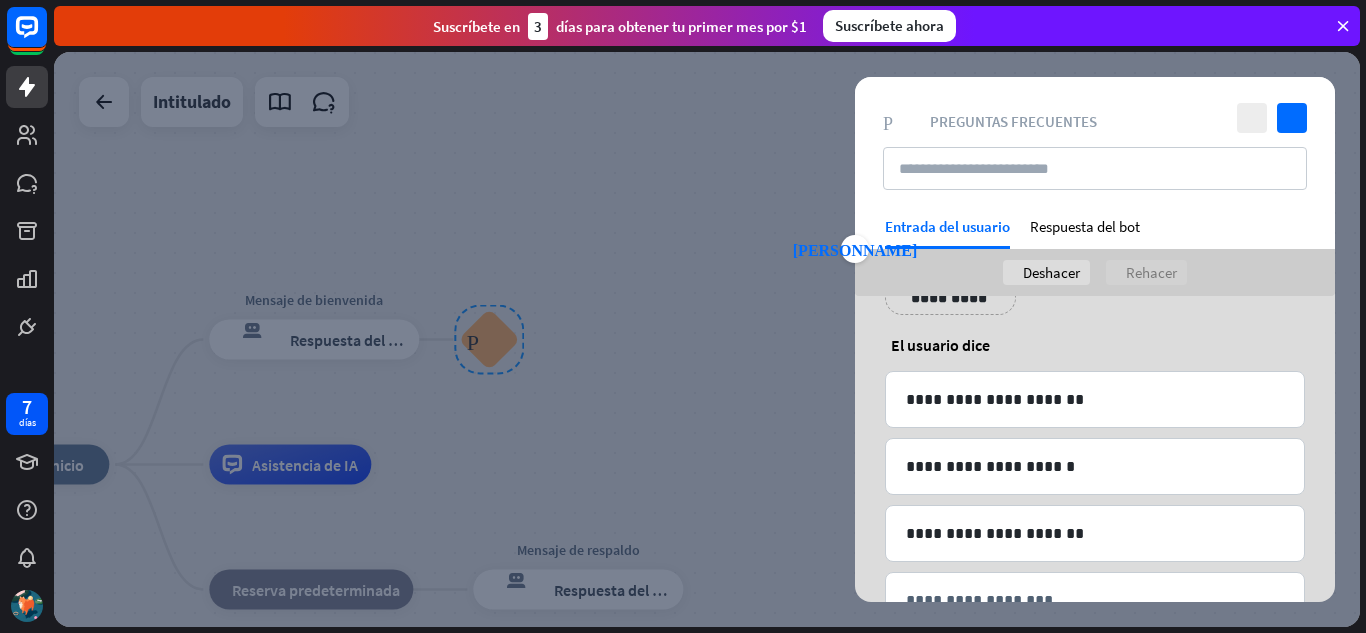 click on "**********" at bounding box center [950, 297] 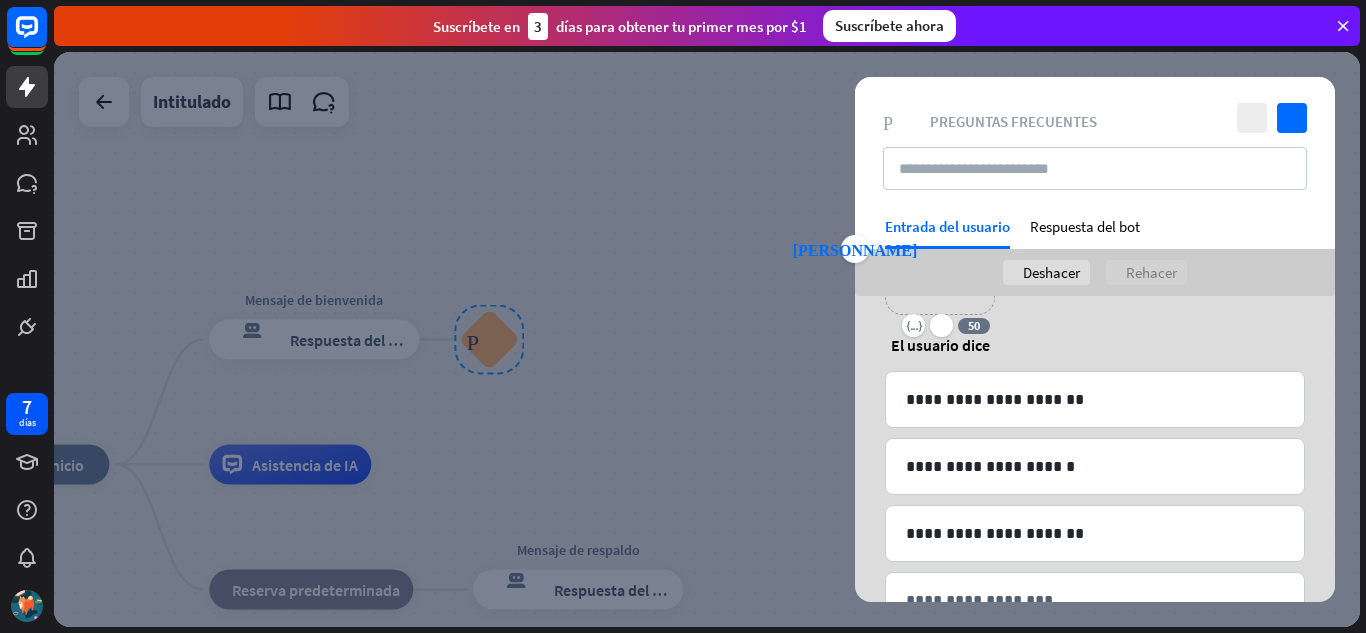 scroll, scrollTop: 0, scrollLeft: 0, axis: both 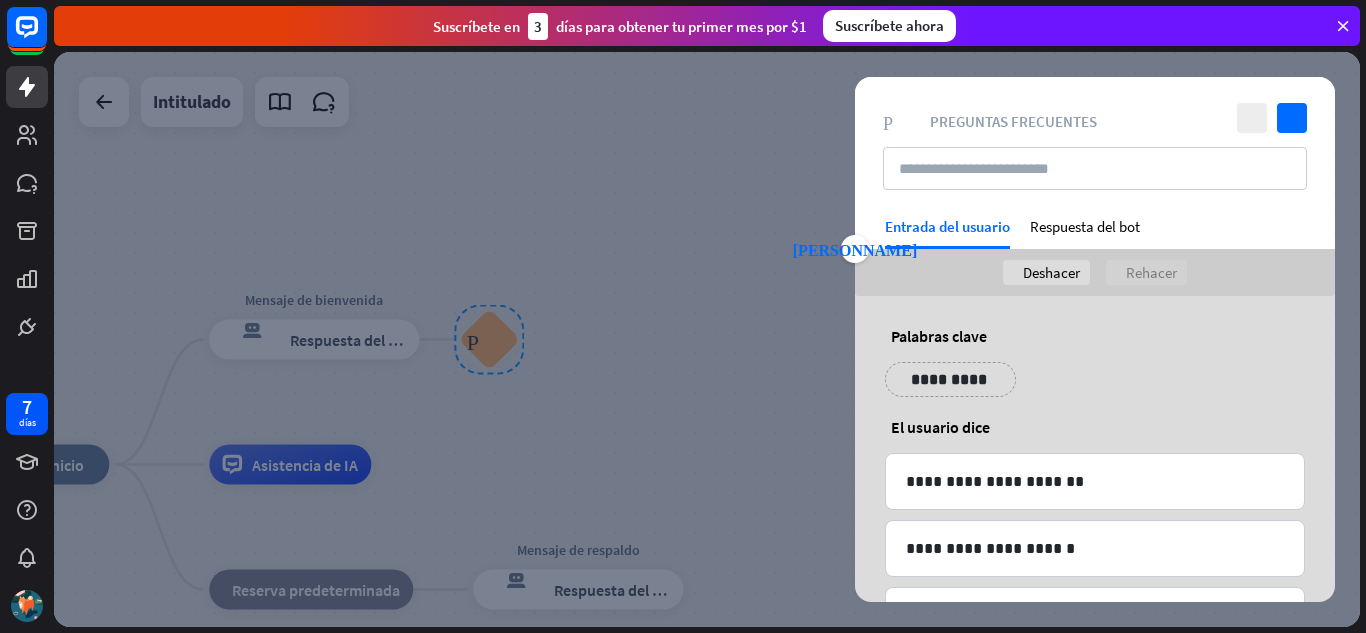 drag, startPoint x: 1210, startPoint y: 314, endPoint x: 1185, endPoint y: 226, distance: 91.48224 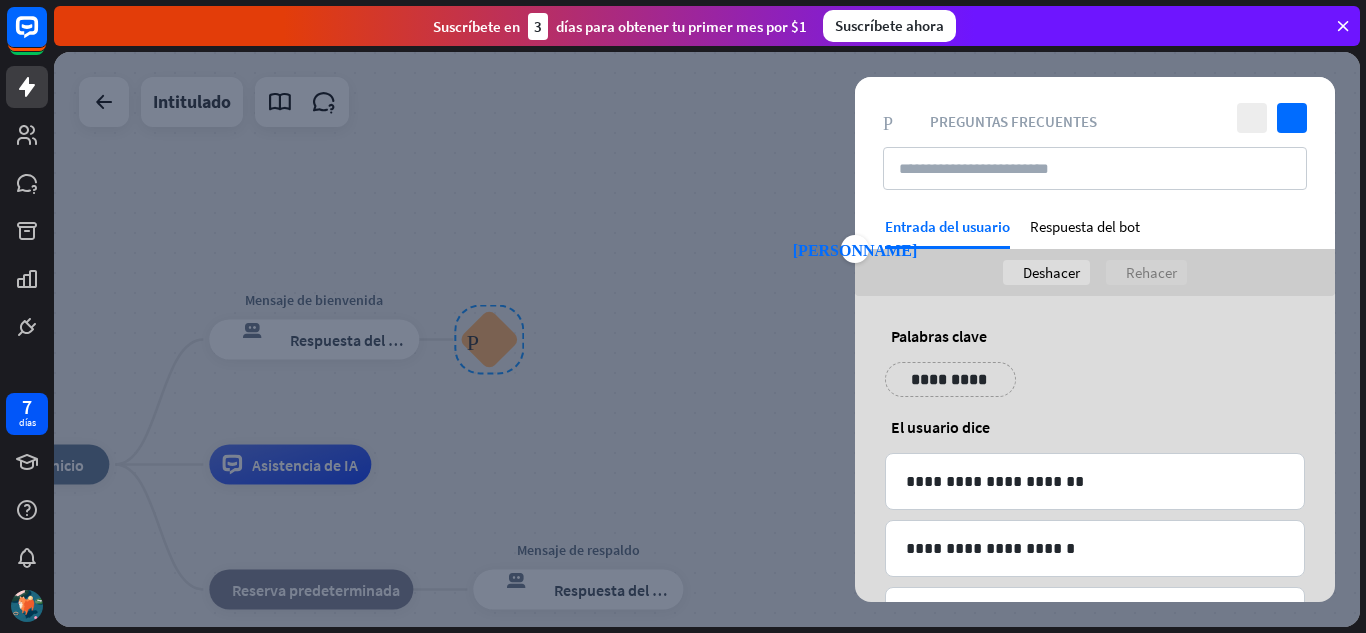 click on "**********" at bounding box center (1095, 339) 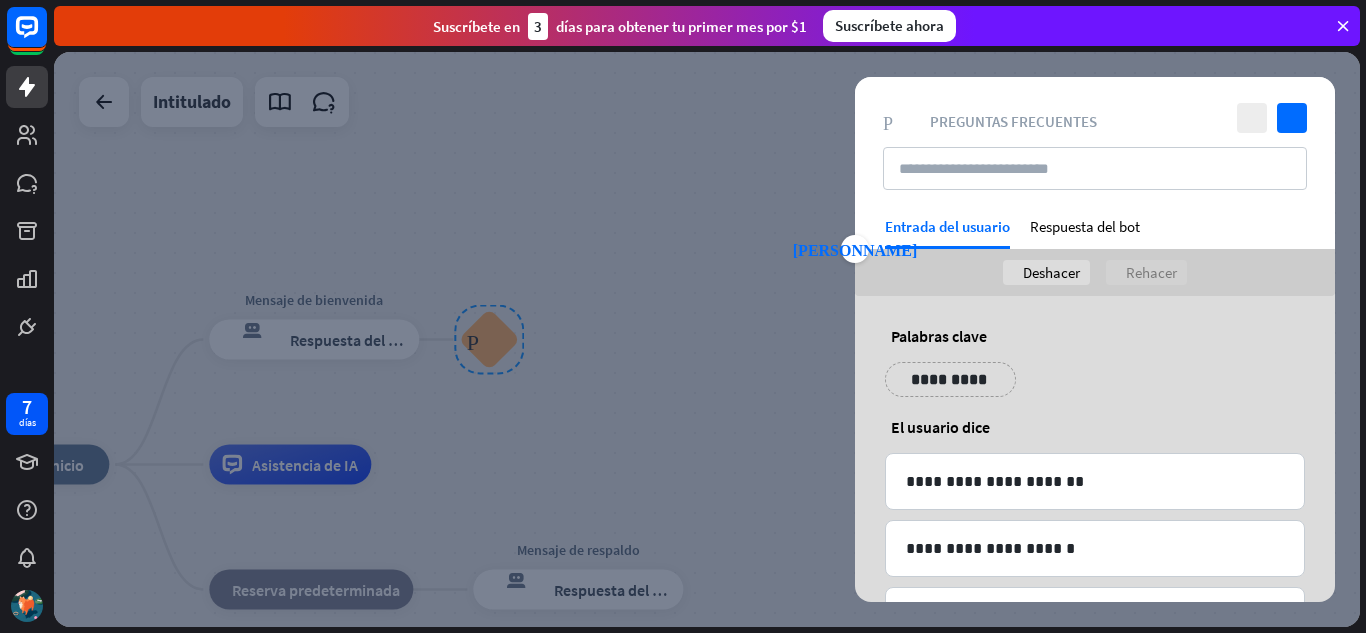 click on "**********" at bounding box center [1095, 523] 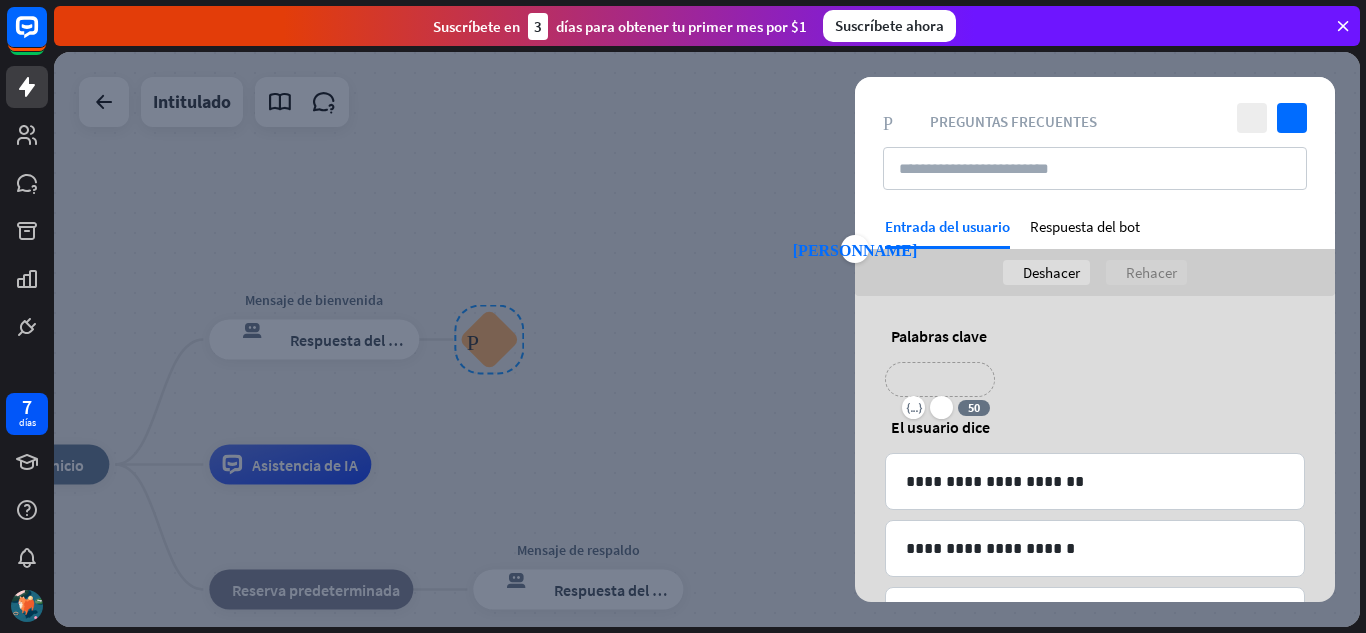 type 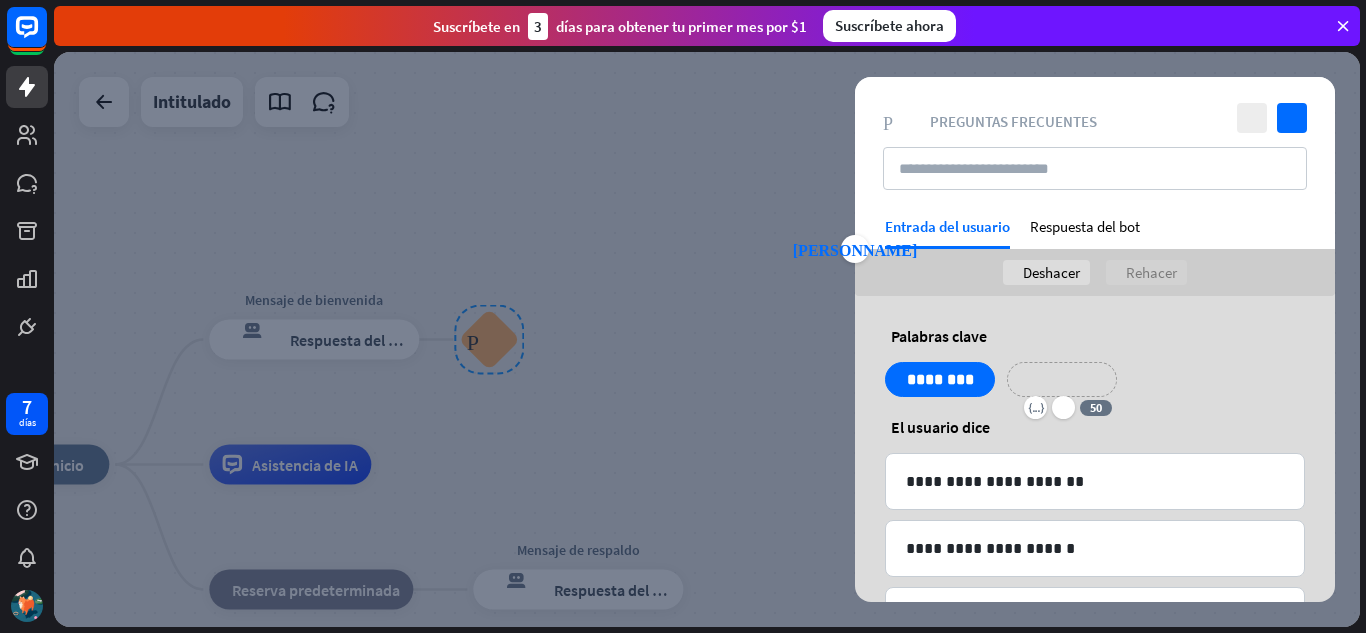 click on "**********" at bounding box center [1062, 379] 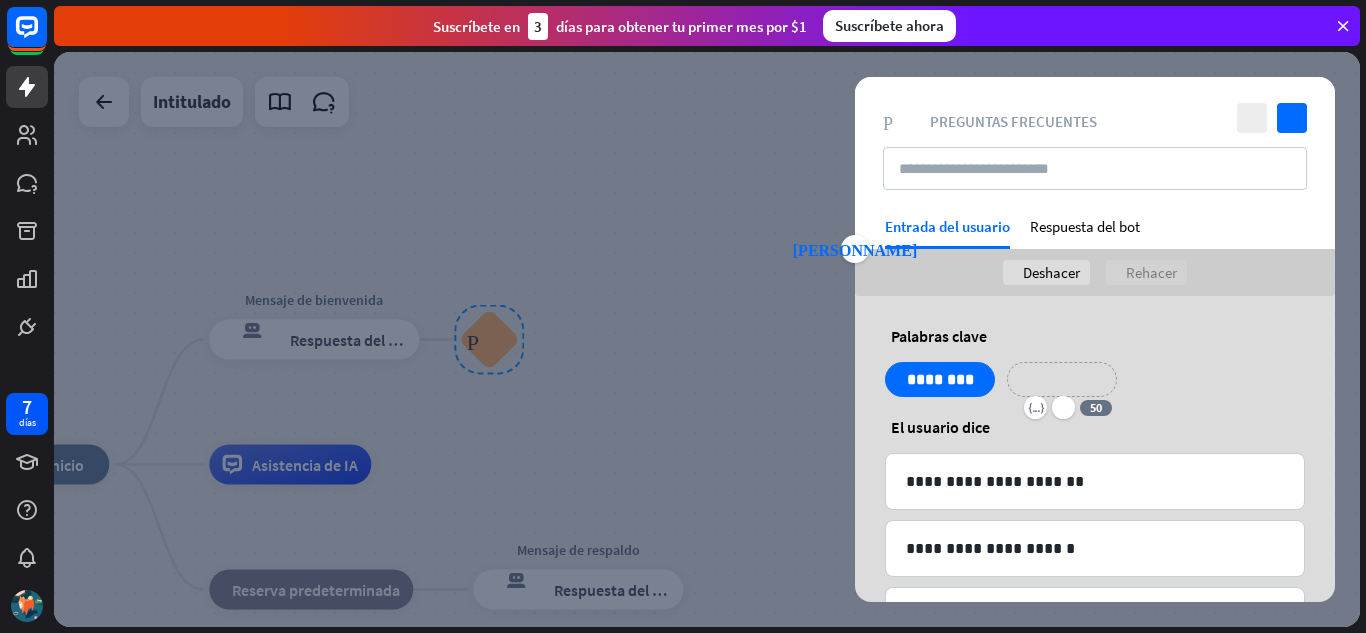 type 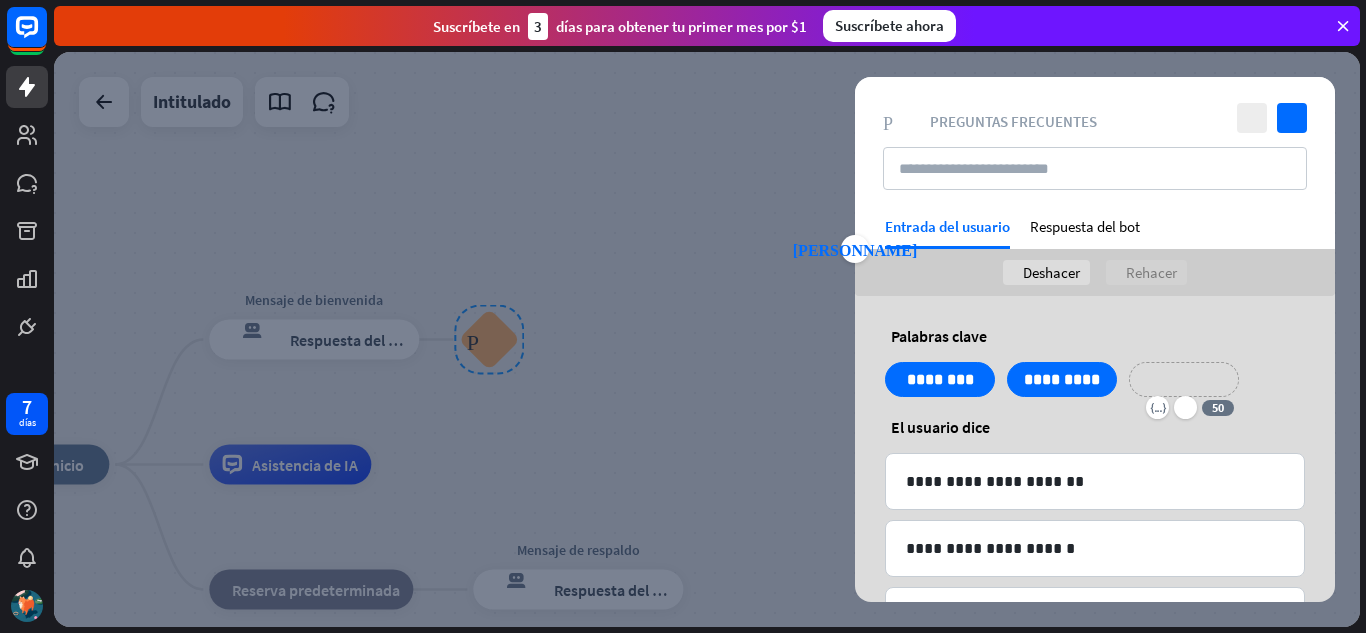 click on "**********" at bounding box center [1184, 379] 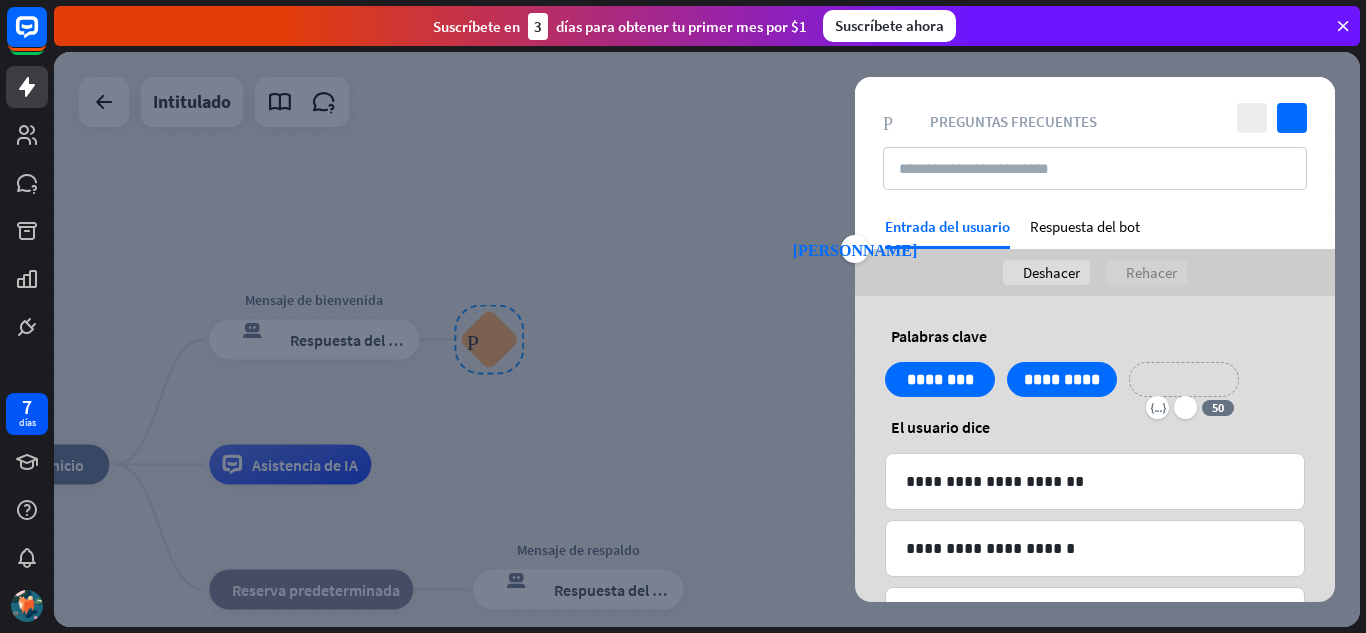 type 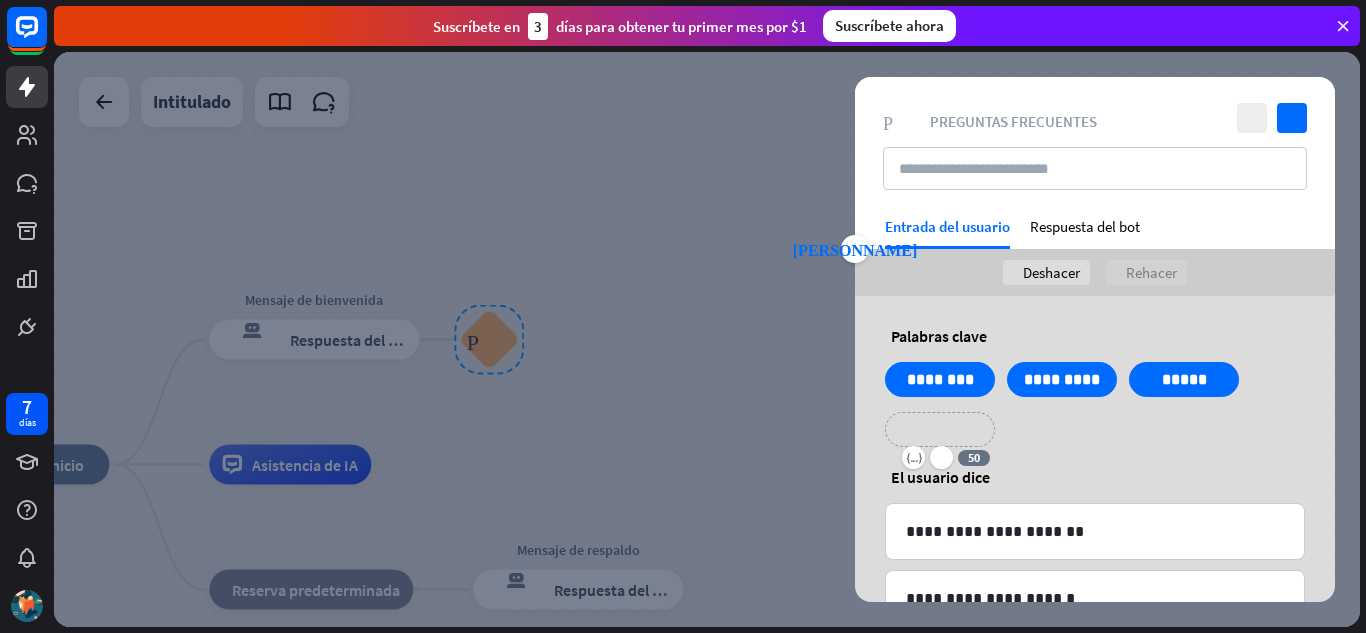 click on "**********" at bounding box center [940, 429] 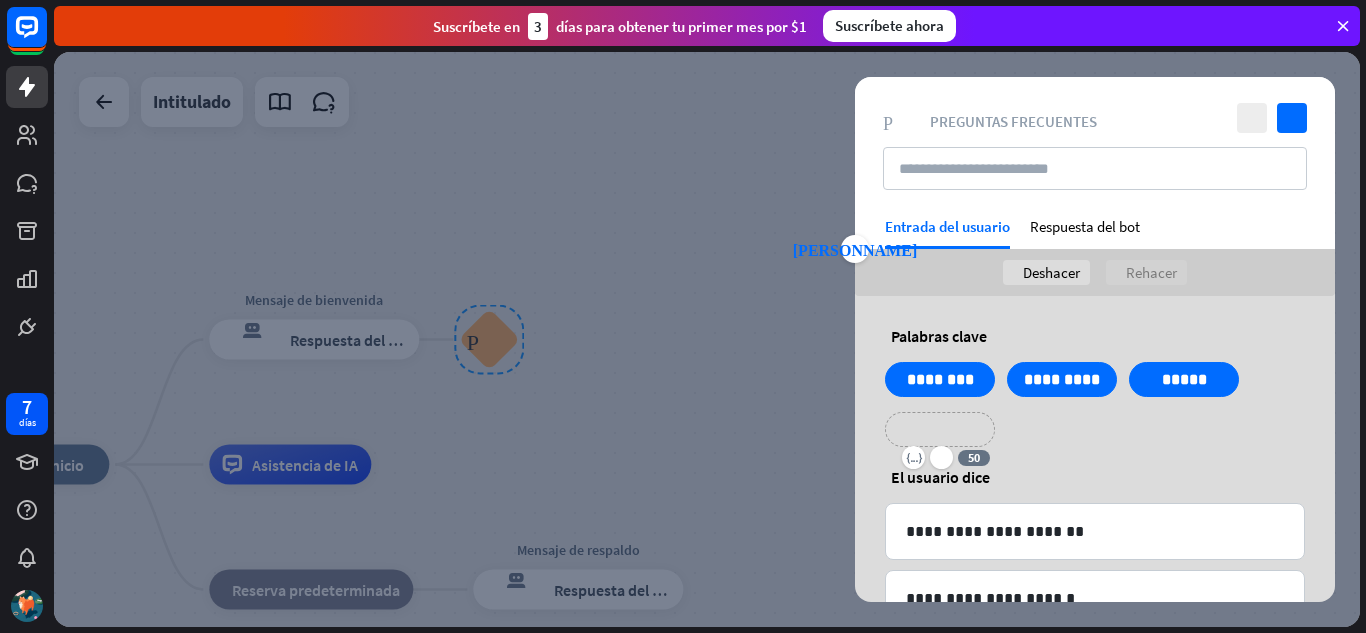 type 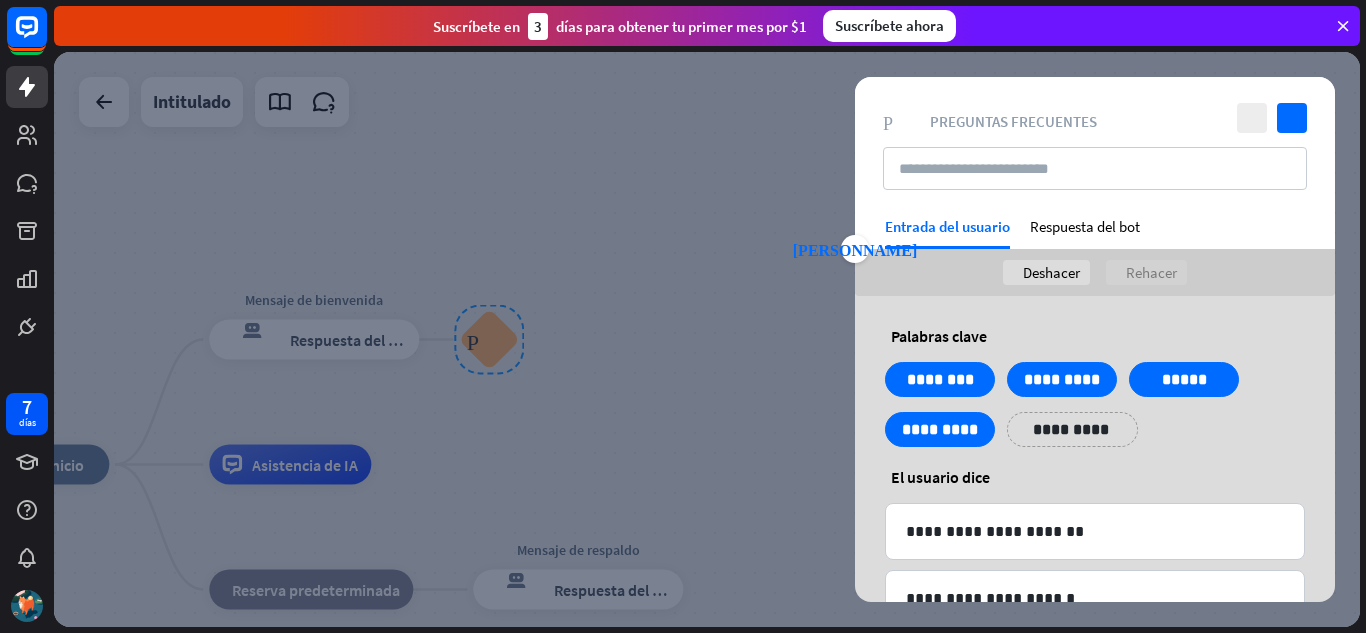 click on "ayuda
El usuario dice" at bounding box center [1095, 477] 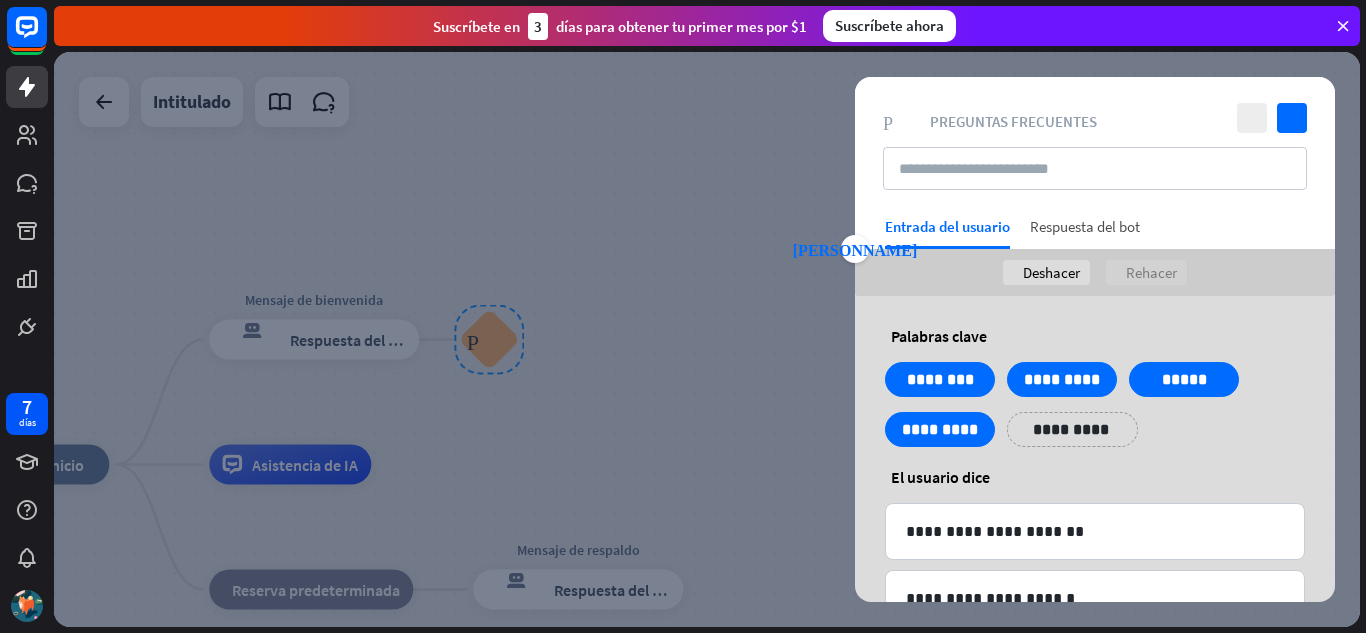 click on "Respuesta del bot" at bounding box center (1085, 233) 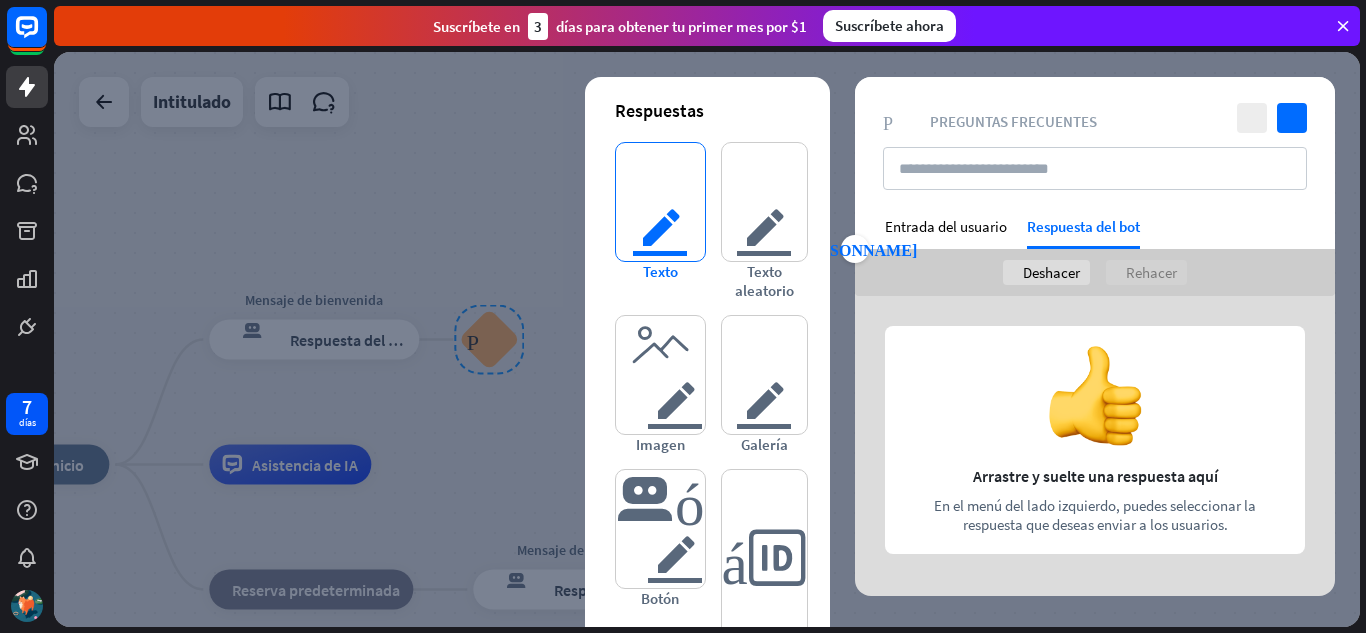 type 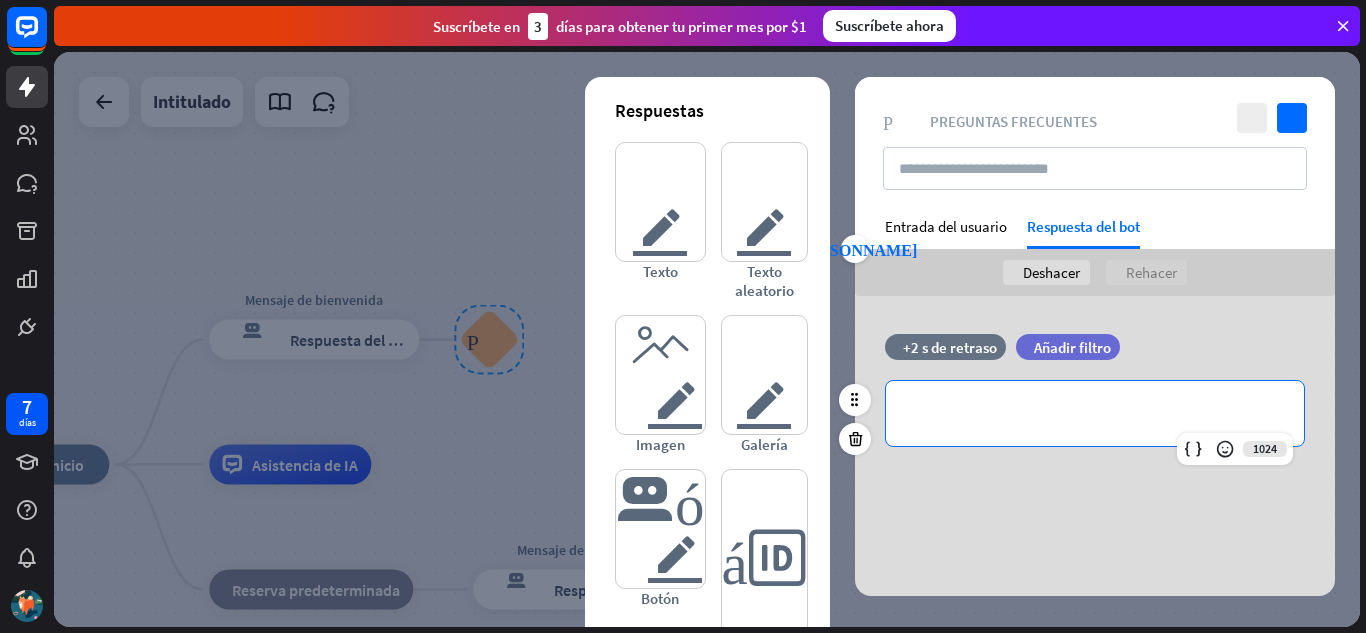 click on "**********" at bounding box center [1095, 413] 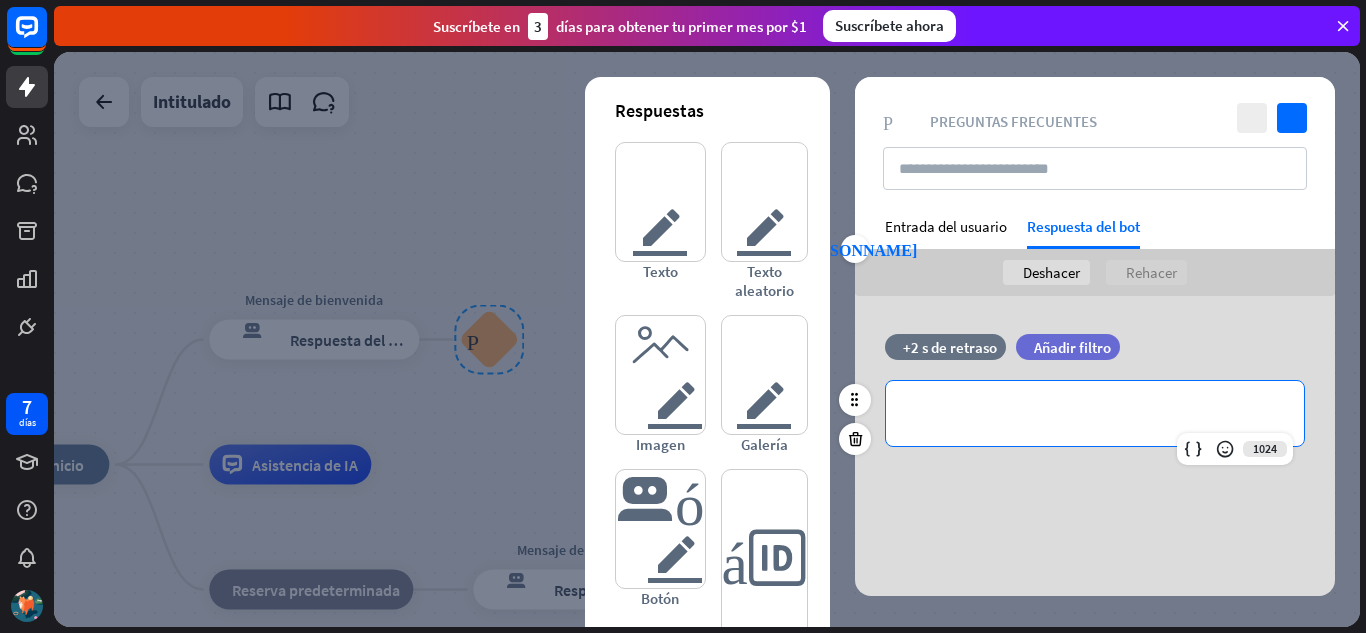 type 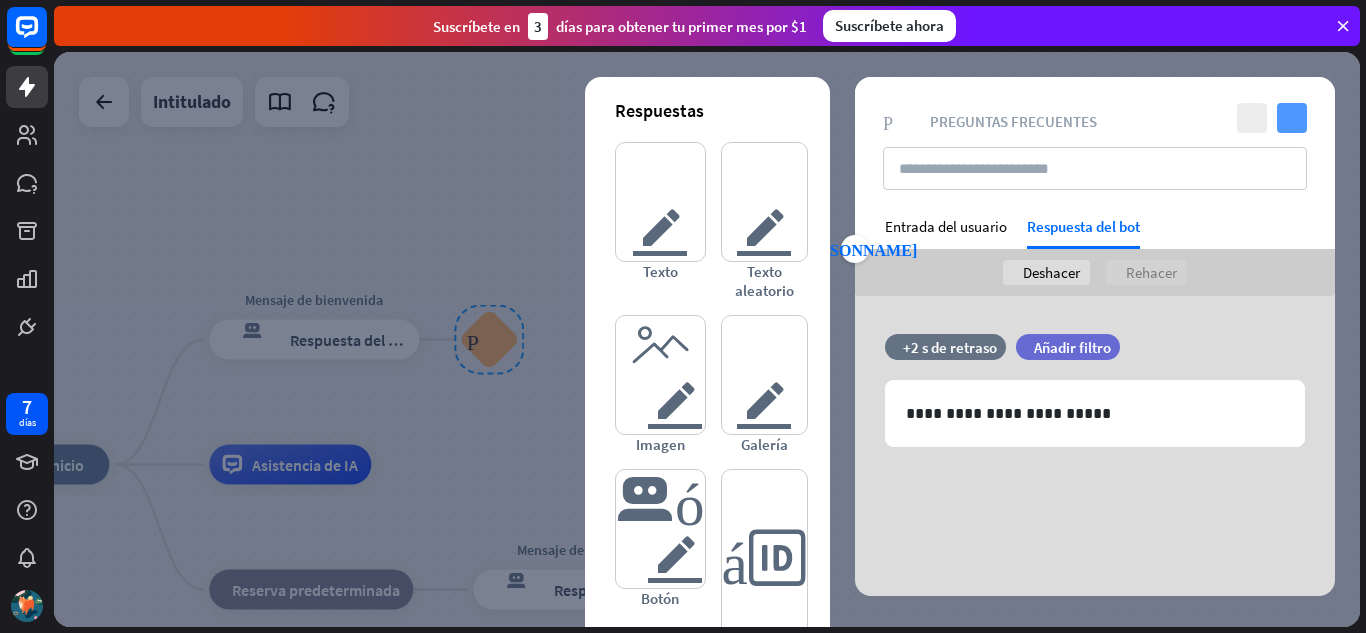 click on "controlar" at bounding box center (1292, 118) 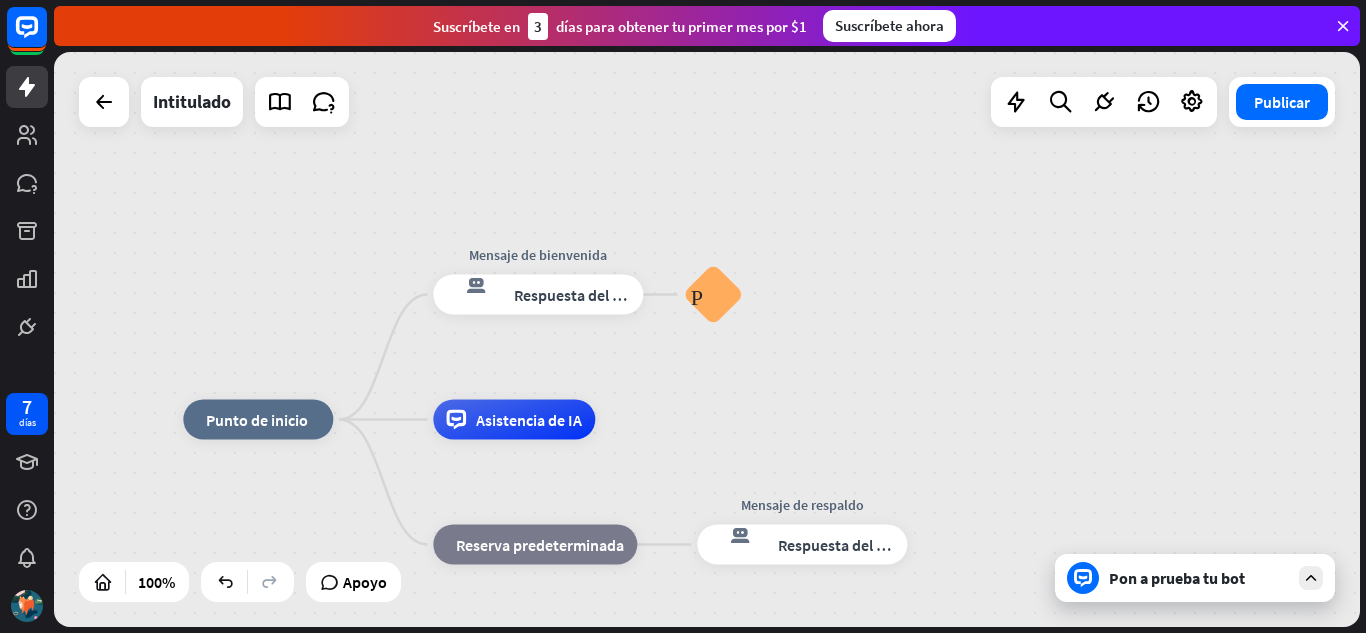 drag, startPoint x: 537, startPoint y: 484, endPoint x: 764, endPoint y: 438, distance: 231.6139 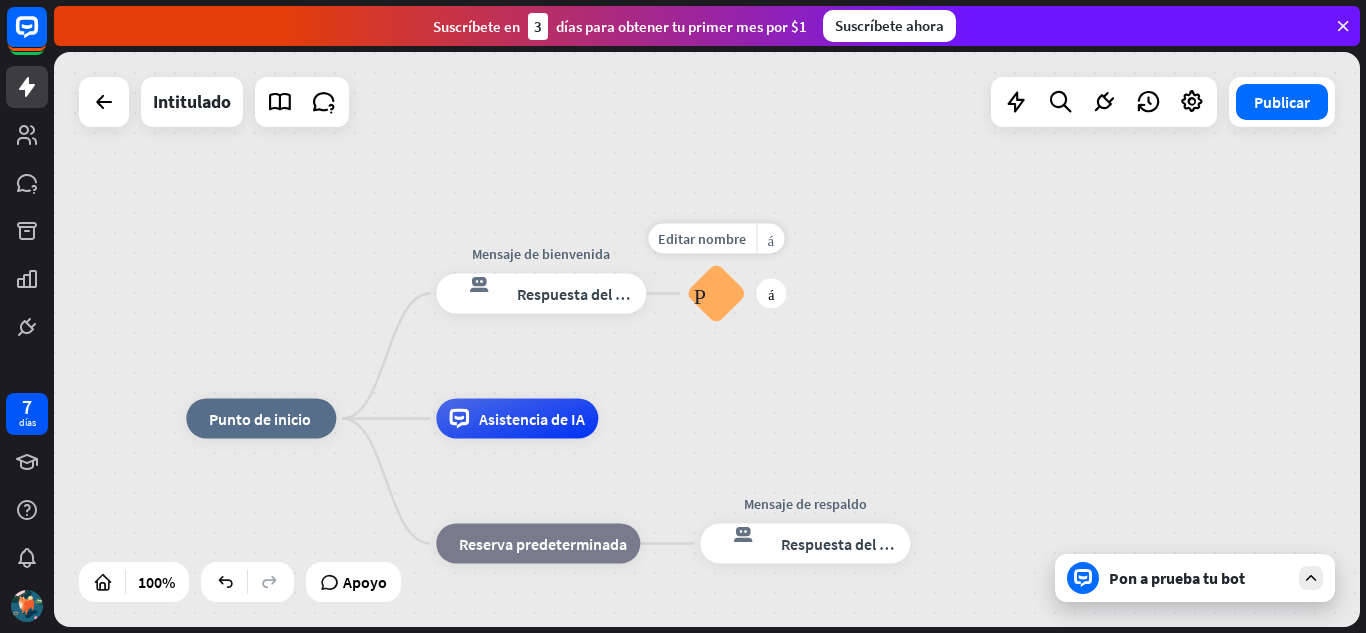 click on "Preguntas frecuentes sobre bloques" at bounding box center [716, 294] 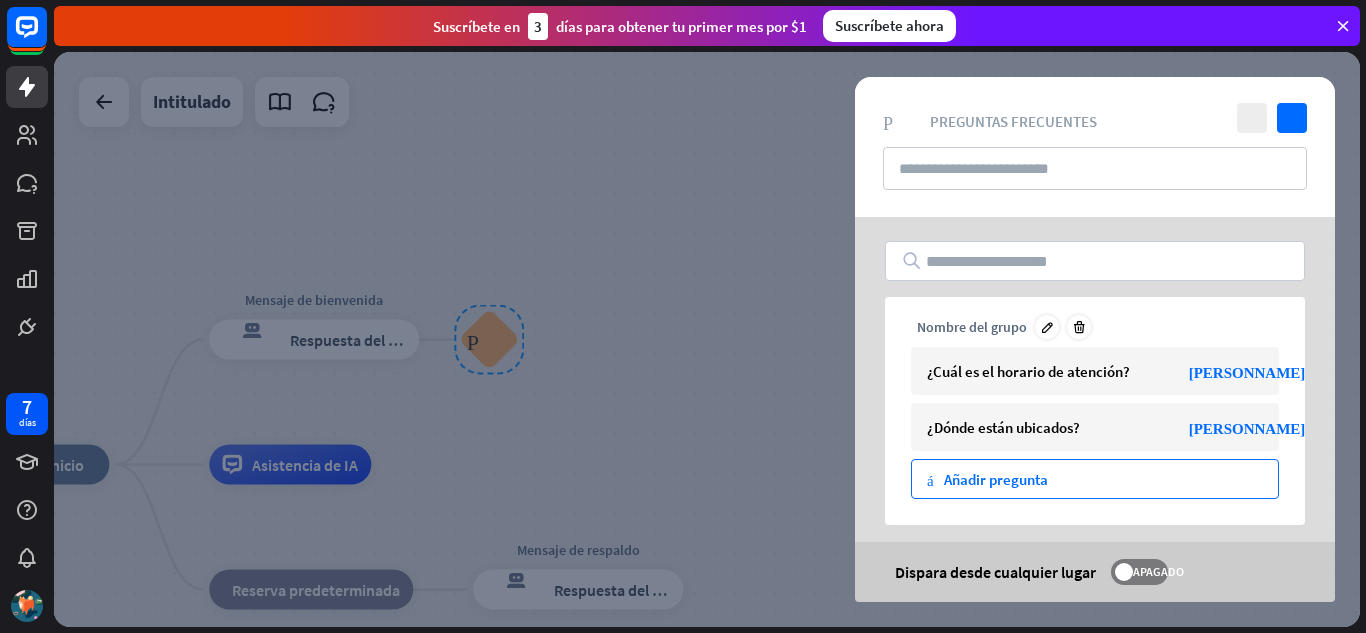 click on "más
Añadir pregunta" at bounding box center [1095, 479] 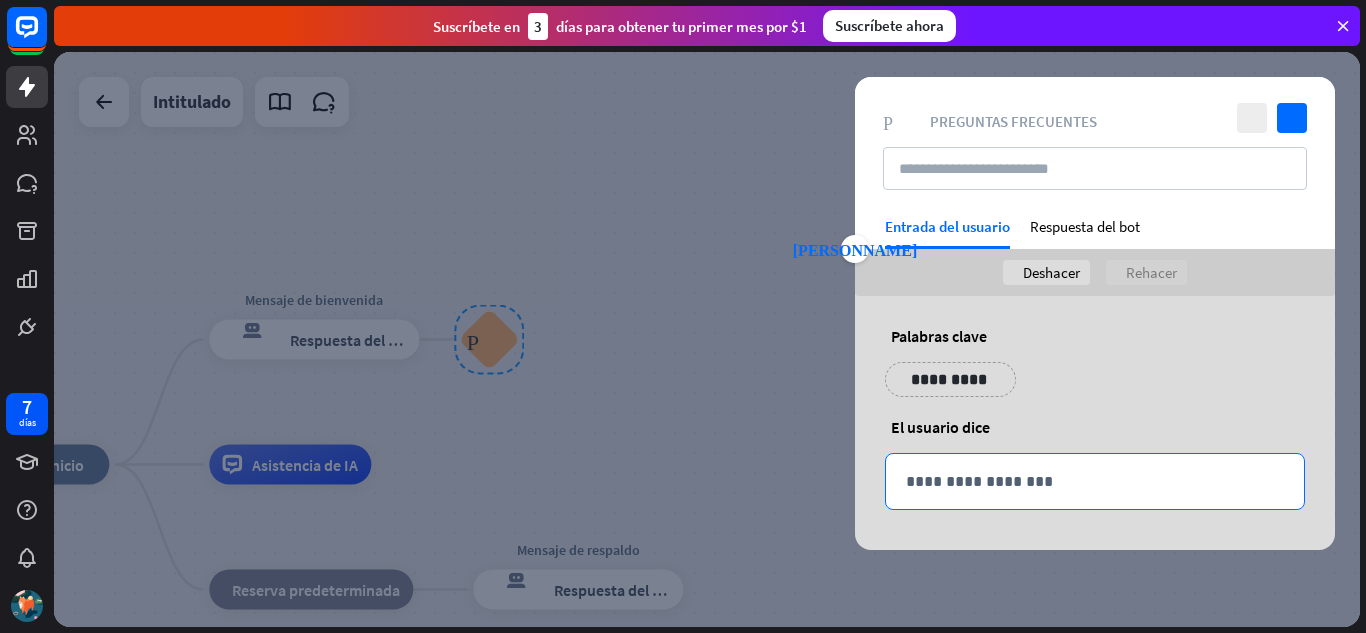 click on "**********" at bounding box center [1095, 481] 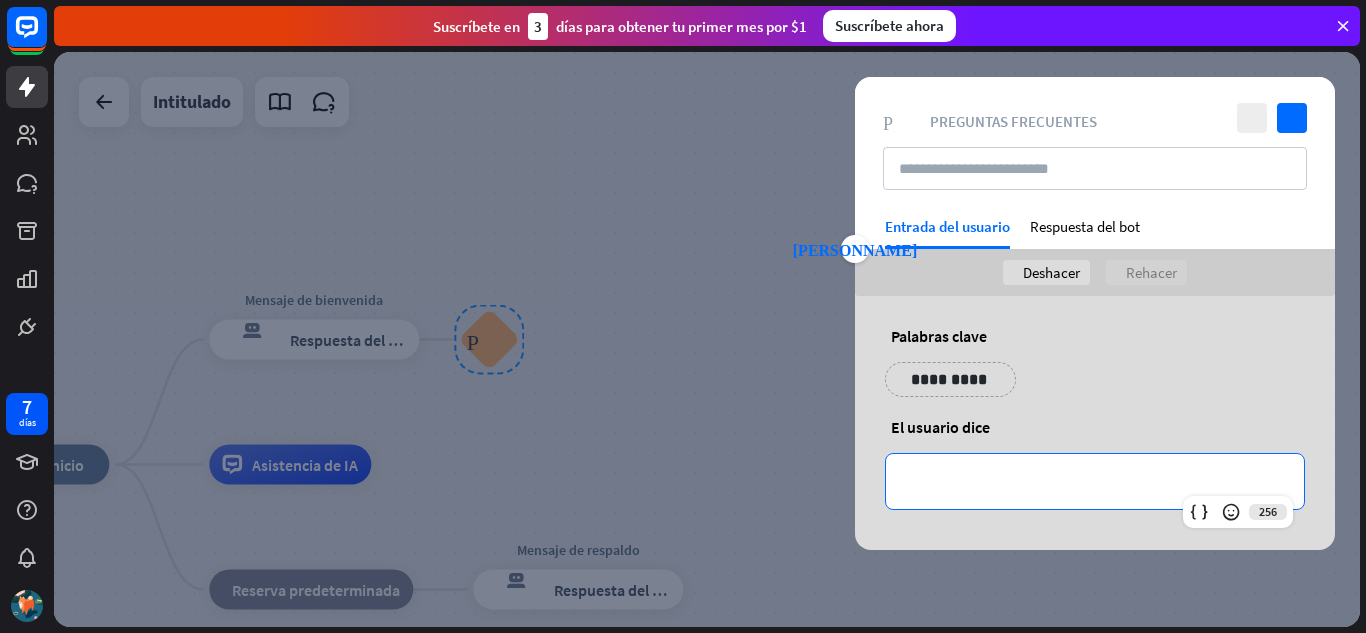 type 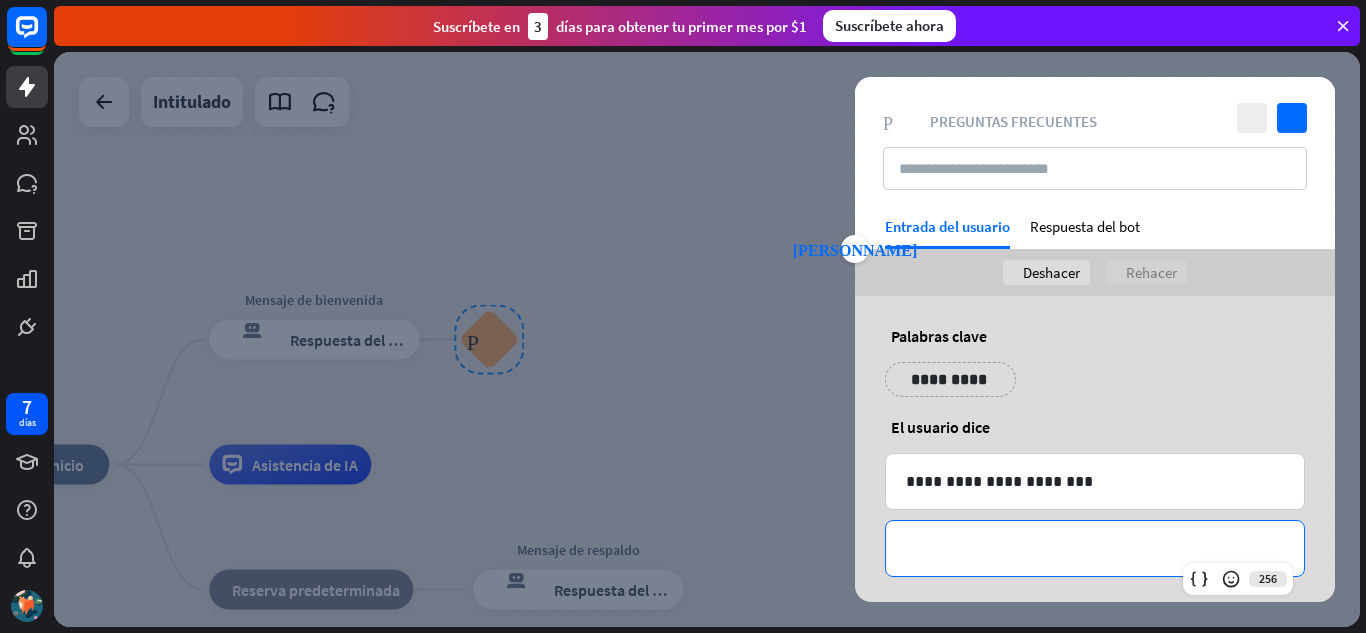 click on "**********" at bounding box center (1095, 548) 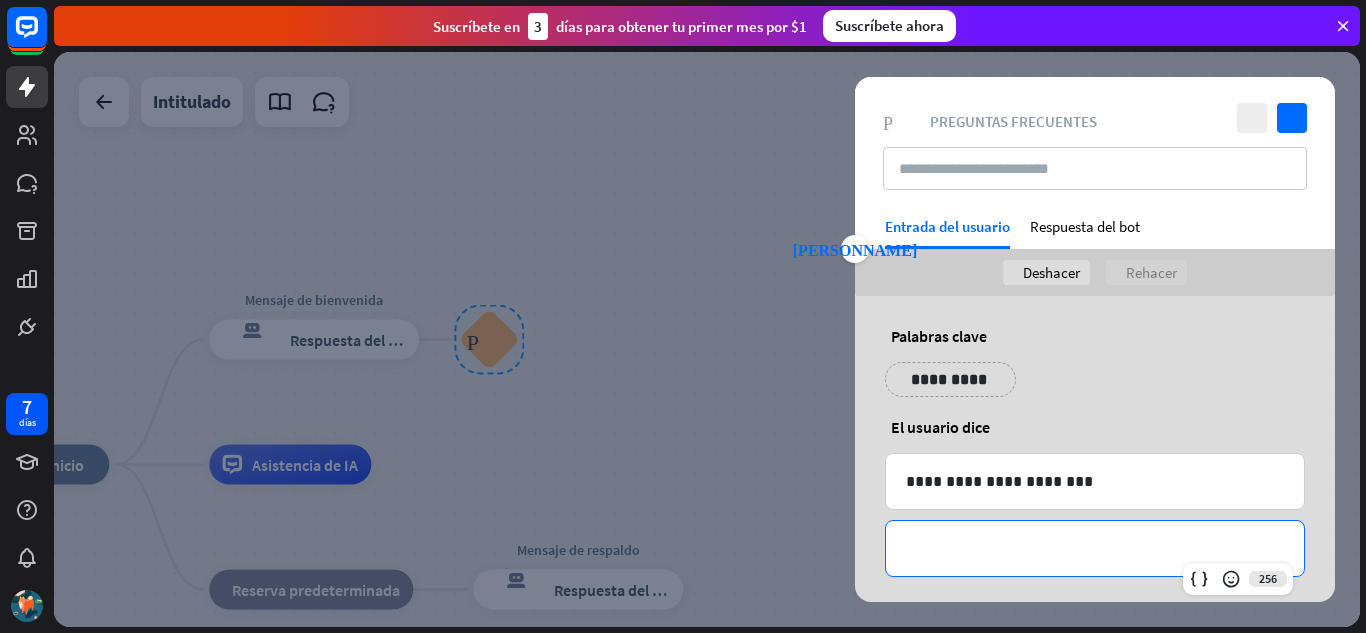 type 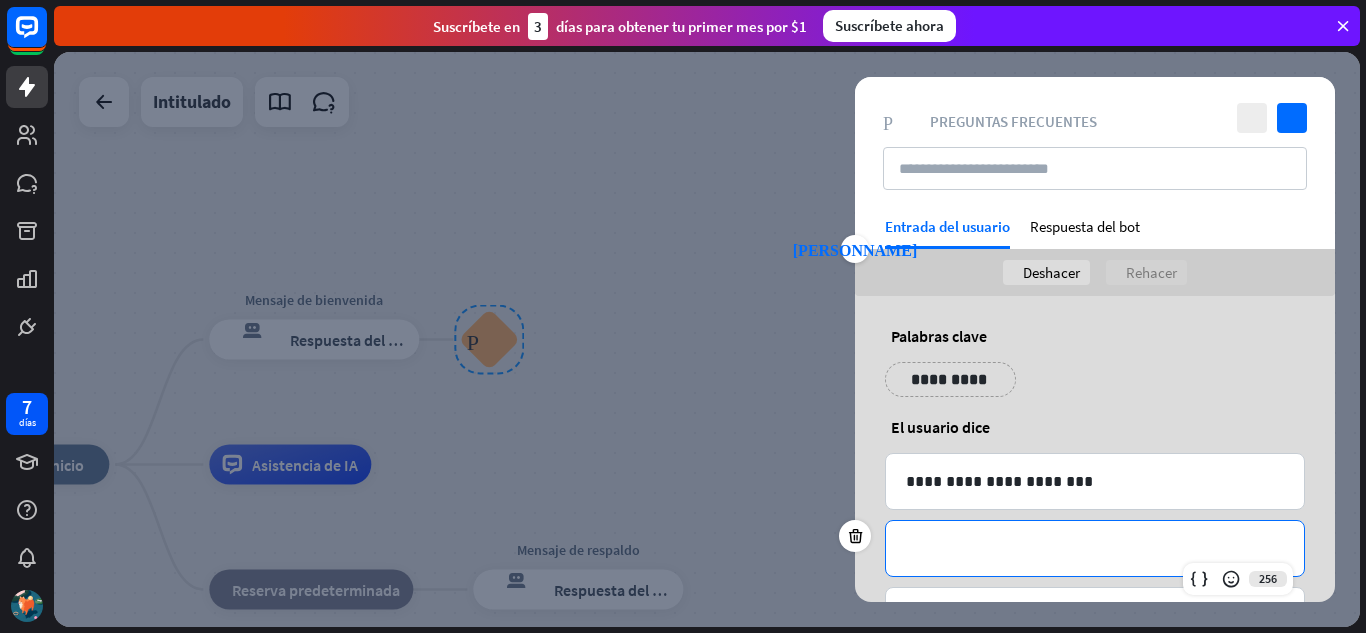 click on "ayuda
Palabras clave" at bounding box center [1095, 336] 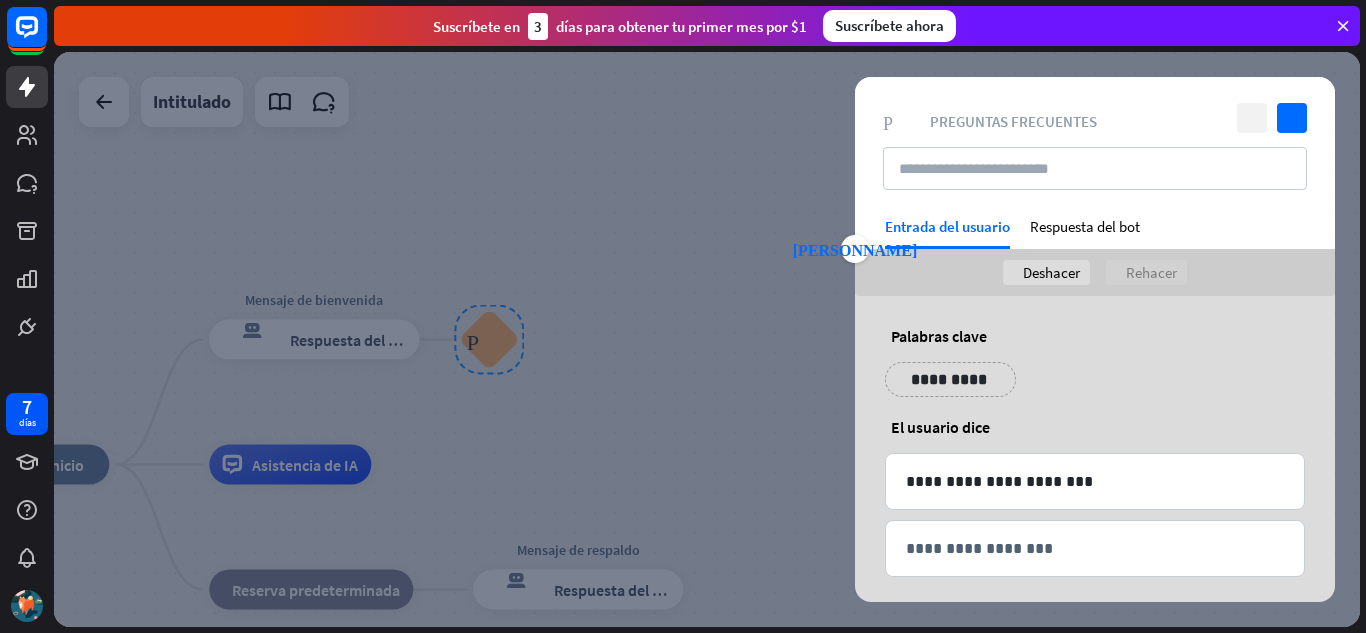 click on "cerca" at bounding box center [1252, 118] 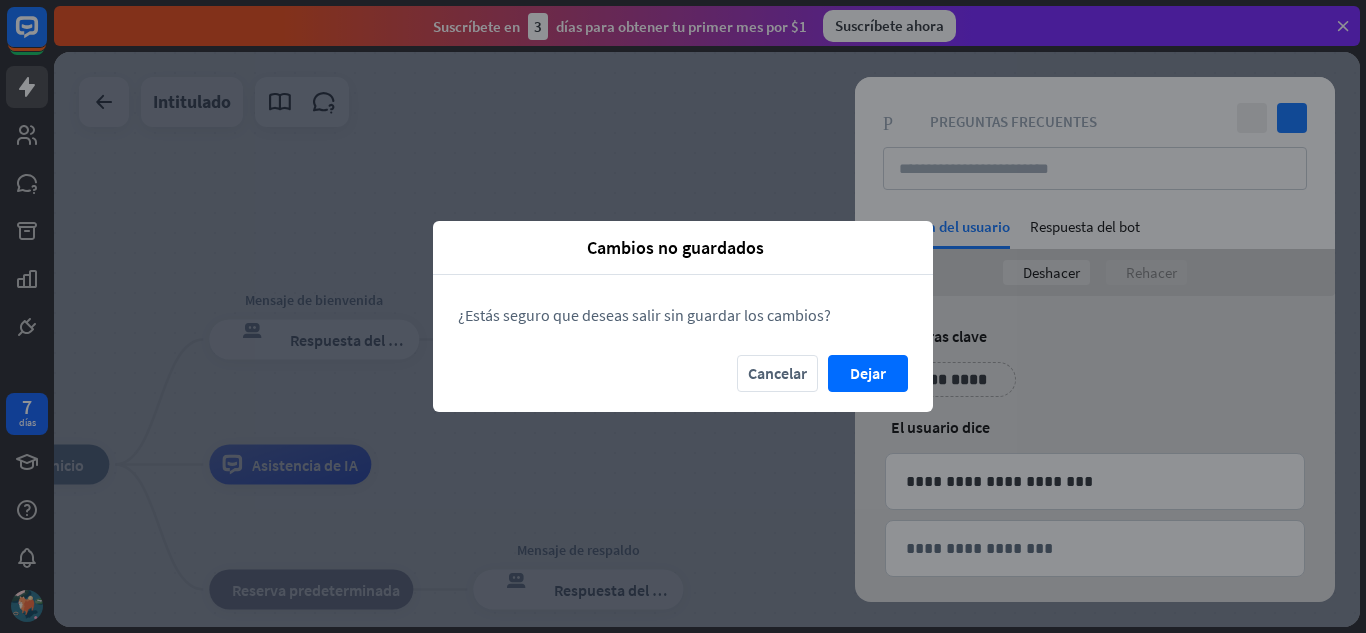 click on "Cambios no guardados
cerca
¿Estás seguro que deseas salir sin guardar los cambios?
Cancelar   Dejar" at bounding box center (683, 316) 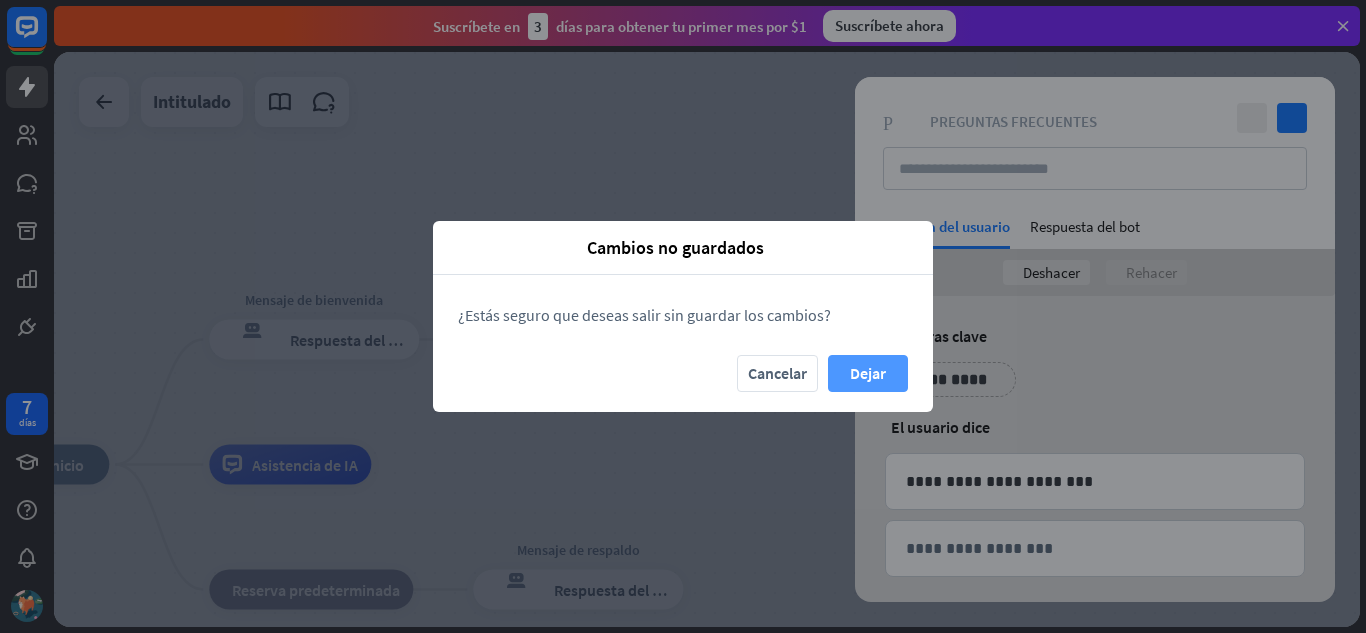 click on "Dejar" at bounding box center (868, 373) 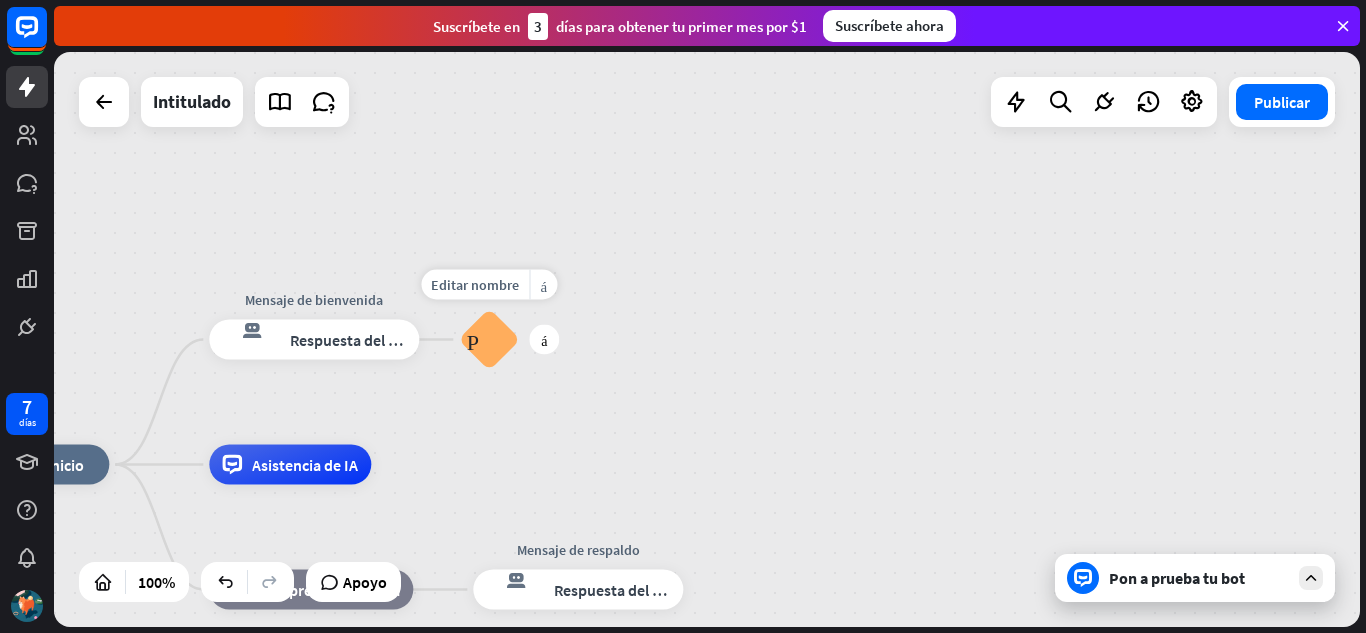 click on "Preguntas frecuentes sobre bloques" at bounding box center (489, 340) 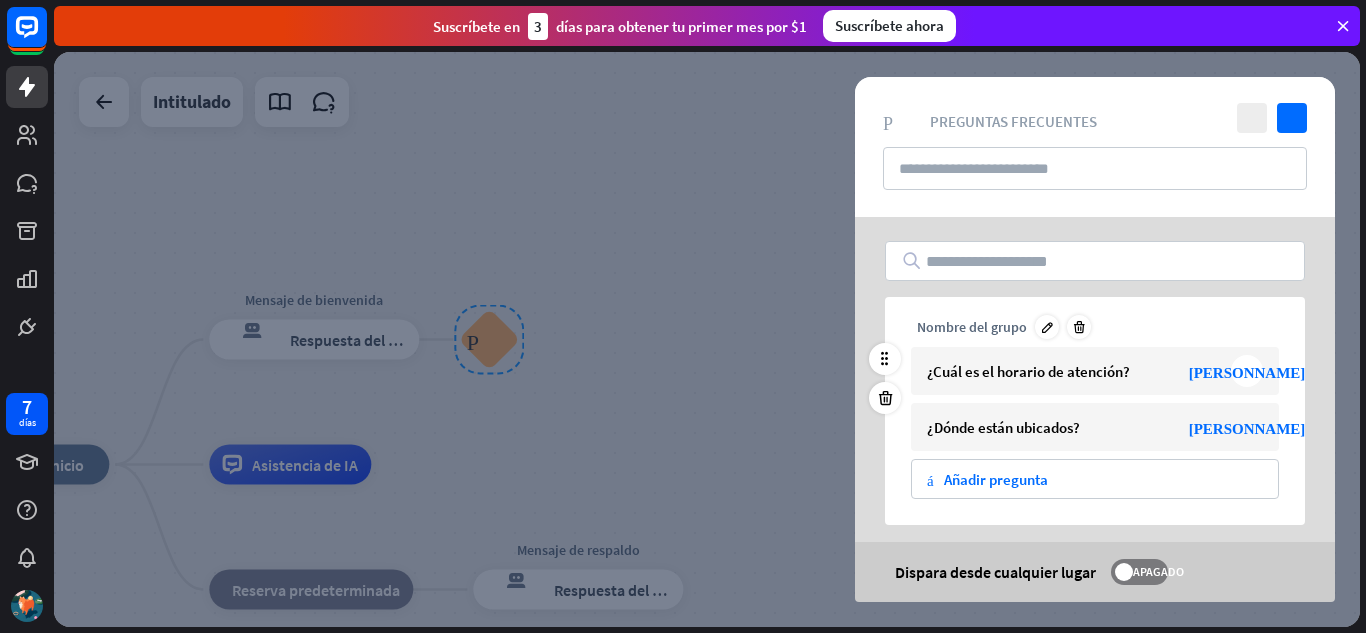 click on "¿Cuál es el horario de atención?" at bounding box center (1028, 371) 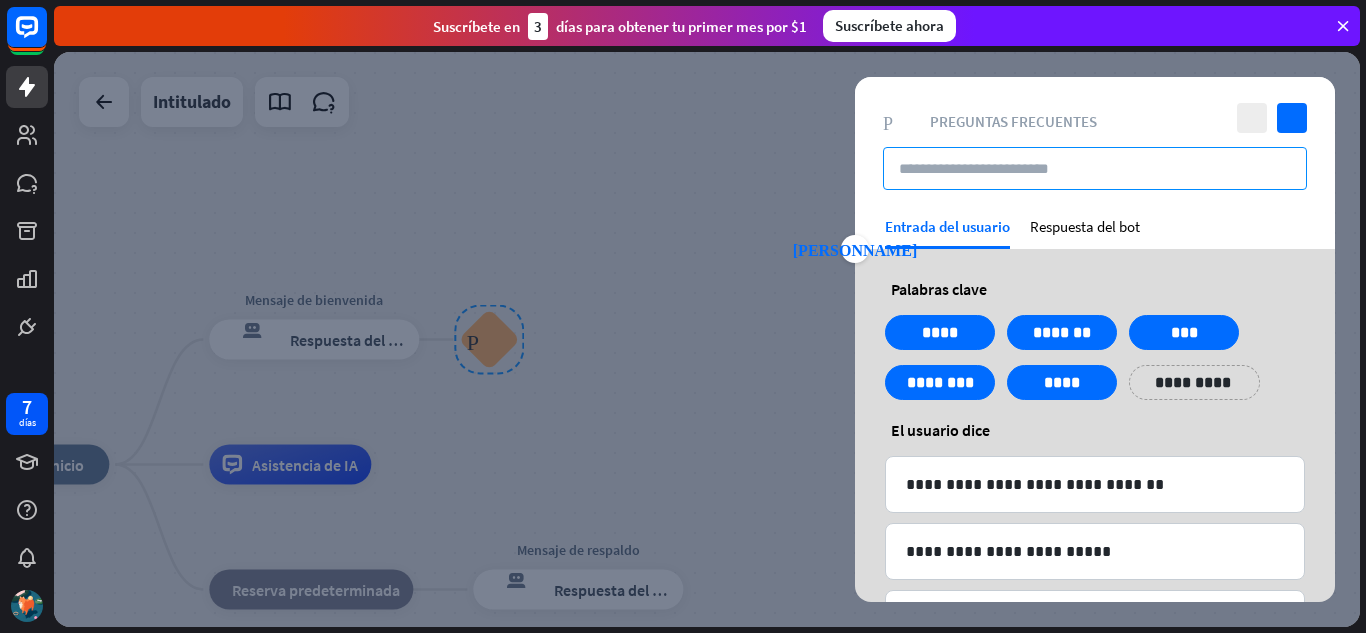 click at bounding box center (1095, 168) 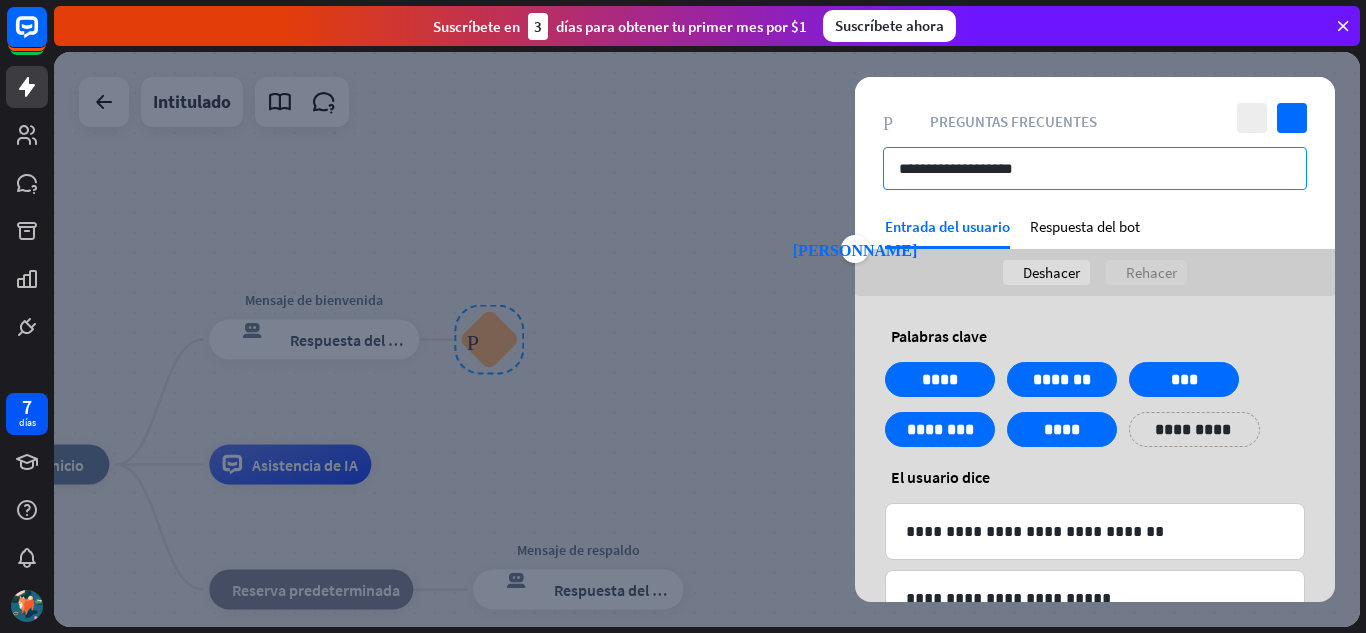 type on "**********" 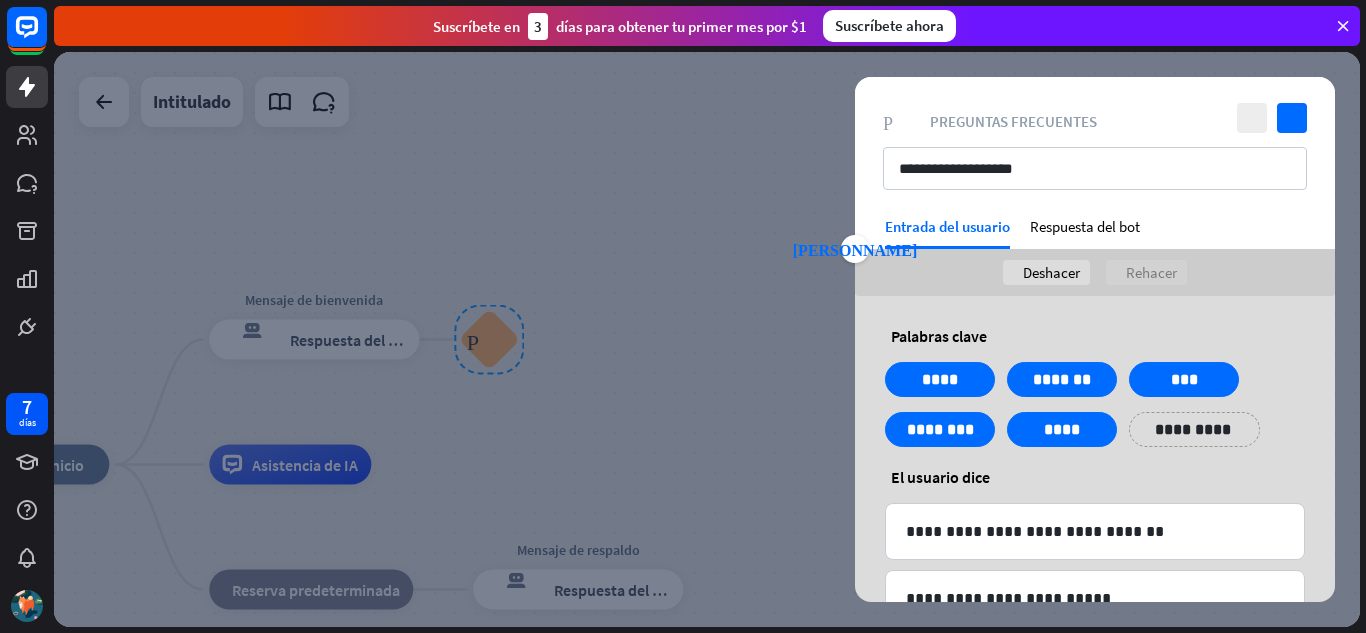click on "punta [PERSON_NAME] izquierda
Entrada del usuario
Respuesta del bot" at bounding box center [1095, 233] 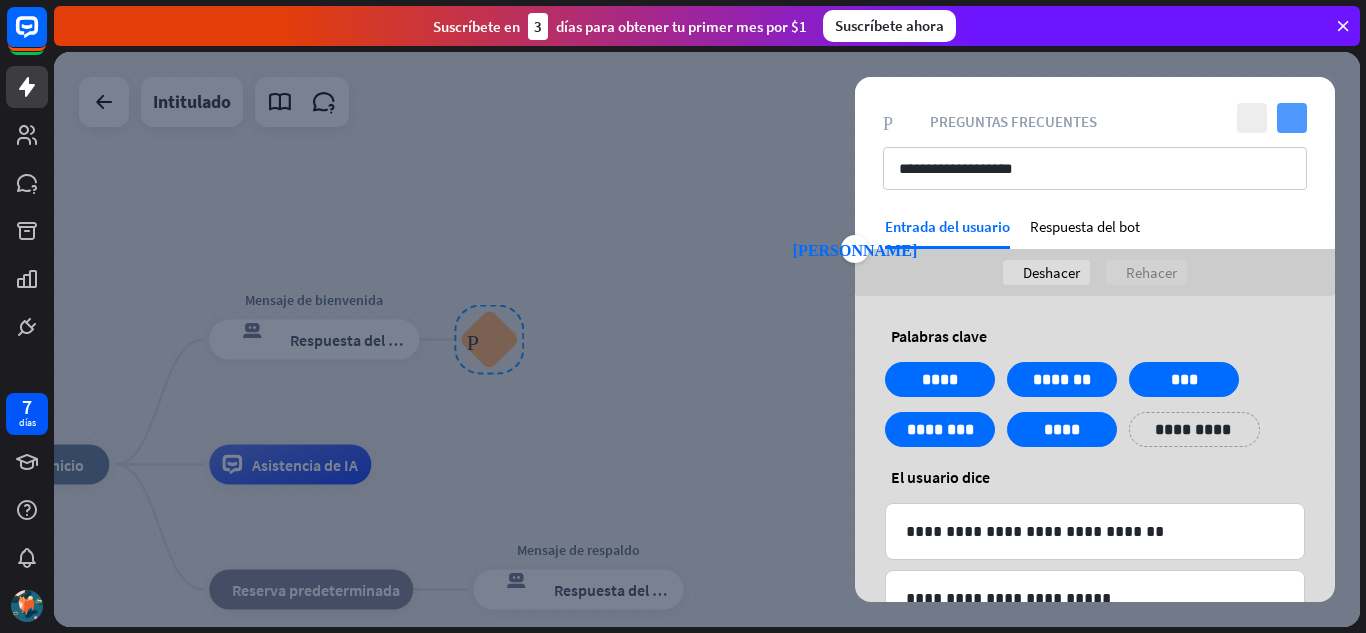 click on "controlar" at bounding box center (1292, 118) 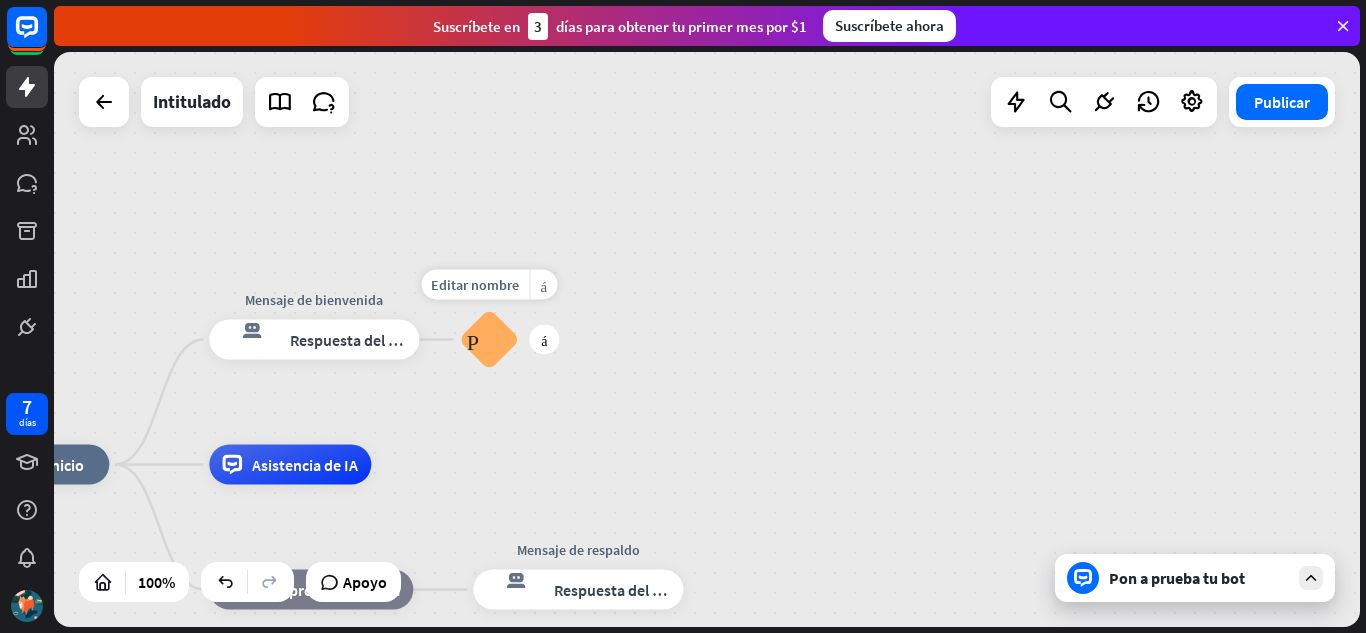 click on "Preguntas frecuentes sobre bloques" at bounding box center (489, 340) 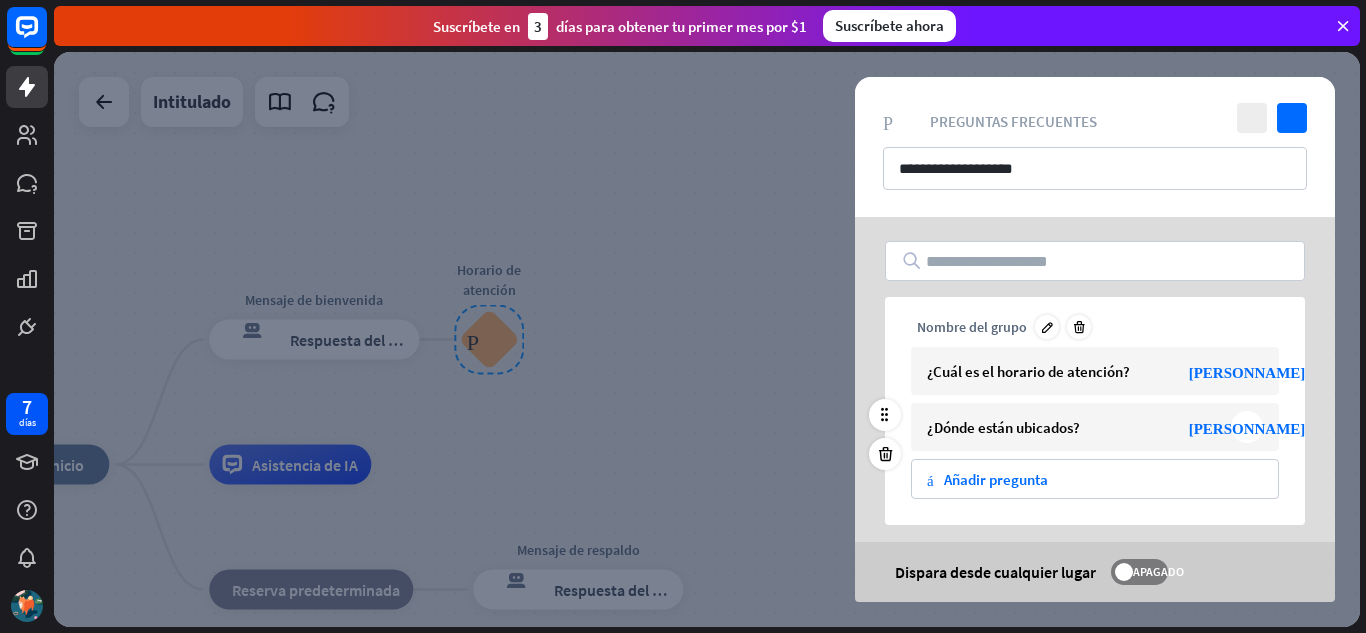 click on "¿Dónde están ubicados?" at bounding box center [1003, 427] 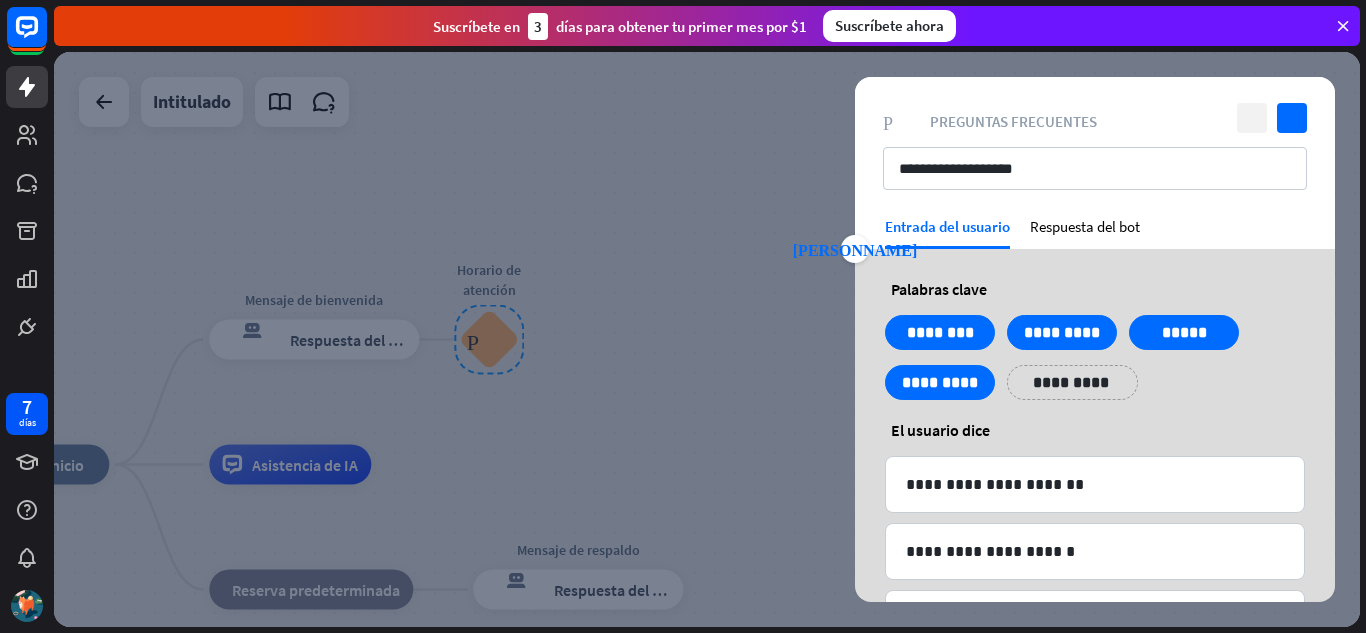 click on "cerca" at bounding box center (1252, 118) 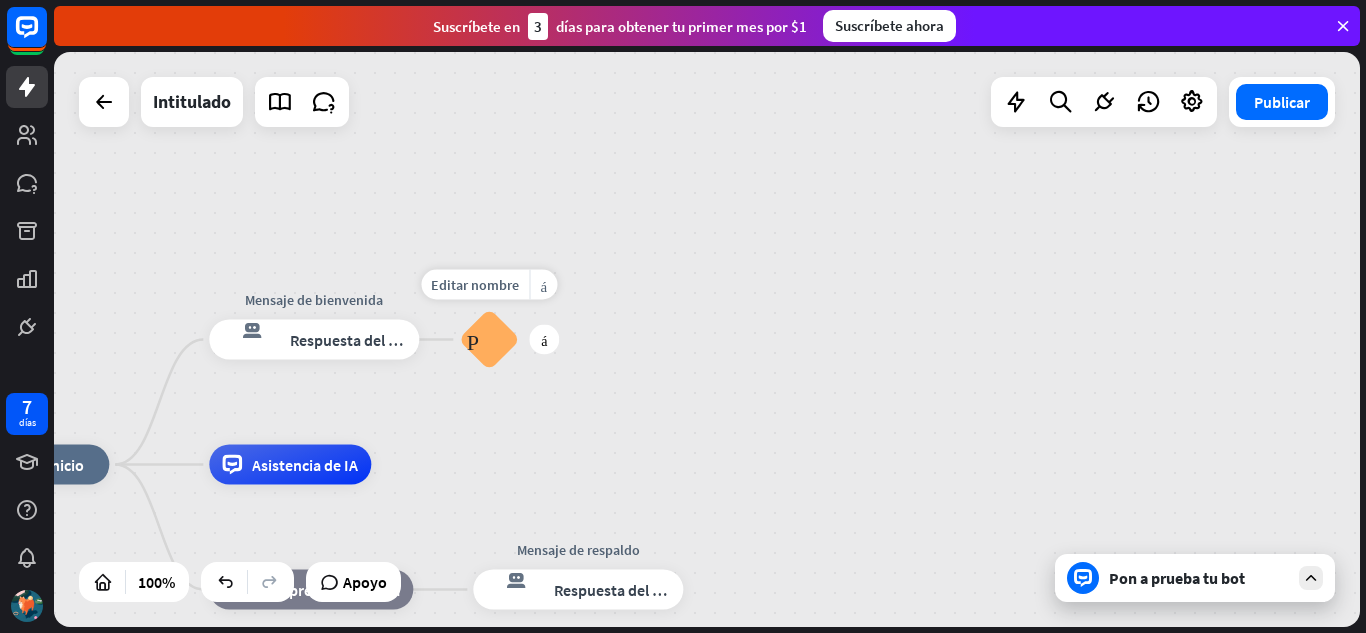 click on "Preguntas frecuentes sobre bloques" at bounding box center (489, 340) 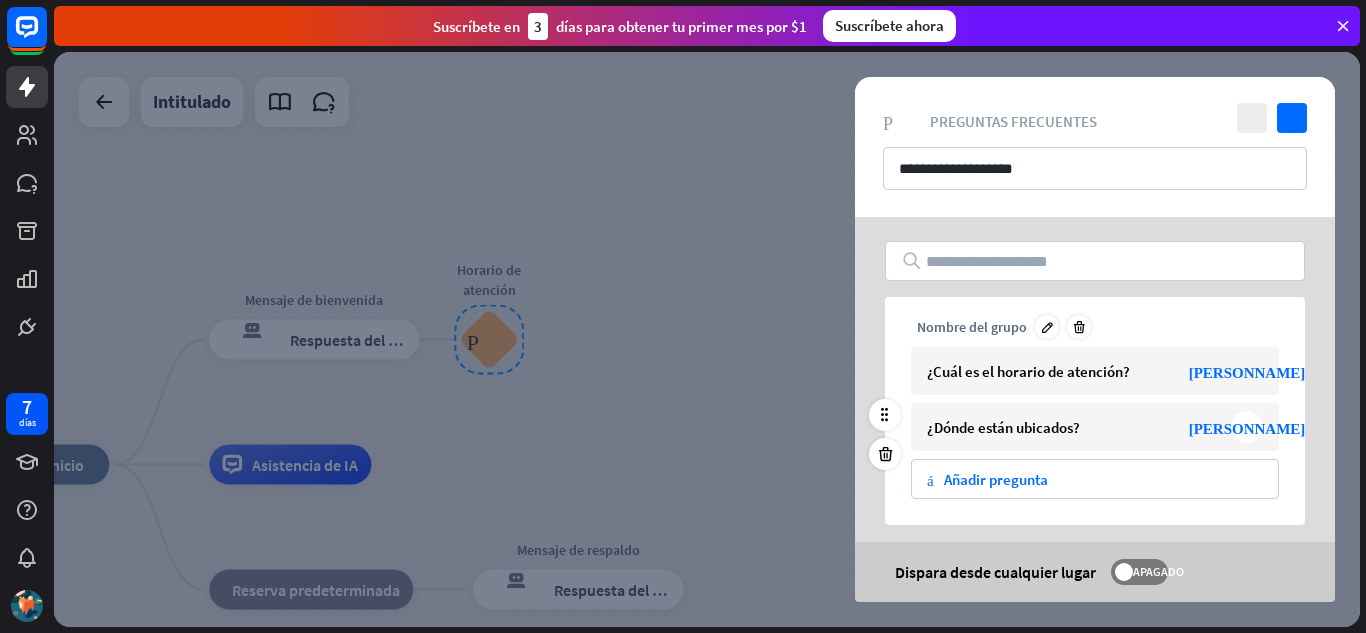 click on "¿Dónde están ubicados?" at bounding box center [1075, 427] 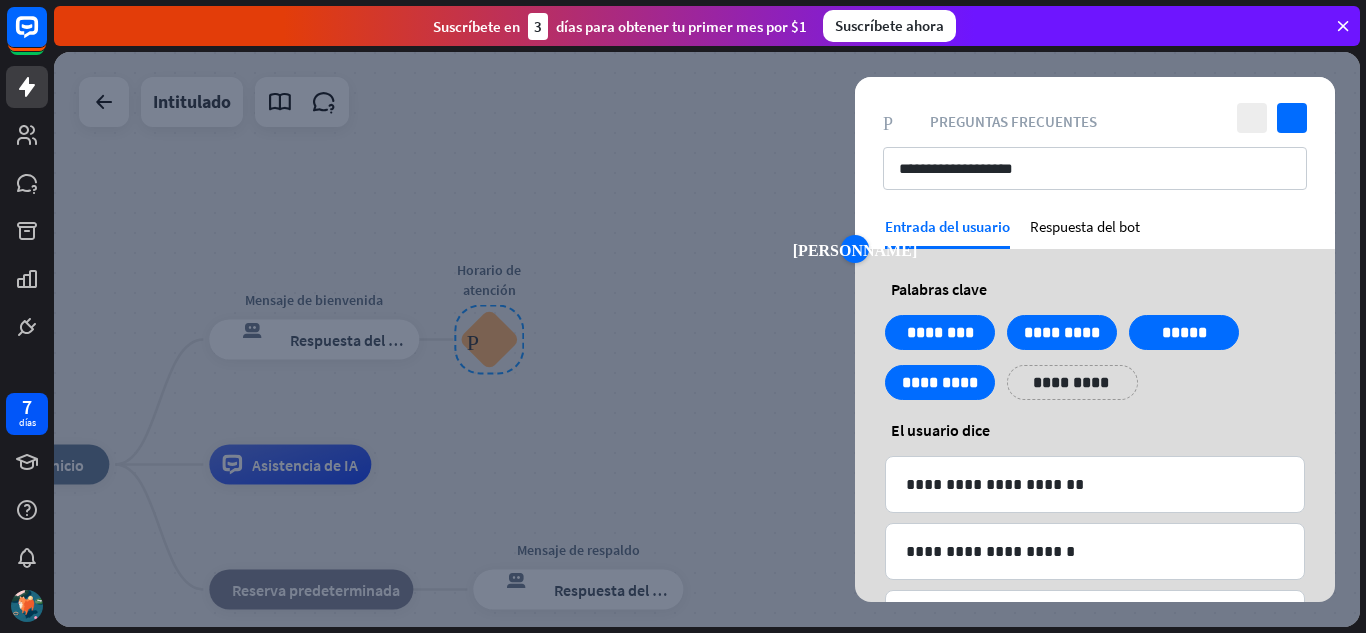 click on "punta [PERSON_NAME] izquierda" at bounding box center (855, 249) 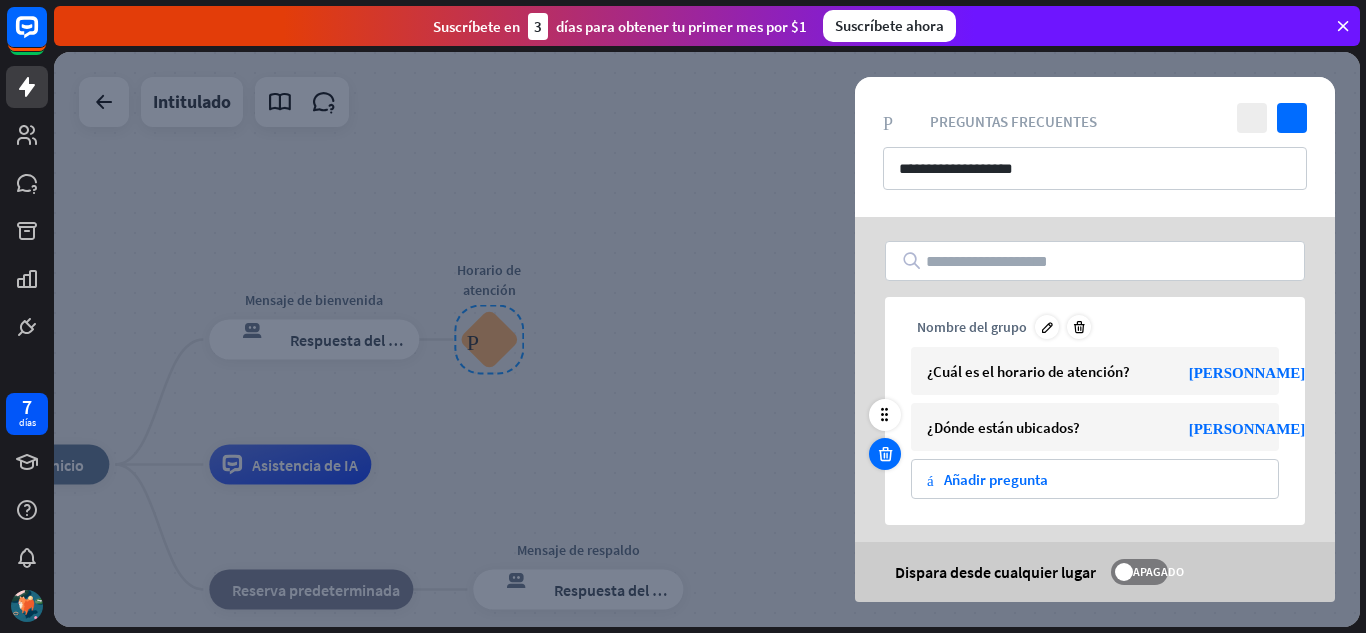 click at bounding box center (885, 454) 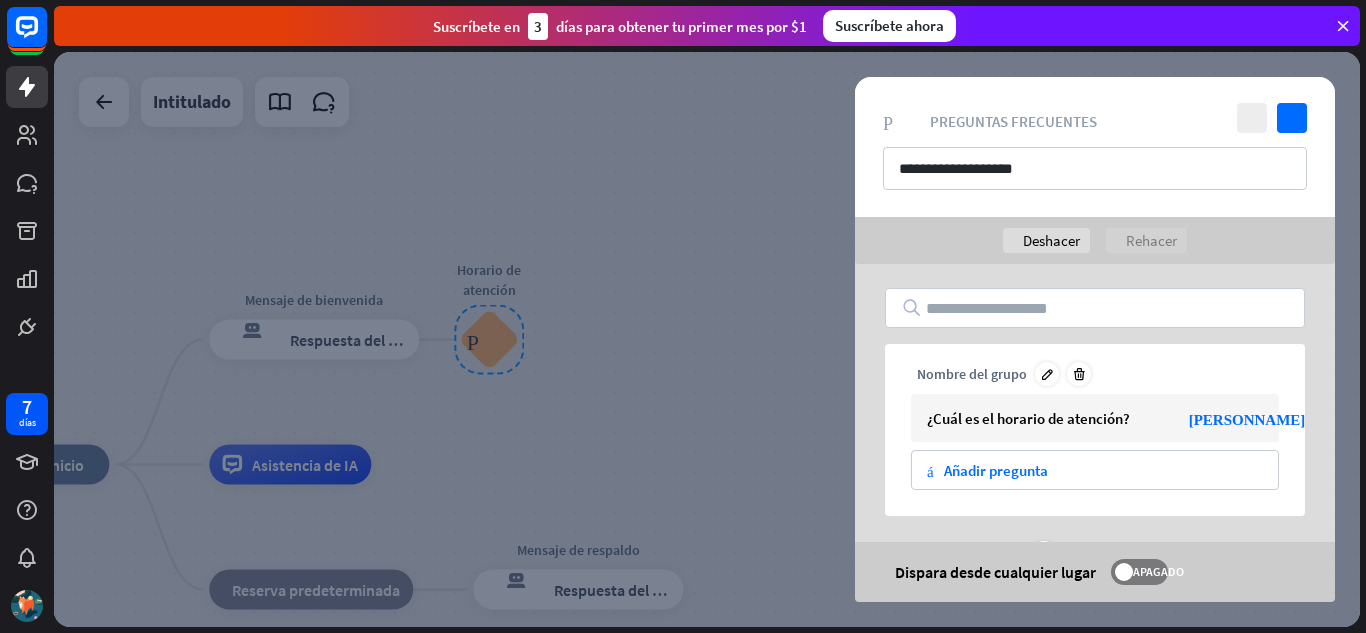 click at bounding box center [707, 339] 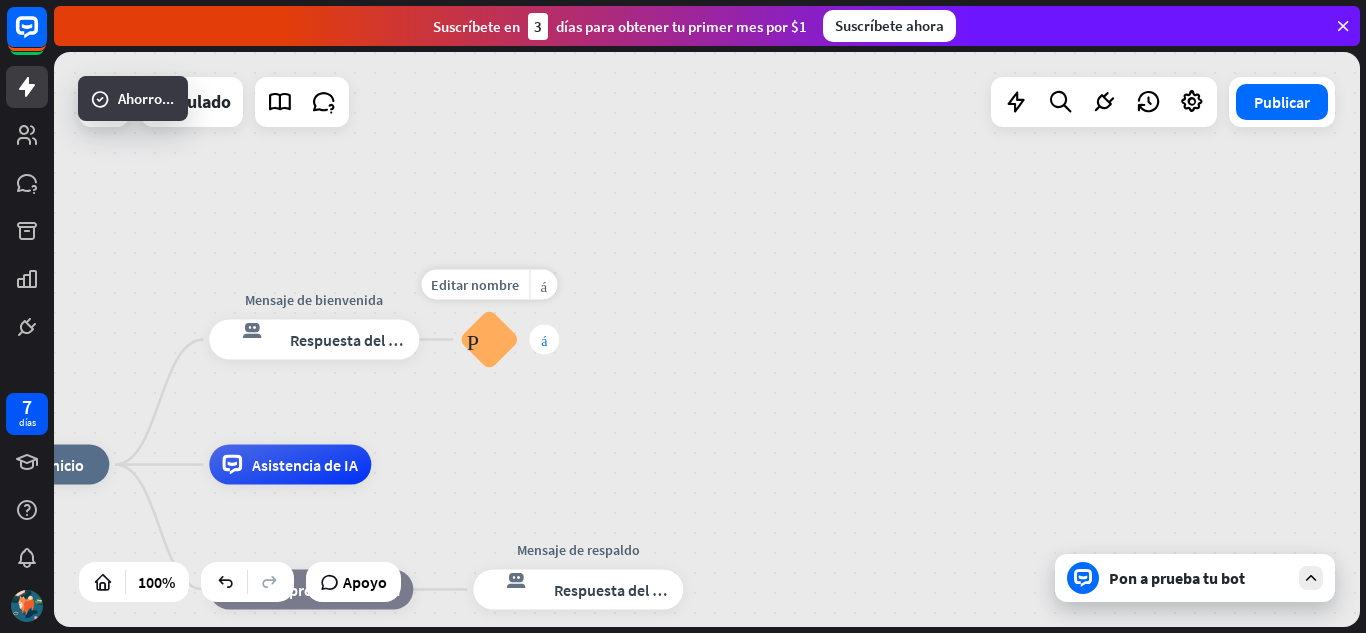 click on "más" at bounding box center (544, 340) 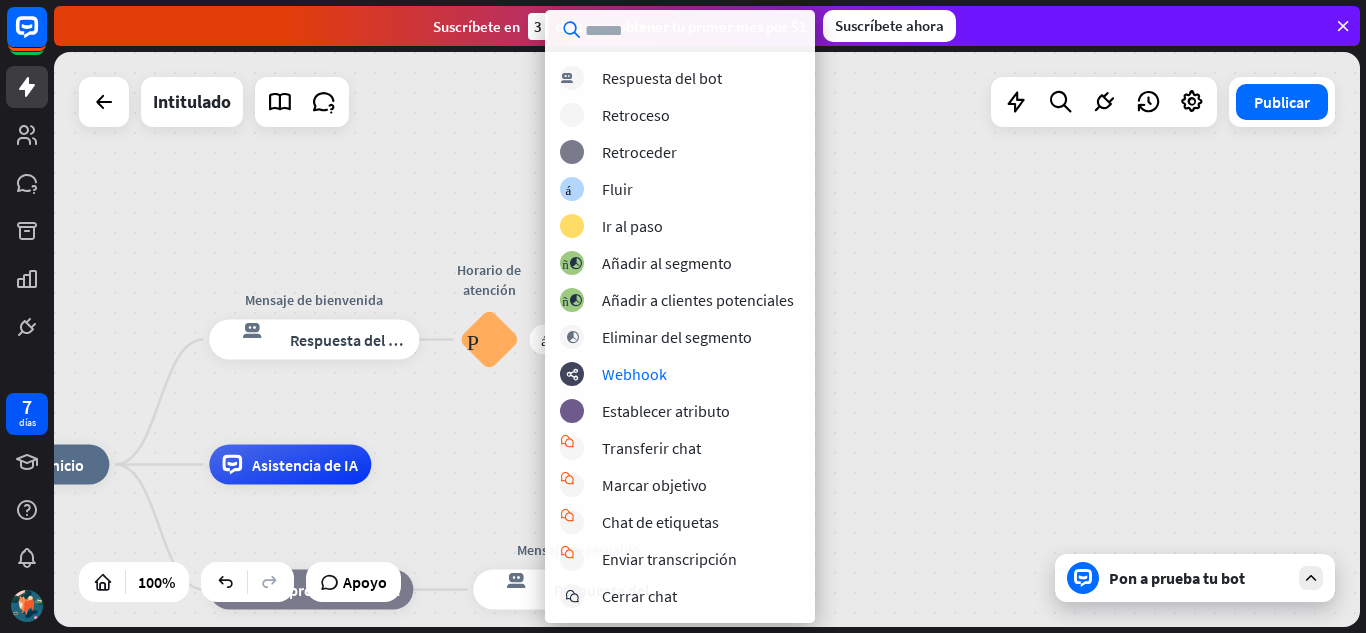 click on "inicio_2   Punto de inicio                 Mensaje de bienvenida   respuesta del bot de bloqueo   Respuesta del bot       Editar nombre   más_horiz         más   Horario de atención   Preguntas frecuentes sobre bloques                     Asistencia de IA                   bloque_de_retroceso   Reserva predeterminada                 Mensaje de respaldo   respuesta del bot de bloqueo   Respuesta del bot" at bounding box center (707, 339) 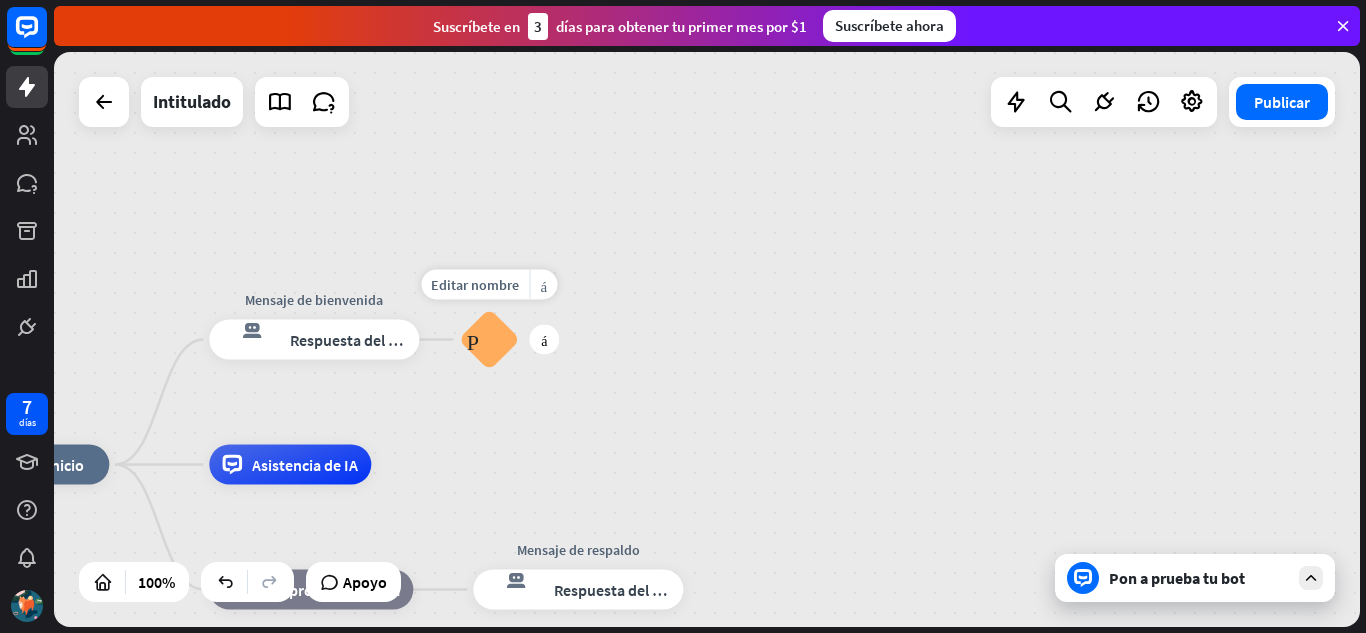 click on "Preguntas frecuentes sobre bloques" at bounding box center (489, 340) 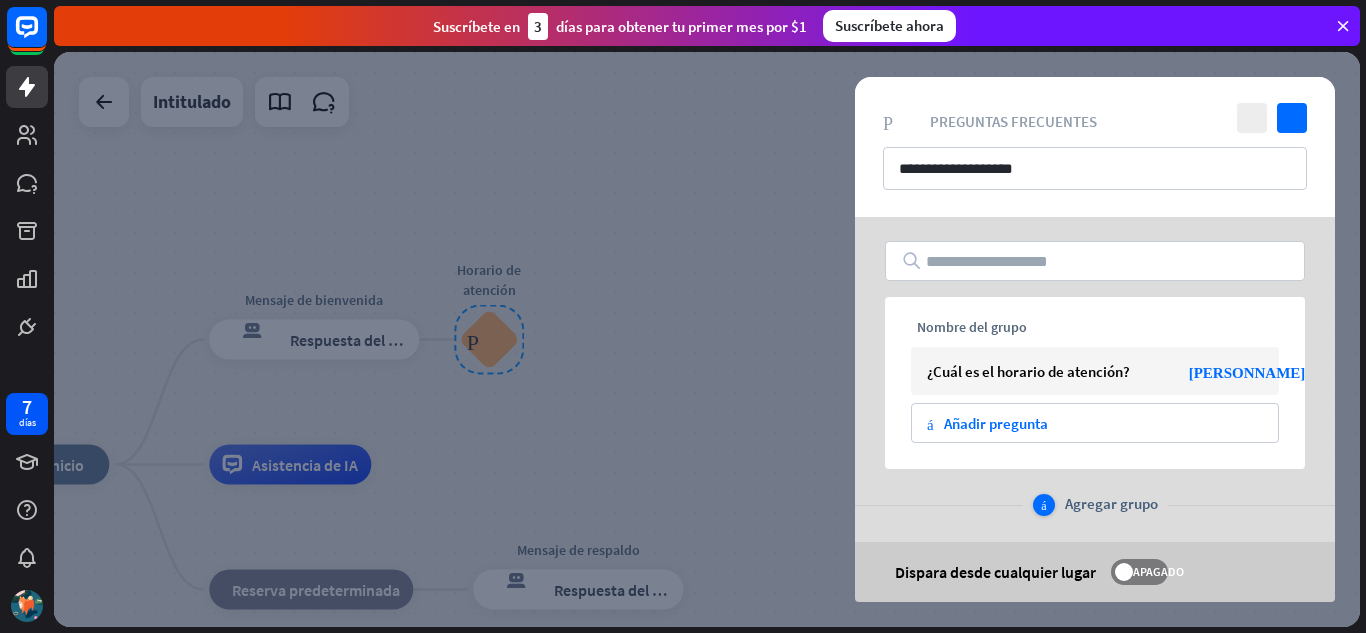 click on "Agregar grupo" at bounding box center (1111, 505) 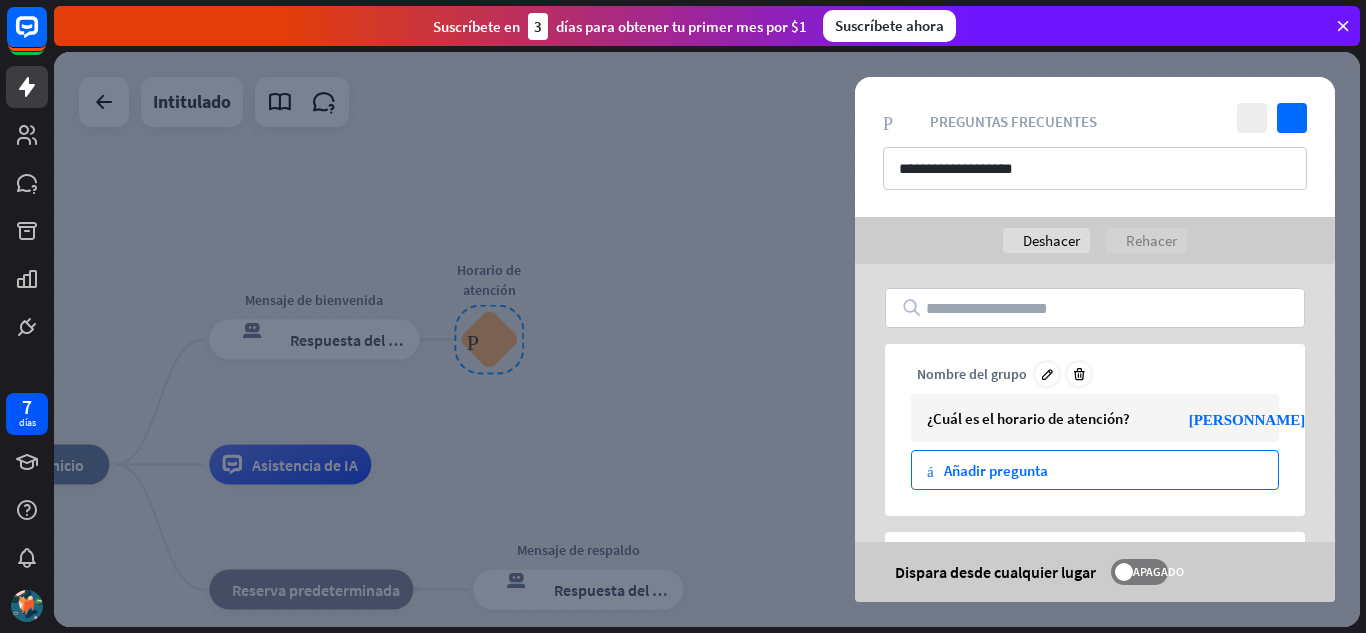 click on "Añadir pregunta" at bounding box center [996, 470] 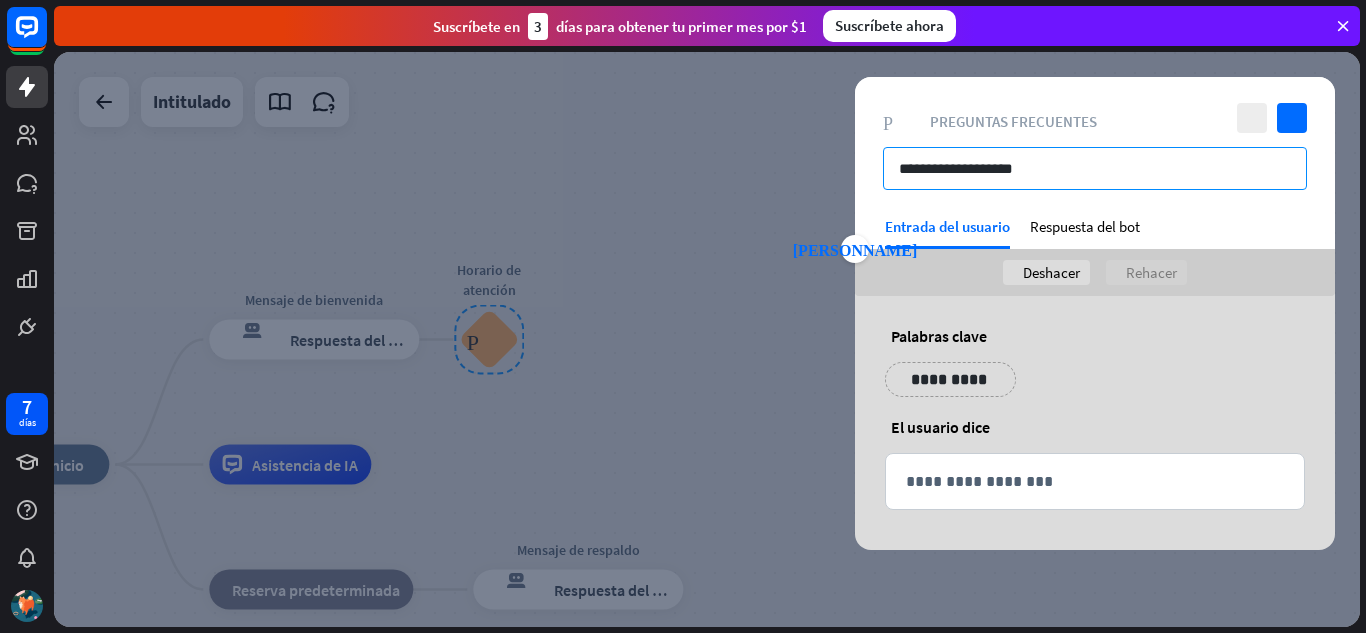 drag, startPoint x: 1060, startPoint y: 171, endPoint x: 801, endPoint y: 201, distance: 260.73166 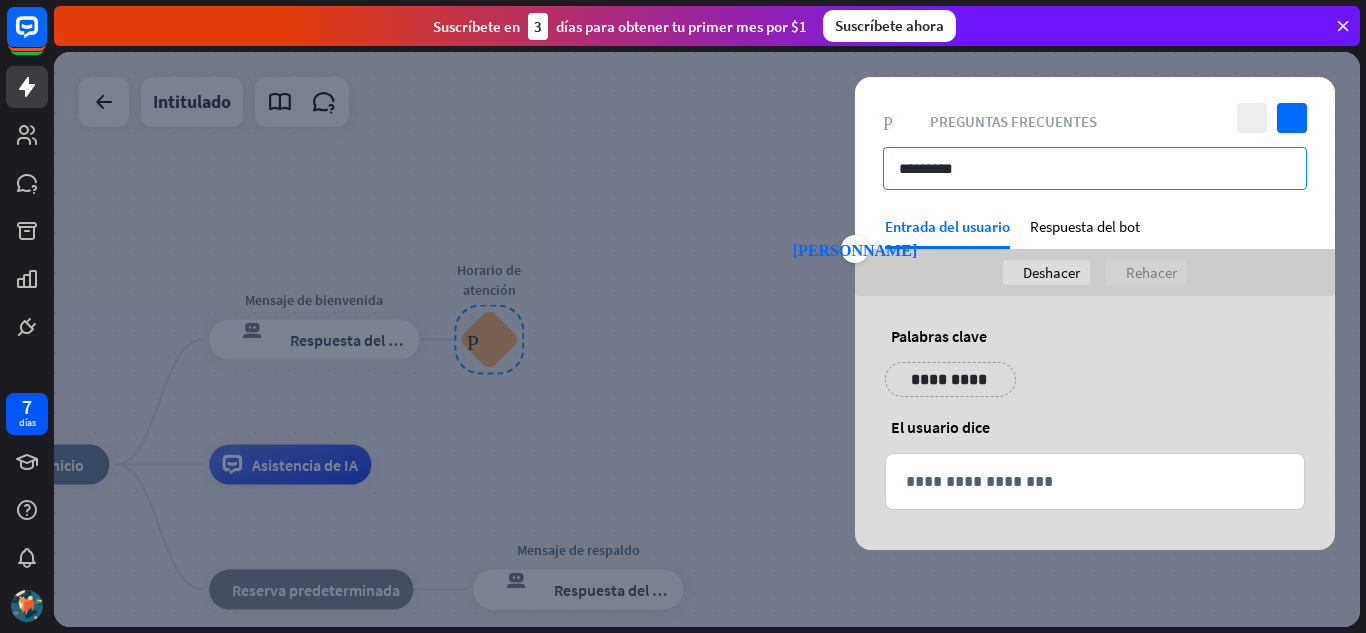 type on "*********" 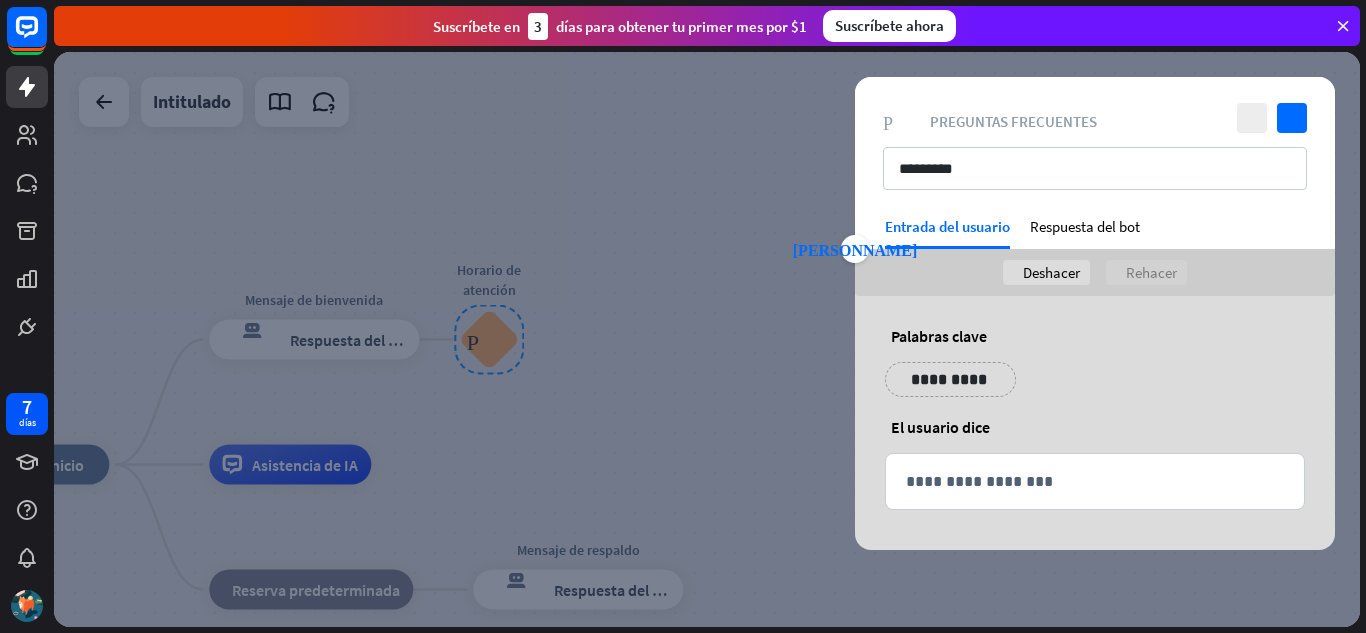 click on "**********" at bounding box center [950, 379] 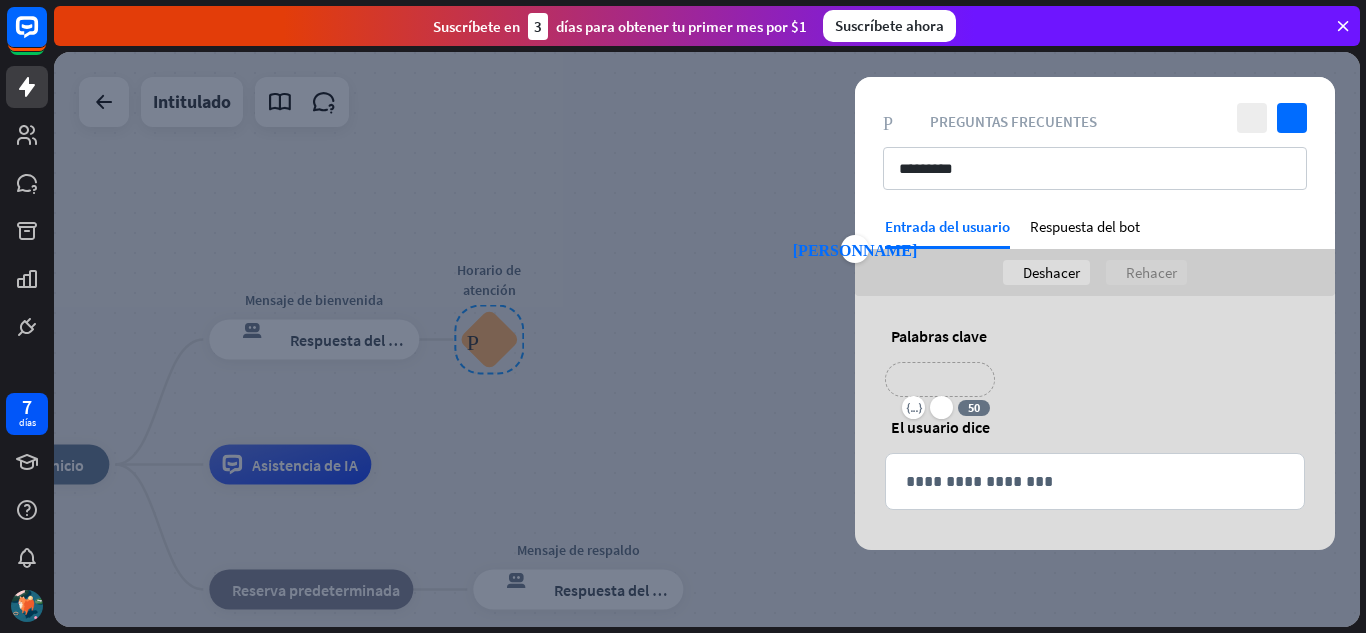 type 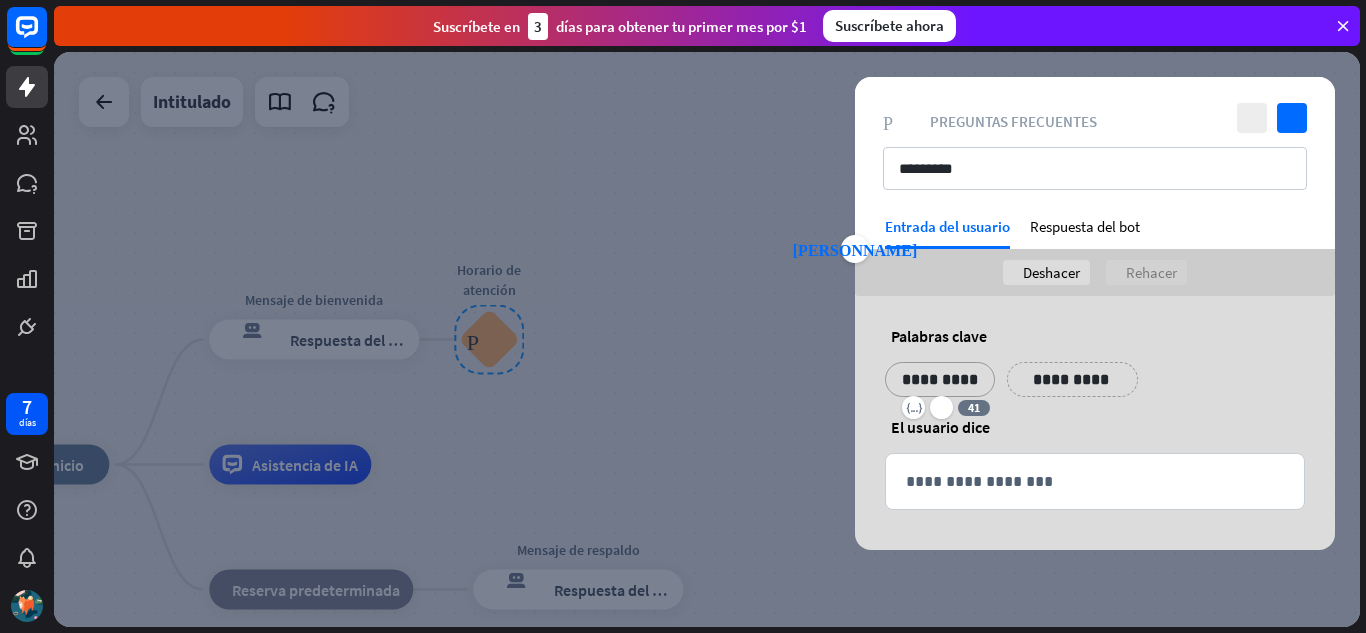 click on "**********" at bounding box center (1095, 387) 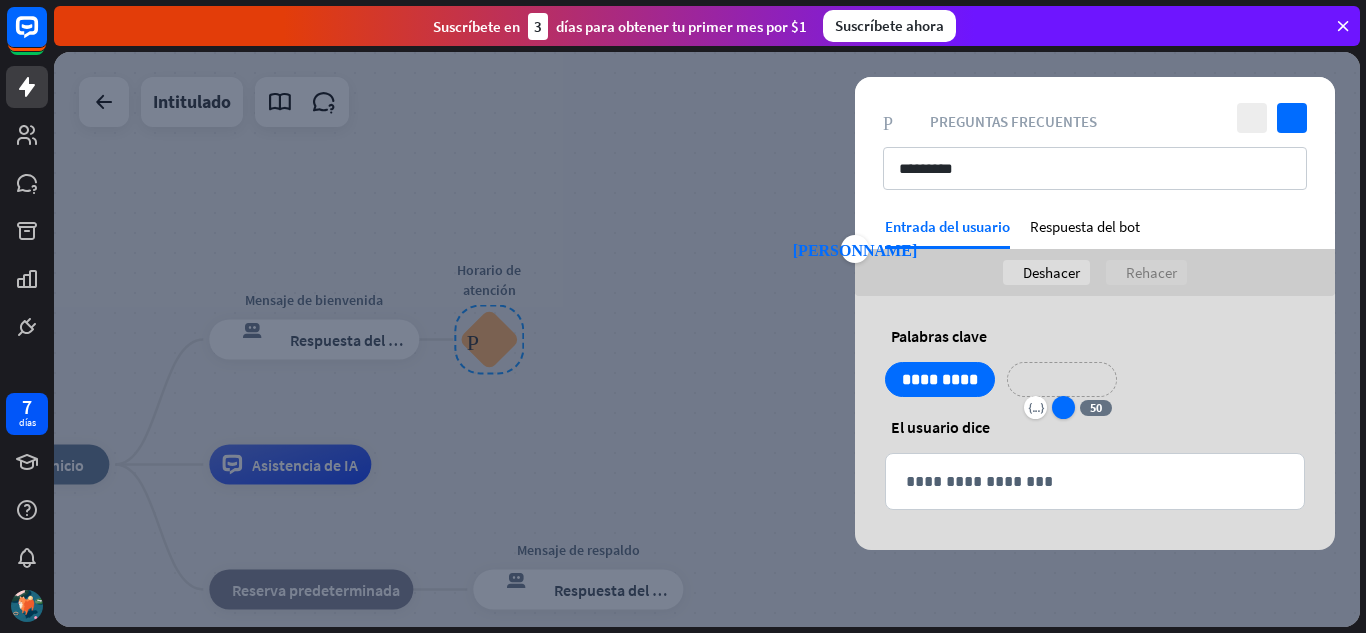 type 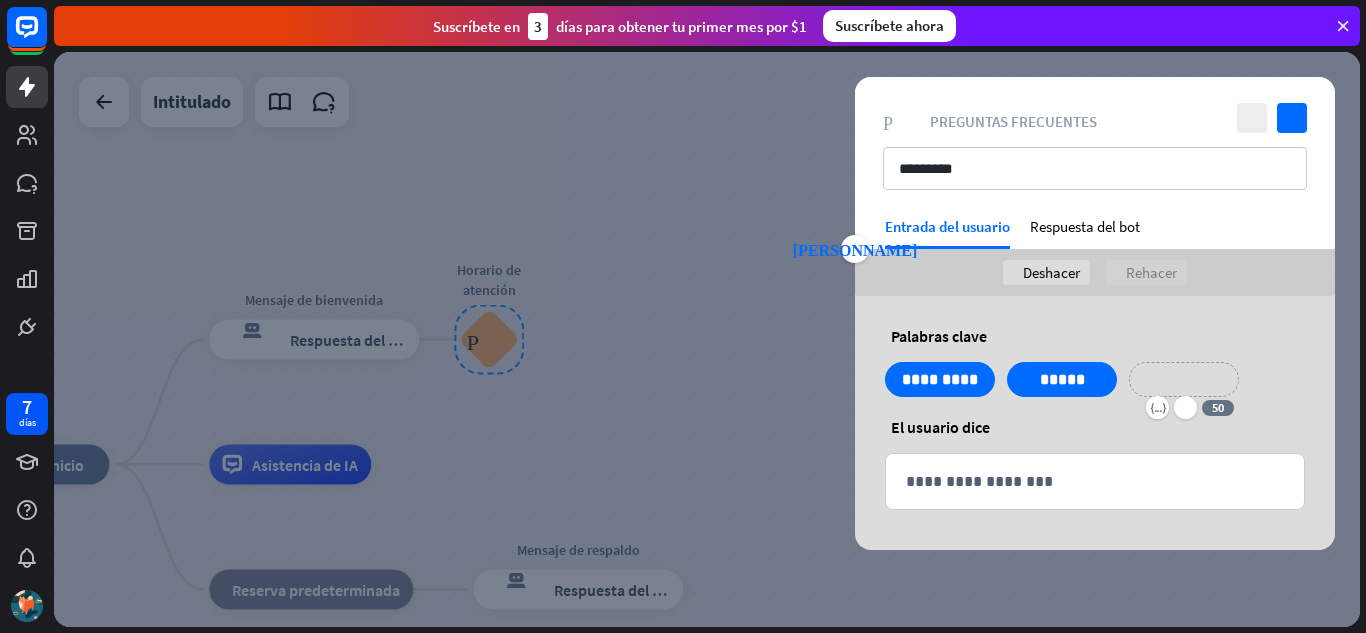 click on "**********" at bounding box center [1184, 379] 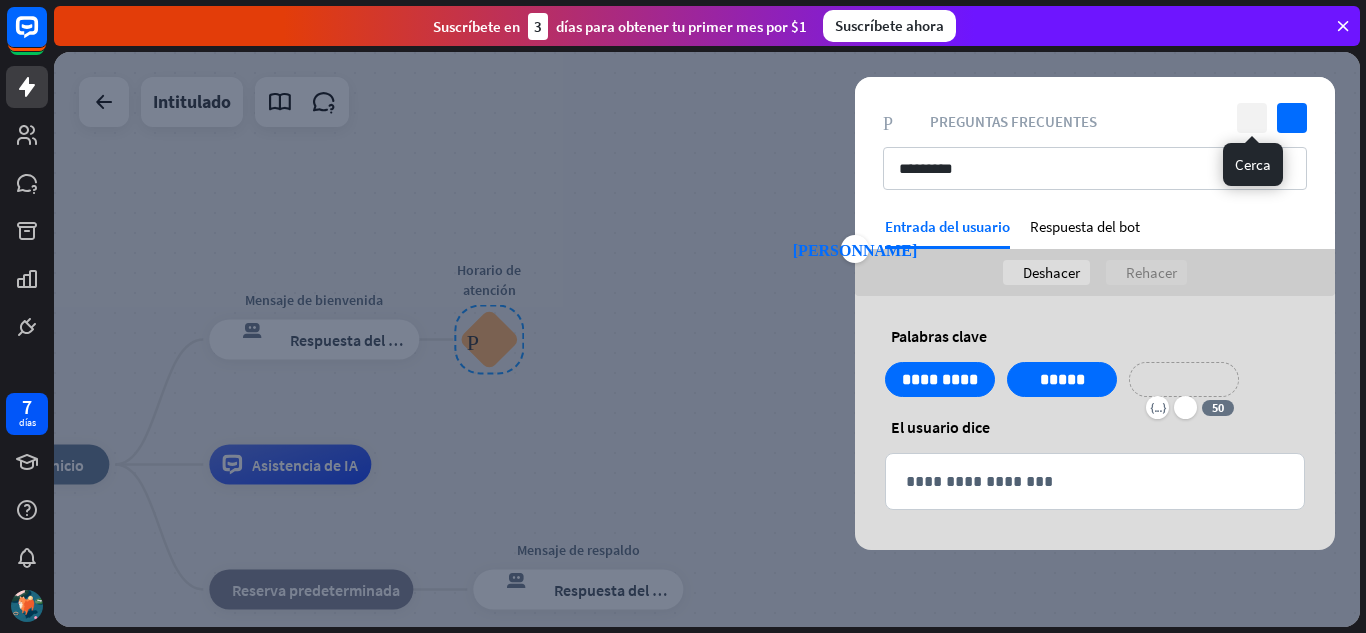 type 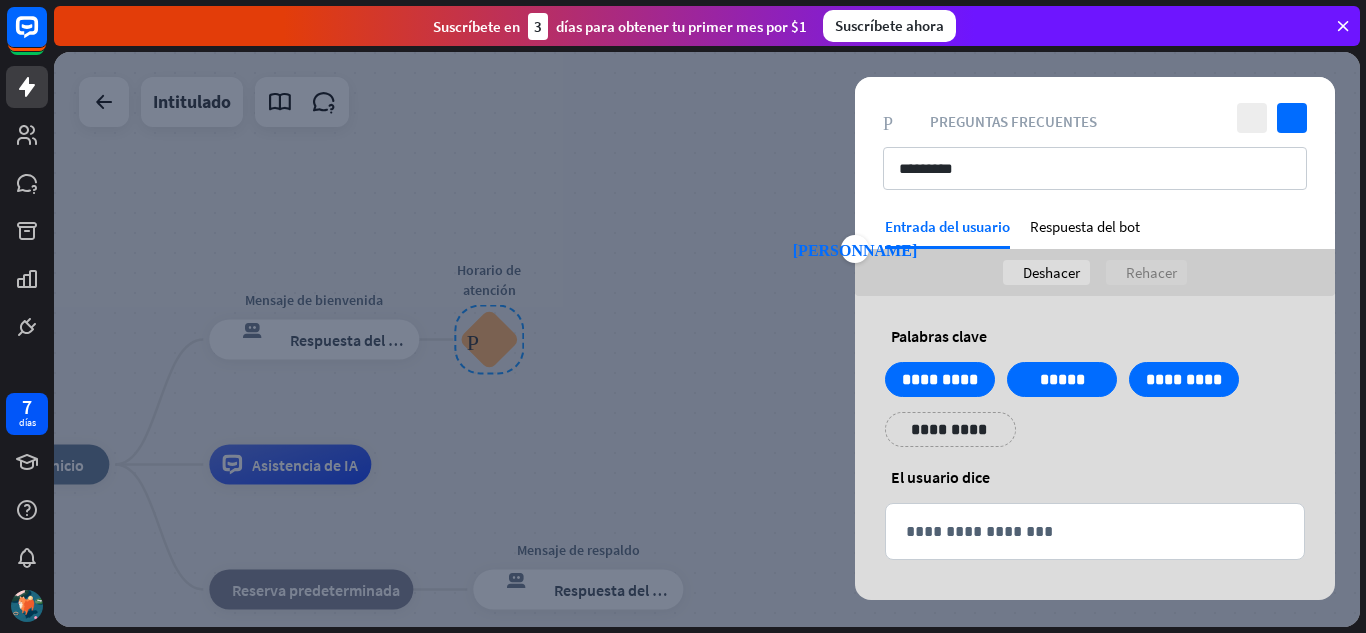 click on "cerca
controlar
Preguntas frecuentes sobre bloques   Preguntas frecuentes     *********" at bounding box center [1095, 147] 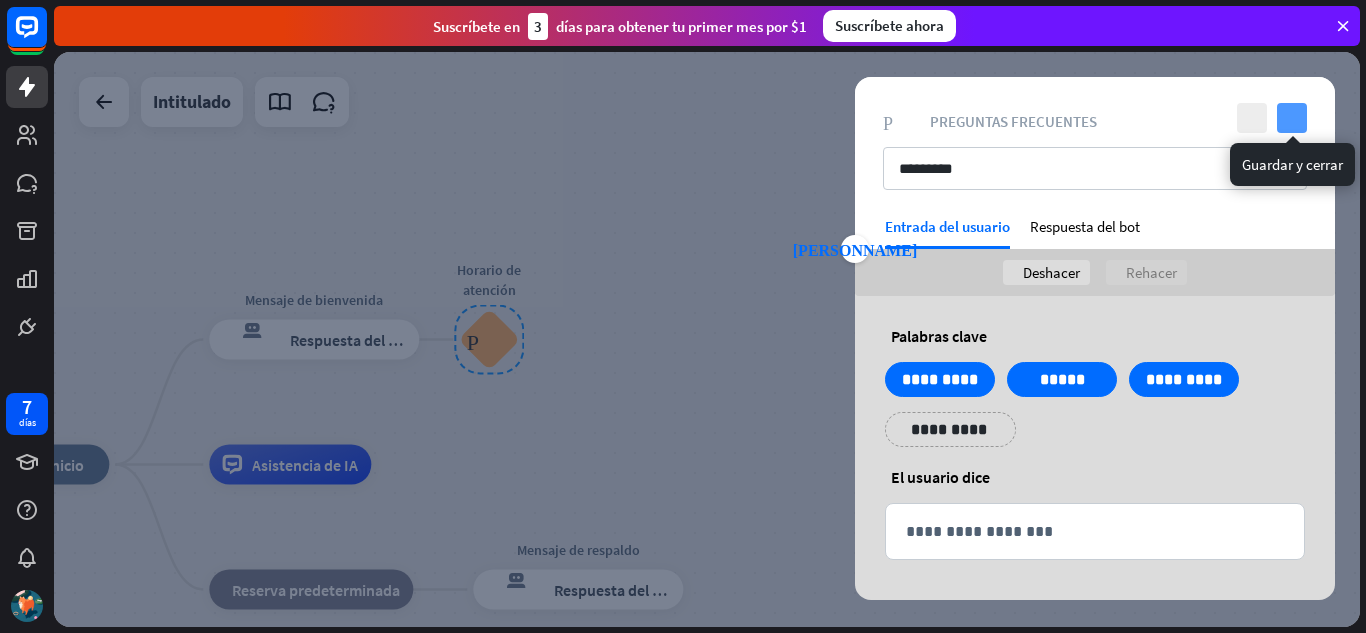 click on "controlar" at bounding box center (1292, 118) 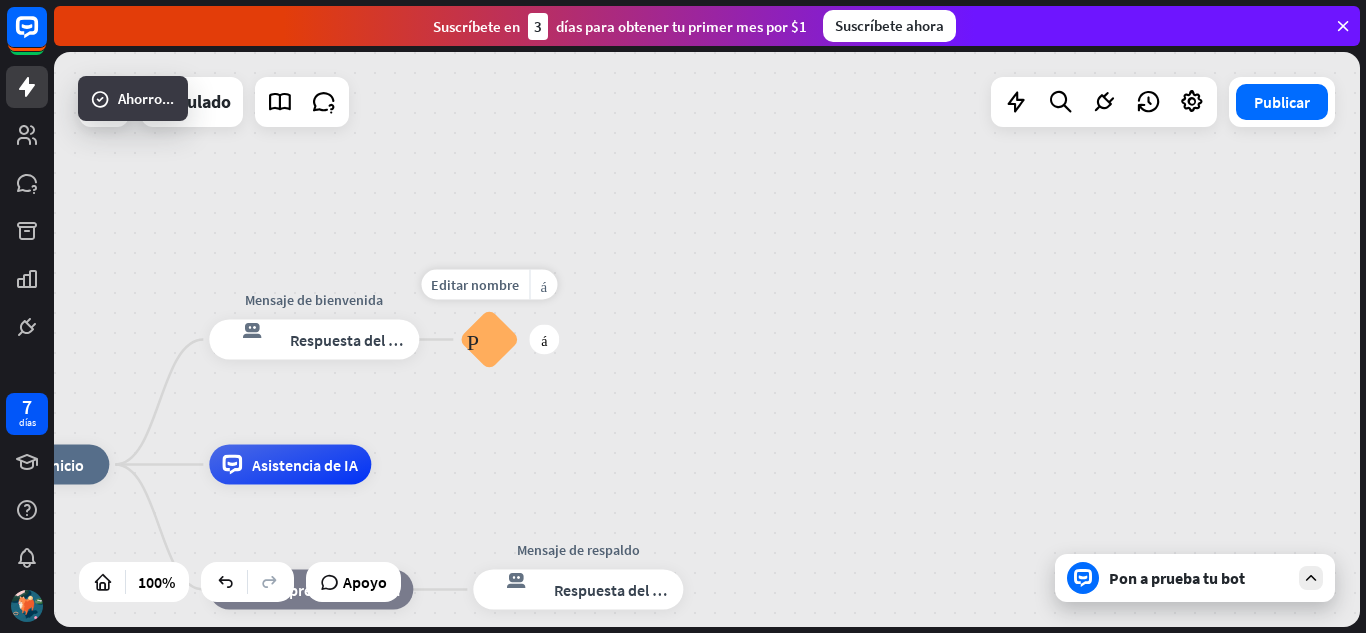 click on "Preguntas frecuentes sobre bloques" at bounding box center [489, 340] 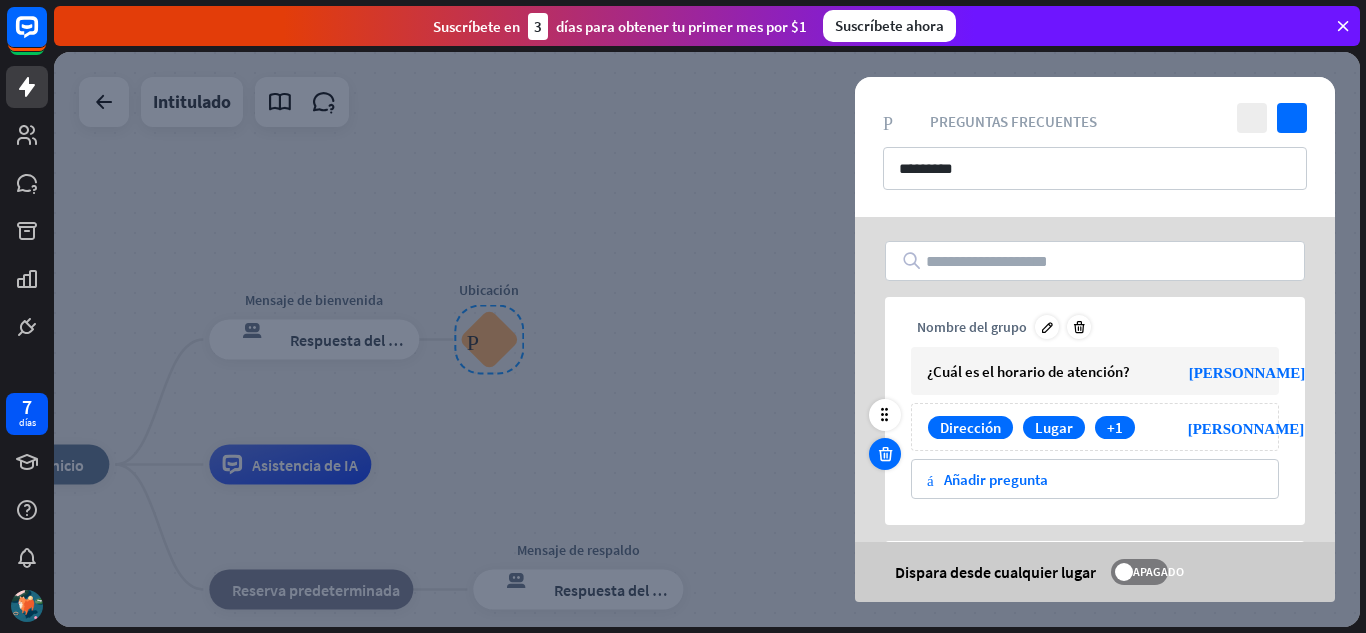 click at bounding box center (885, 454) 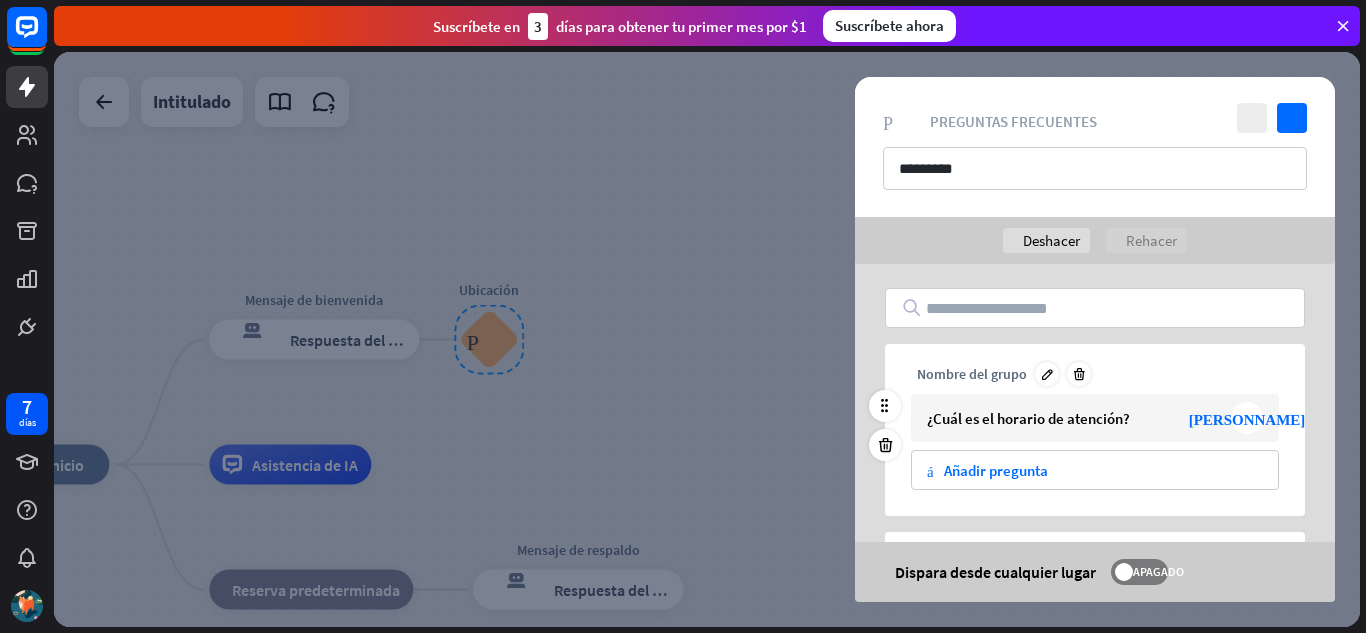 click on "¿Cuál es el horario de atención?" at bounding box center [1028, 418] 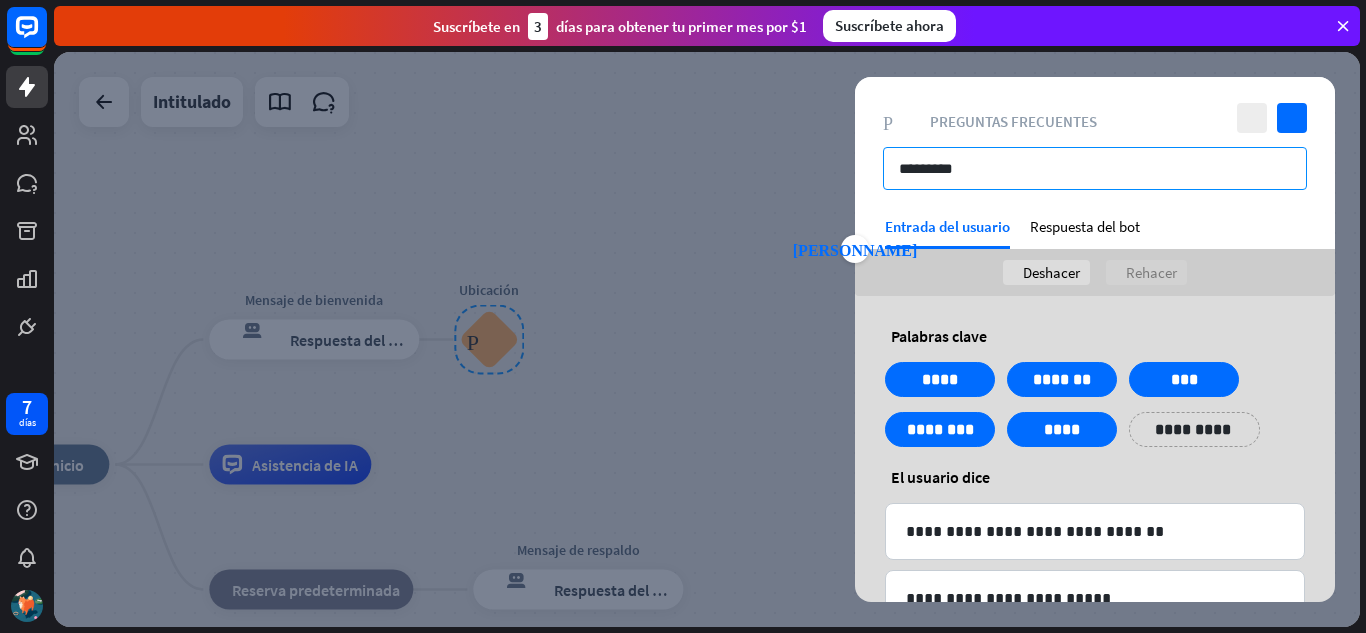 drag, startPoint x: 990, startPoint y: 169, endPoint x: 877, endPoint y: 197, distance: 116.41735 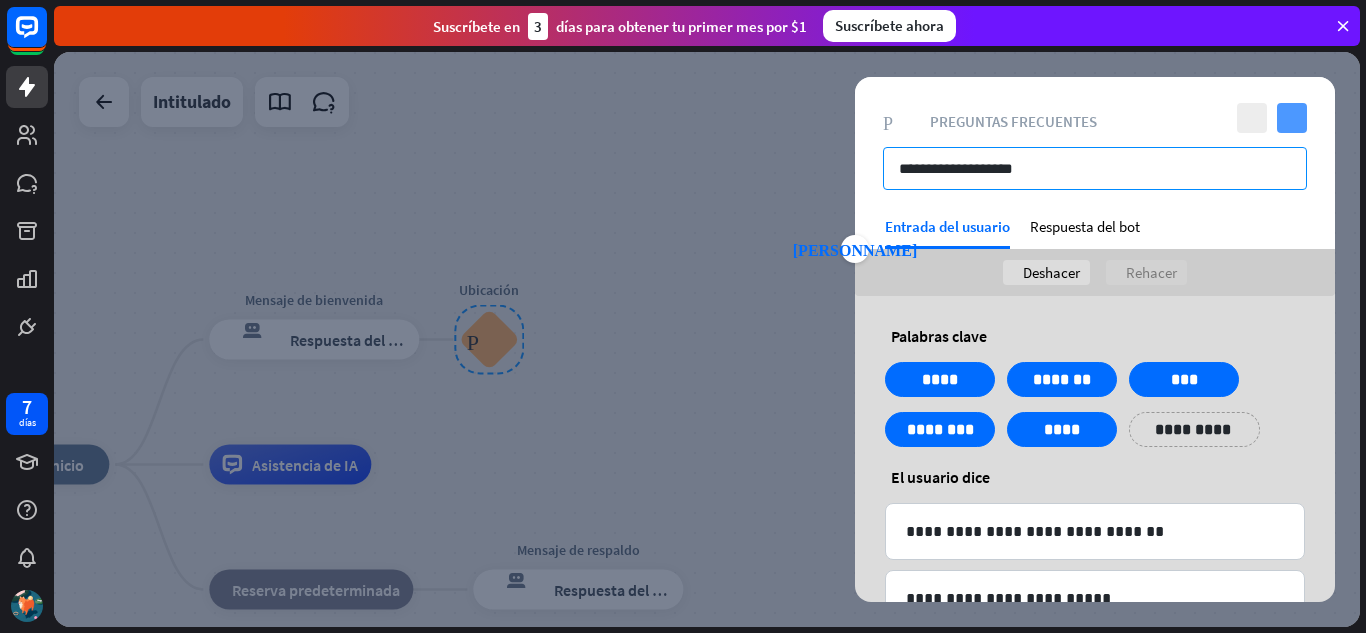 type on "**********" 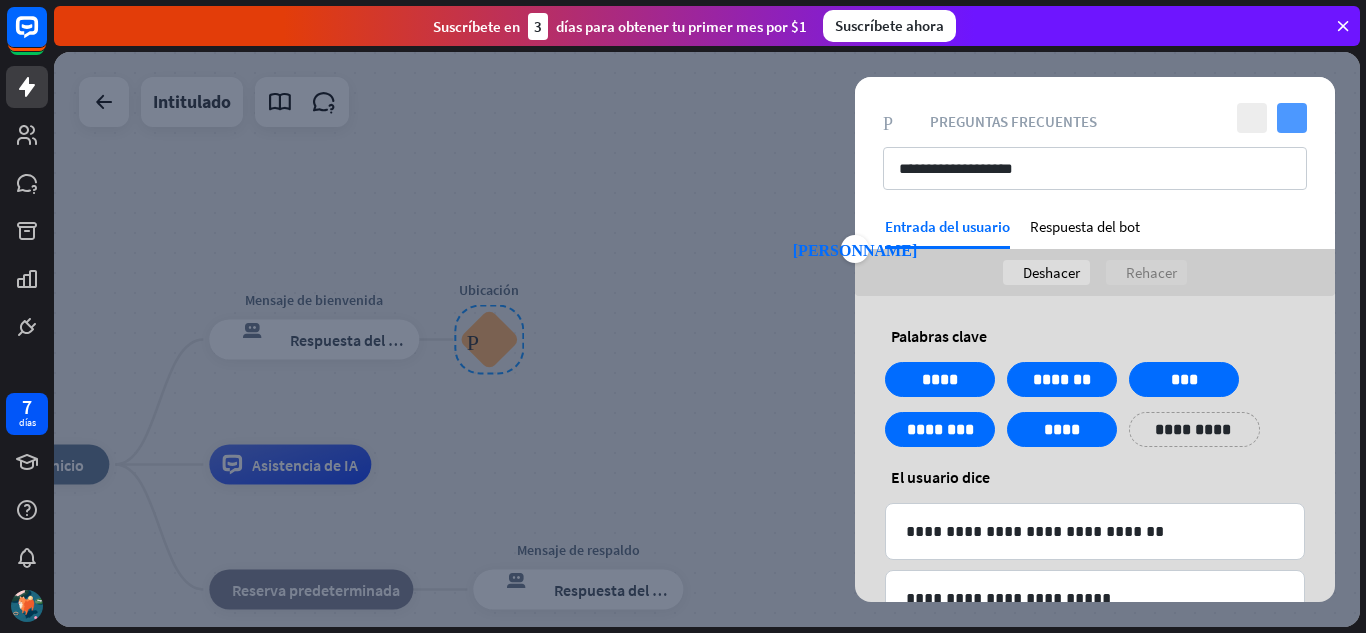 click on "controlar" at bounding box center (1292, 118) 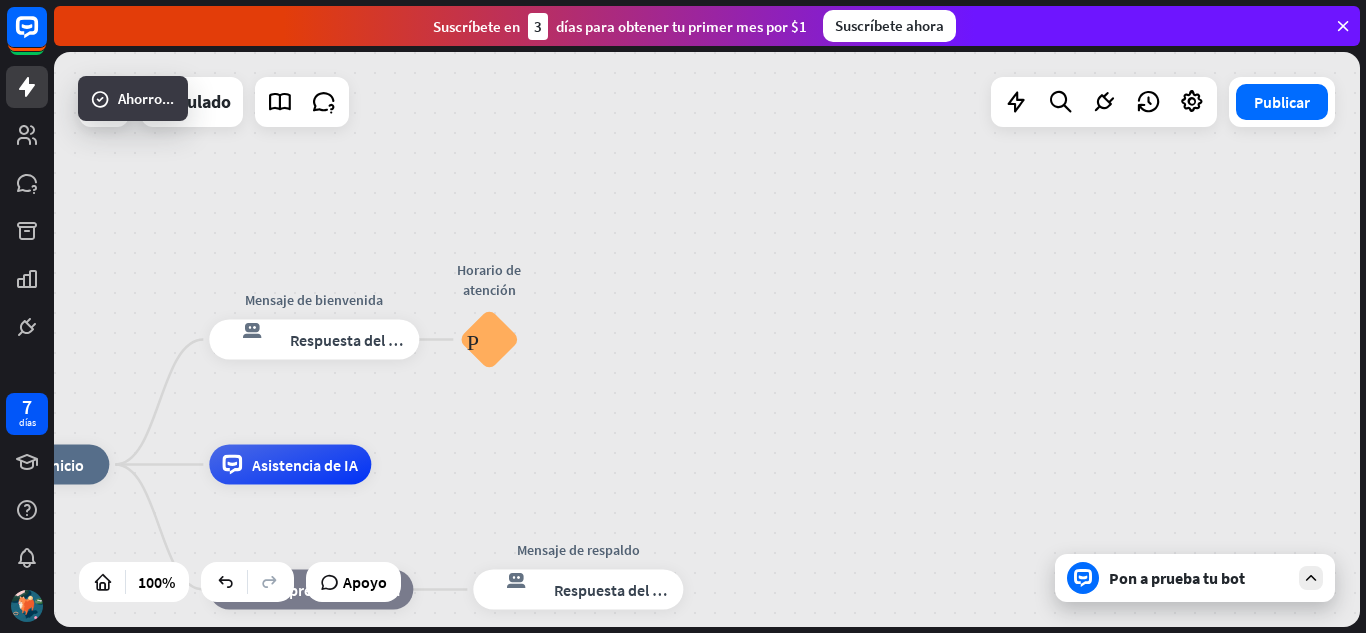click on "Pon a prueba tu bot" at bounding box center (1177, 578) 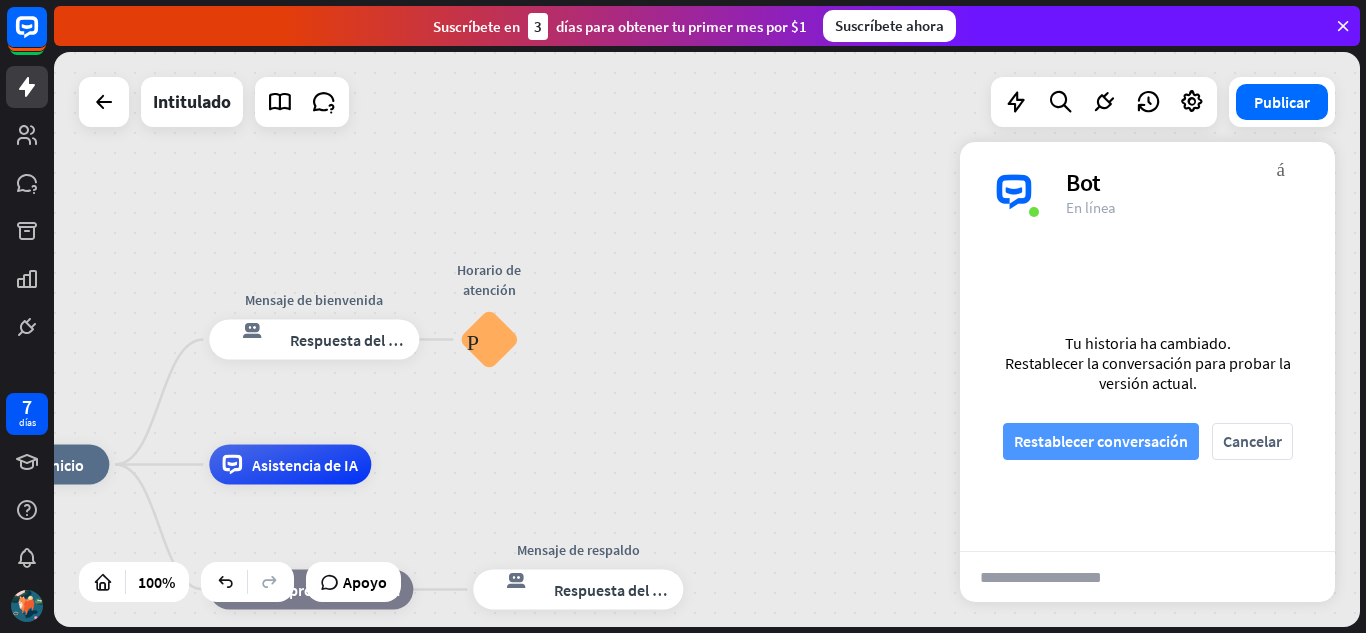 click on "Restablecer conversación" at bounding box center (1101, 441) 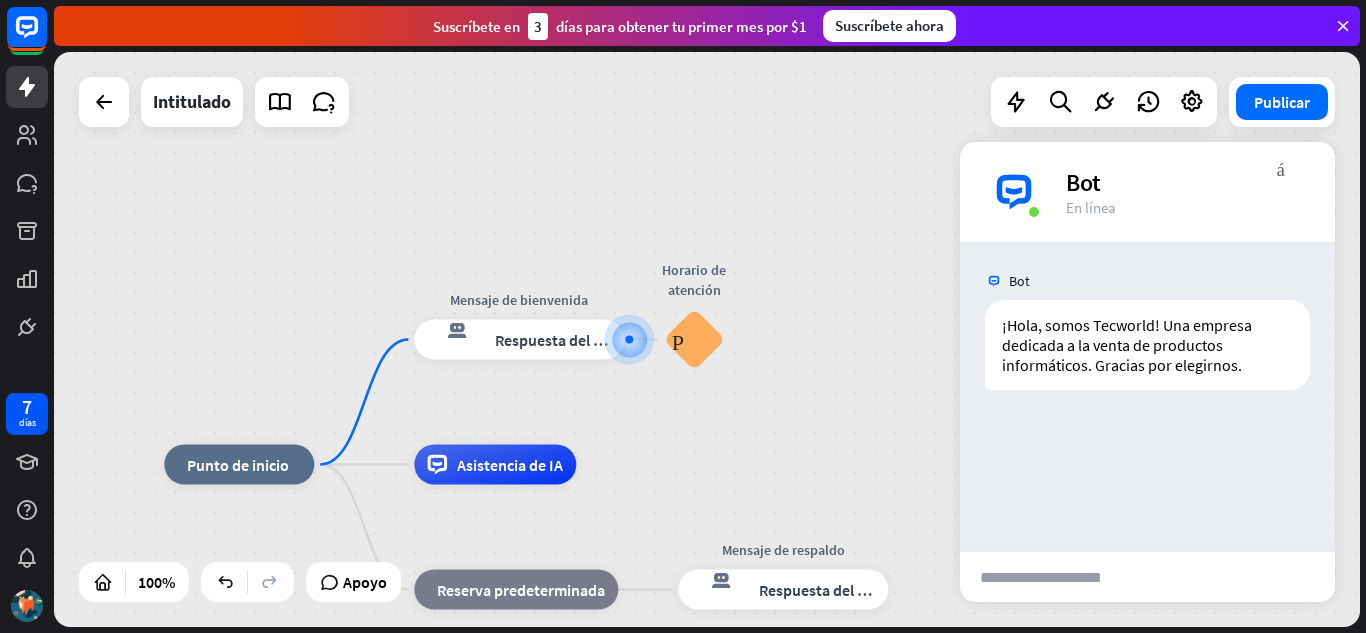 click at bounding box center (1058, 577) 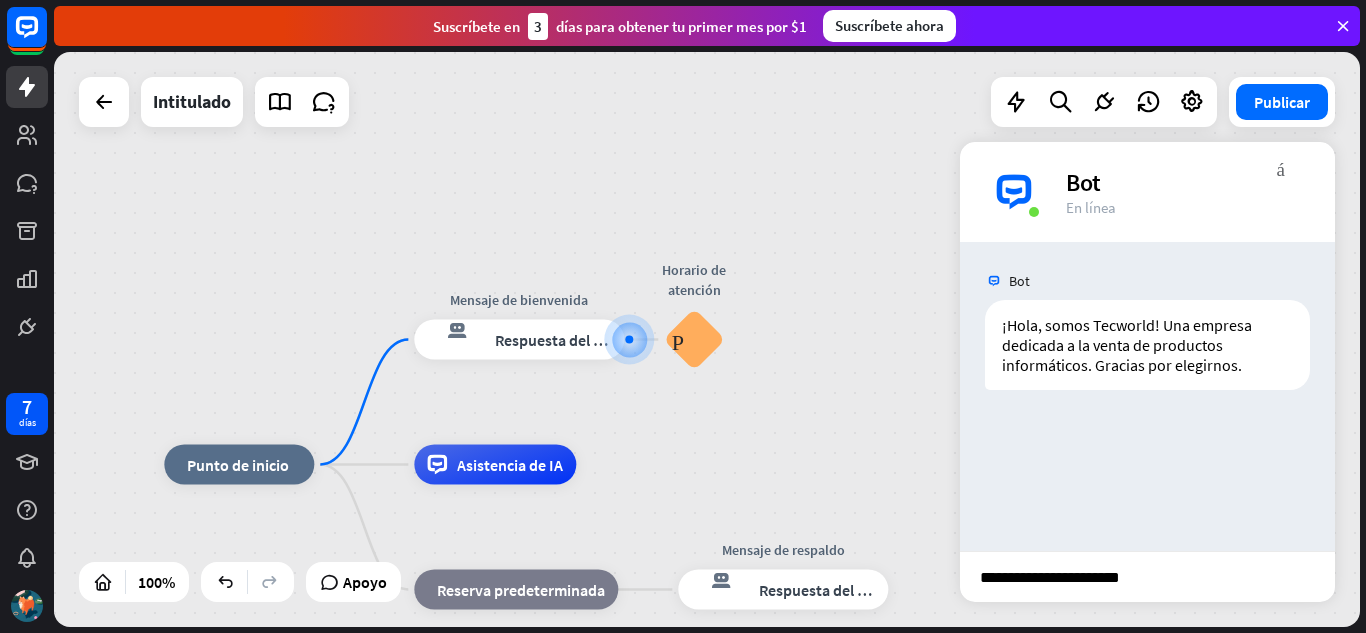 type on "**********" 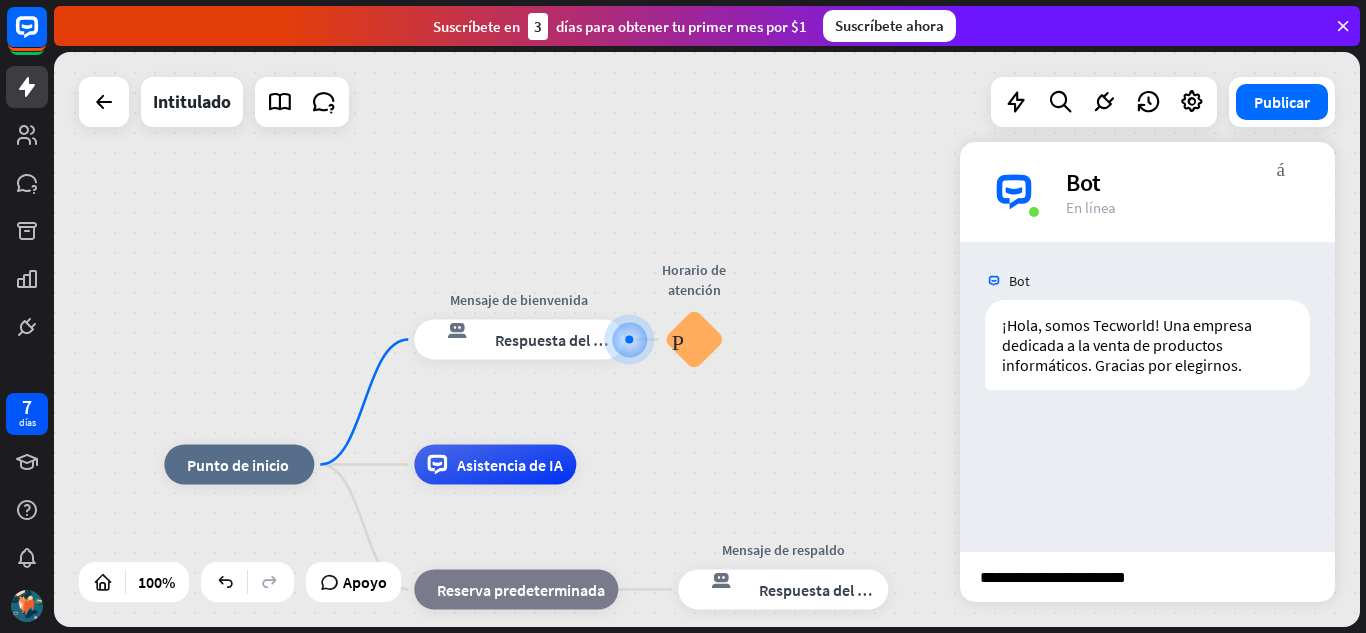 scroll, scrollTop: 0, scrollLeft: 5, axis: horizontal 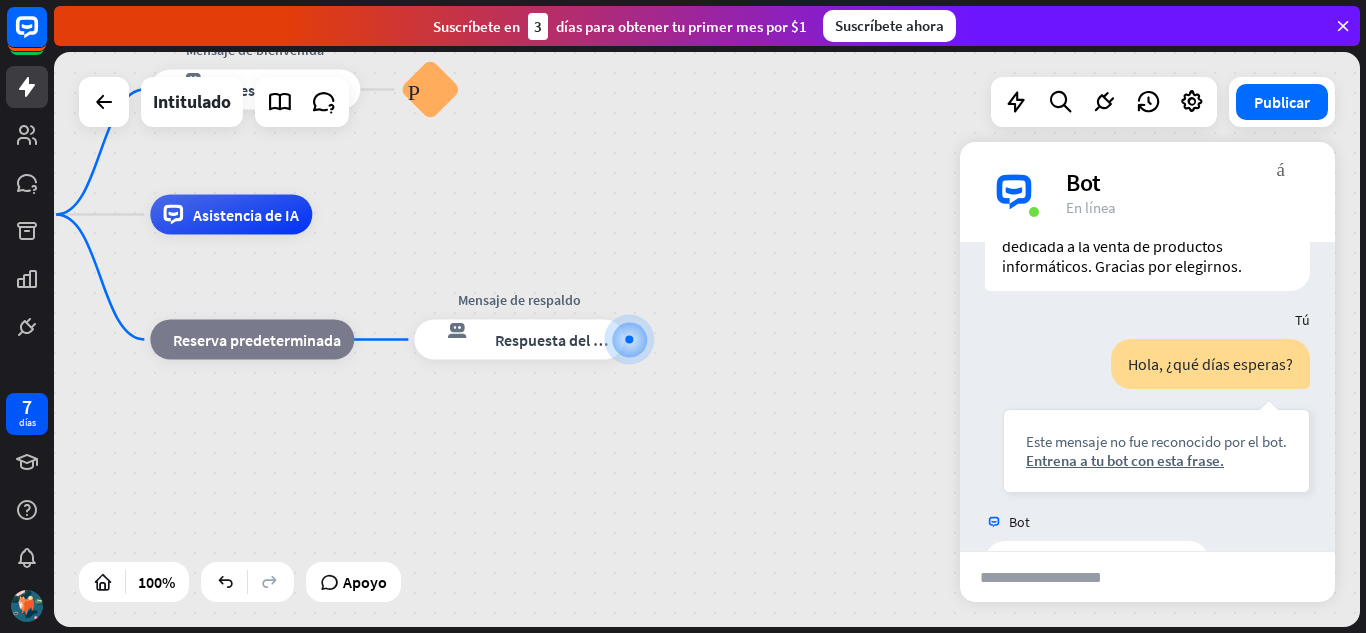 click on "inicio_2   Punto de inicio                 Mensaje de bienvenida   respuesta del bot de bloqueo   Respuesta del bot                 Horario de atención   Preguntas frecuentes sobre bloques                     Asistencia de IA                   bloque_de_retroceso   Reserva predeterminada                 Mensaje de respaldo   respuesta del bot de bloqueo   Respuesta del bot" at bounding box center (553, 502) 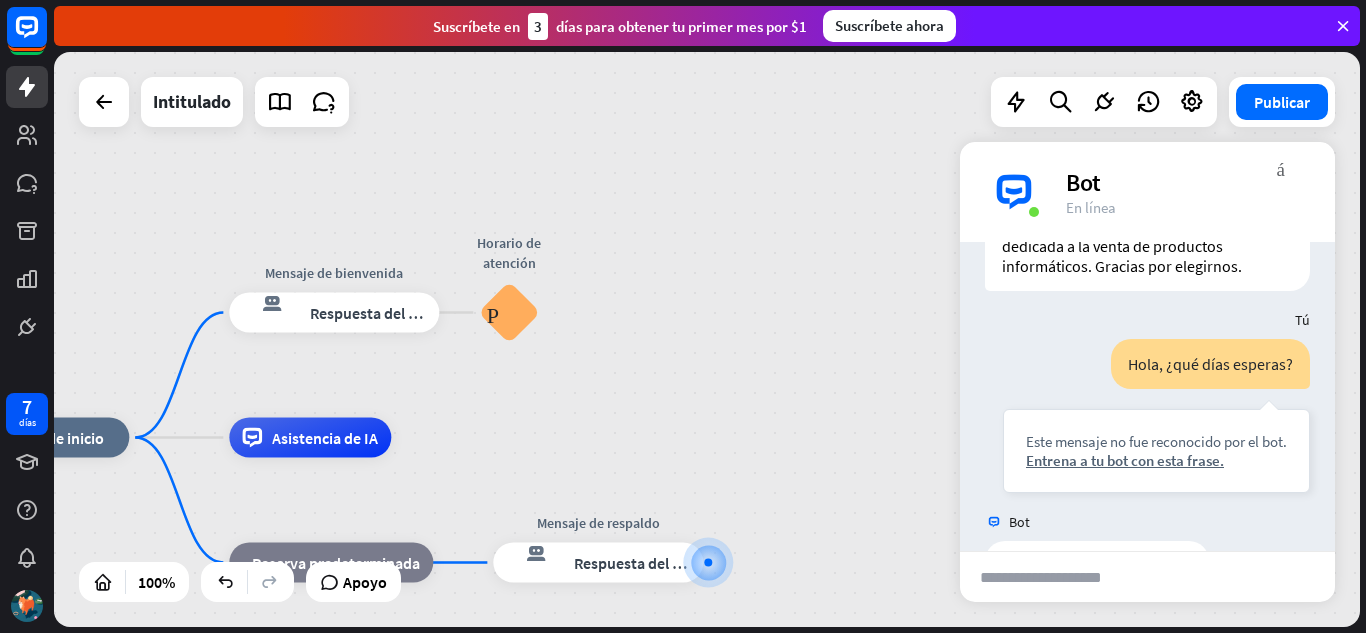 drag, startPoint x: 758, startPoint y: 375, endPoint x: 835, endPoint y: 598, distance: 235.91948 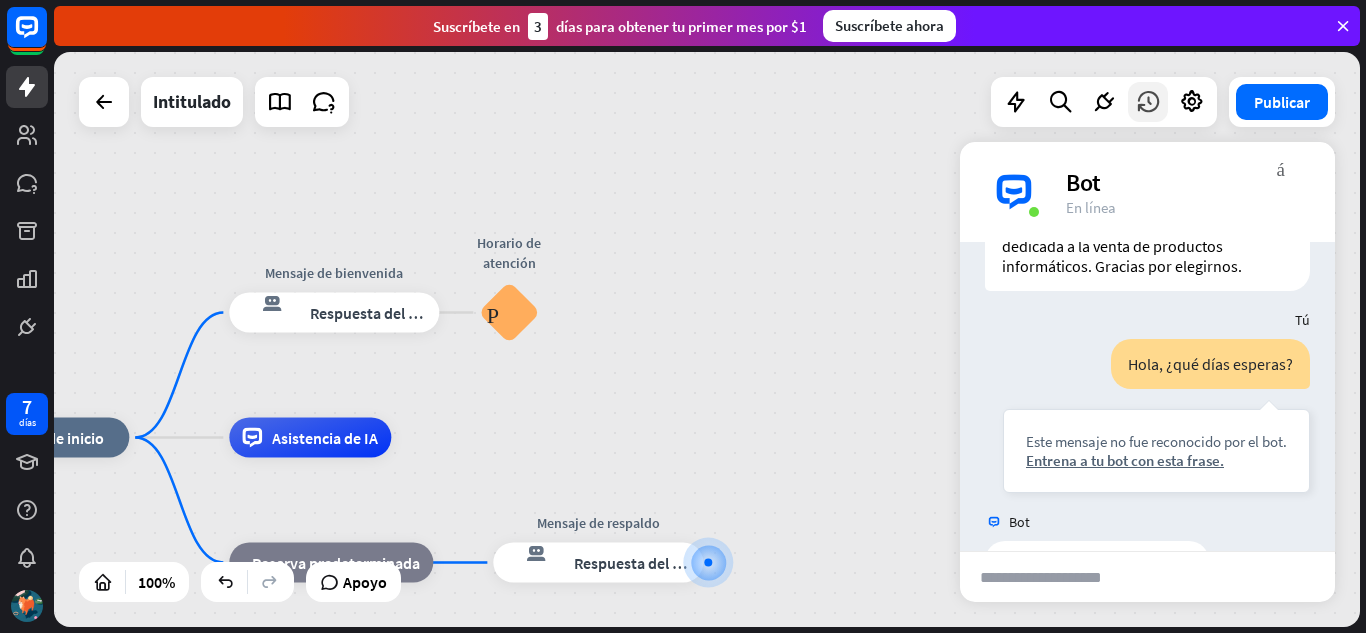 click at bounding box center (1148, 102) 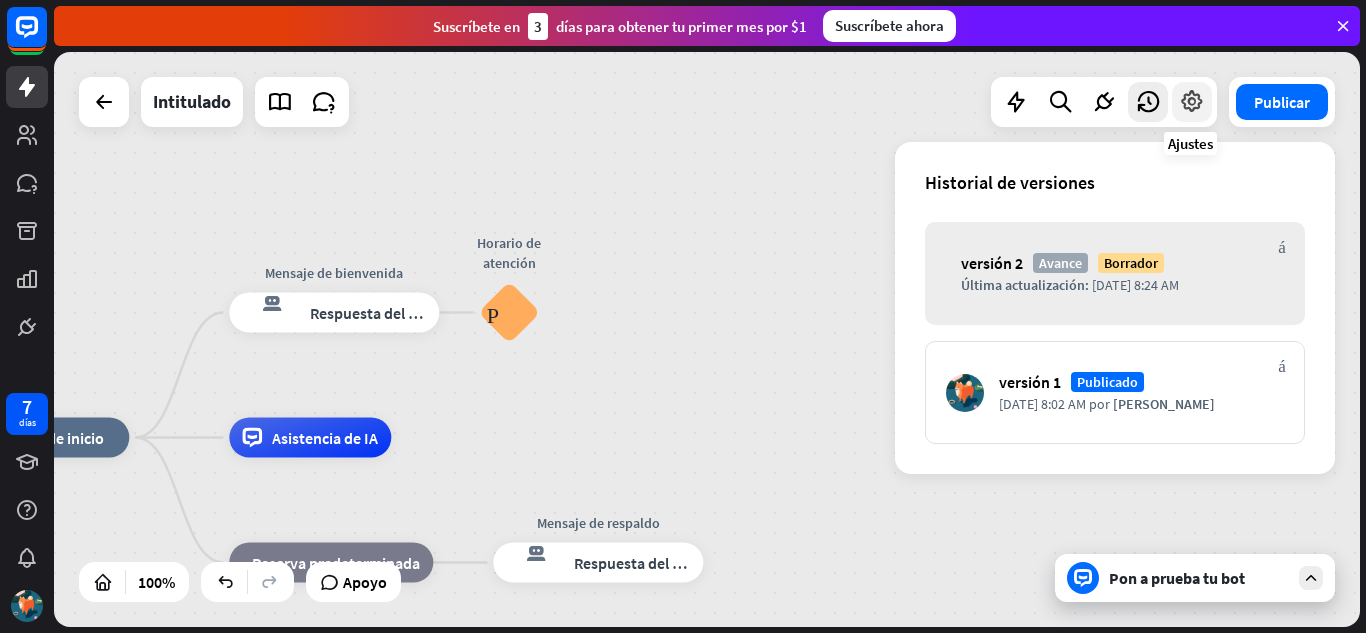 click at bounding box center [1192, 102] 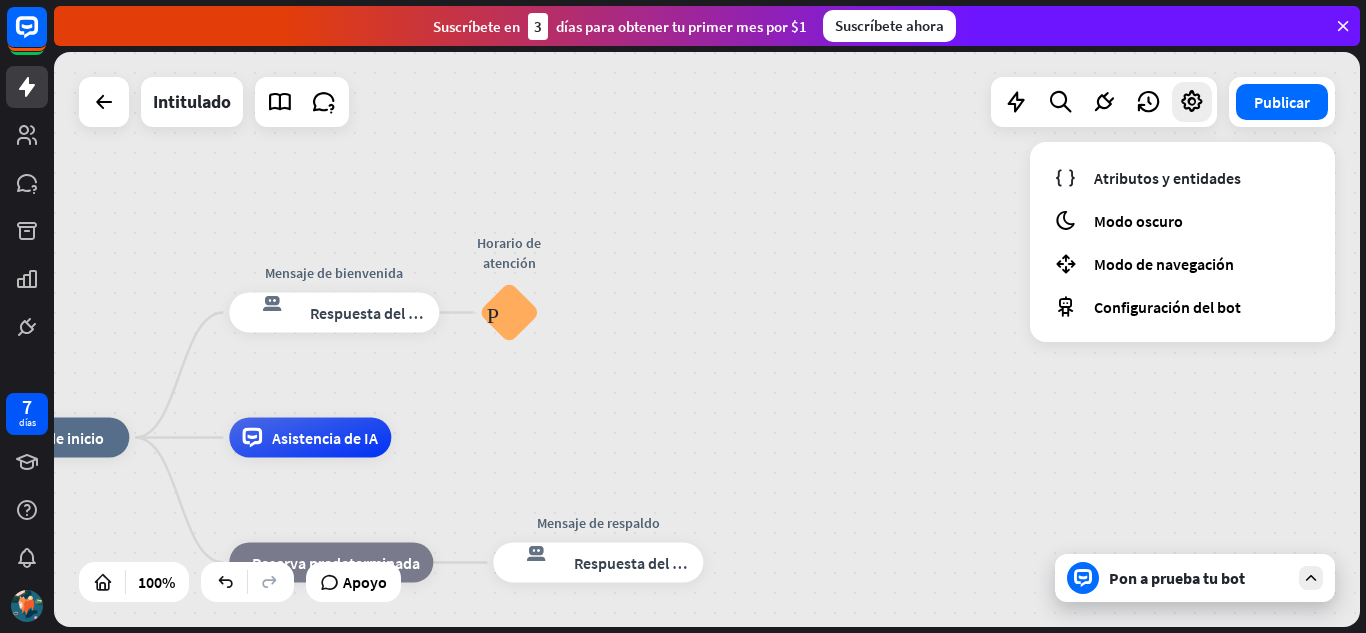 click on "Pon a prueba tu bot" at bounding box center [1177, 578] 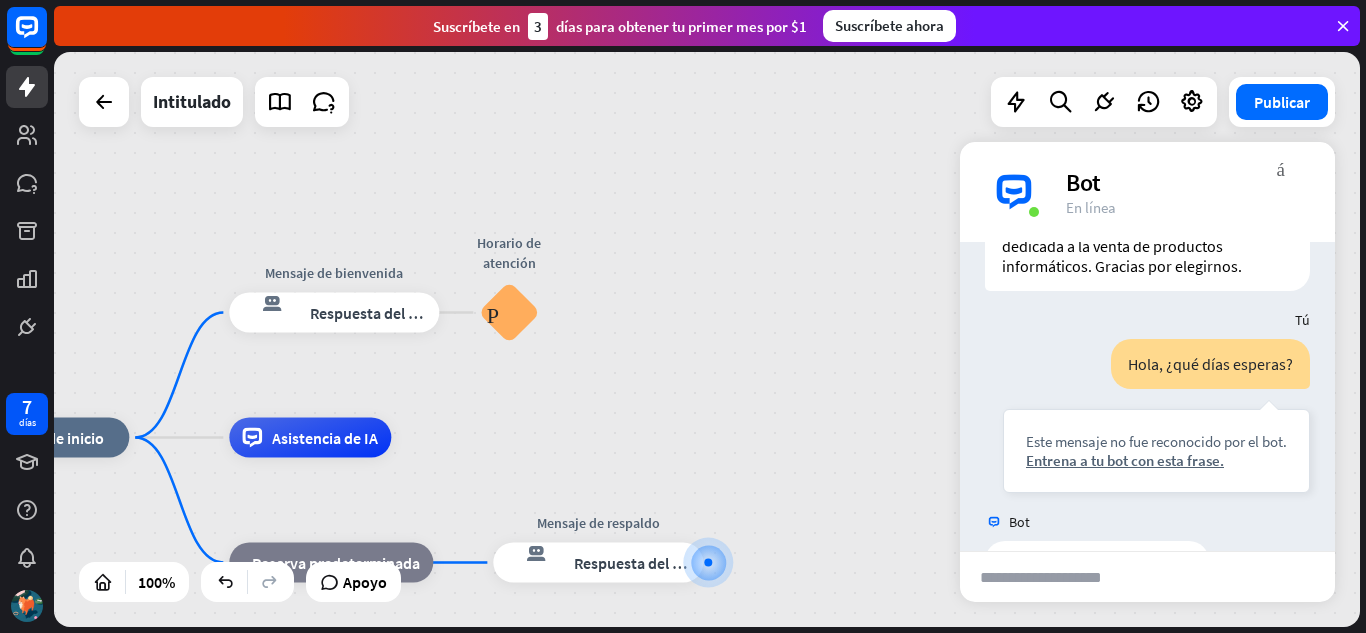 drag, startPoint x: 1054, startPoint y: 363, endPoint x: 1195, endPoint y: 260, distance: 174.61386 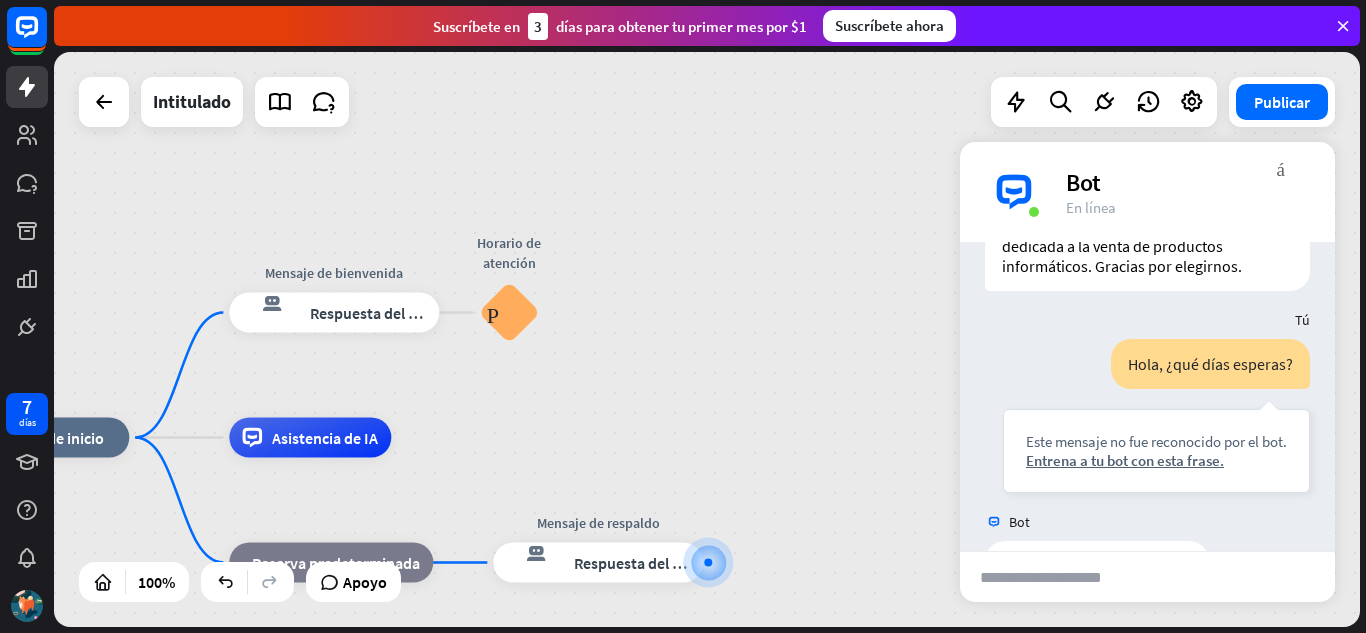 click on "¡Hola, somos Tecworld! Una empresa dedicada a la venta de productos informáticos. Gracias por elegirnos." at bounding box center (1128, 246) 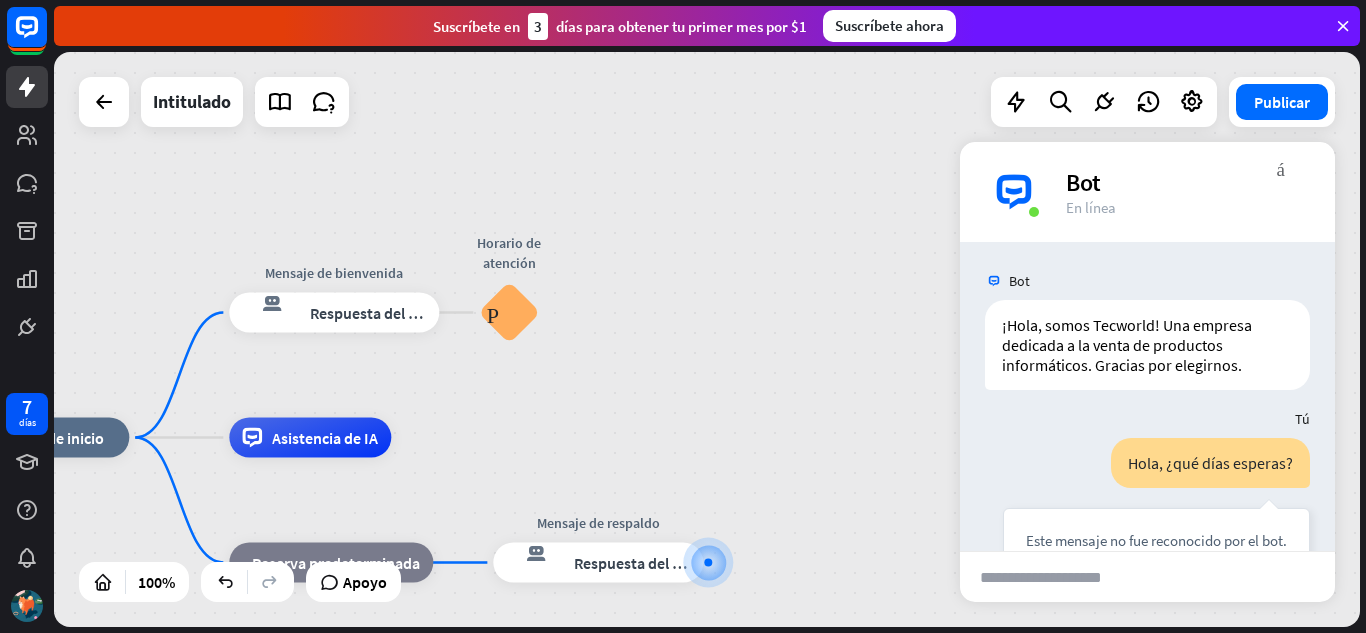 click on "Bot" at bounding box center [1147, 281] 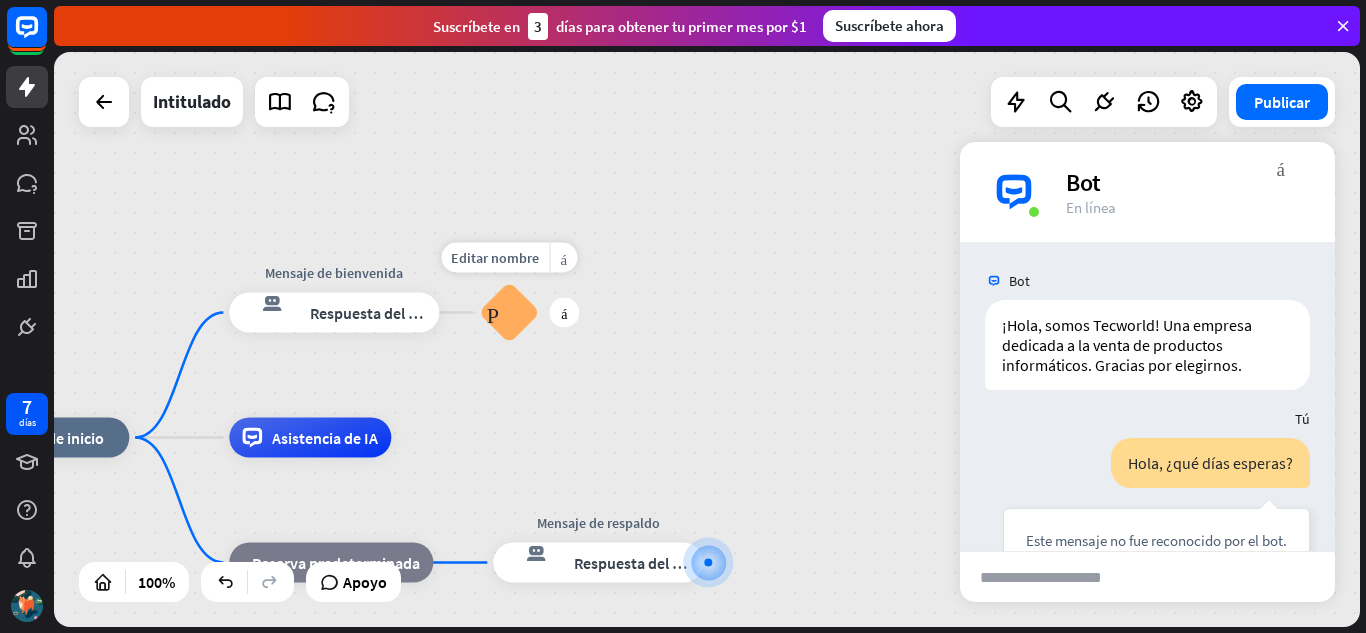 click on "Preguntas frecuentes sobre bloques" at bounding box center (509, 313) 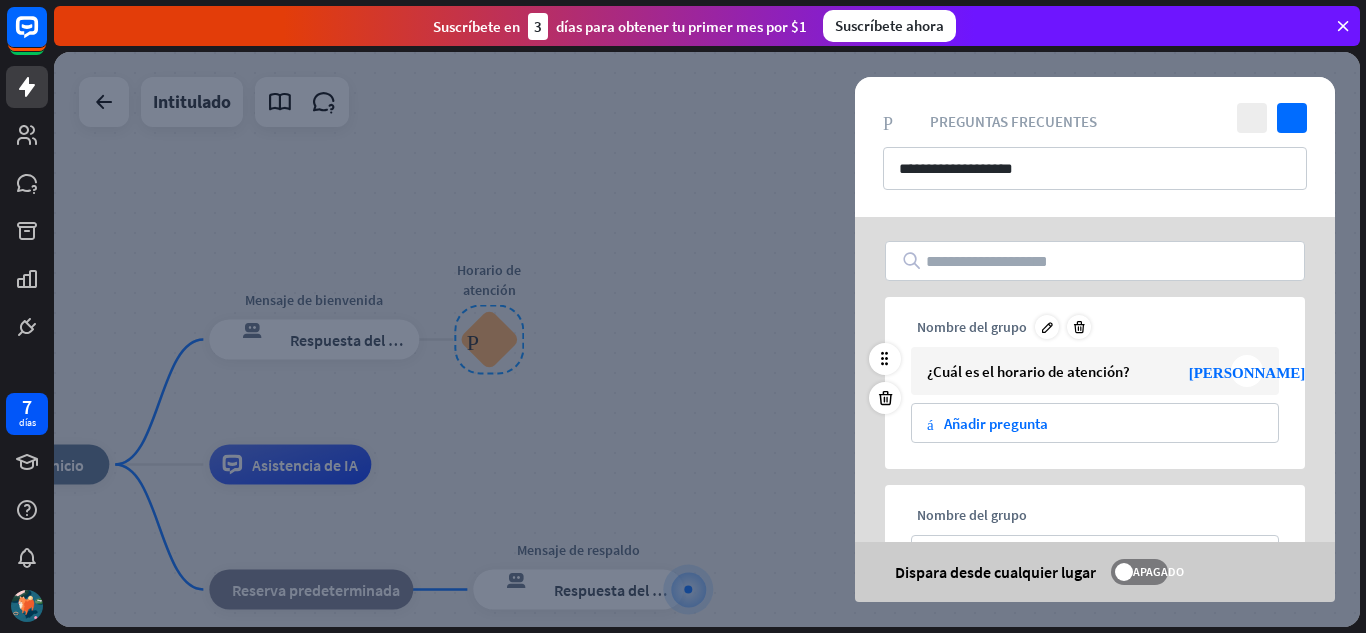 click on "¿Cuál es el horario de atención?" at bounding box center [1028, 371] 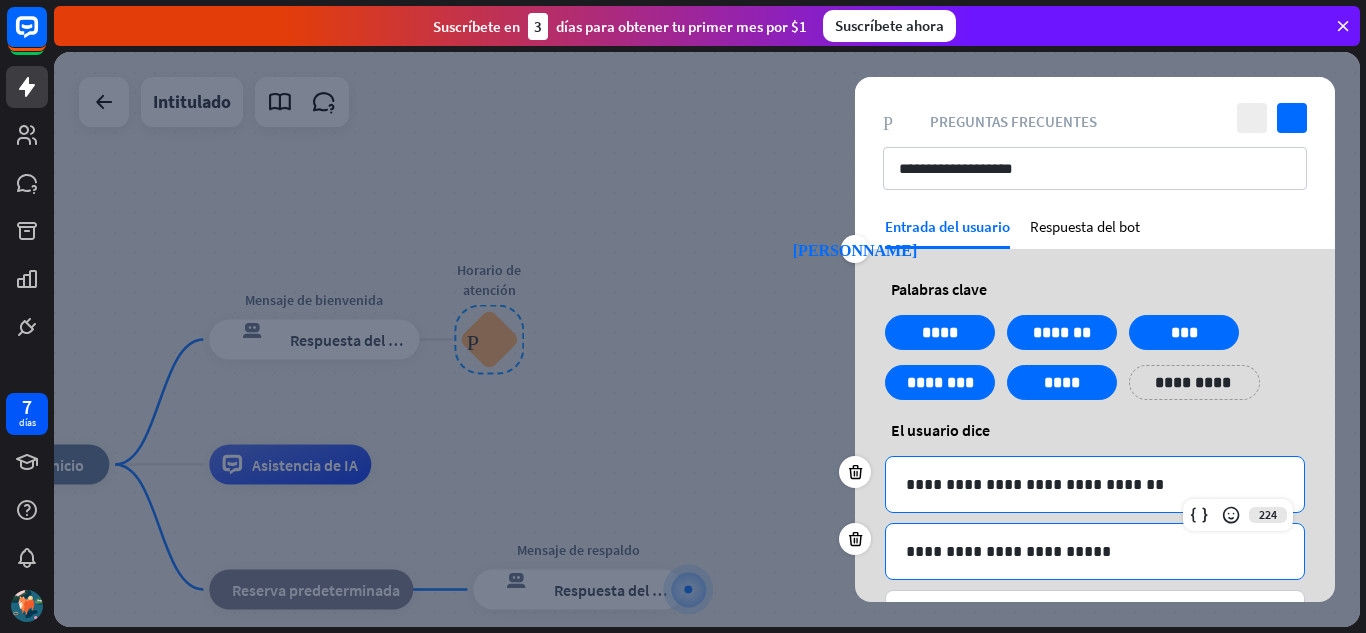 drag, startPoint x: 1108, startPoint y: 447, endPoint x: 1130, endPoint y: 544, distance: 99.46356 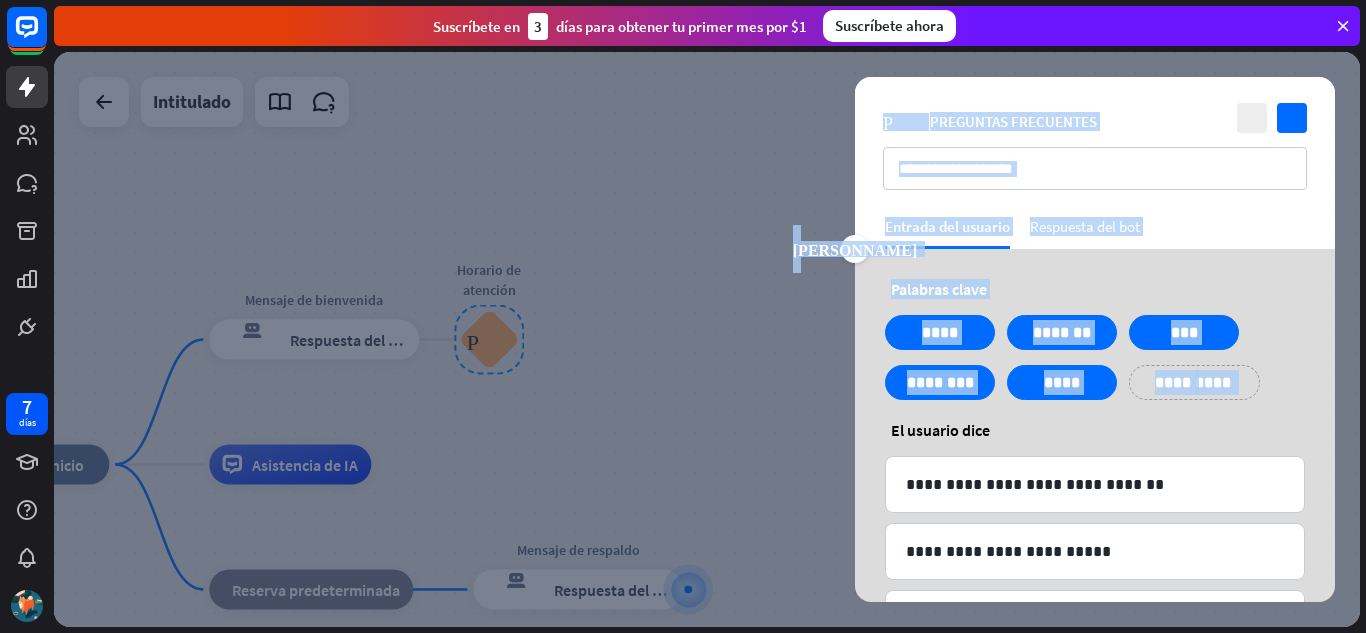 scroll, scrollTop: 152, scrollLeft: 0, axis: vertical 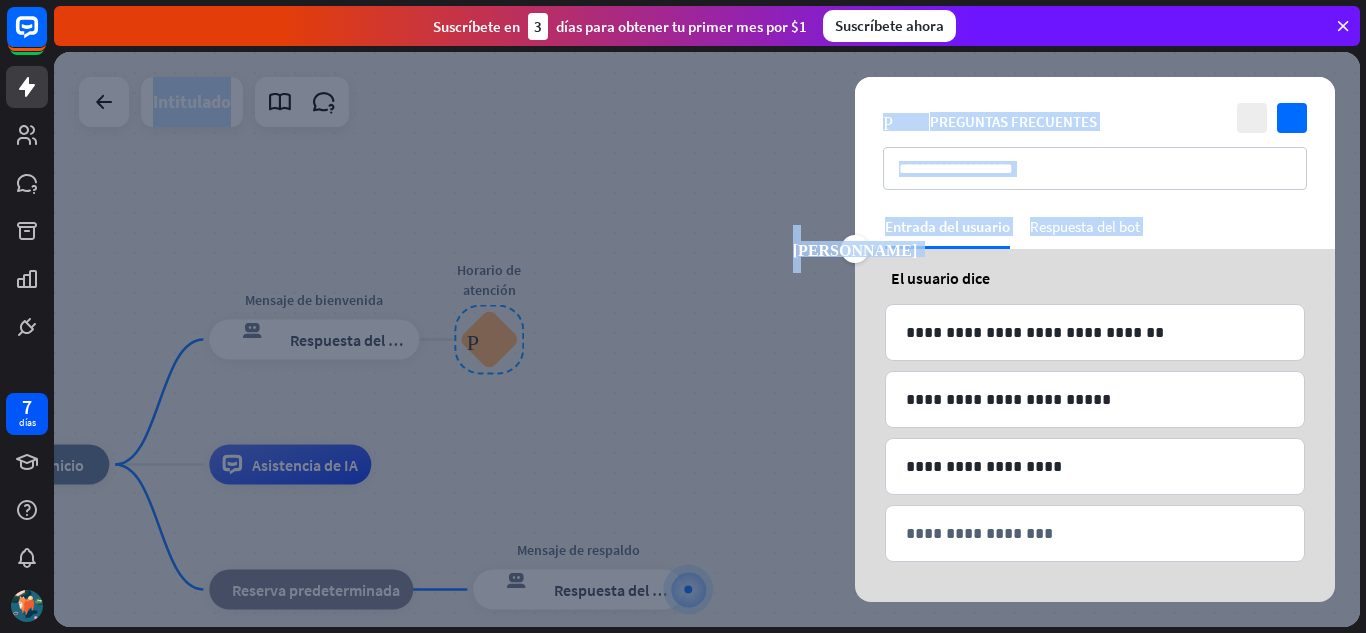 drag, startPoint x: 1273, startPoint y: 403, endPoint x: 1281, endPoint y: 639, distance: 236.13556 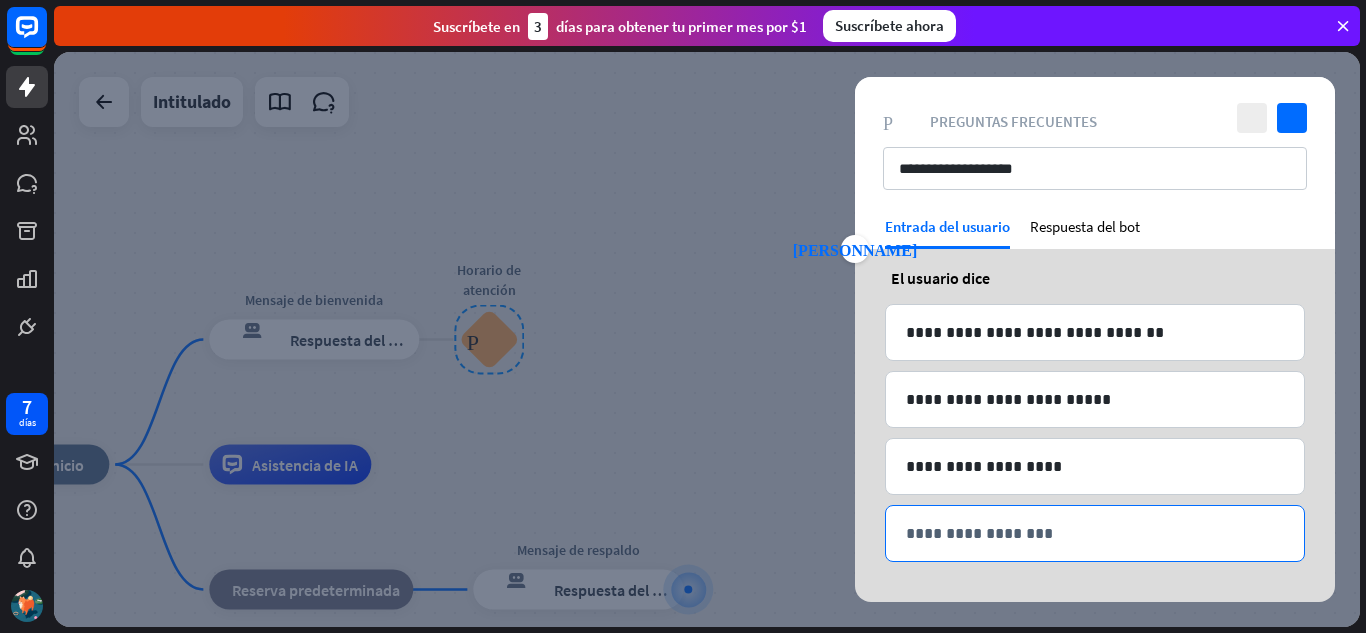 click on "**********" at bounding box center [1095, 533] 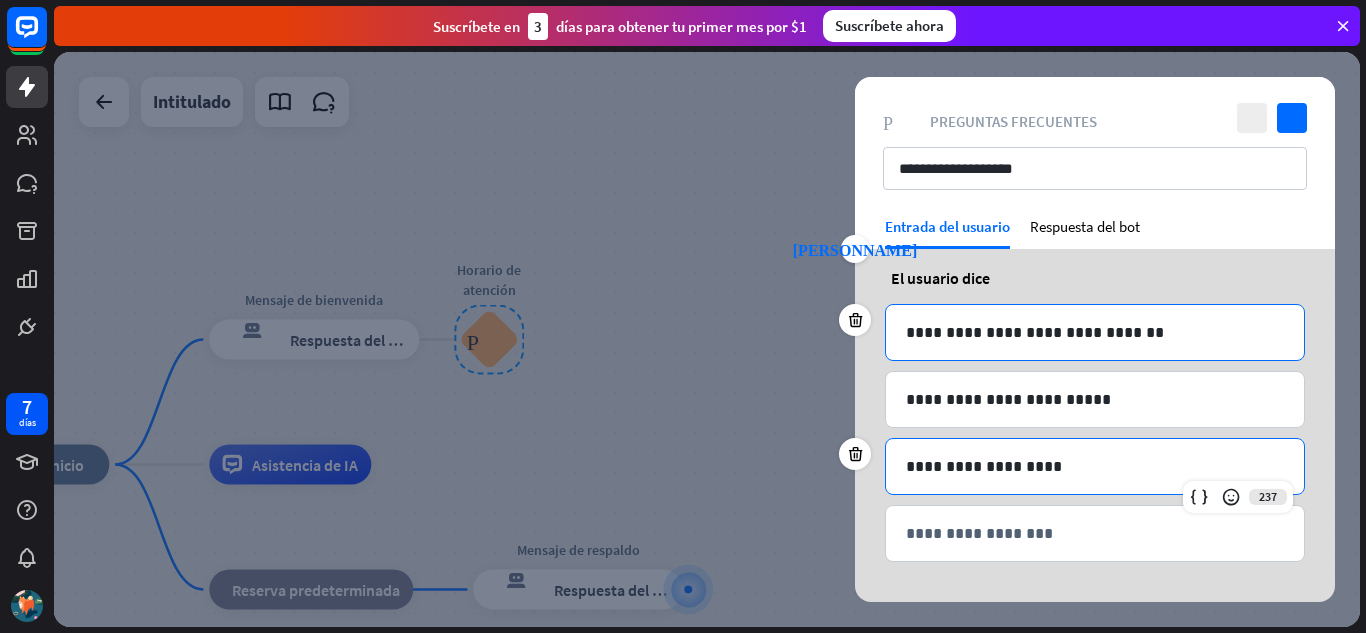 drag, startPoint x: 1196, startPoint y: 421, endPoint x: 1184, endPoint y: 315, distance: 106.677086 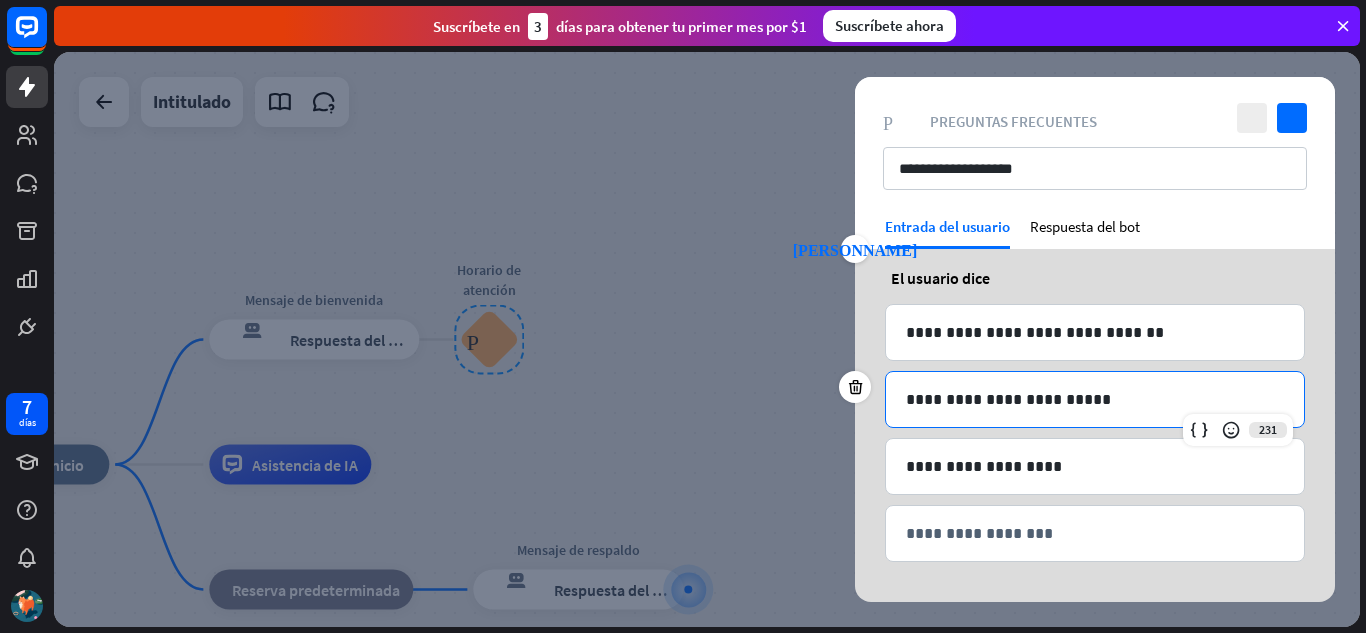 drag, startPoint x: 1146, startPoint y: 377, endPoint x: 1112, endPoint y: 292, distance: 91.5478 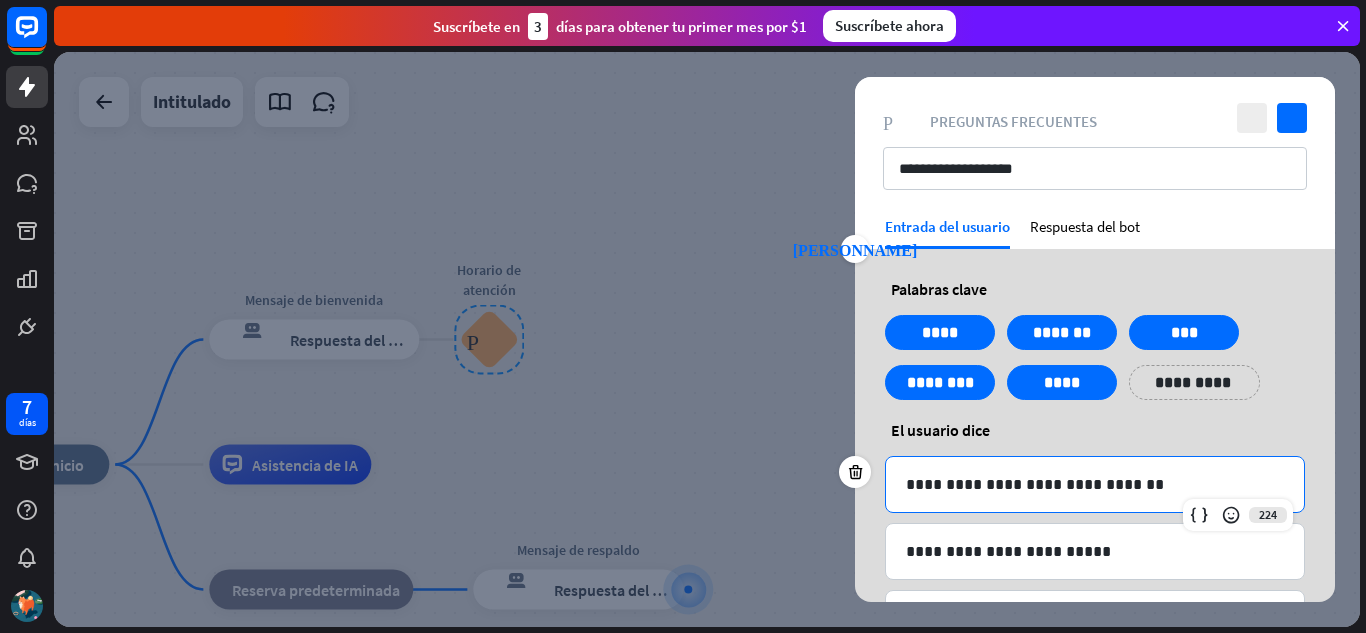 scroll, scrollTop: 152, scrollLeft: 0, axis: vertical 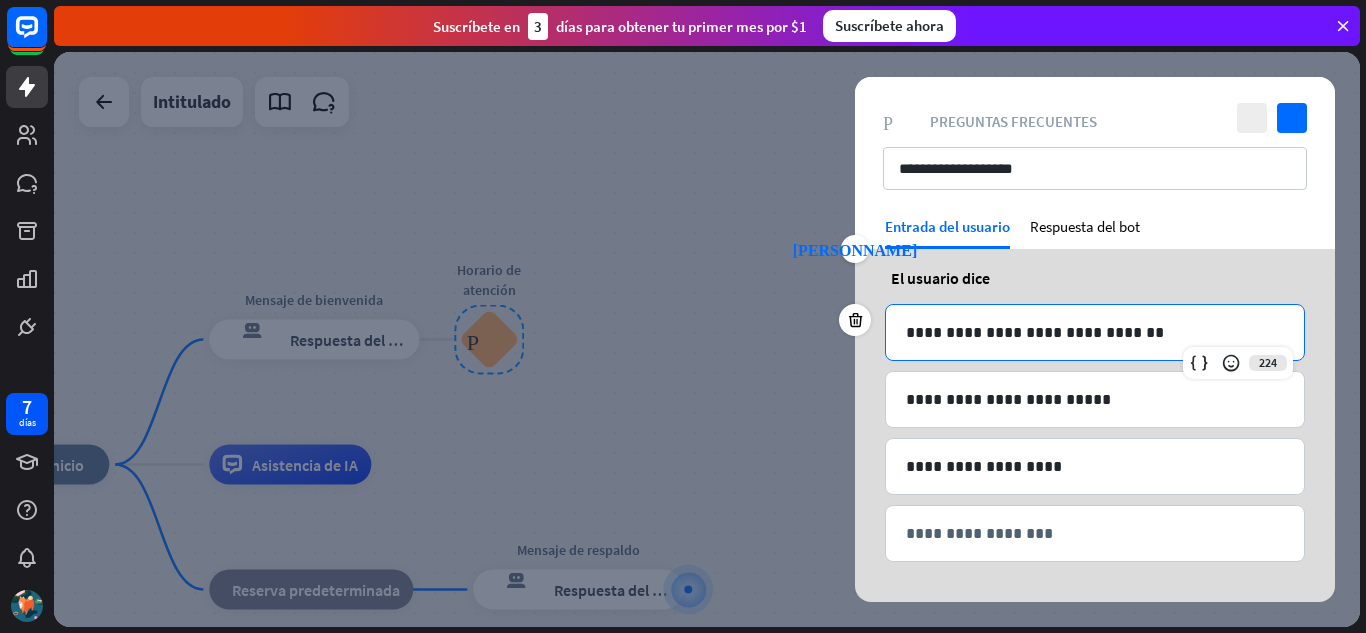 drag, startPoint x: 1112, startPoint y: 327, endPoint x: 1096, endPoint y: 656, distance: 329.38882 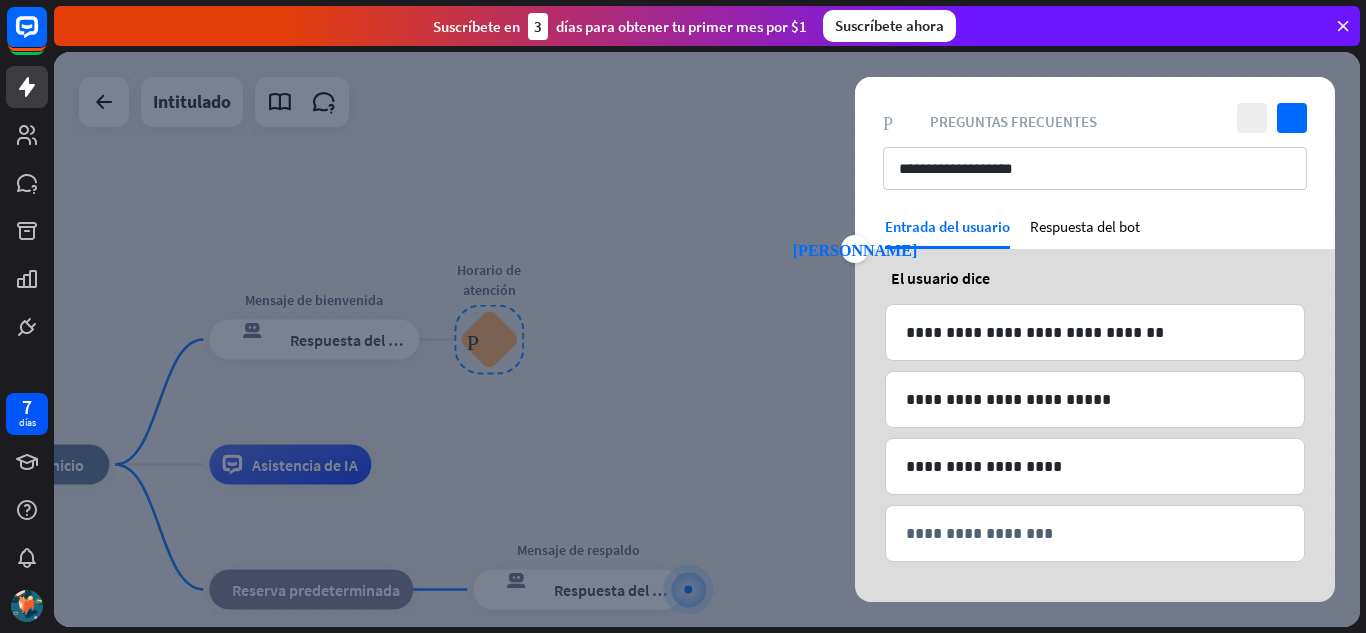 click on "**********" at bounding box center (1095, 438) 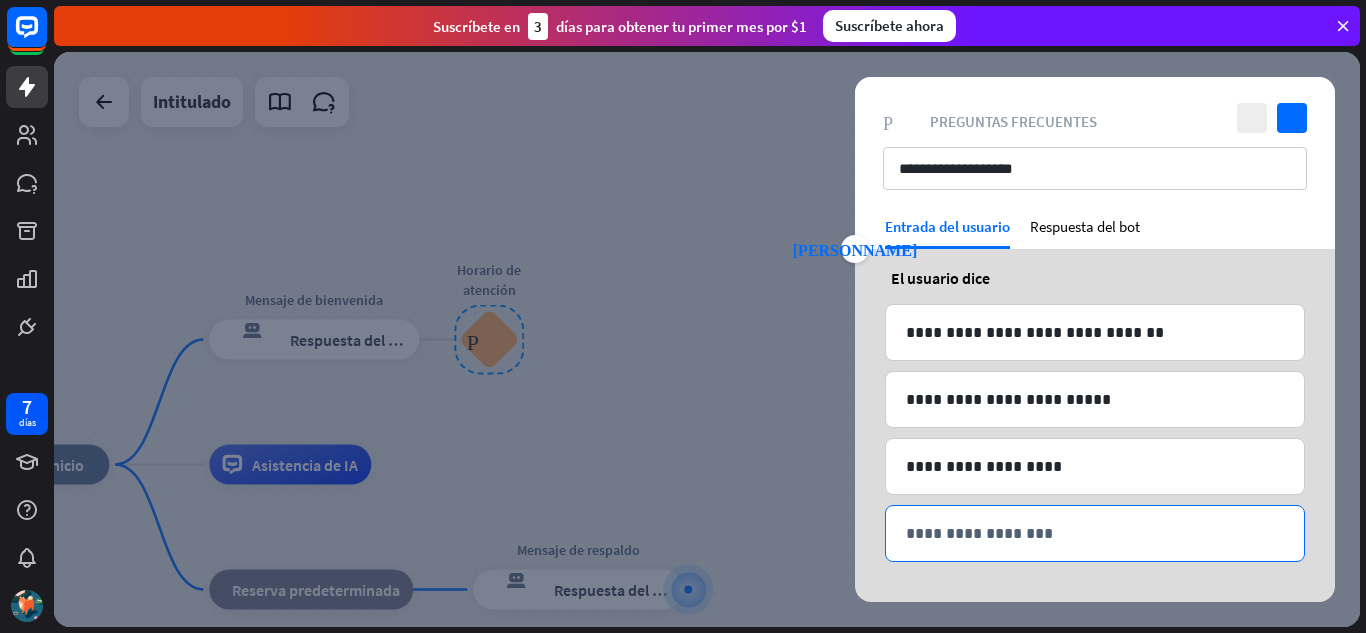 click on "**********" at bounding box center (1095, 533) 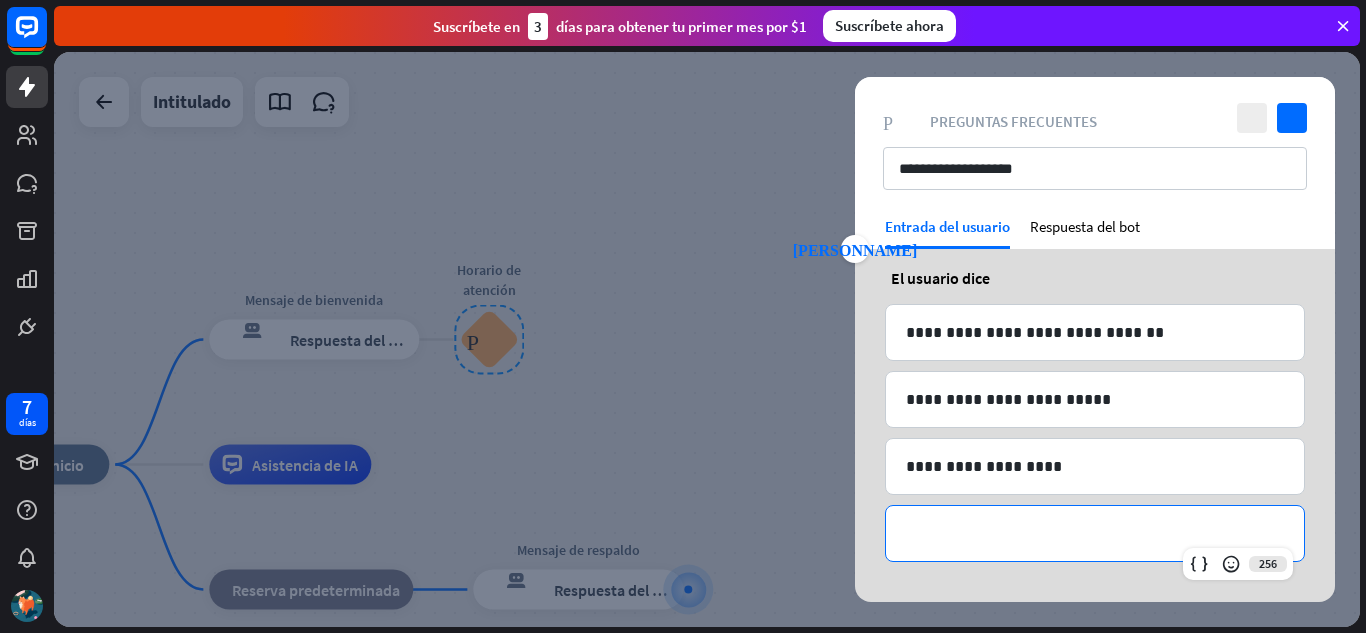type 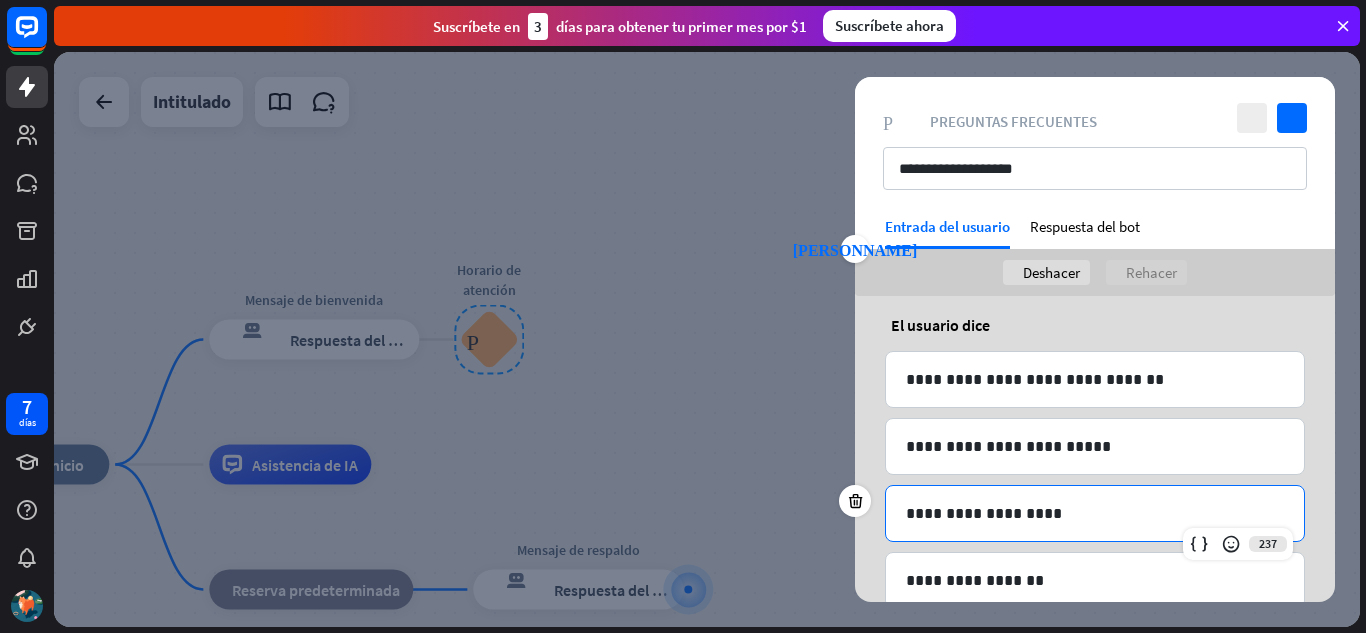 drag, startPoint x: 1142, startPoint y: 490, endPoint x: 1171, endPoint y: 604, distance: 117.630775 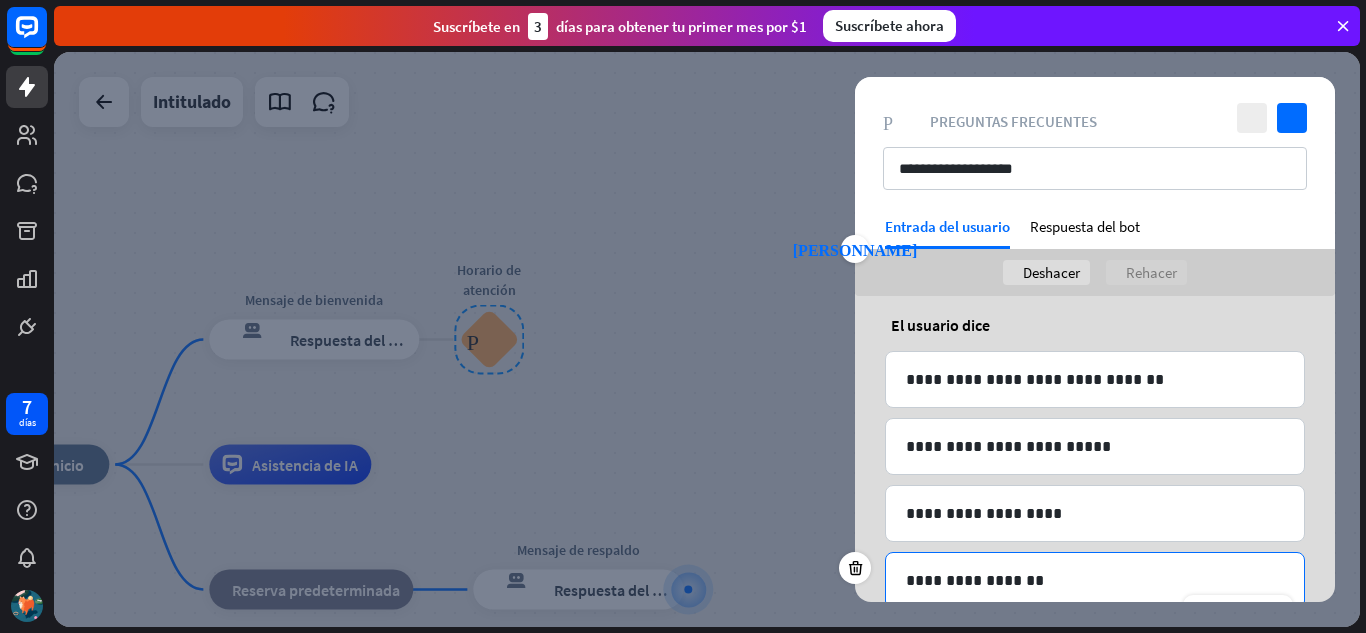 drag, startPoint x: 1121, startPoint y: 578, endPoint x: 1119, endPoint y: 646, distance: 68.0294 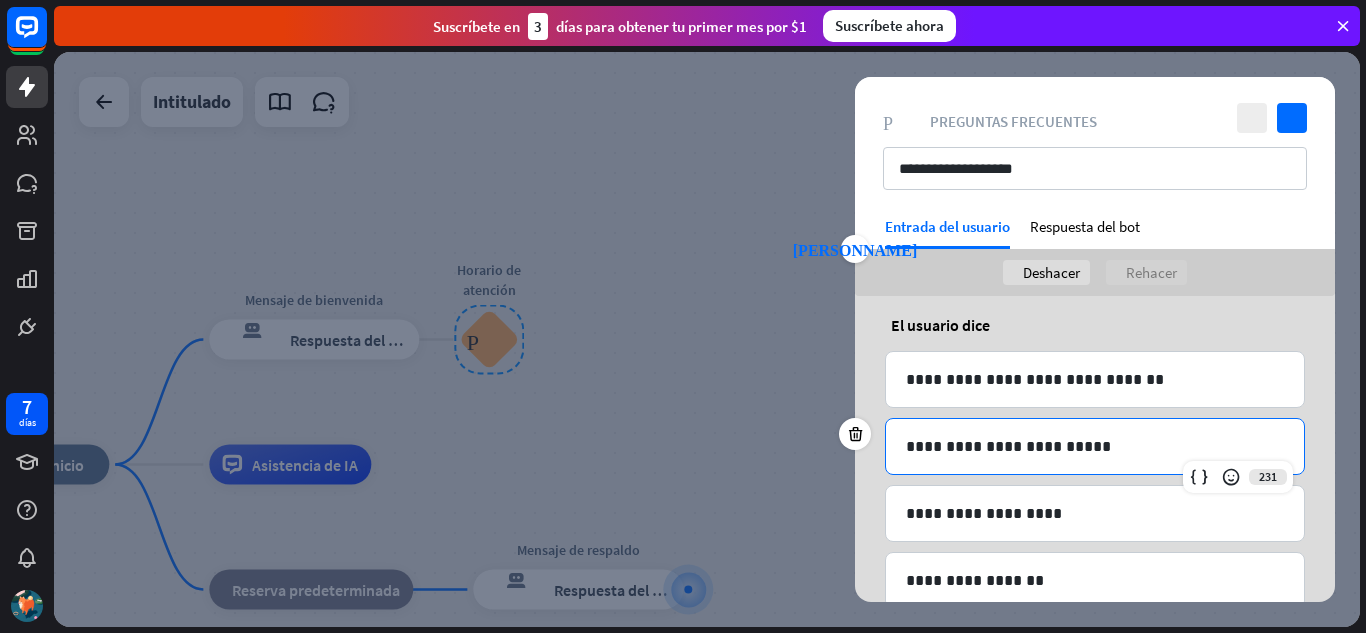 drag, startPoint x: 1235, startPoint y: 426, endPoint x: 1190, endPoint y: 240, distance: 191.36613 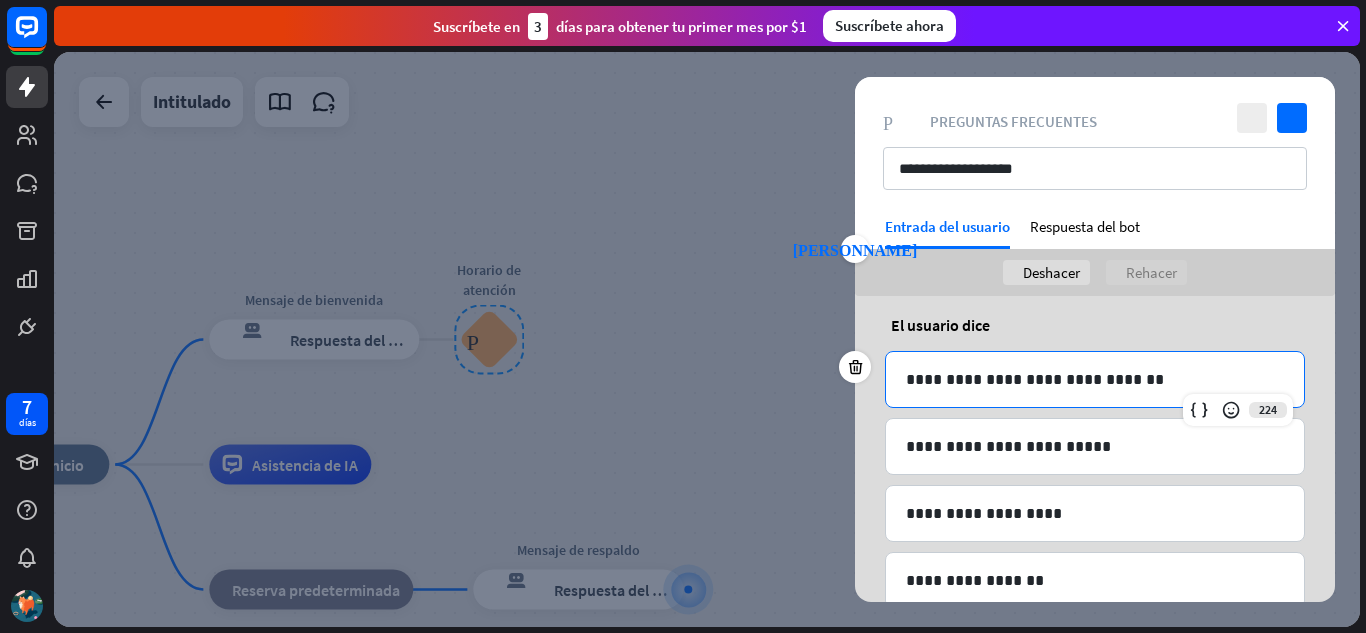 drag, startPoint x: 1147, startPoint y: 403, endPoint x: 1138, endPoint y: 299, distance: 104.388695 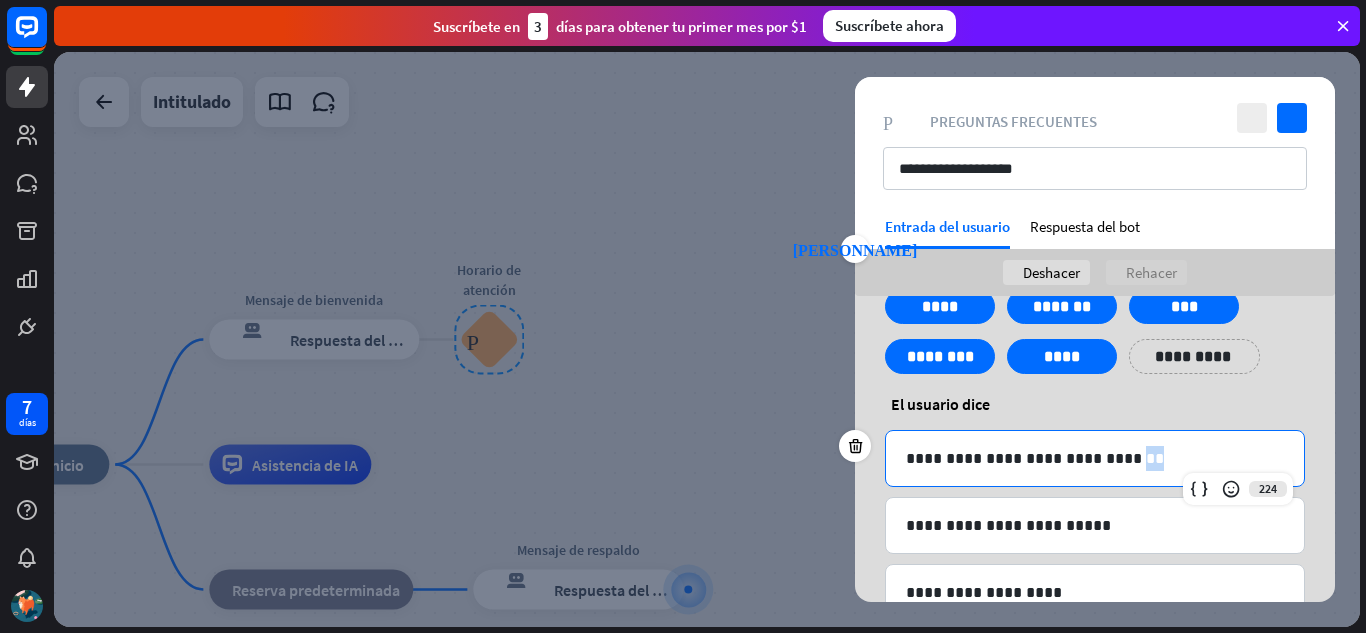 scroll, scrollTop: 0, scrollLeft: 0, axis: both 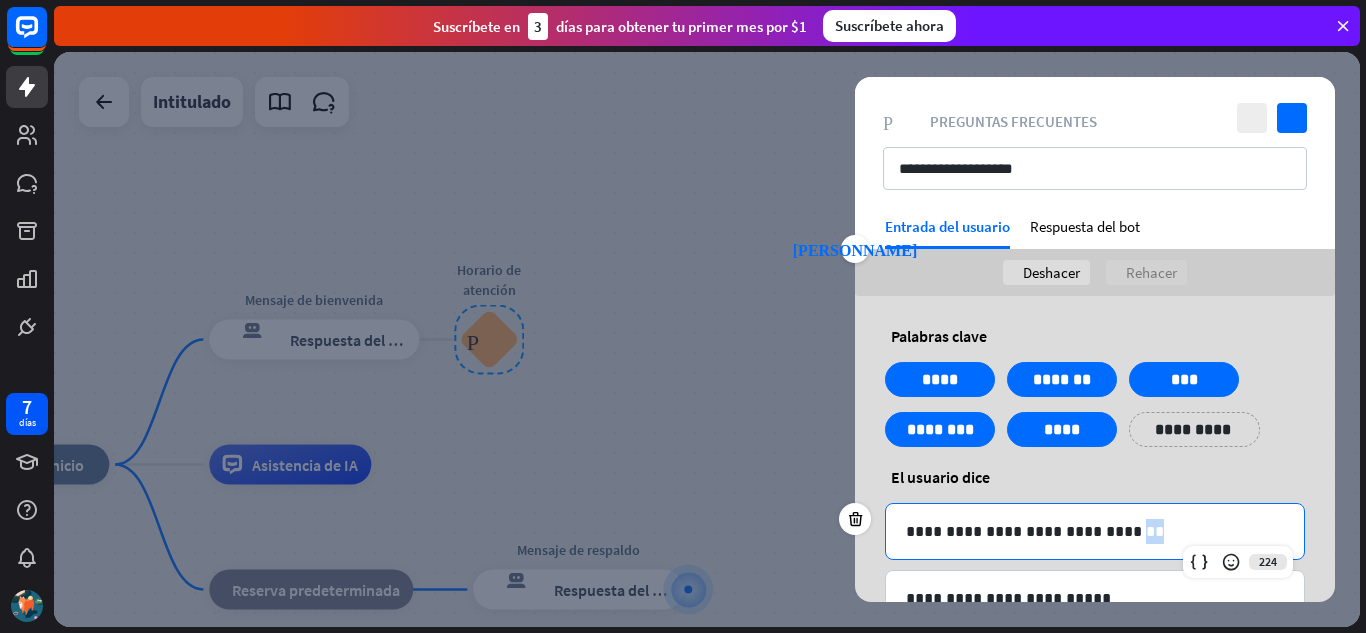 drag, startPoint x: 1120, startPoint y: 384, endPoint x: 1099, endPoint y: 298, distance: 88.52683 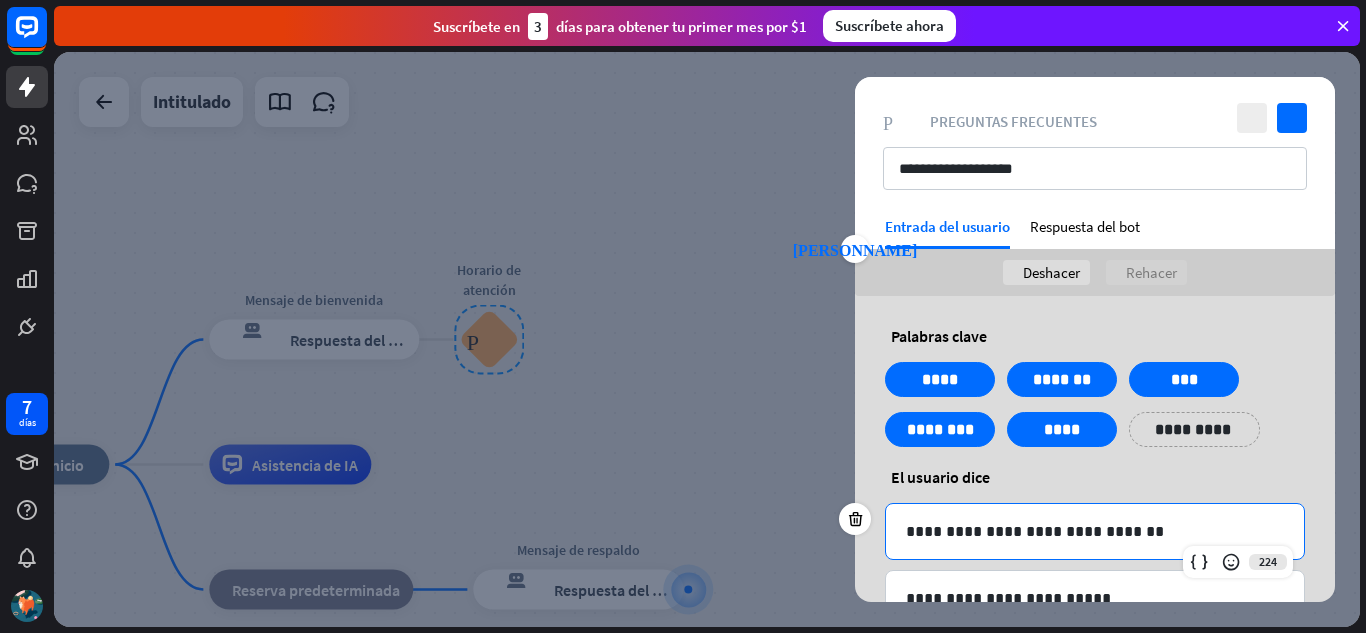 click on "**********" at bounding box center [1194, 429] 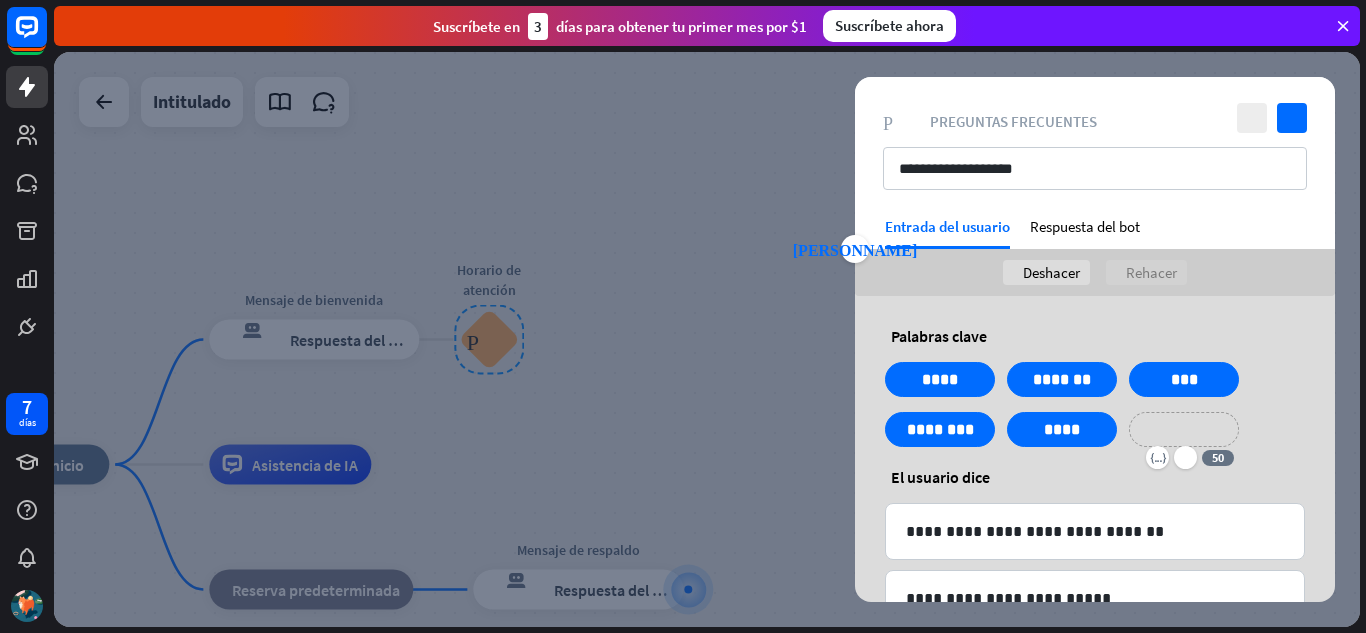 type 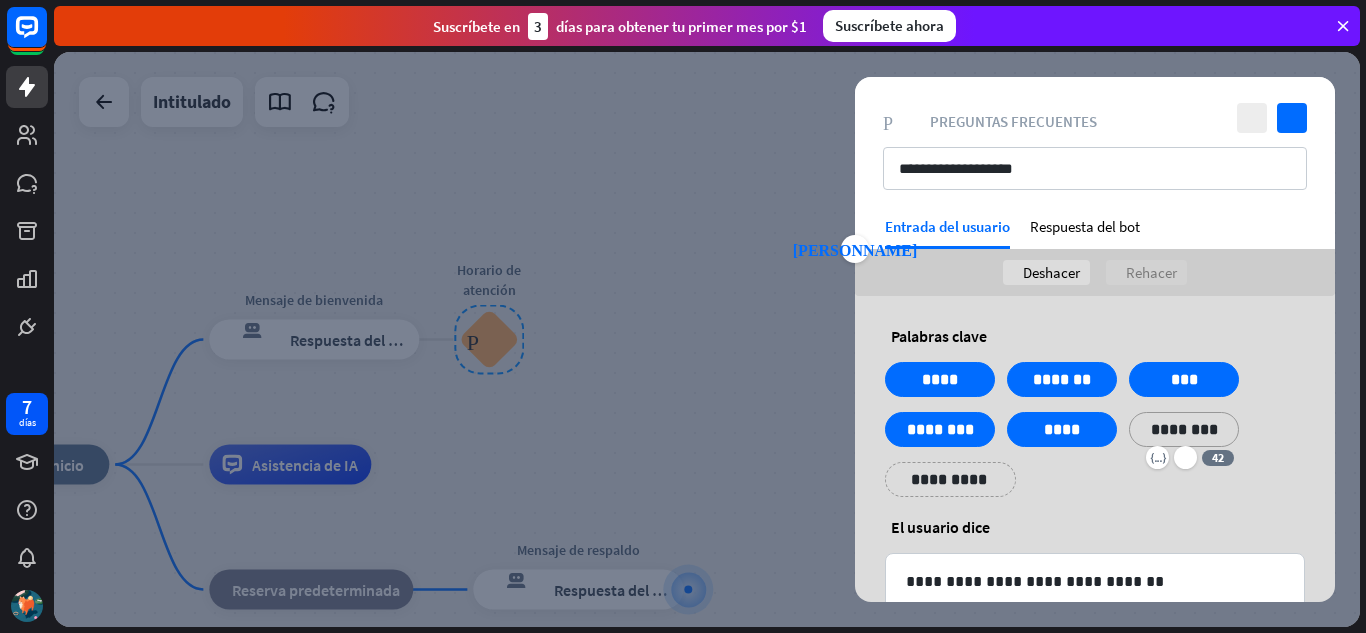 click on "**********" at bounding box center [1095, 437] 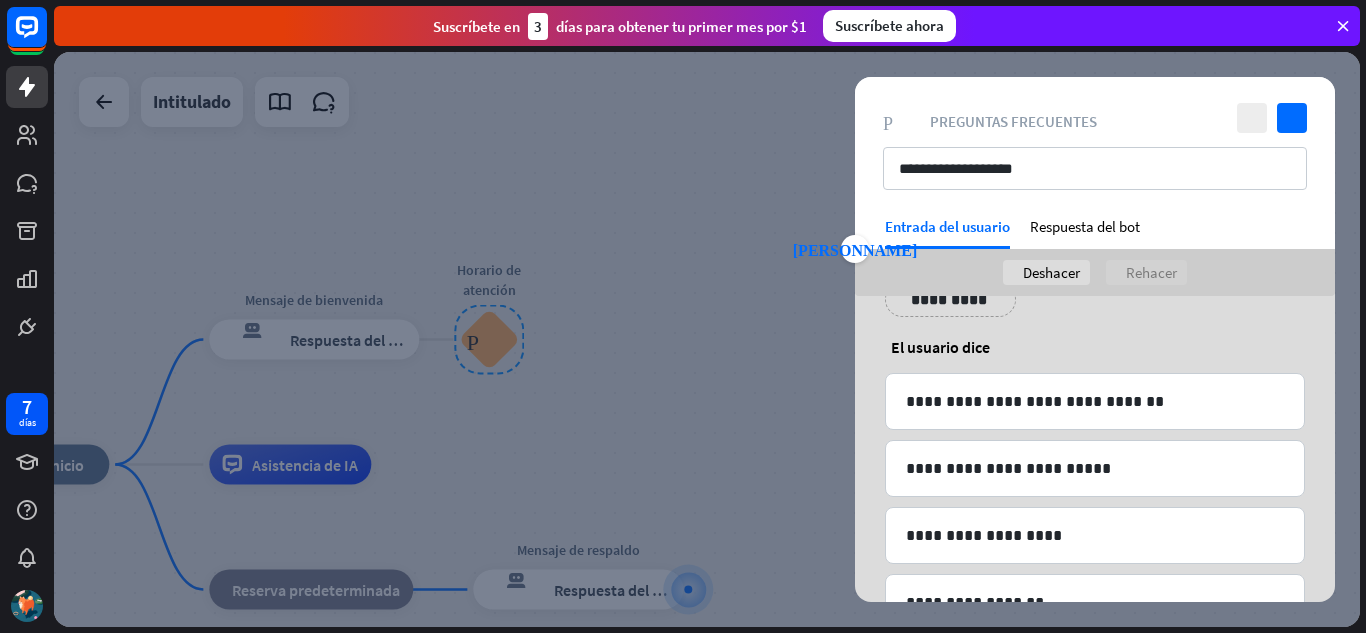 scroll, scrollTop: 316, scrollLeft: 0, axis: vertical 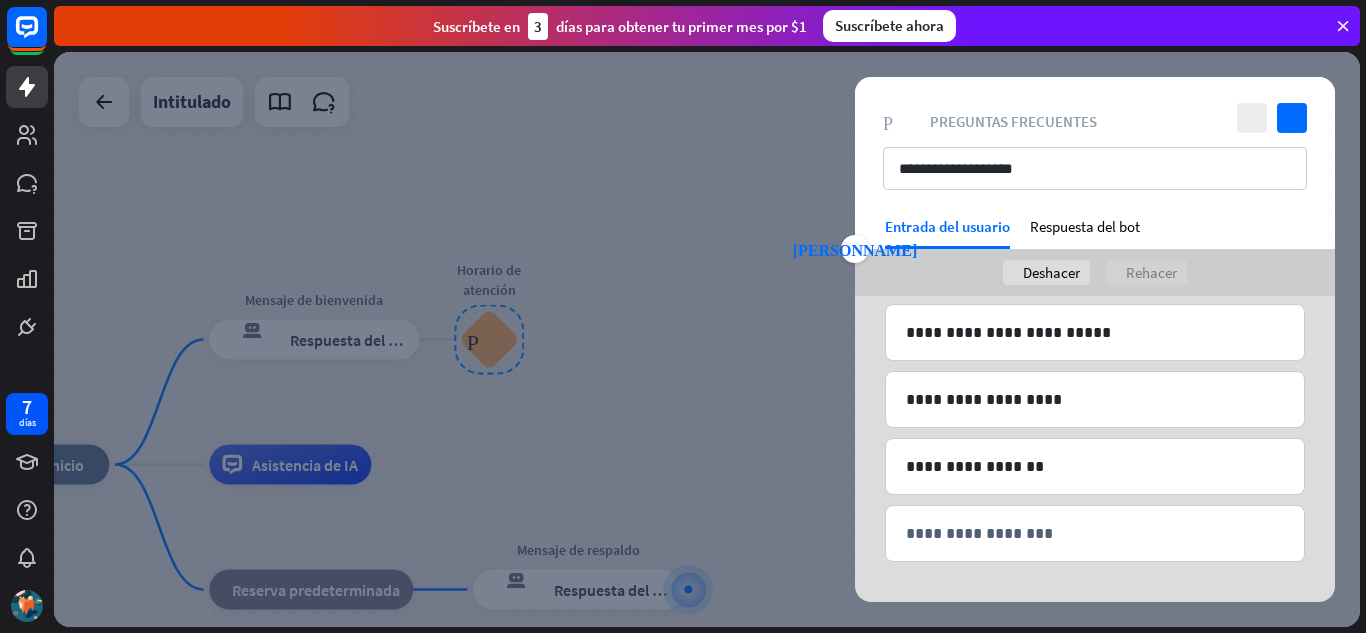 drag, startPoint x: 1159, startPoint y: 529, endPoint x: 1180, endPoint y: 651, distance: 123.79418 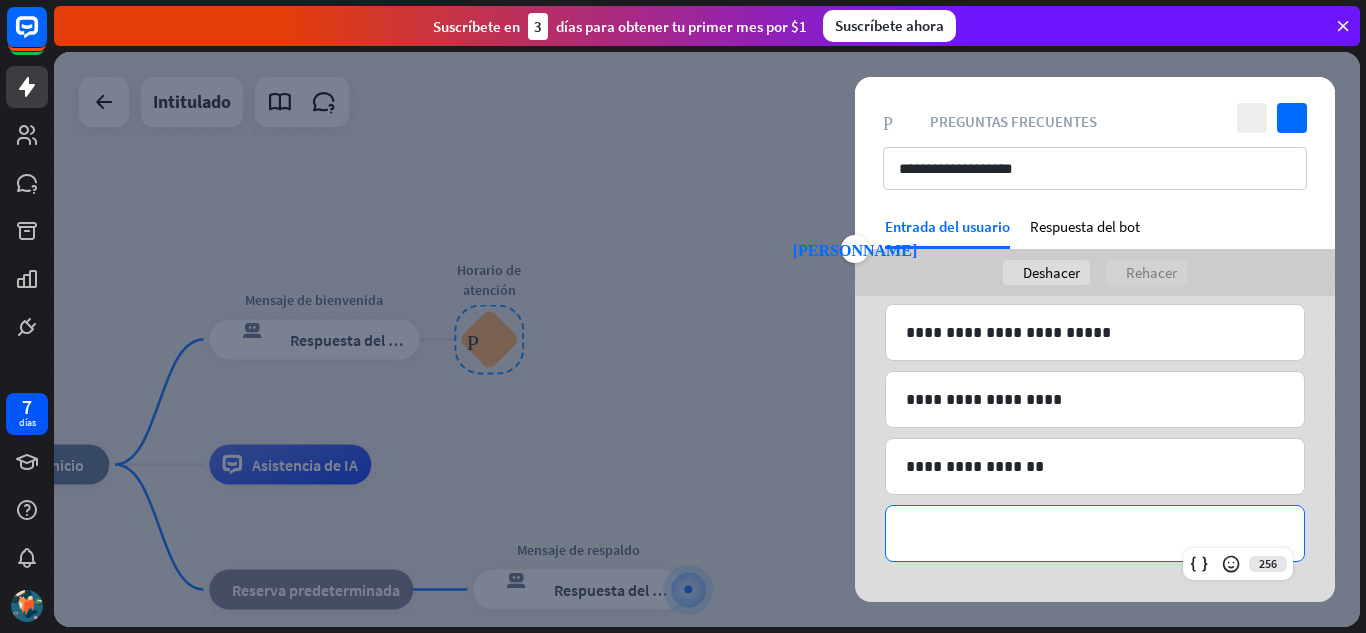 click on "**********" at bounding box center (1095, 533) 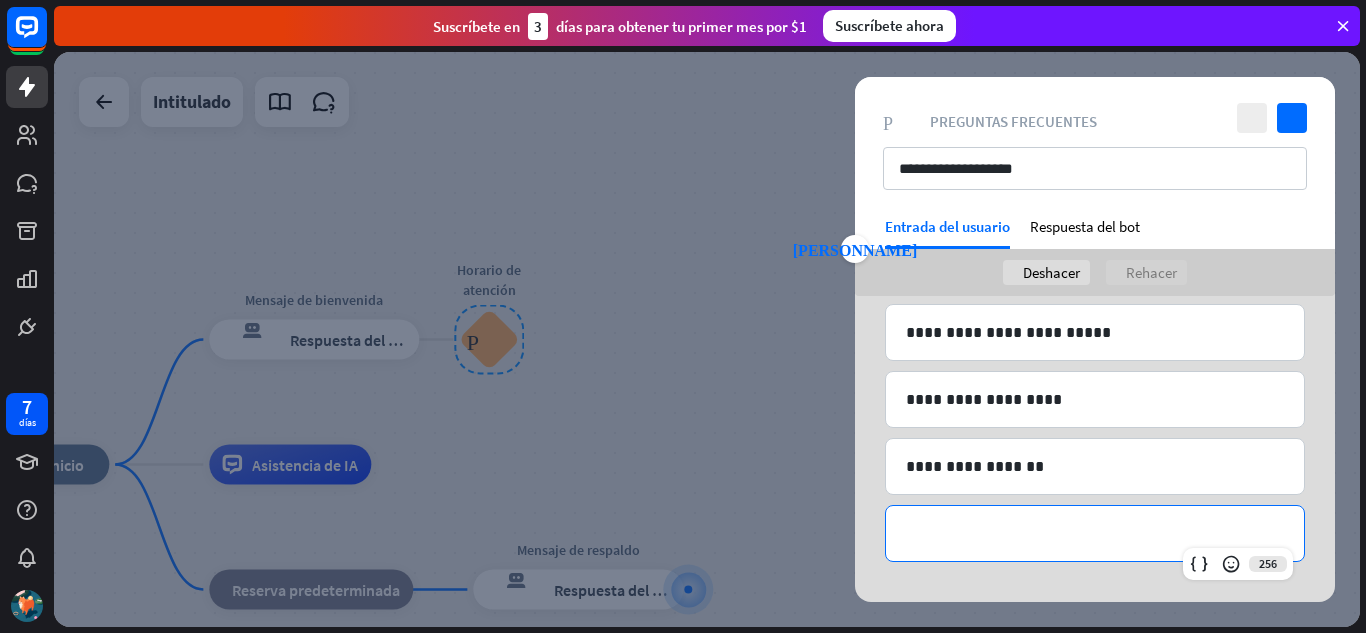 type 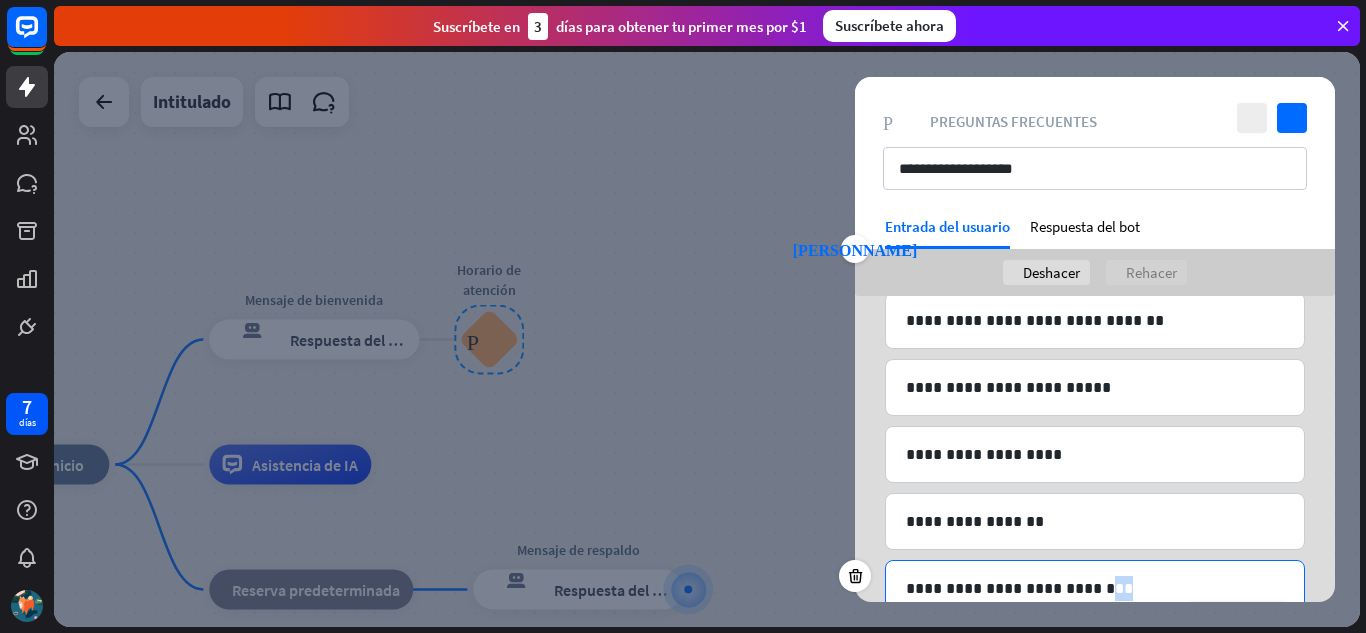 drag, startPoint x: 1115, startPoint y: 505, endPoint x: 1092, endPoint y: 303, distance: 203.30519 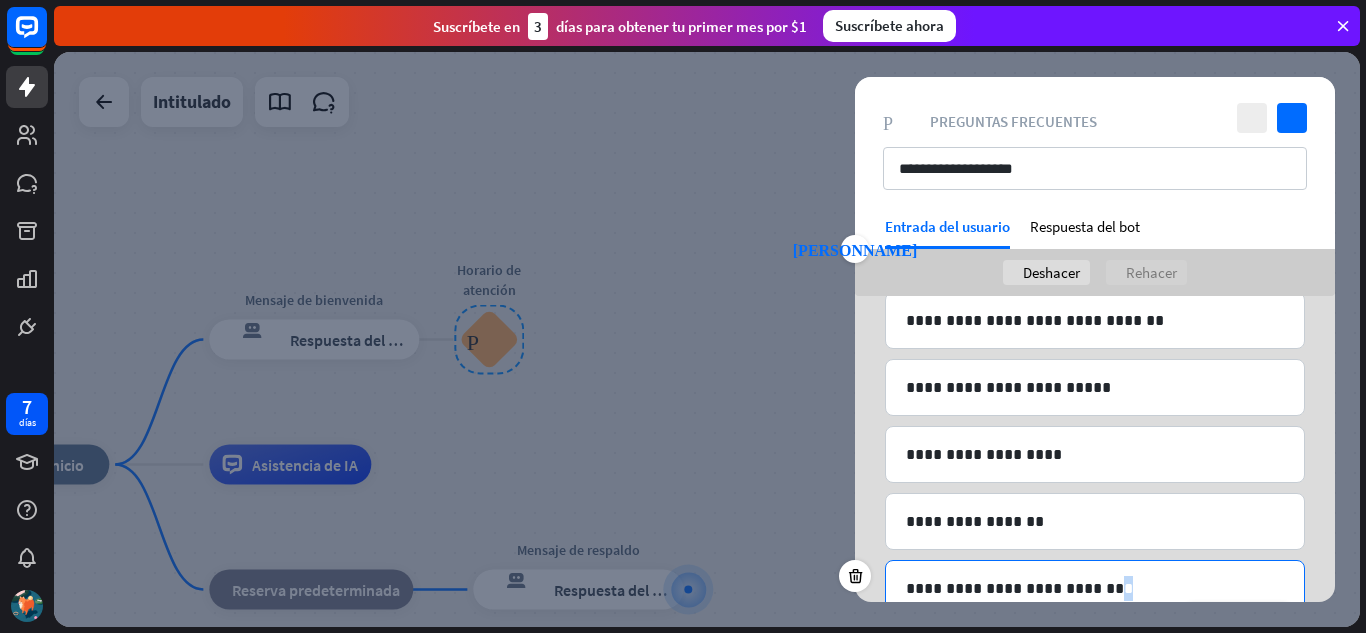 scroll, scrollTop: 227, scrollLeft: 0, axis: vertical 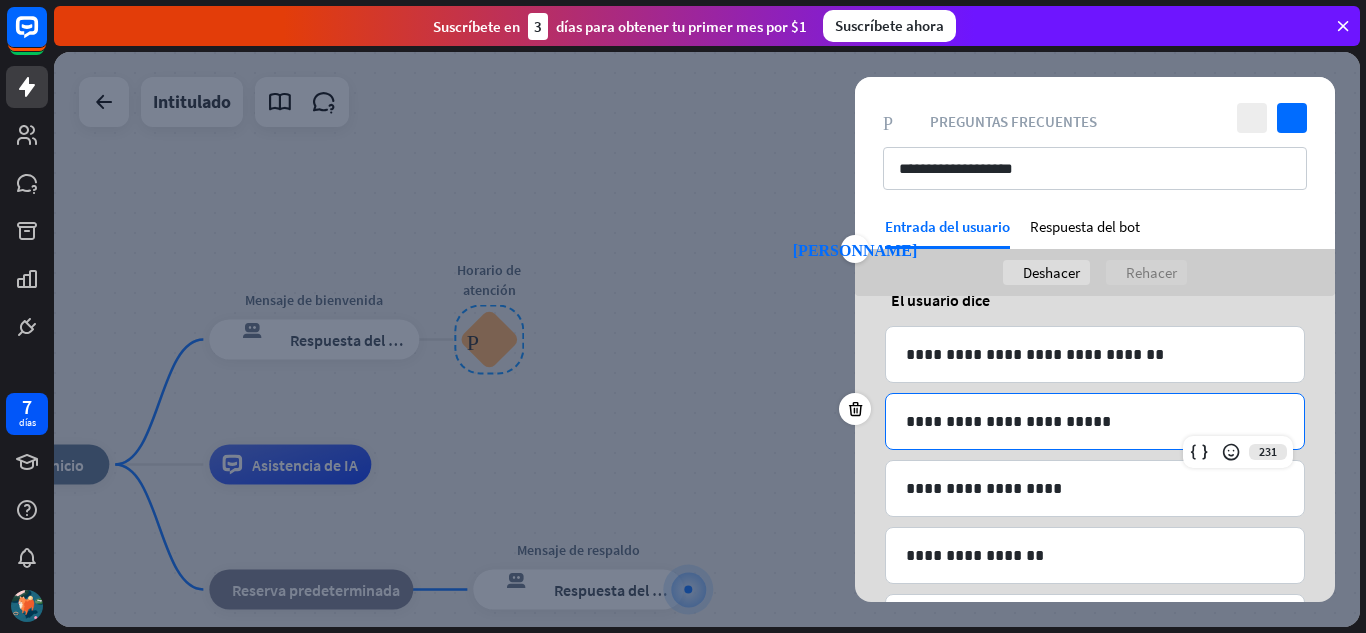 drag, startPoint x: 1138, startPoint y: 363, endPoint x: 1139, endPoint y: 305, distance: 58.00862 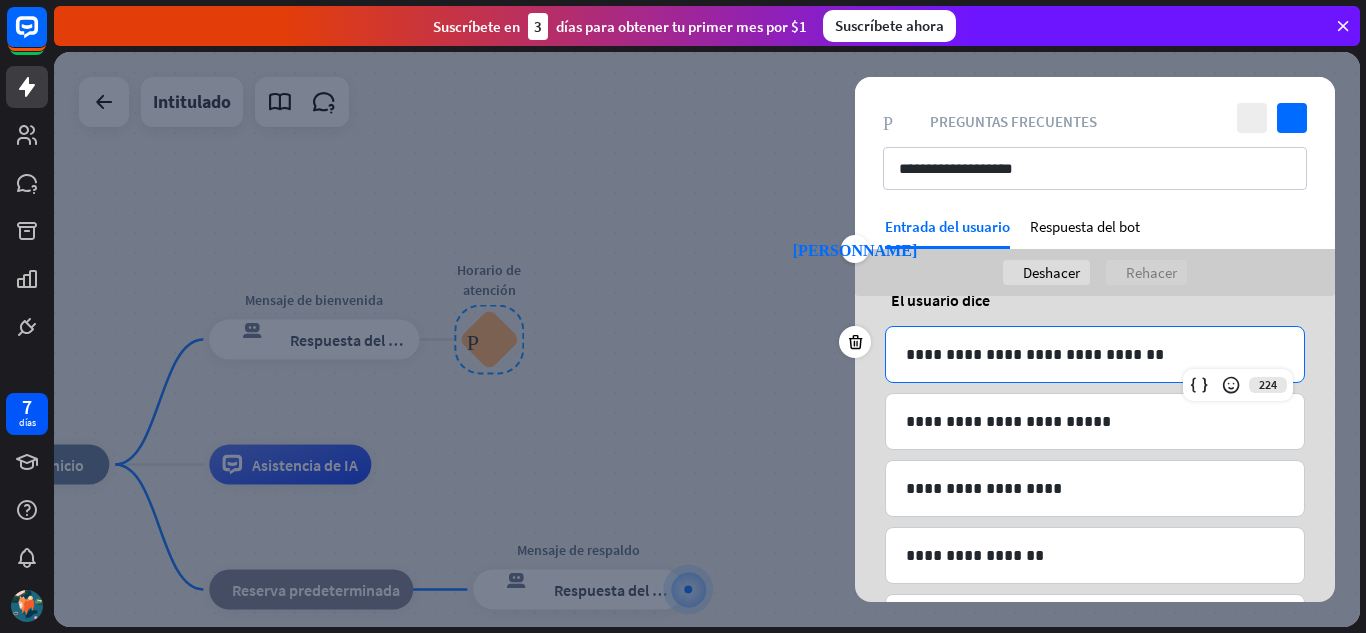 drag, startPoint x: 1193, startPoint y: 342, endPoint x: 1196, endPoint y: 265, distance: 77.05842 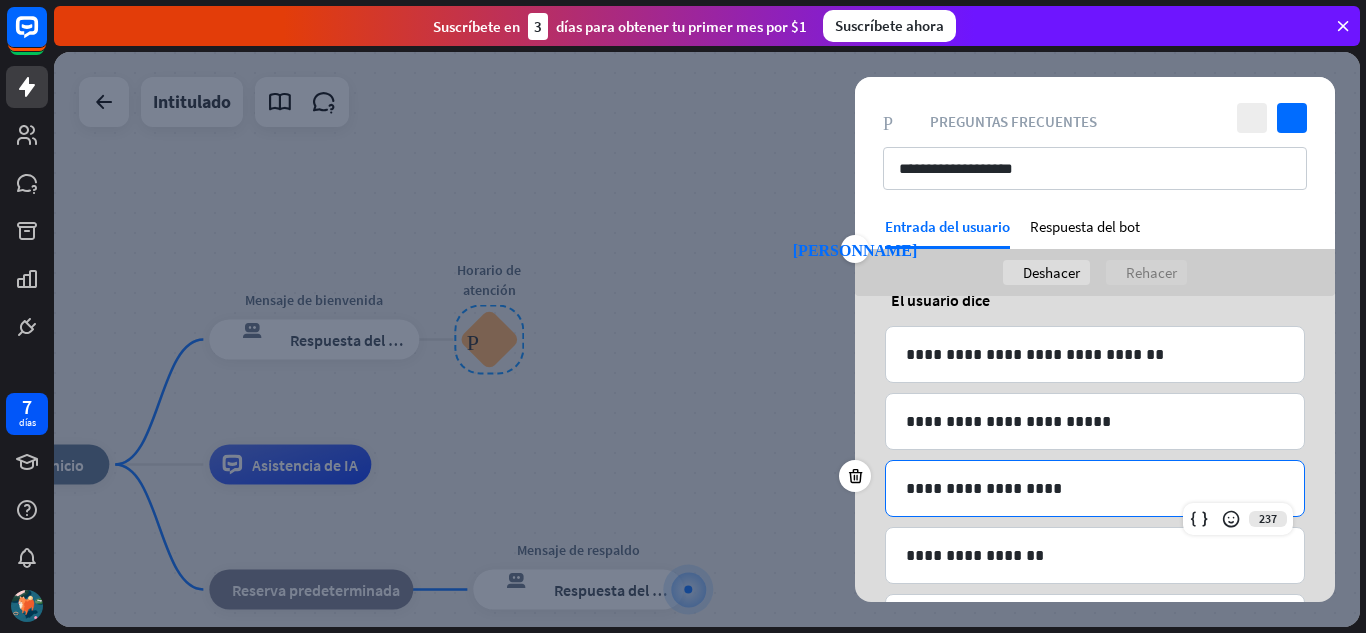 drag, startPoint x: 1097, startPoint y: 443, endPoint x: 1107, endPoint y: 294, distance: 149.33519 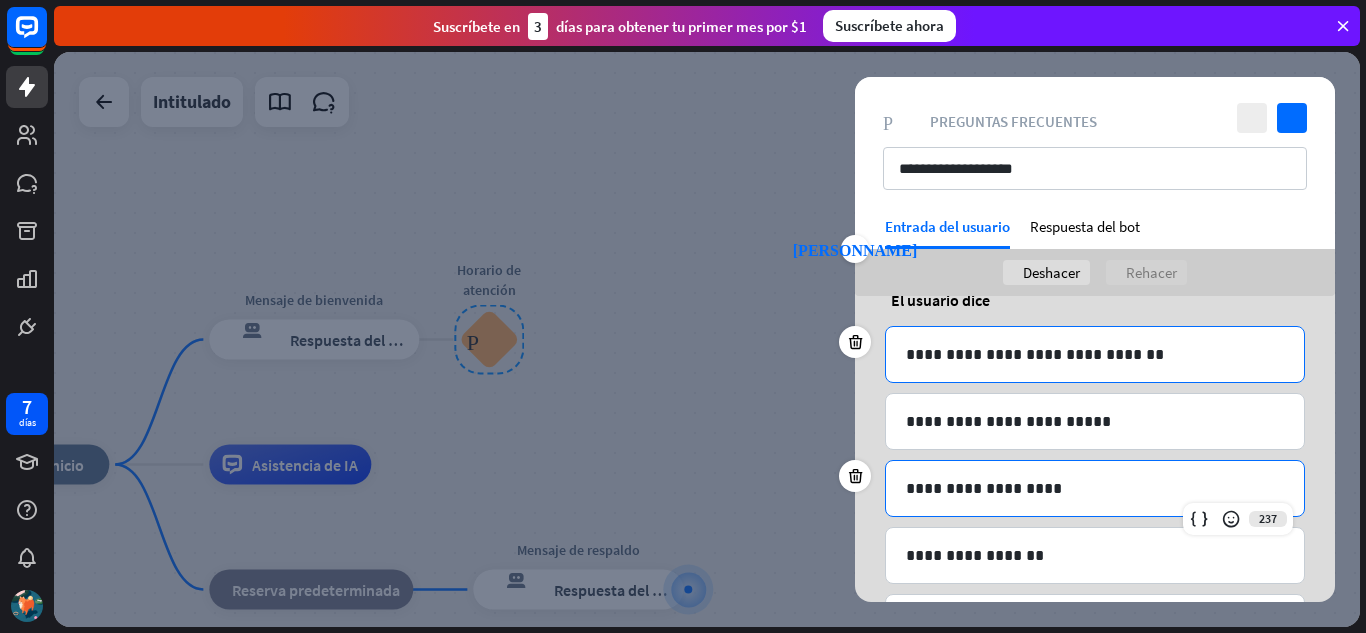 drag, startPoint x: 1141, startPoint y: 371, endPoint x: 1143, endPoint y: 354, distance: 17.117243 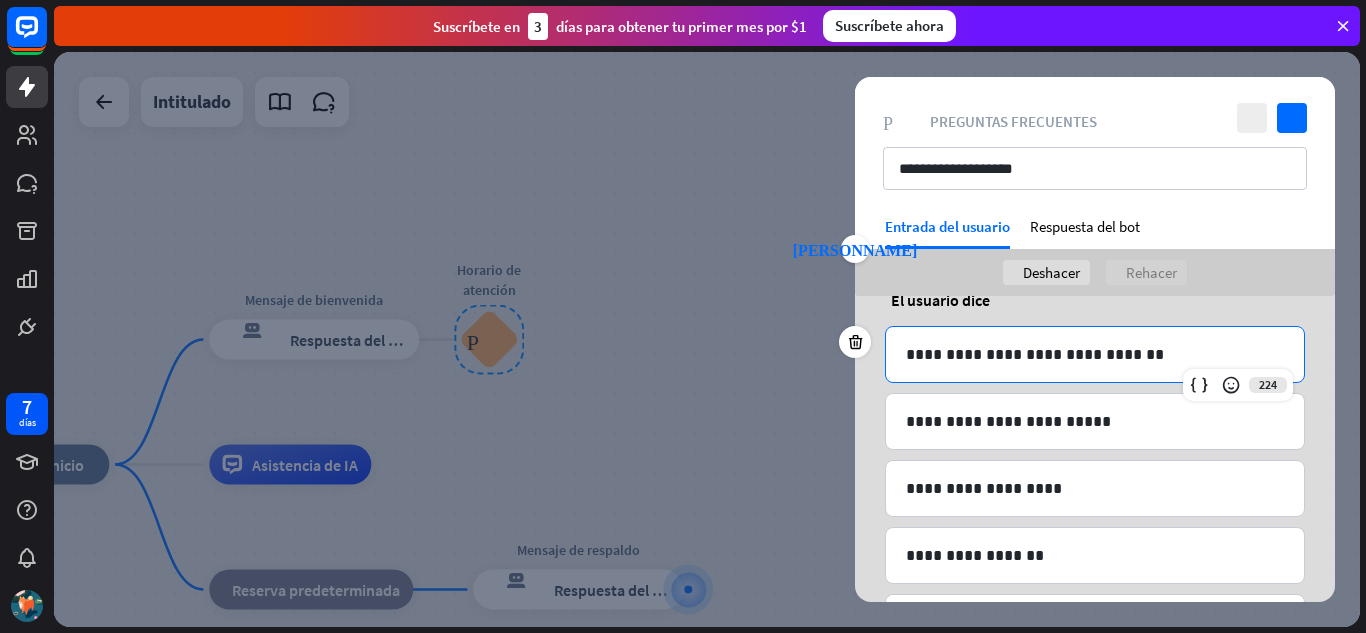 drag, startPoint x: 1143, startPoint y: 354, endPoint x: 1148, endPoint y: 301, distance: 53.235325 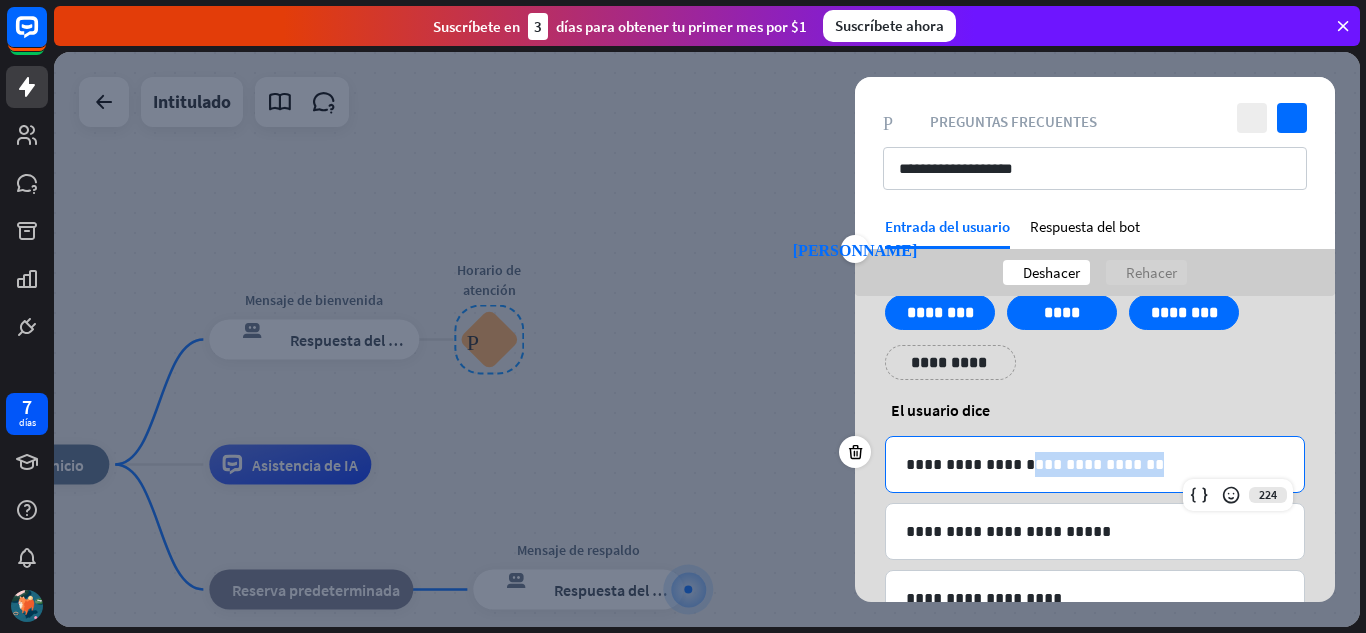 scroll, scrollTop: 0, scrollLeft: 0, axis: both 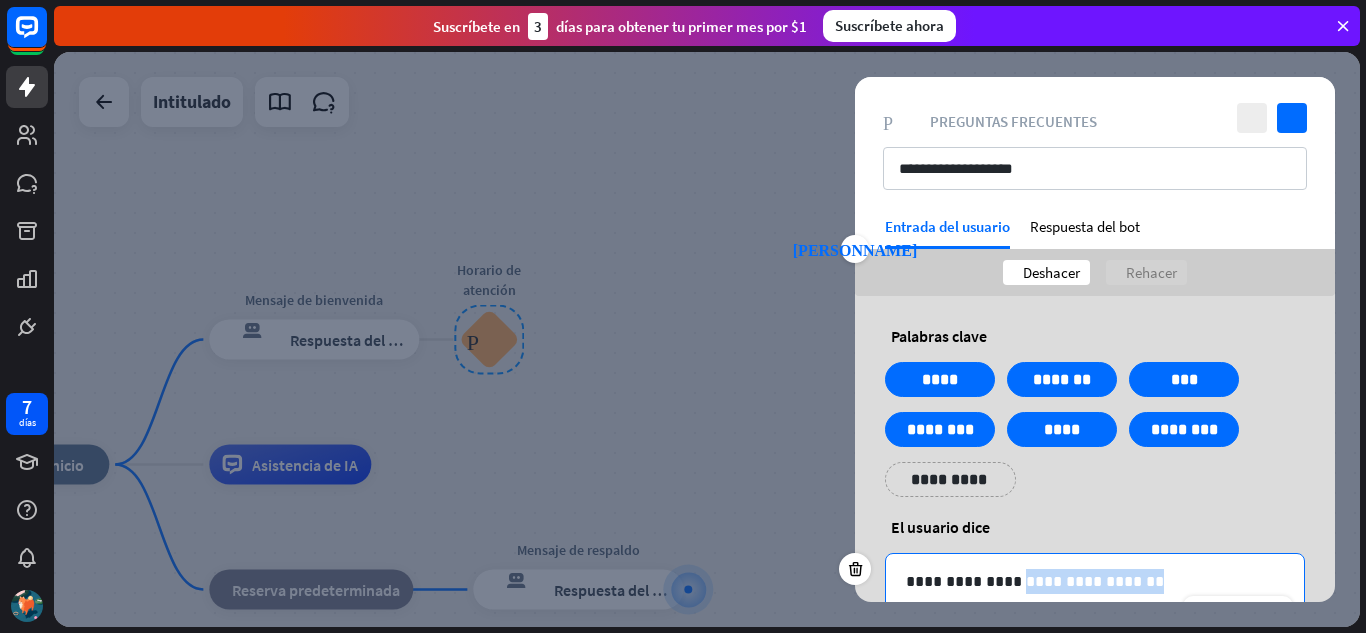 drag, startPoint x: 1113, startPoint y: 339, endPoint x: 1002, endPoint y: 274, distance: 128.63126 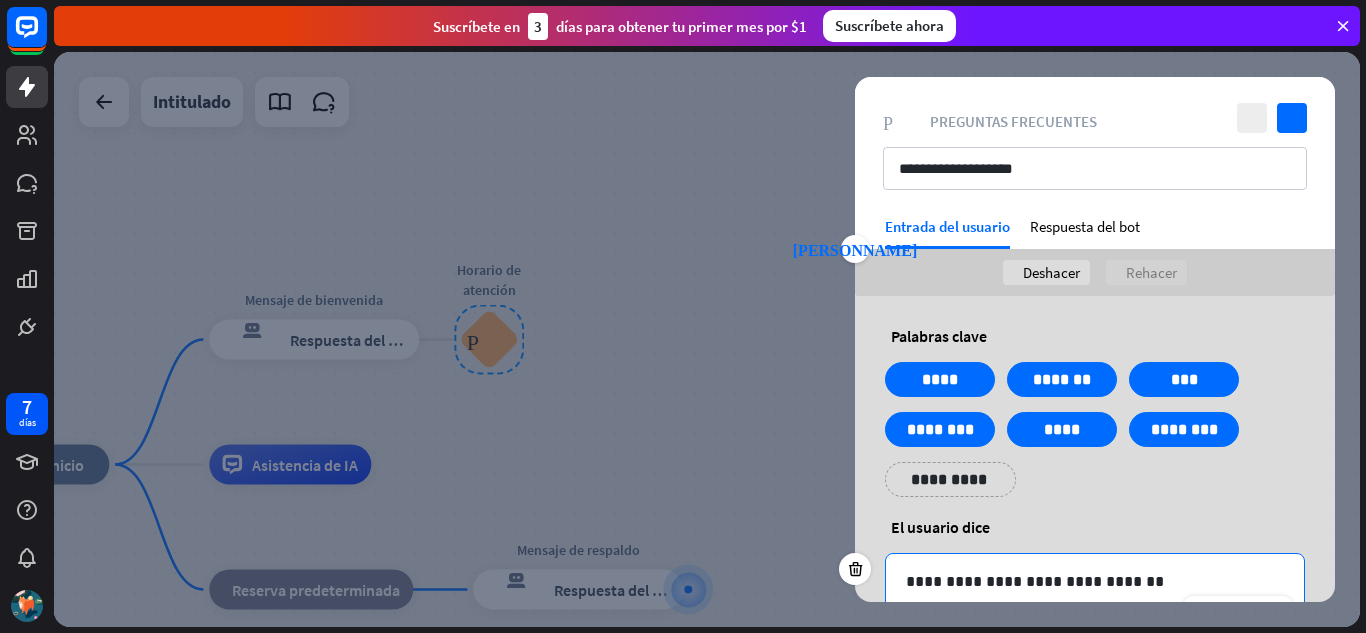 click on "**********" at bounding box center (950, 479) 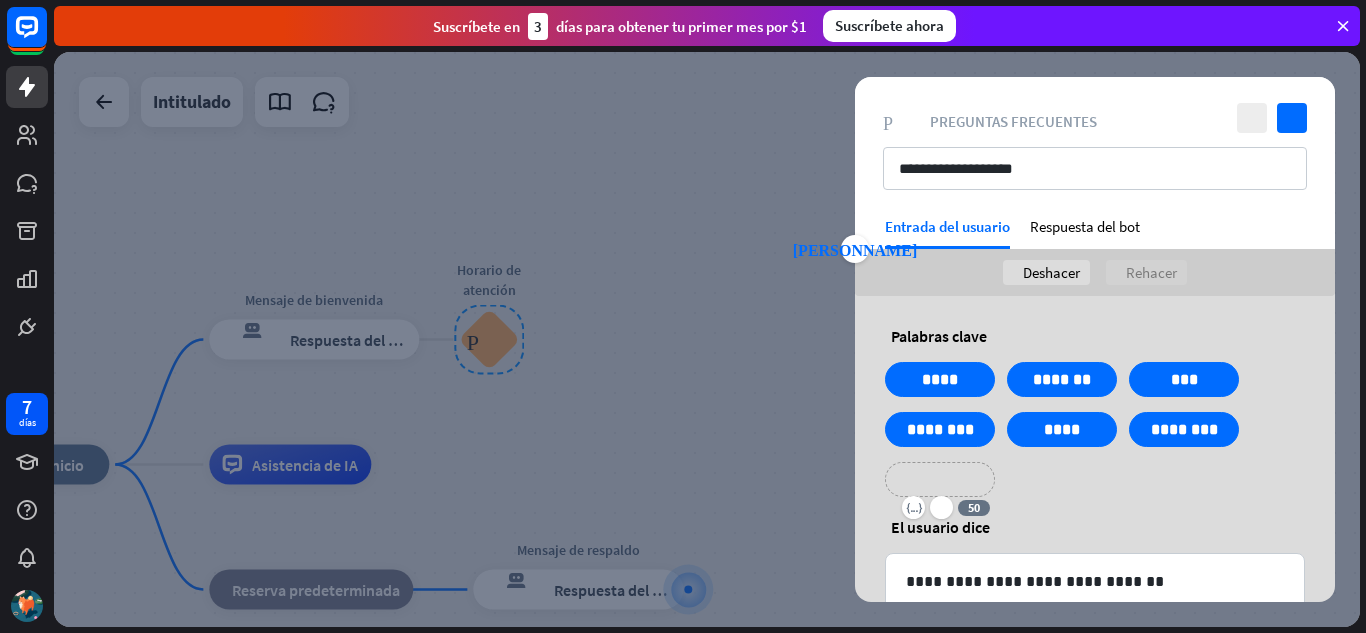 type 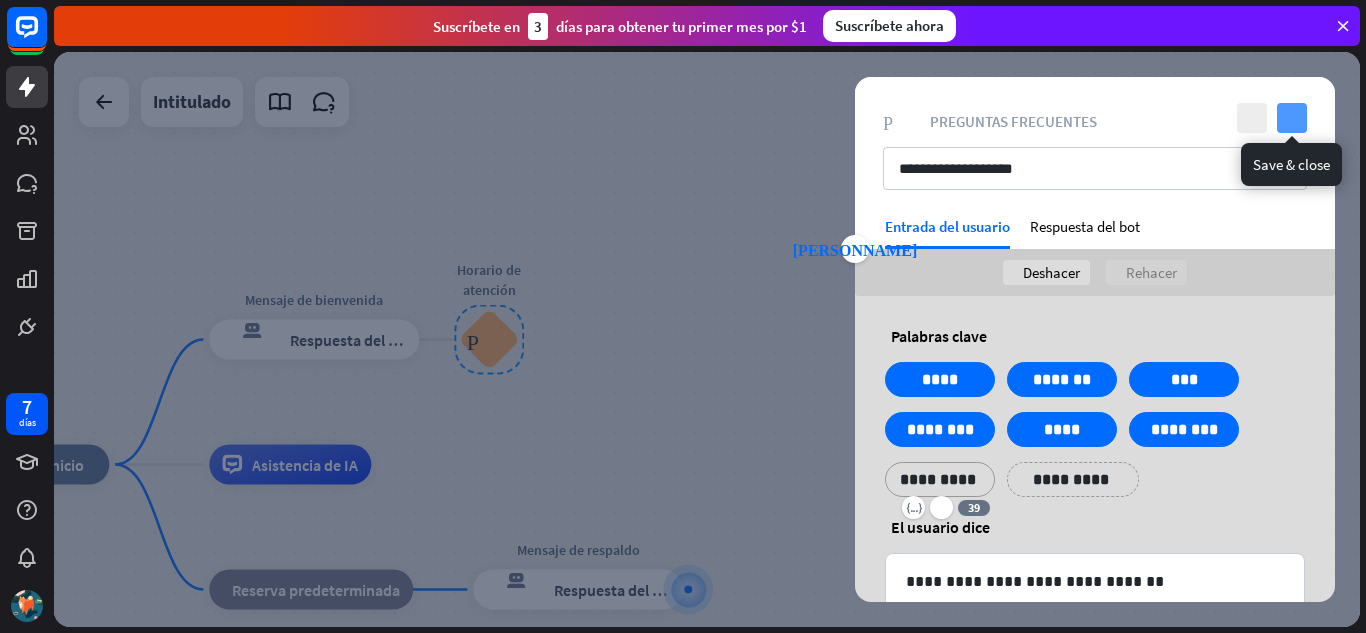 click on "controlar" at bounding box center [1292, 118] 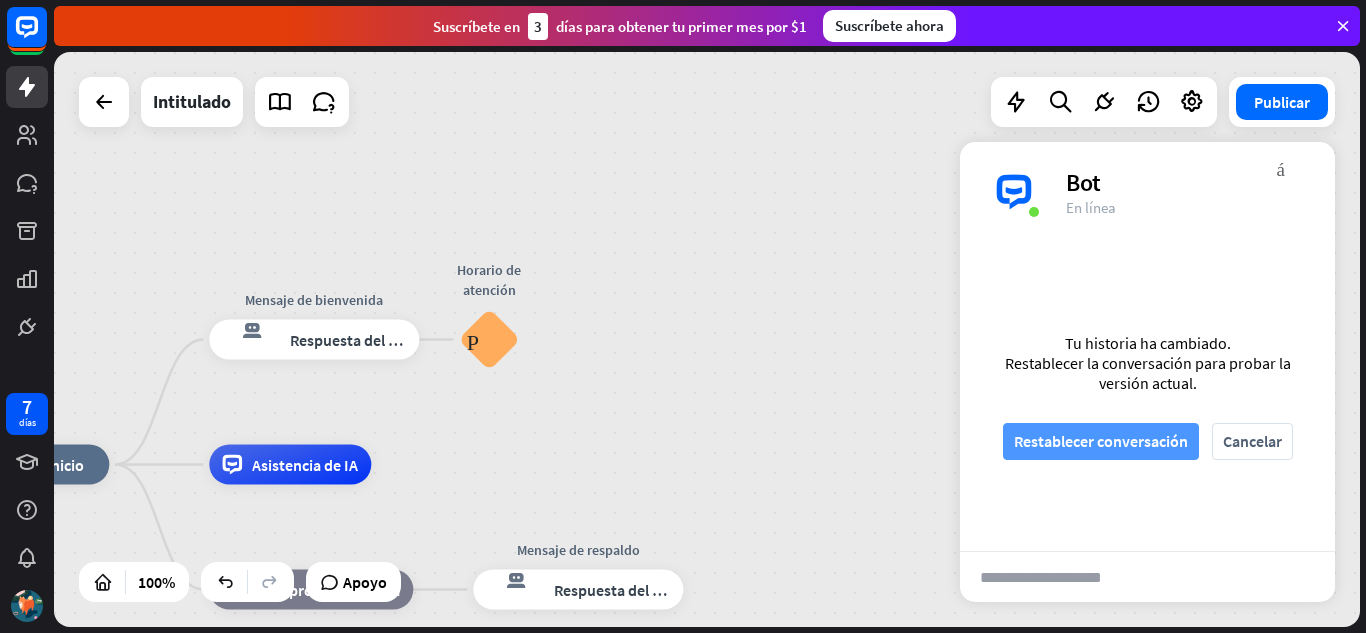 click on "Restablecer conversación" at bounding box center (1101, 441) 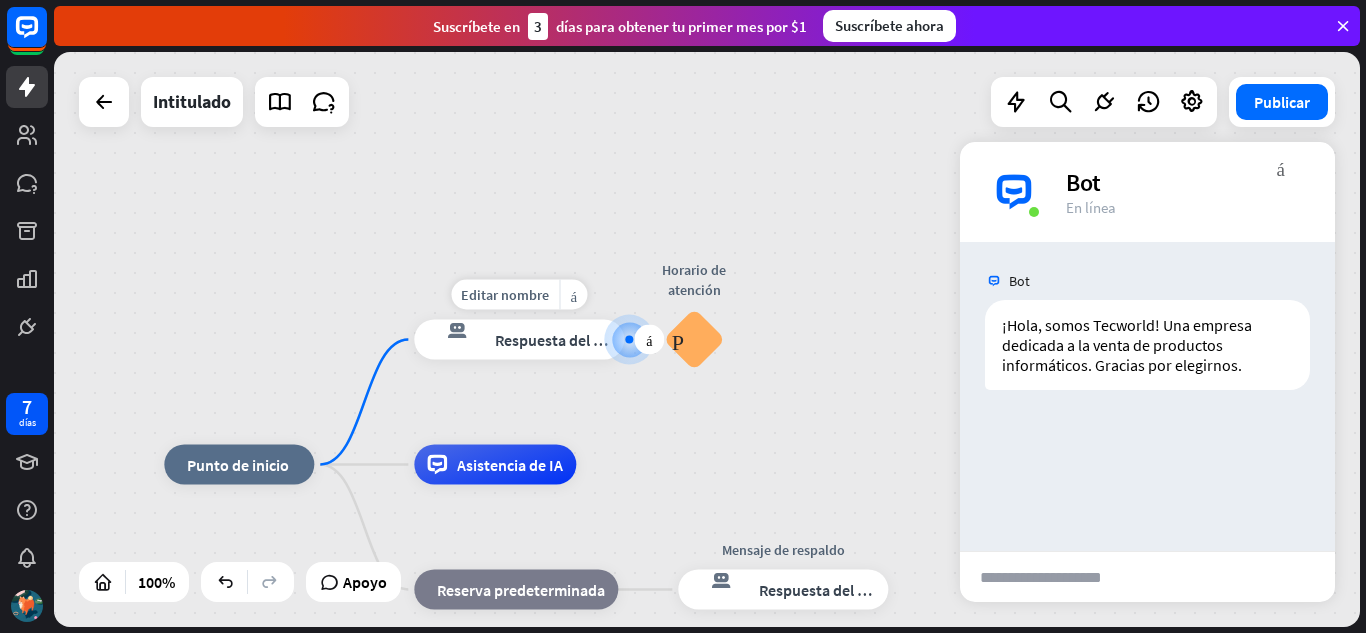 click at bounding box center [629, 340] 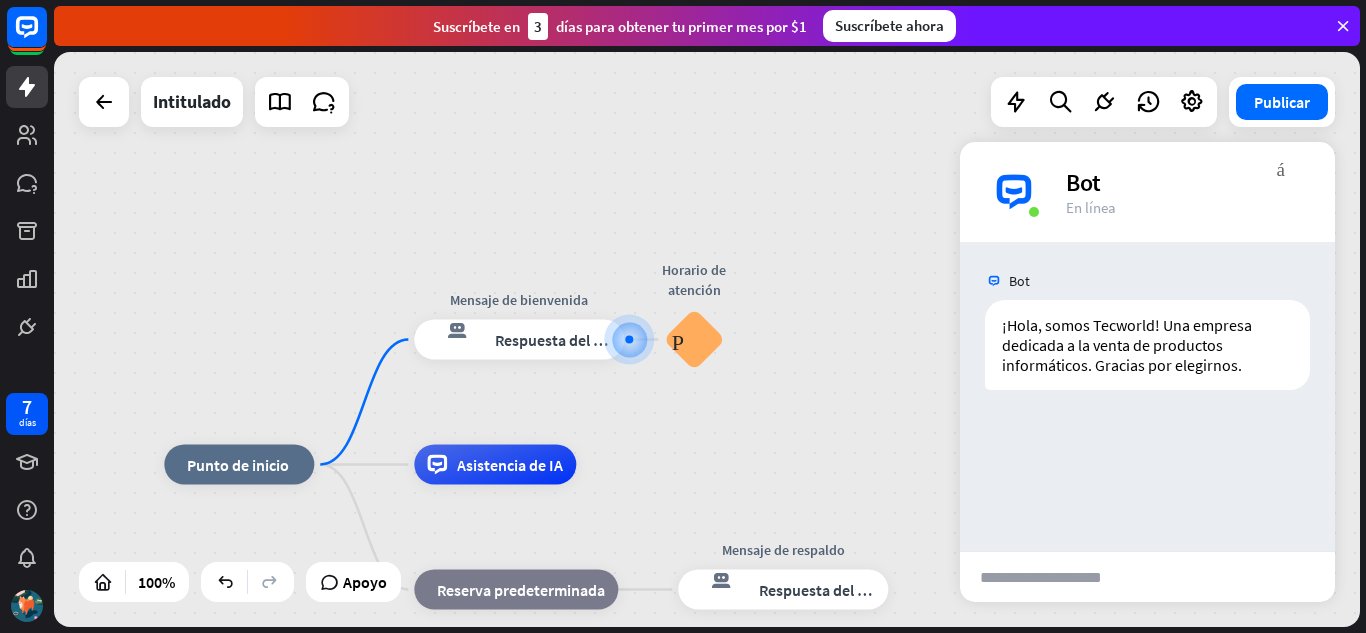 click at bounding box center [1058, 577] 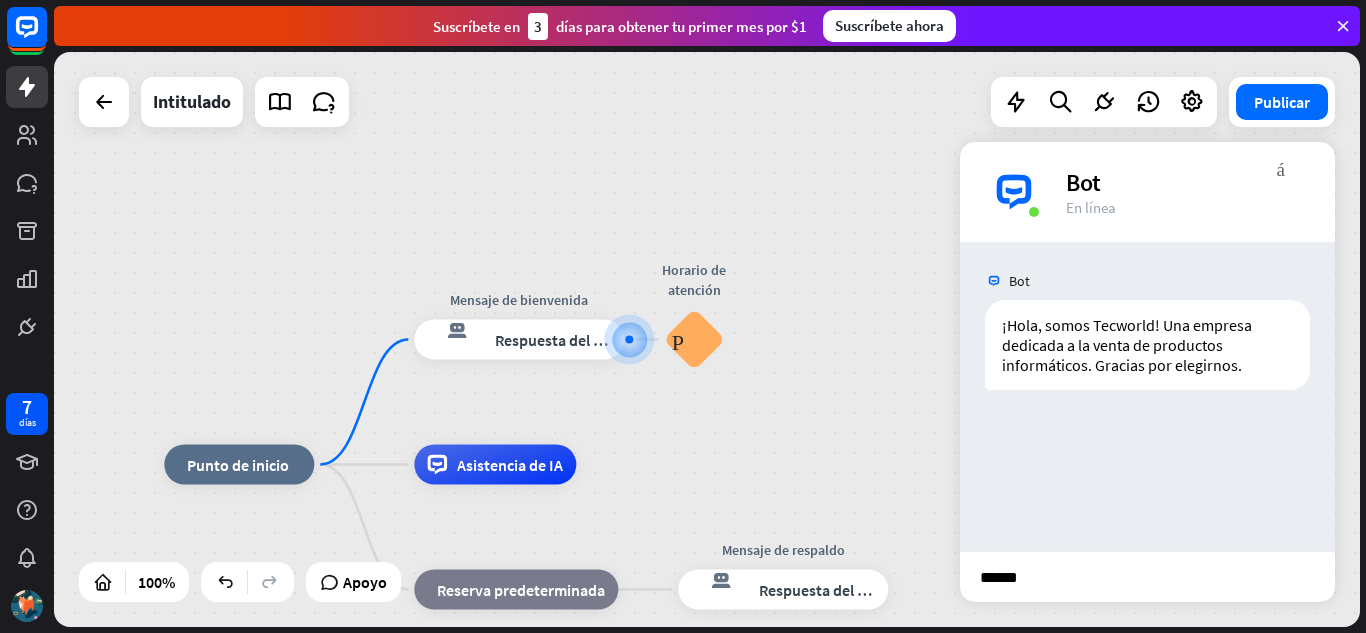 type on "*******" 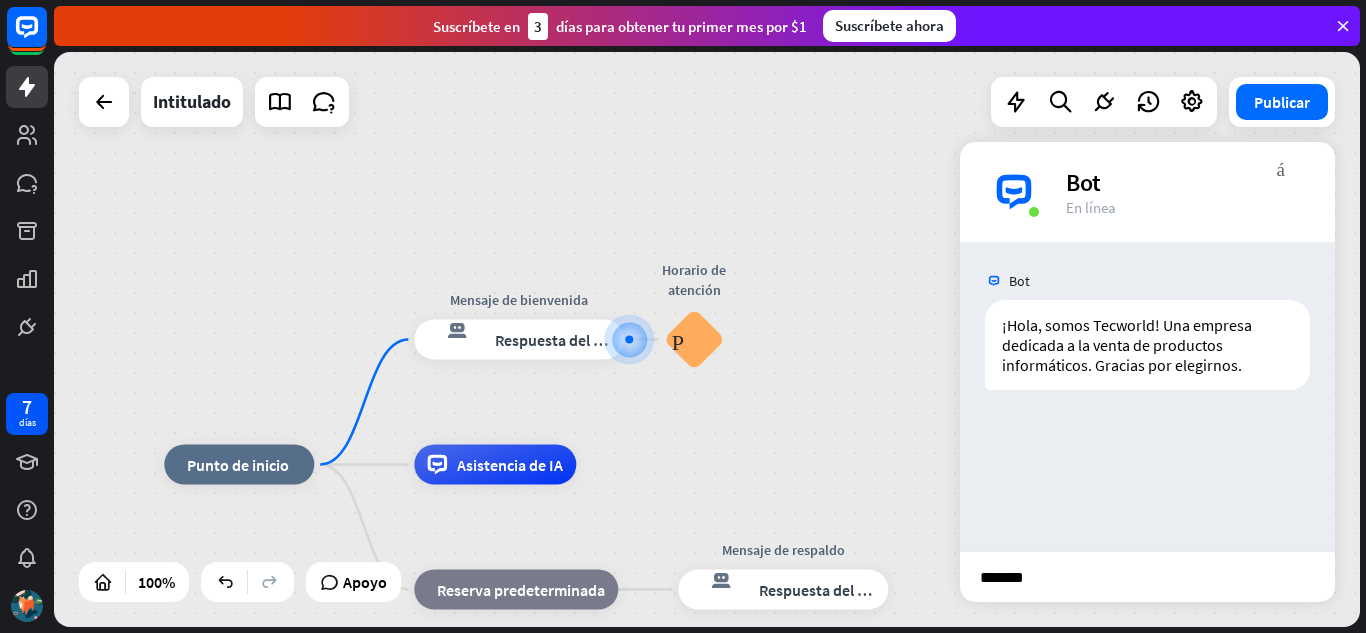 type 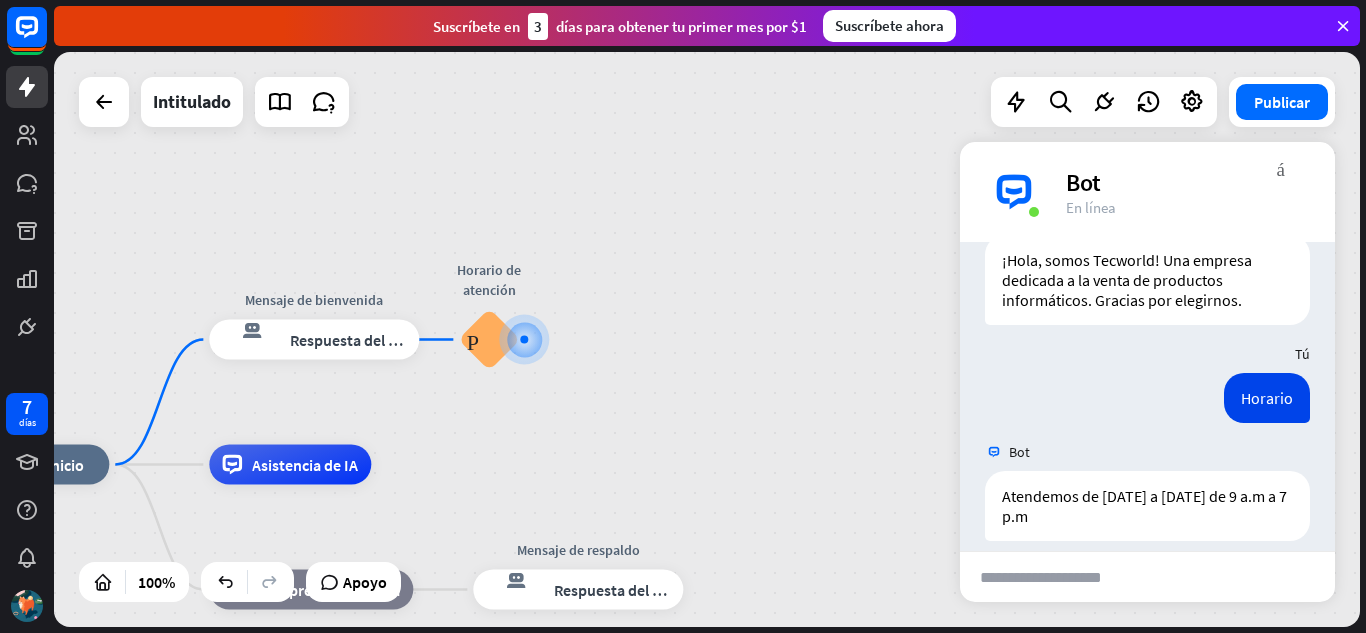 scroll, scrollTop: 85, scrollLeft: 0, axis: vertical 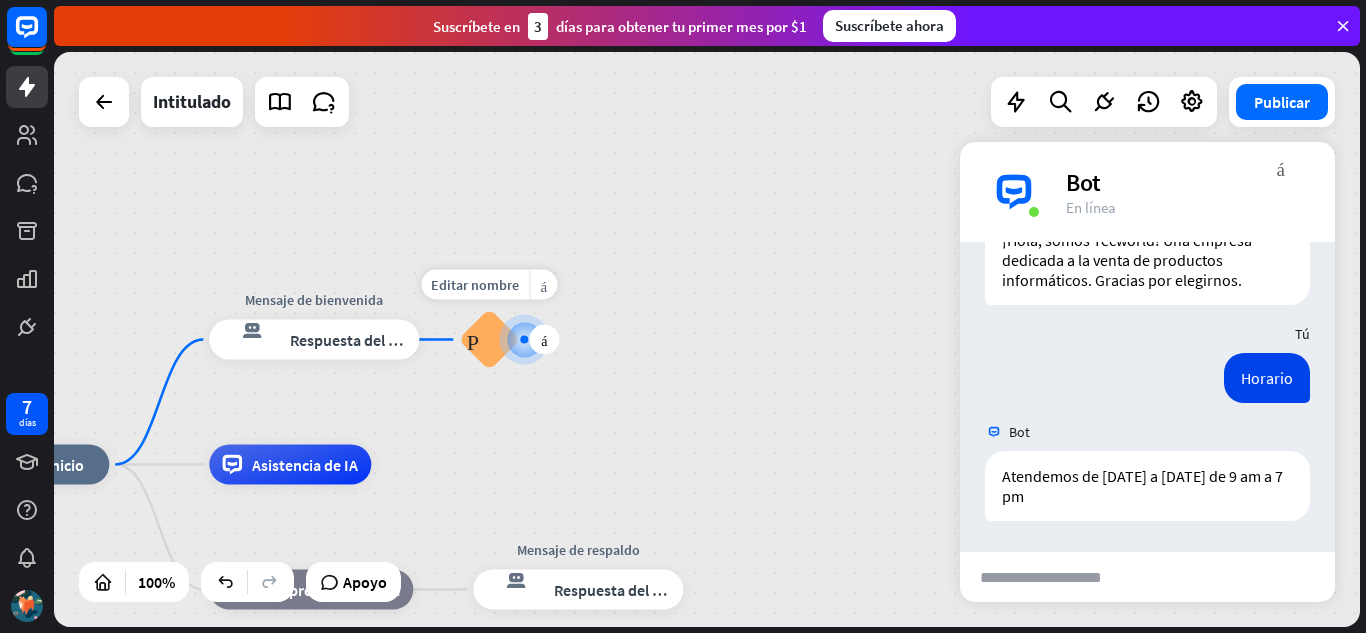 click at bounding box center [524, 340] 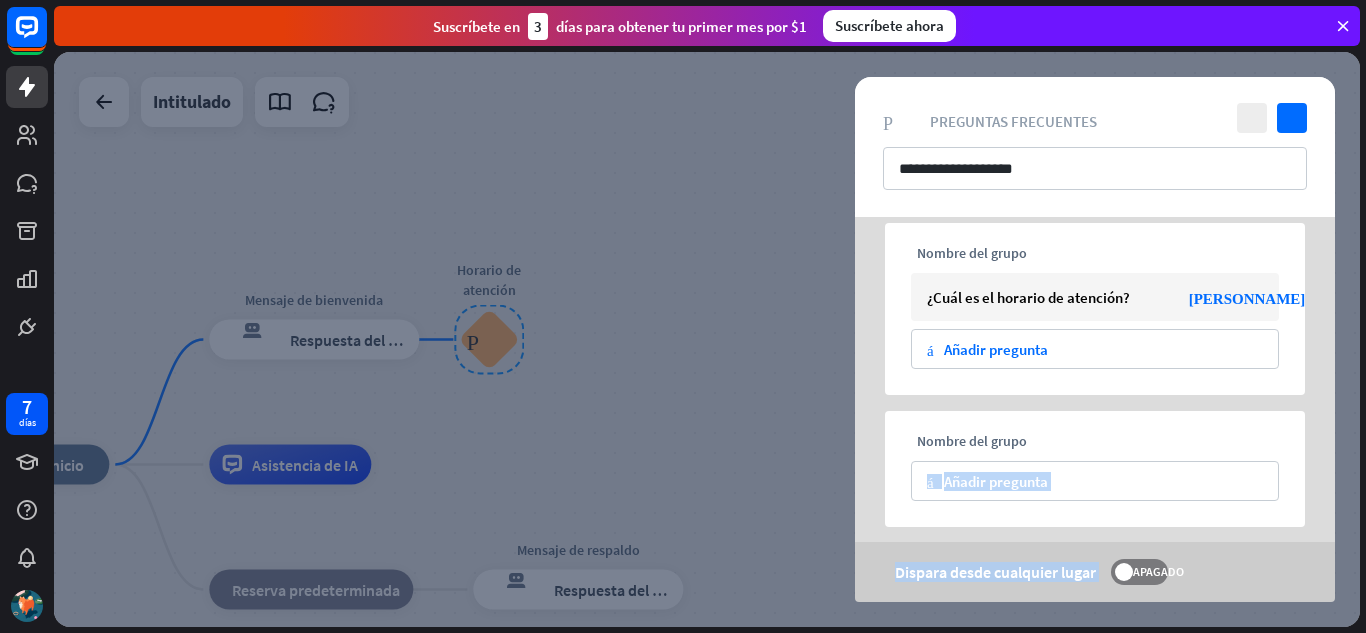 scroll, scrollTop: 145, scrollLeft: 0, axis: vertical 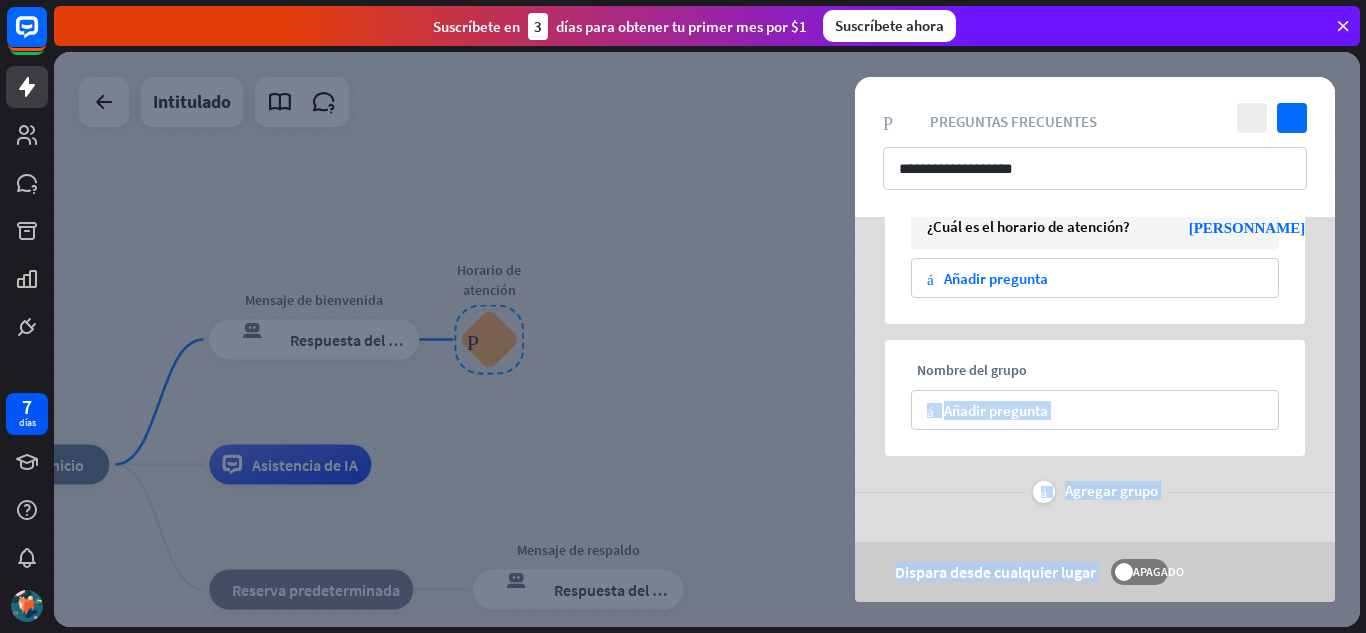 drag, startPoint x: 1124, startPoint y: 487, endPoint x: 1138, endPoint y: 600, distance: 113.86395 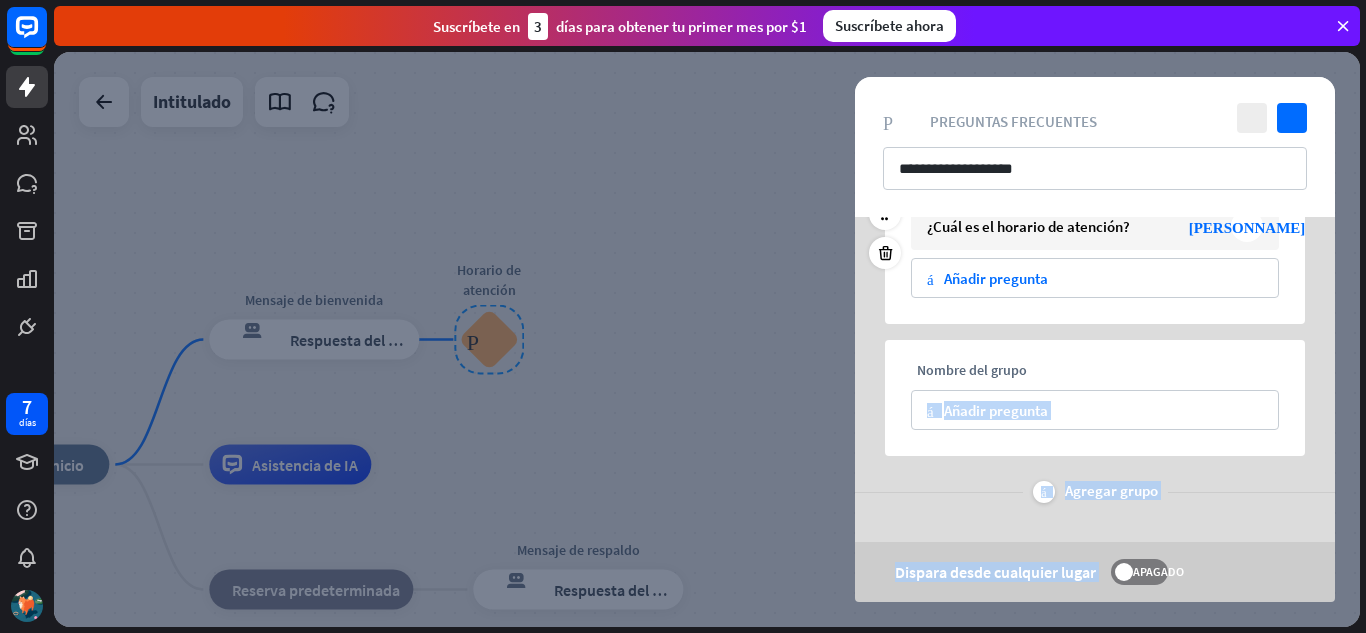 drag, startPoint x: 1135, startPoint y: 380, endPoint x: 1132, endPoint y: 247, distance: 133.03383 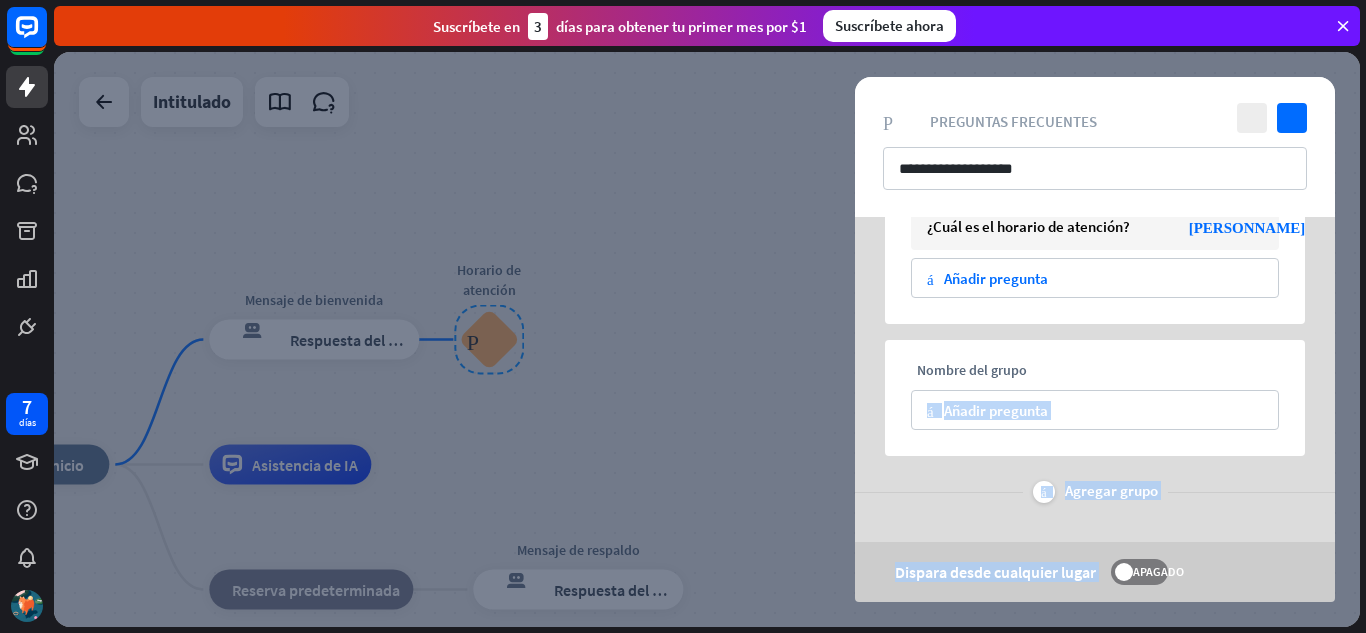 click on "abajo   Nombre del grupo
¿Cuál es el horario de atención?
punta [PERSON_NAME] derecha   más
Añadir pregunta
abajo   Nombre del grupo         más
Añadir pregunta
más   Agregar grupo
ayuda
Dispara desde cualquier lugar
APAGADO" at bounding box center [1095, 337] 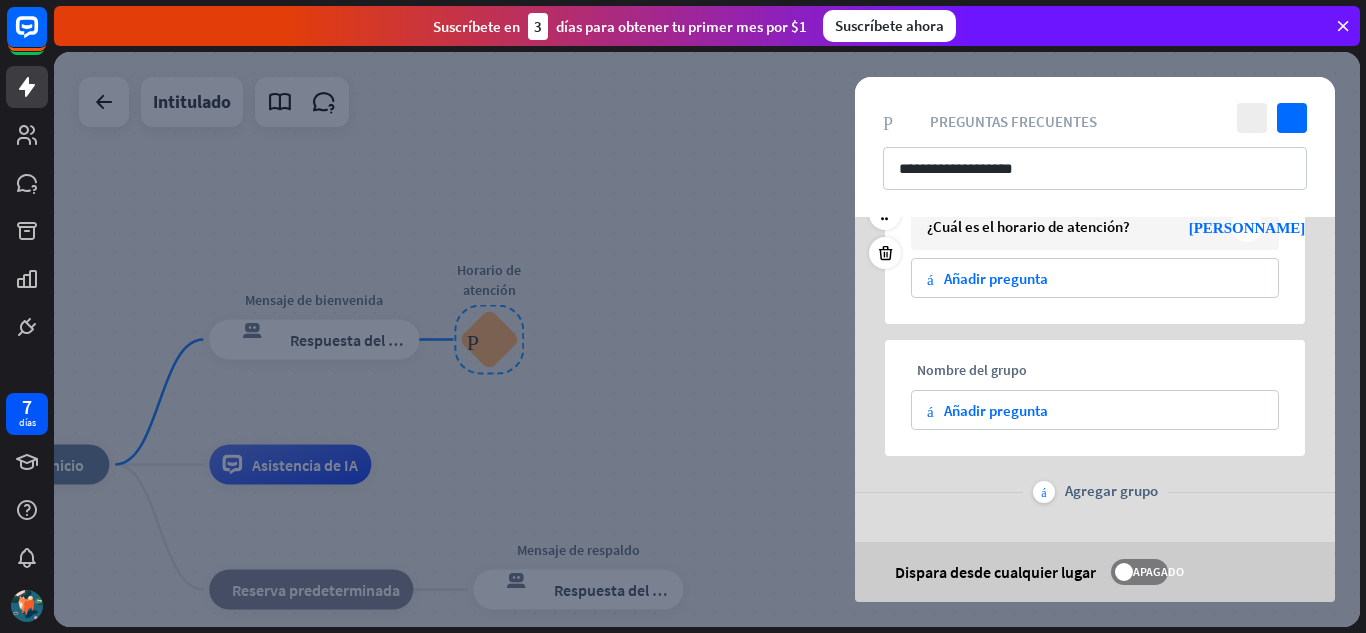 click on "¿Cuál es el horario de atención?" at bounding box center [1028, 226] 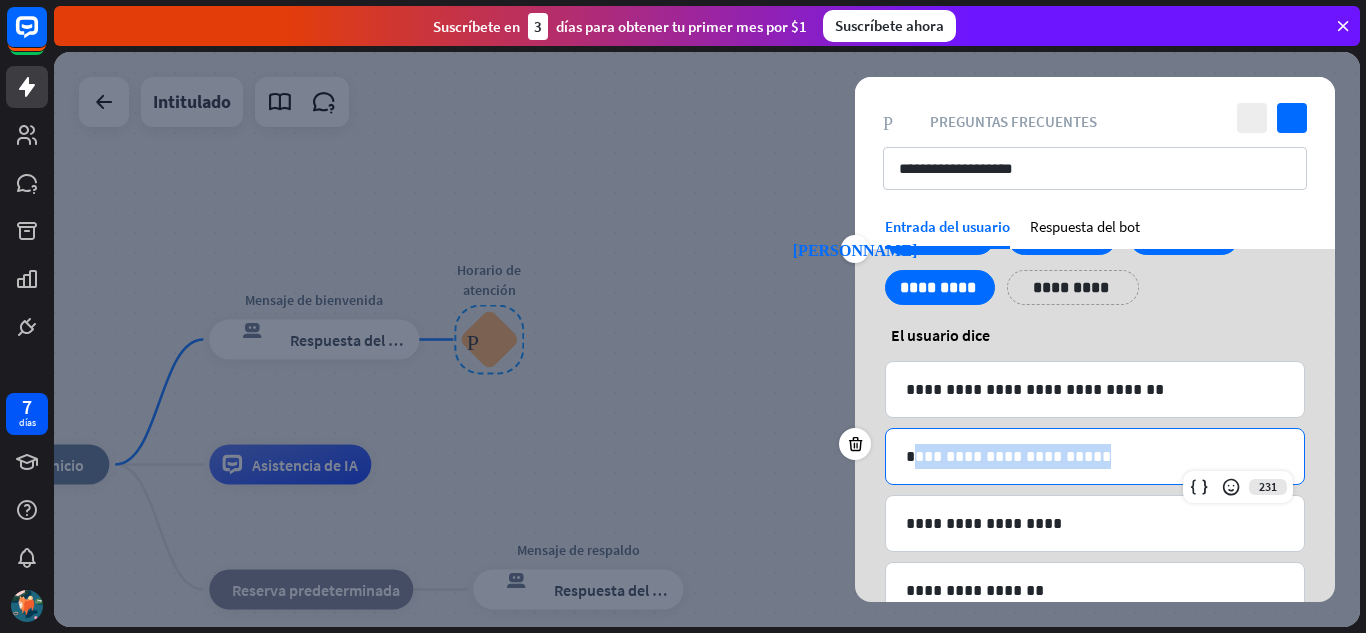scroll, scrollTop: 336, scrollLeft: 0, axis: vertical 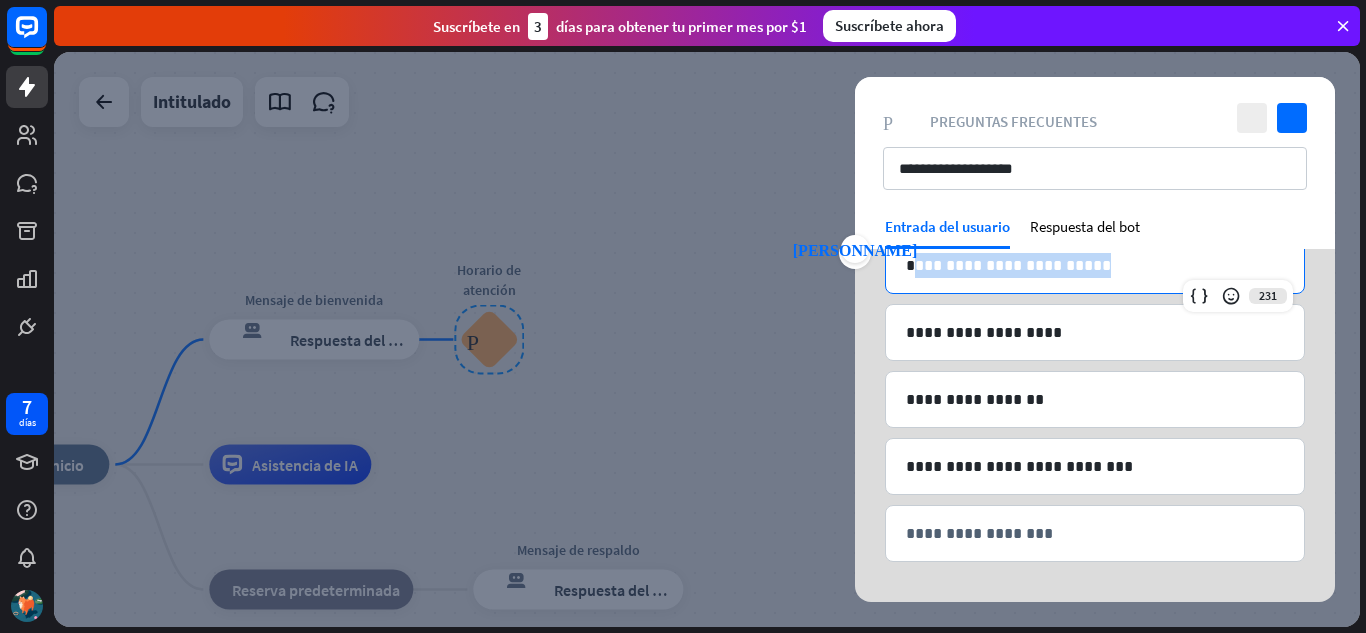drag, startPoint x: 919, startPoint y: 443, endPoint x: 1084, endPoint y: 667, distance: 278.21036 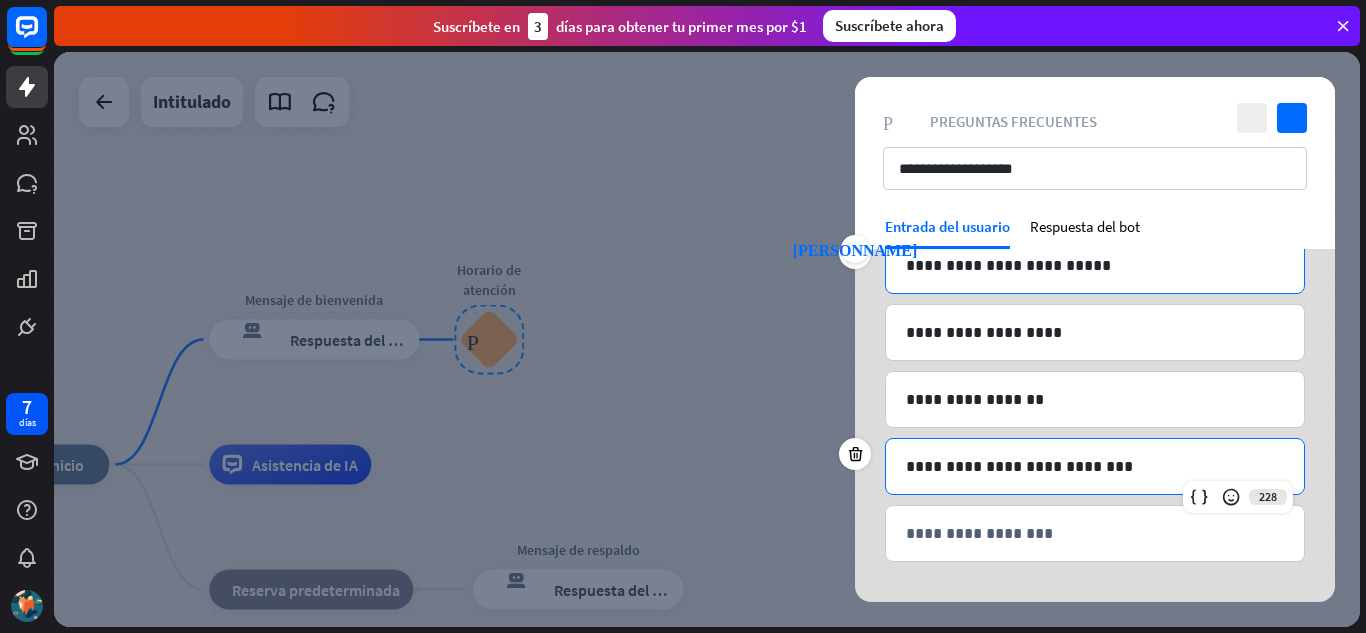 drag, startPoint x: 1132, startPoint y: 418, endPoint x: 1144, endPoint y: 292, distance: 126.57014 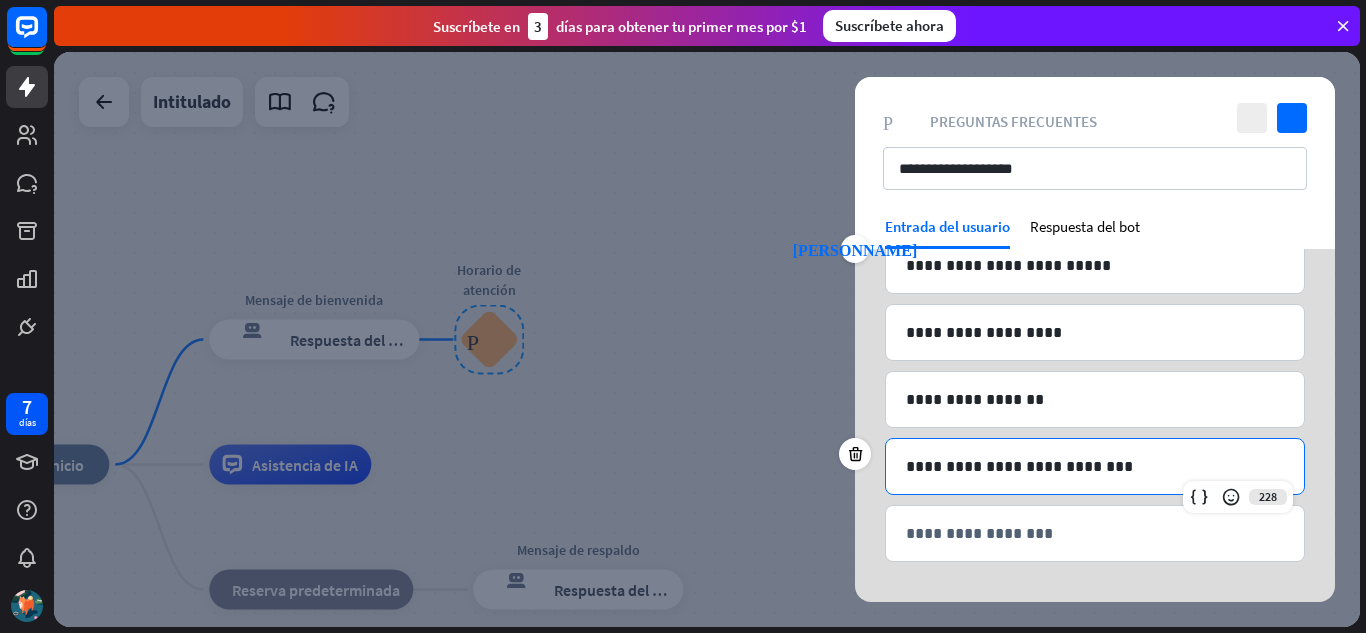 click at bounding box center (707, 339) 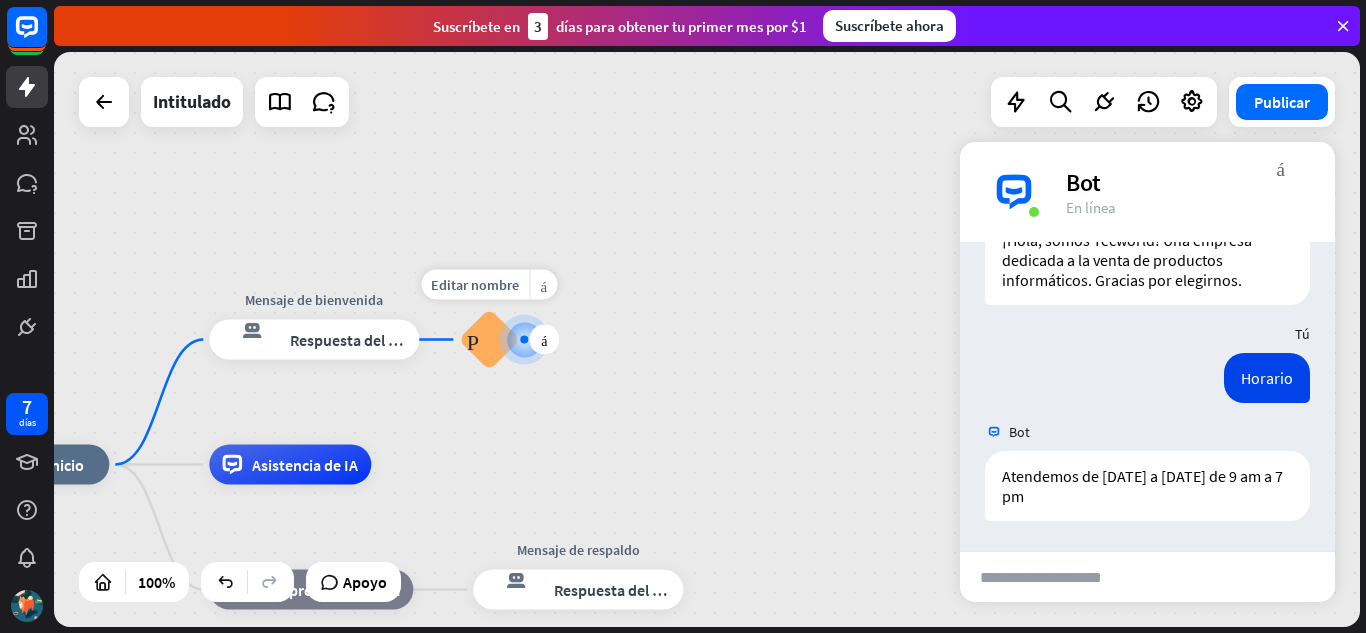 click on "Preguntas frecuentes sobre bloques" at bounding box center (489, 340) 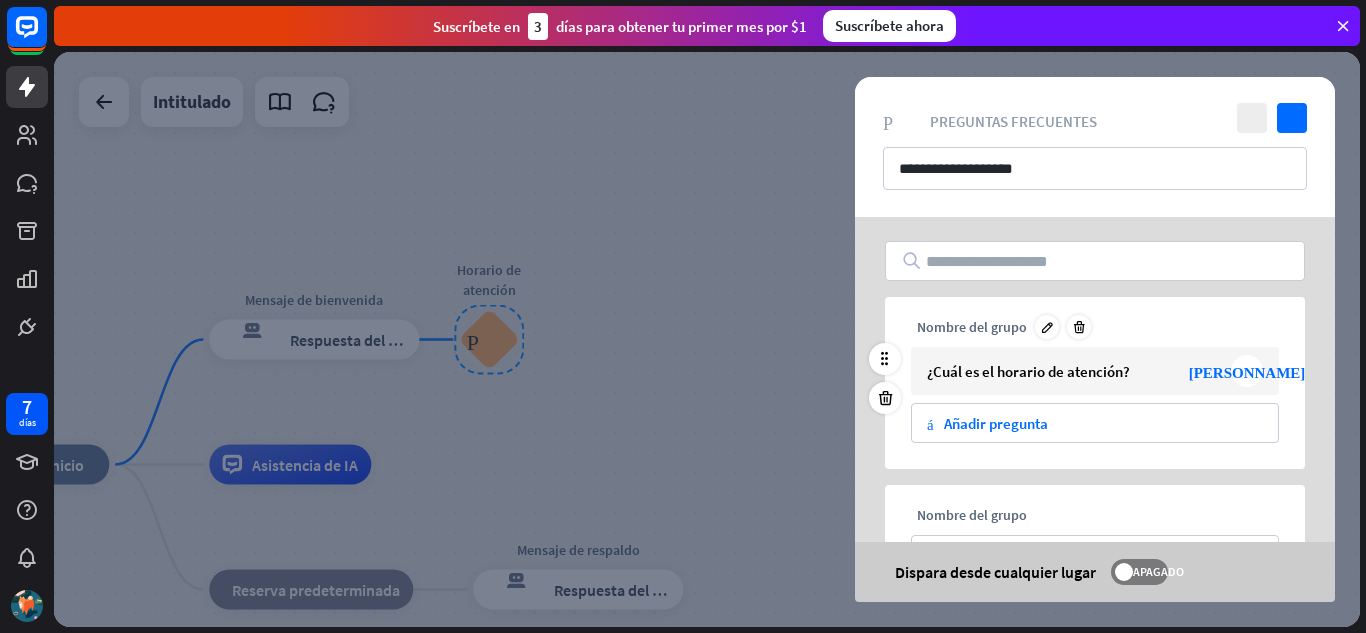 click on "¿Cuál es el horario de atención?" at bounding box center [1028, 371] 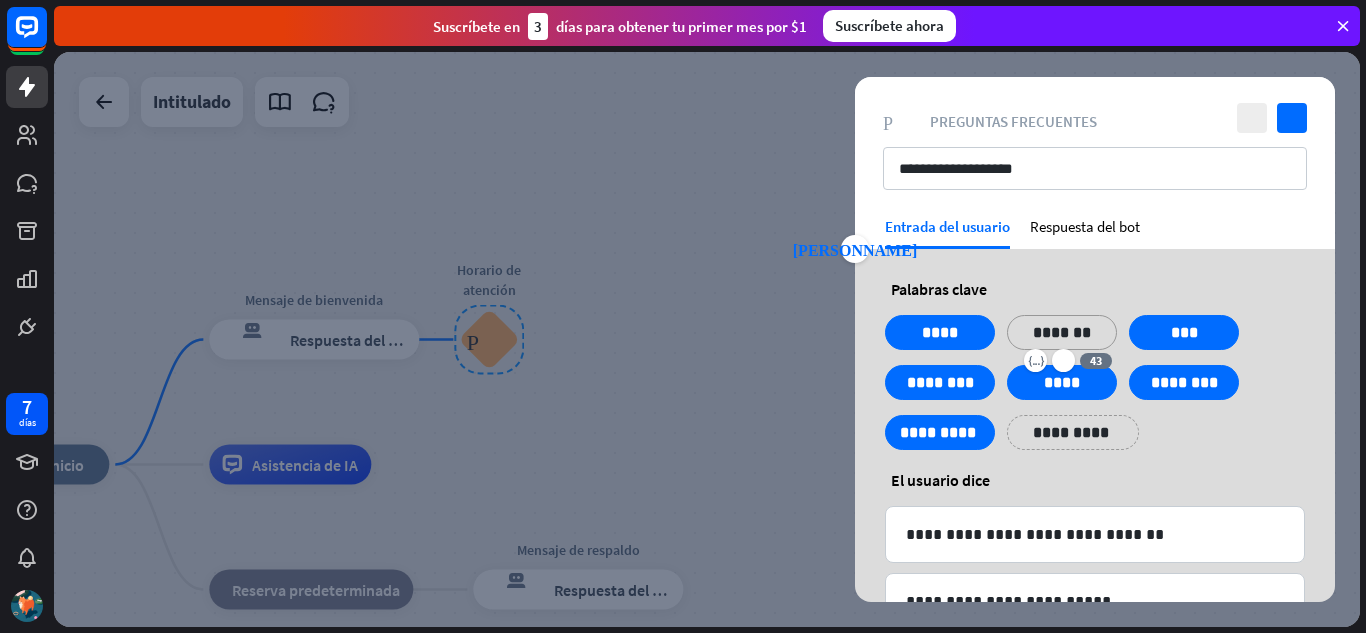 click on "*******" at bounding box center (1062, 332) 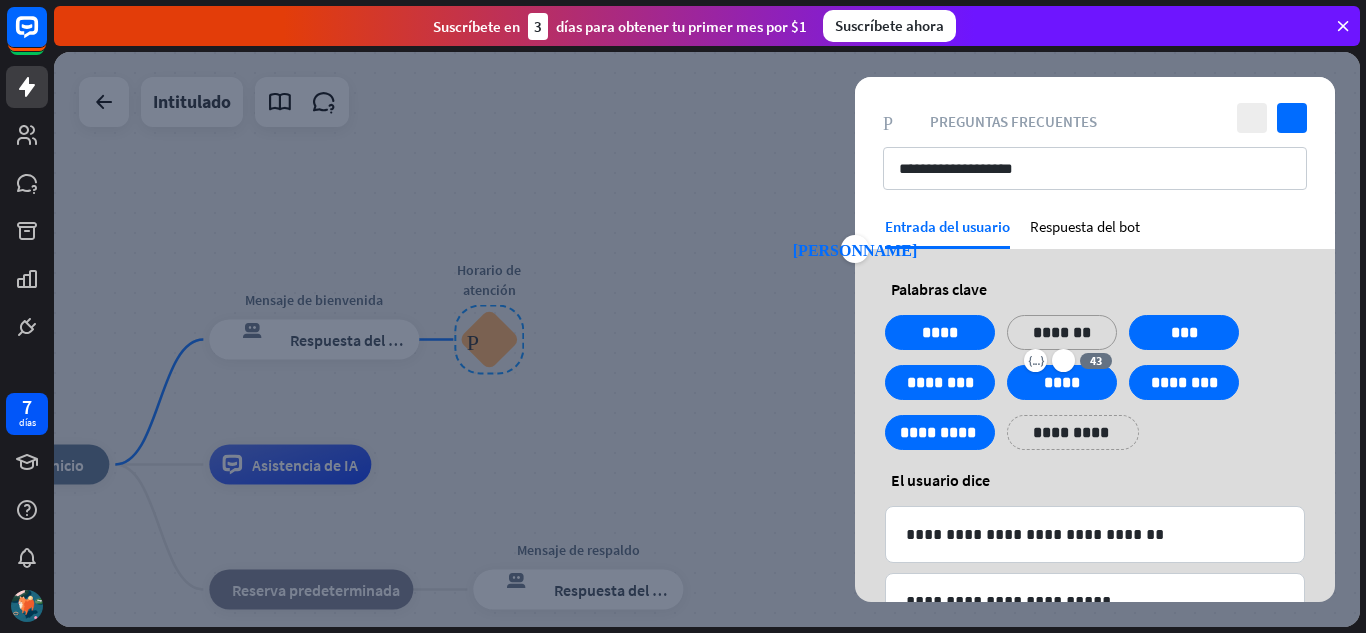 type 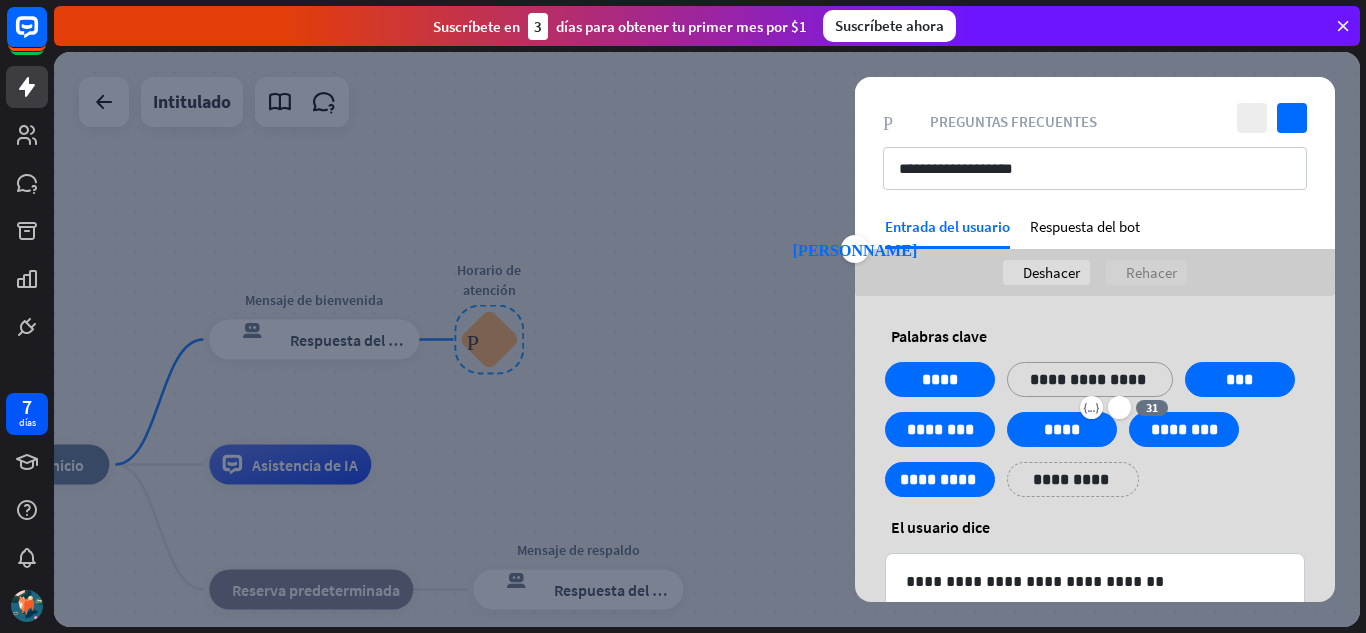 click on "**********" at bounding box center (1095, 437) 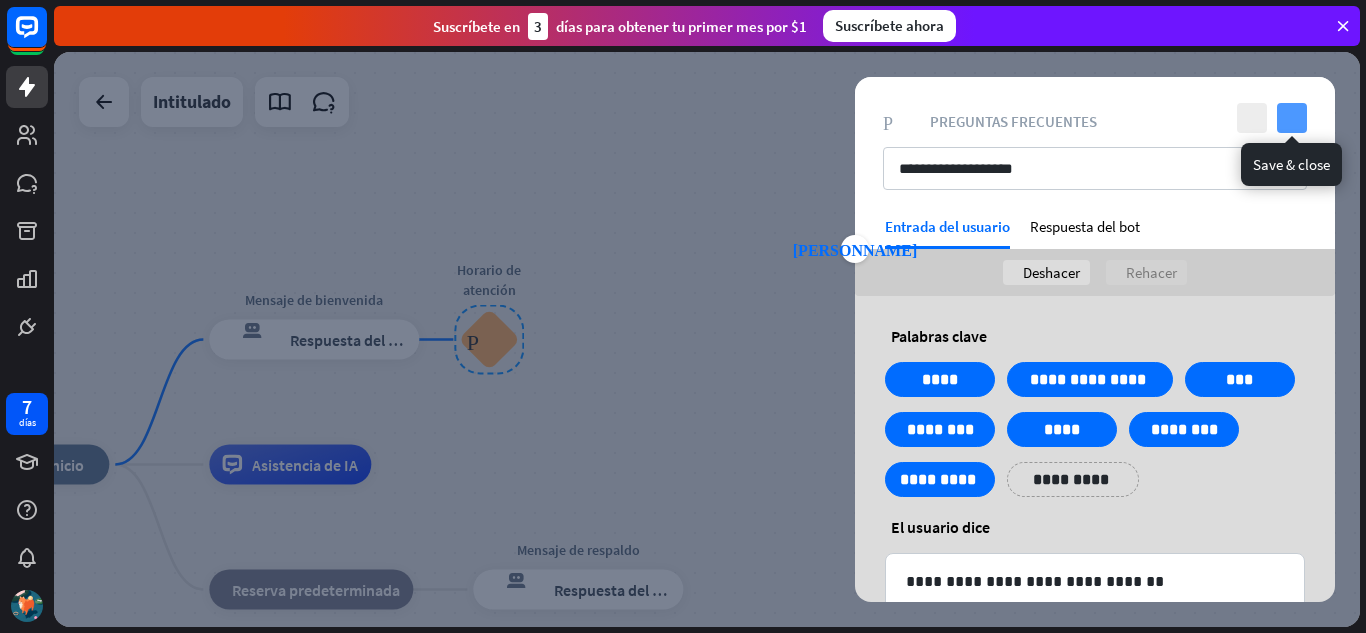 click on "controlar" at bounding box center [1292, 118] 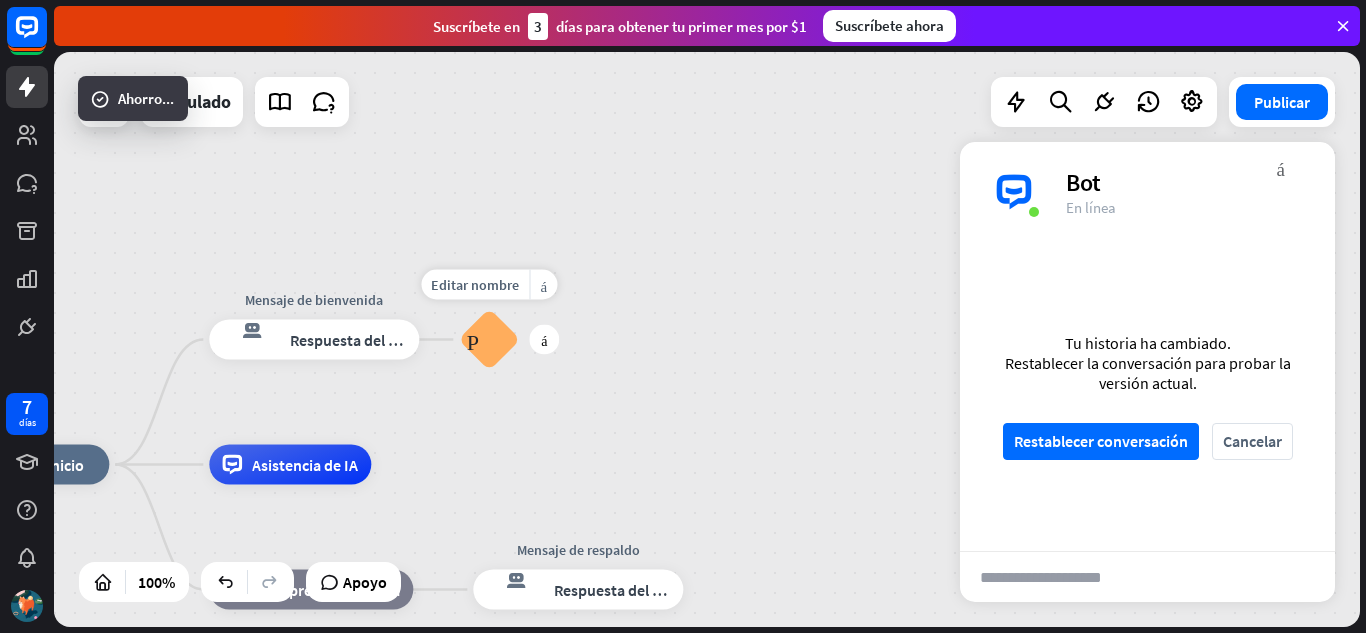 click on "Preguntas frecuentes sobre bloques" at bounding box center (489, 340) 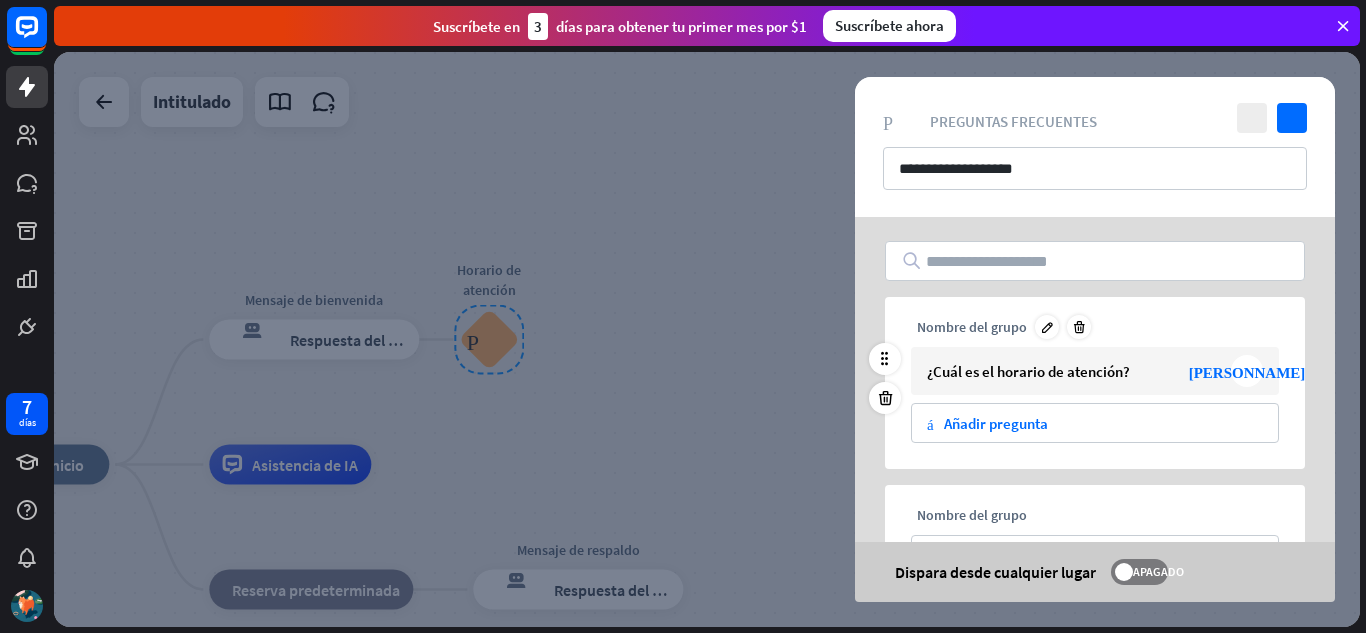 click on "¿Cuál es el horario de atención?
punta [PERSON_NAME] derecha" at bounding box center [1095, 371] 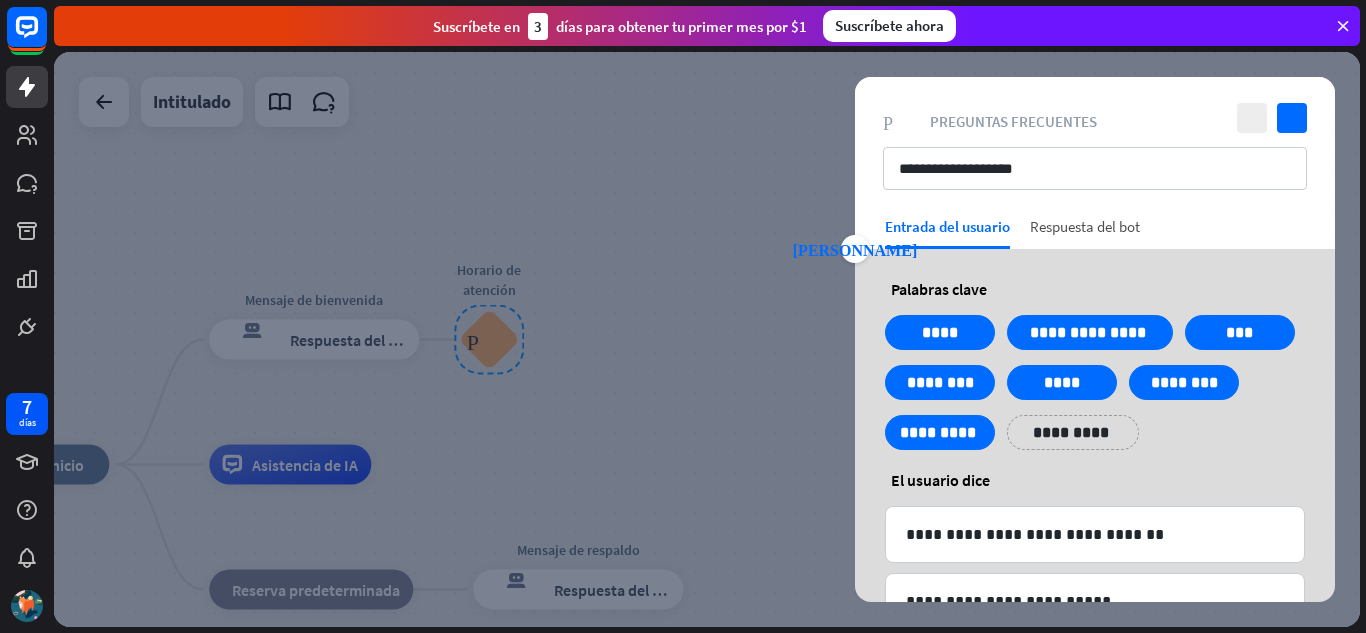 click on "Respuesta del bot" at bounding box center [1085, 226] 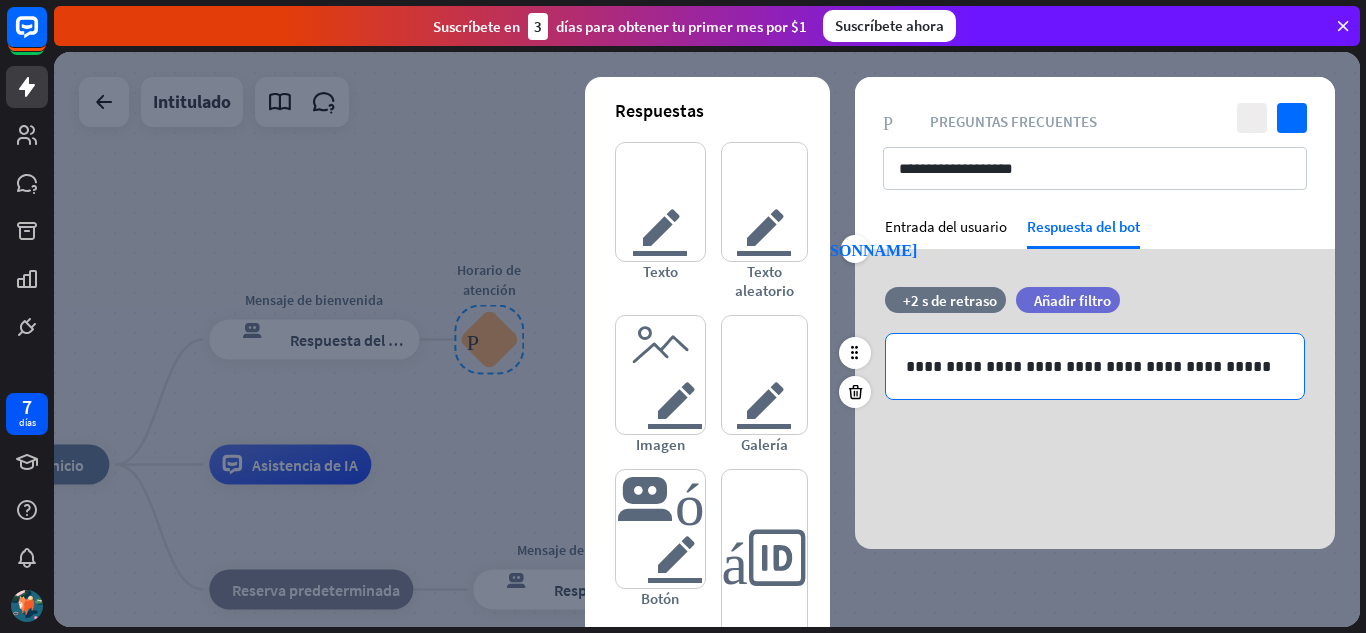click on "**********" at bounding box center [1095, 366] 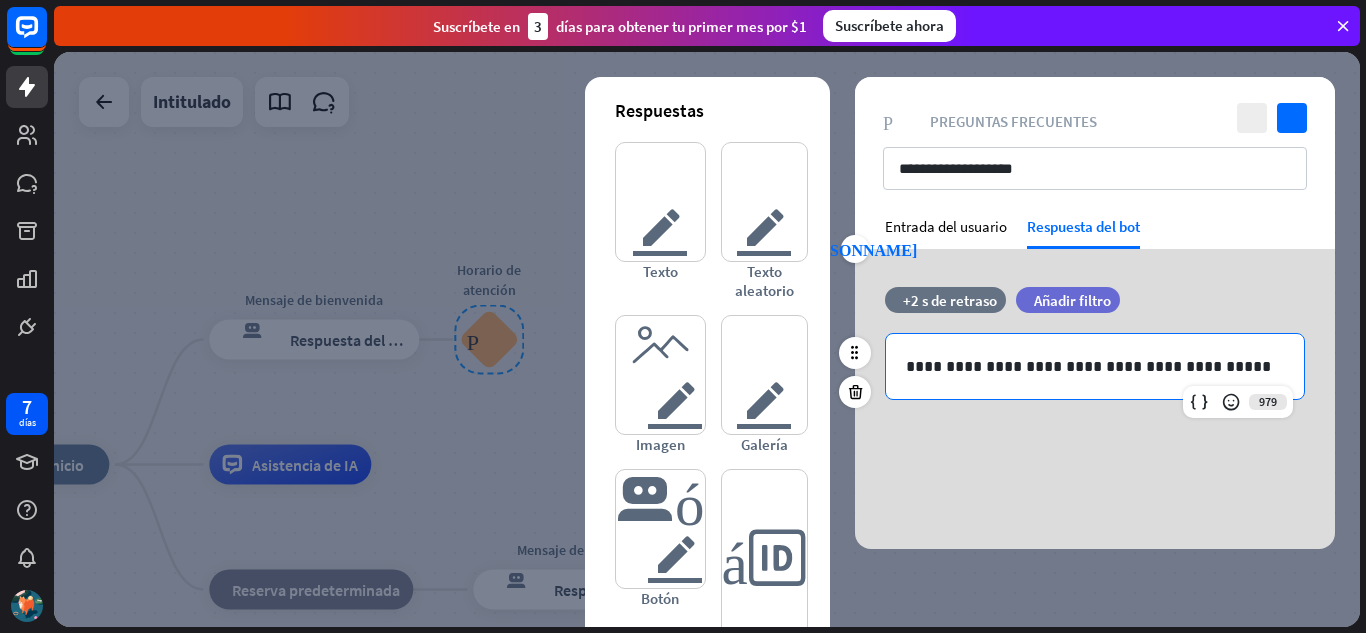 type 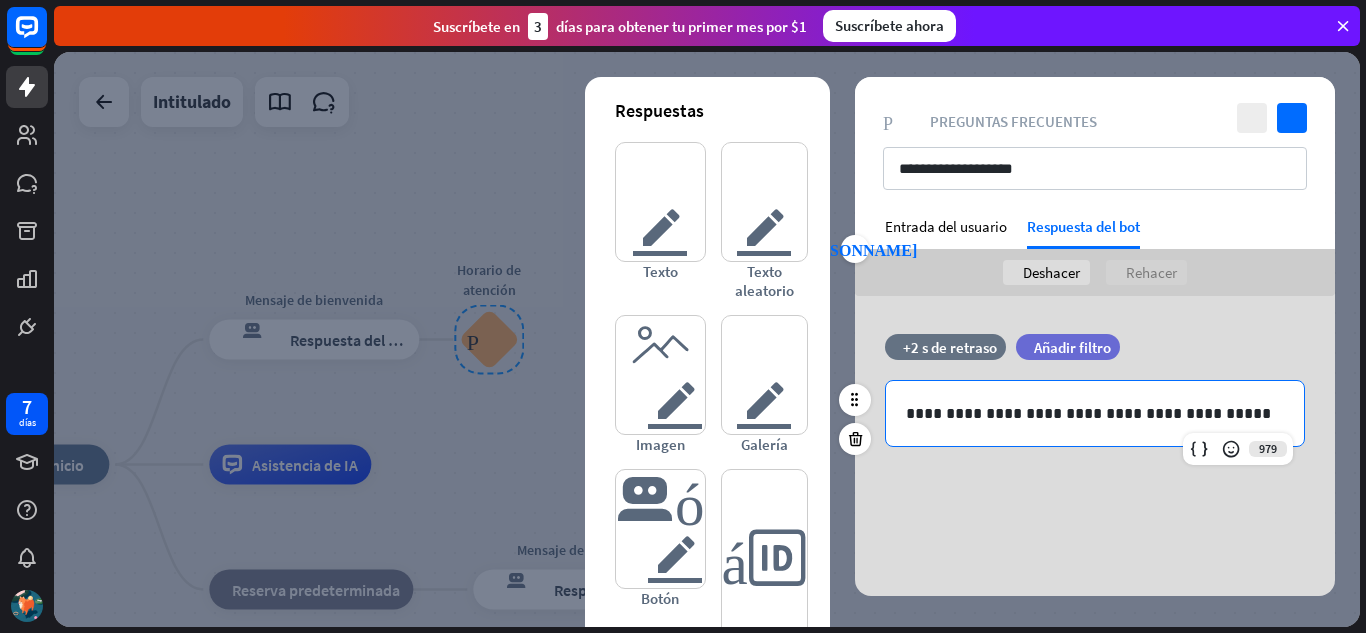 click on "**********" at bounding box center [1095, 413] 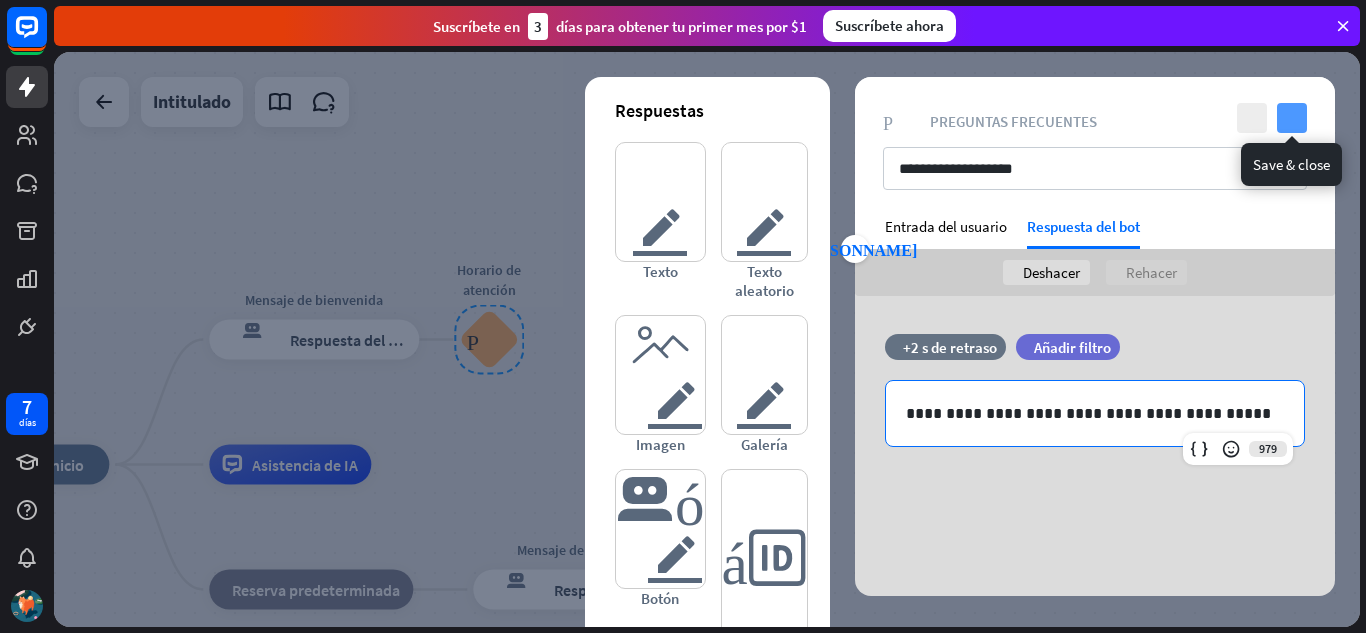 click on "controlar" at bounding box center (1292, 118) 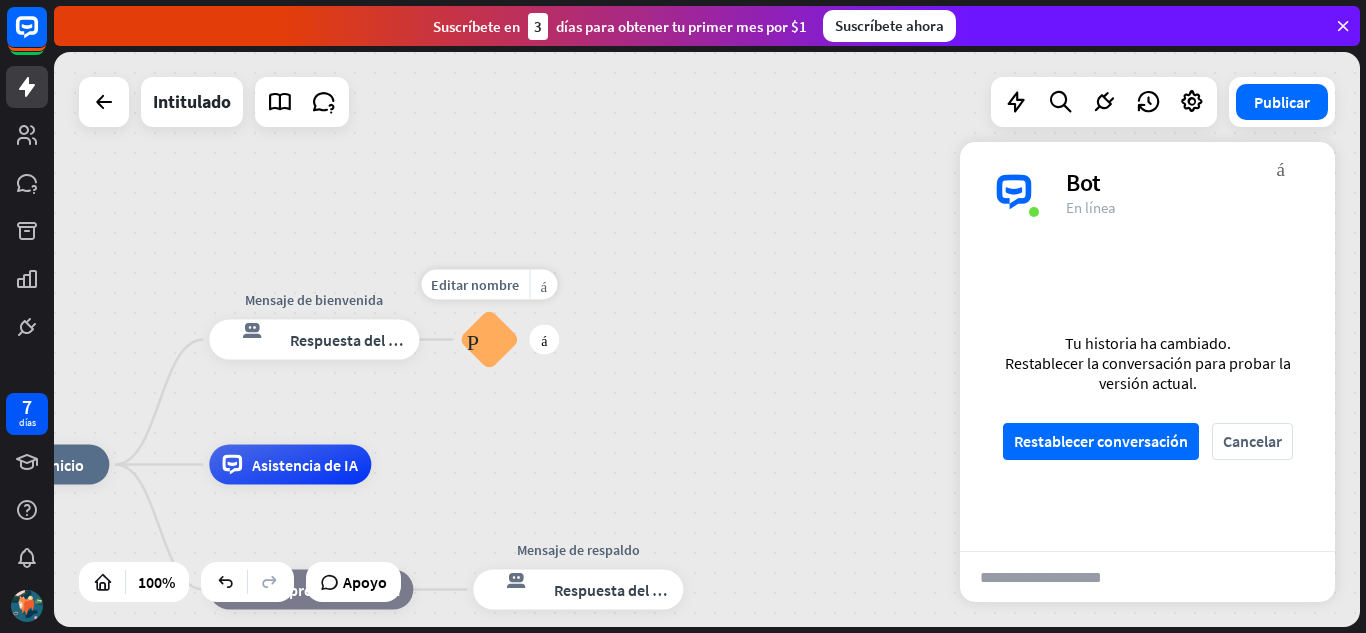 click on "Preguntas frecuentes sobre bloques" at bounding box center [489, 340] 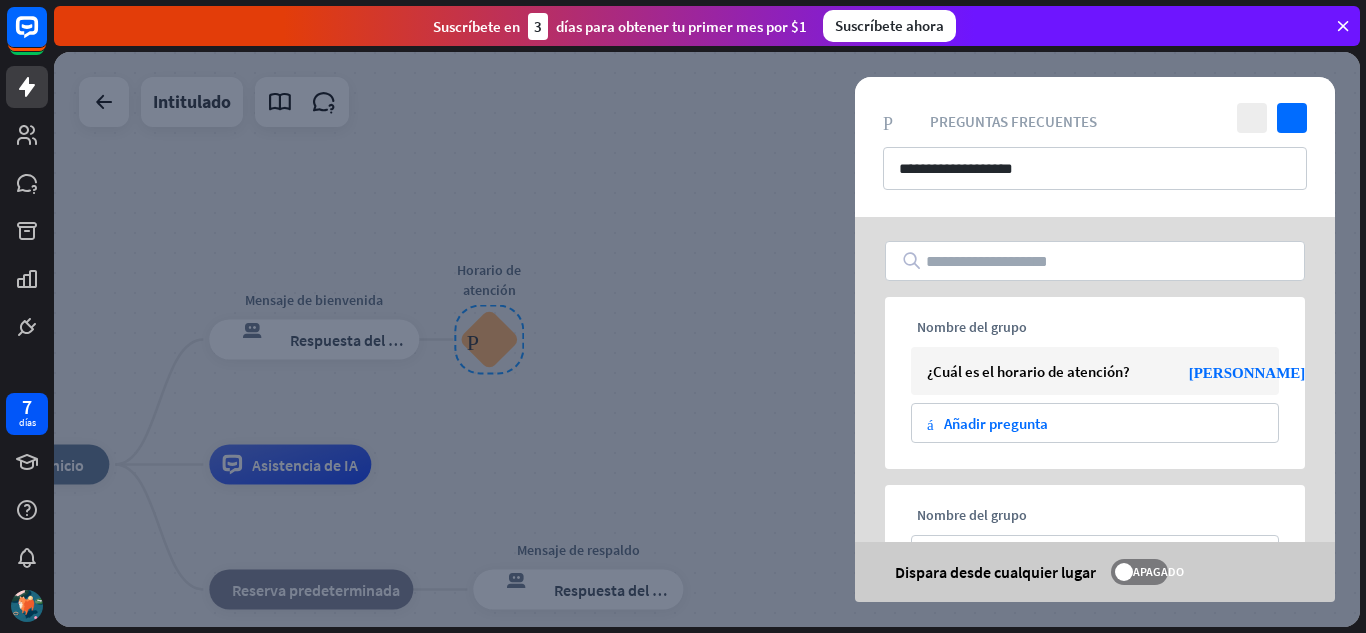 click at bounding box center [707, 339] 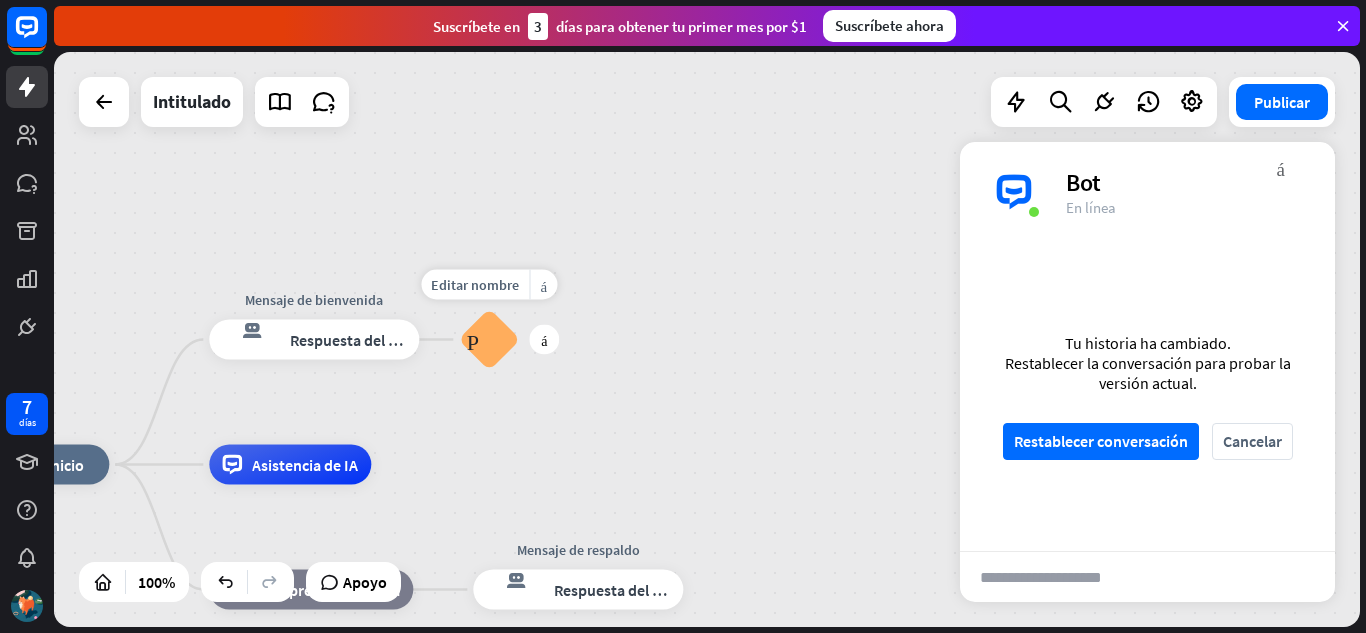 click on "Preguntas frecuentes sobre bloques" at bounding box center (489, 340) 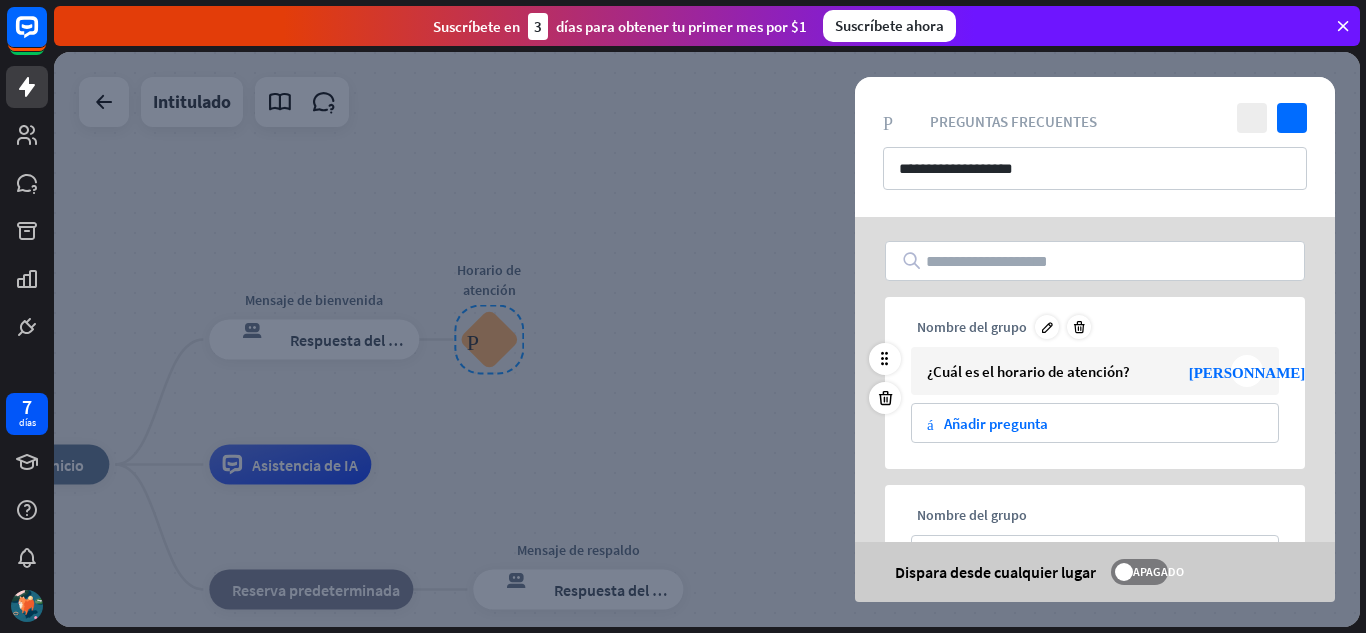 click on "¿Cuál es el horario de atención?" at bounding box center [1028, 371] 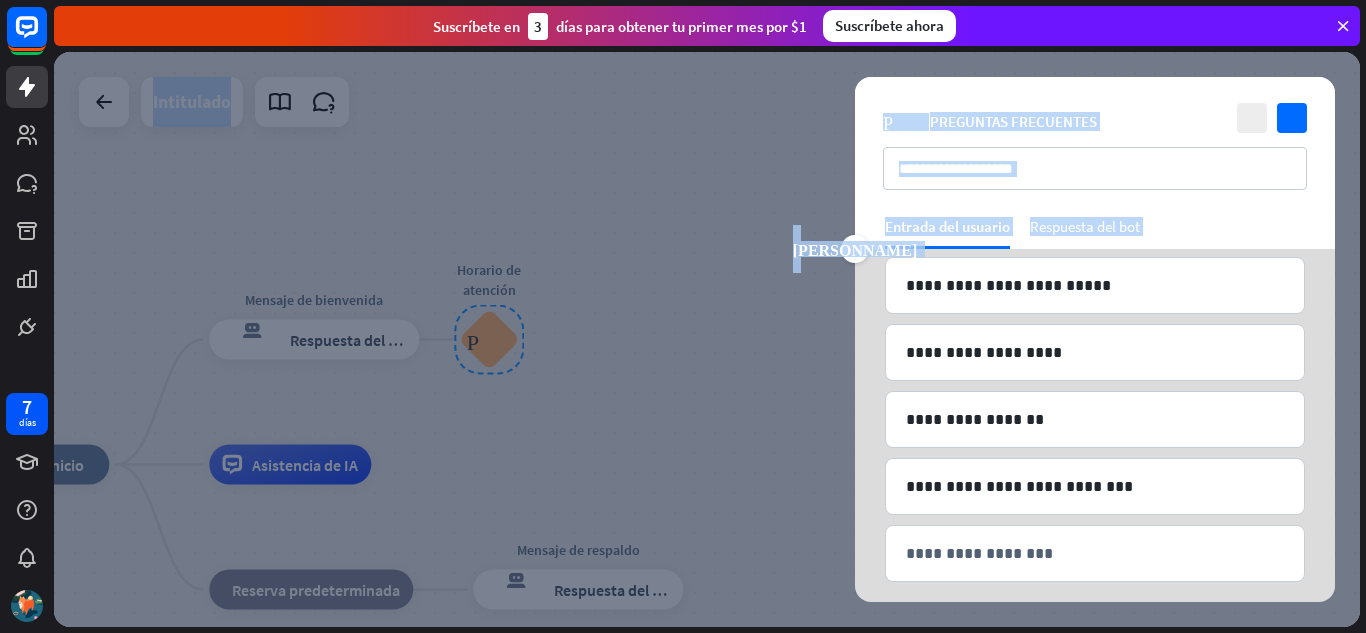 scroll, scrollTop: 336, scrollLeft: 0, axis: vertical 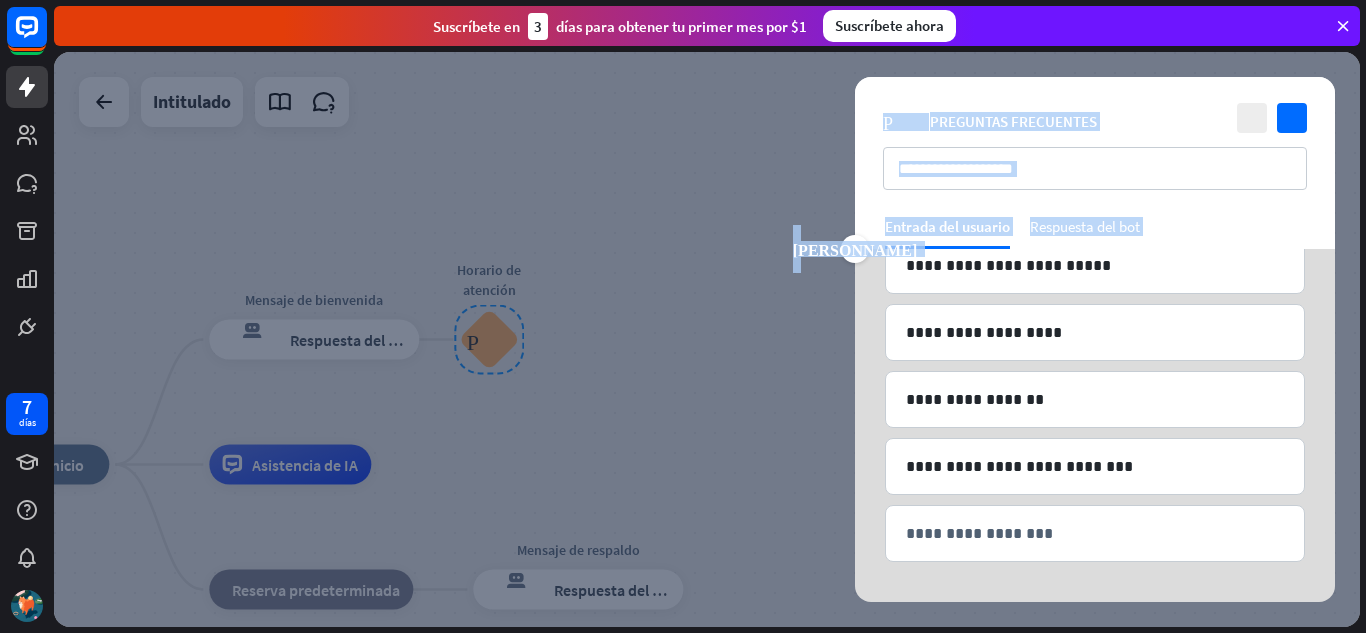 drag, startPoint x: 901, startPoint y: 504, endPoint x: 1021, endPoint y: 602, distance: 154.93224 